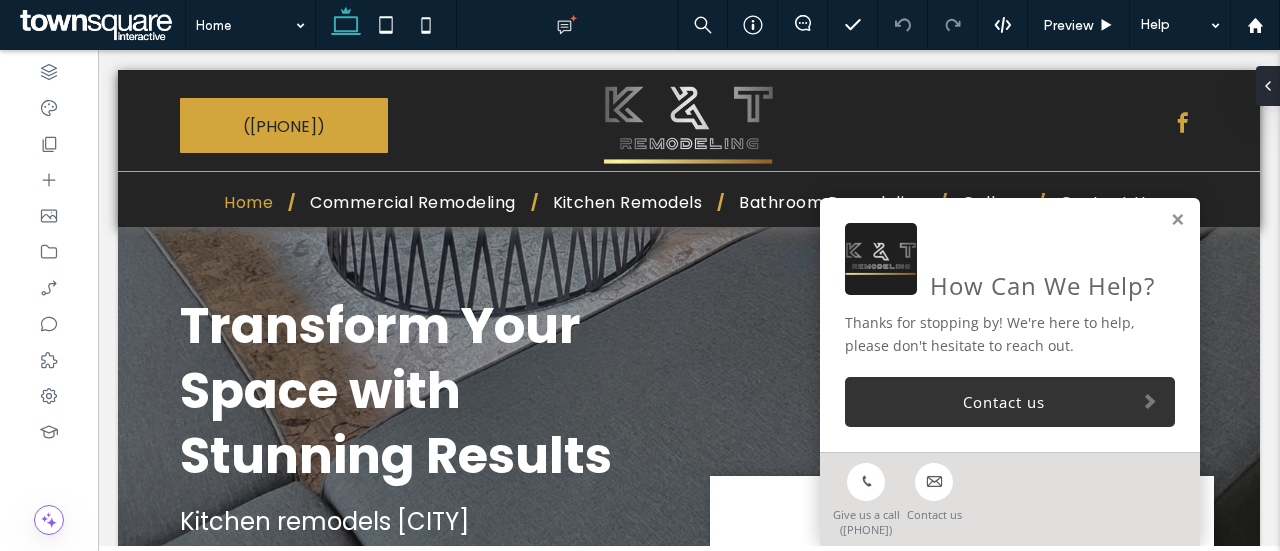 scroll, scrollTop: 0, scrollLeft: 0, axis: both 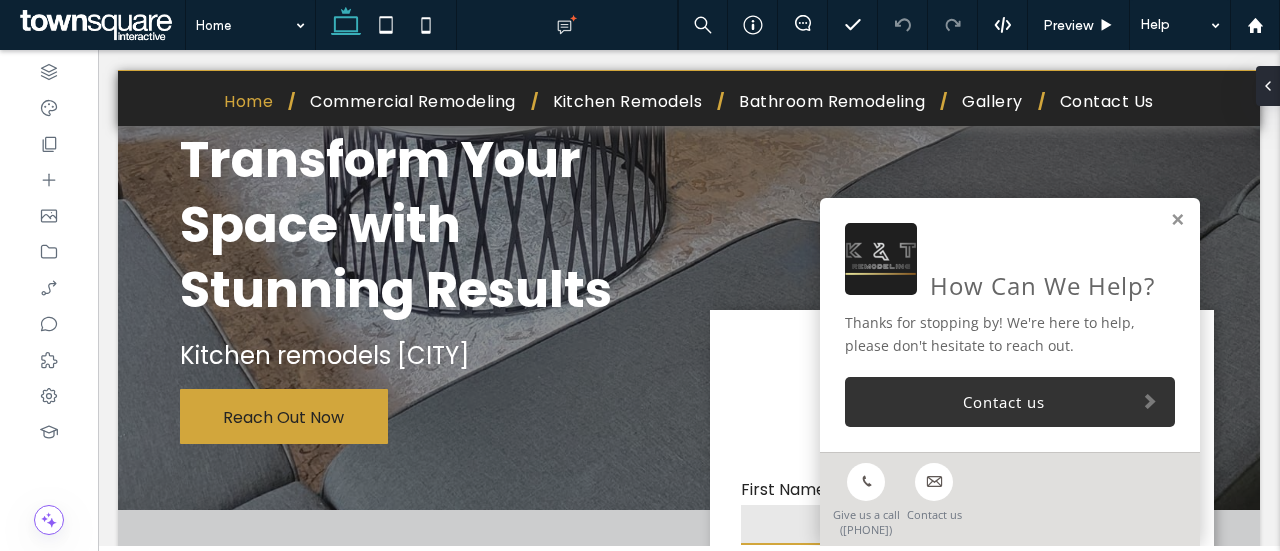 click on "How Can We Help? Thanks for stopping by! We're here to help, please don't hesitate to reach out. Contact us" at bounding box center [1010, 325] 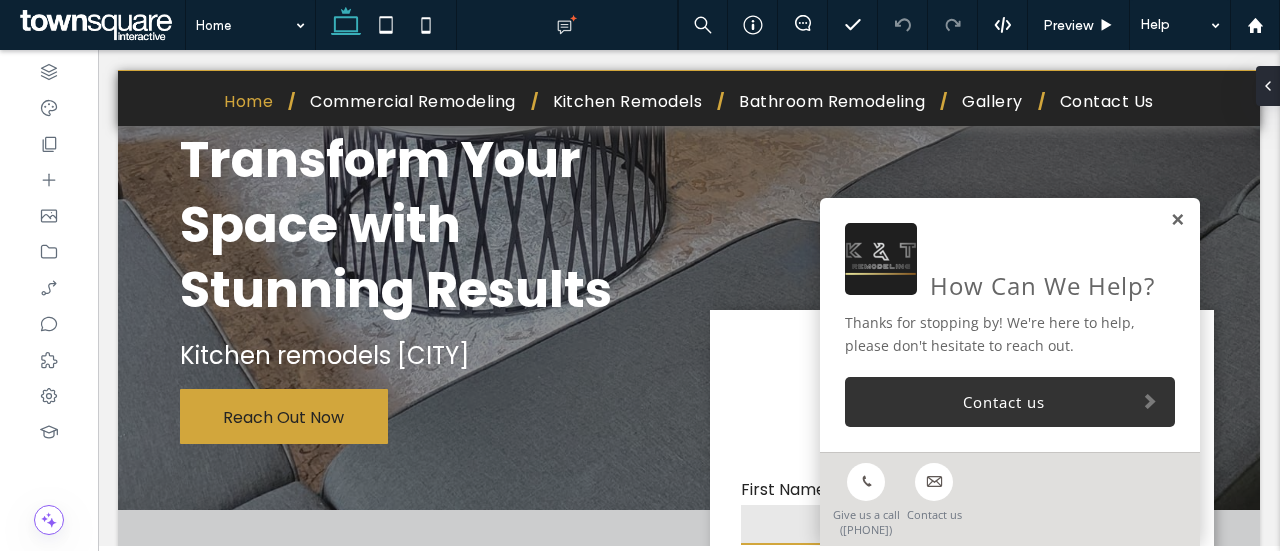 click at bounding box center (1177, 220) 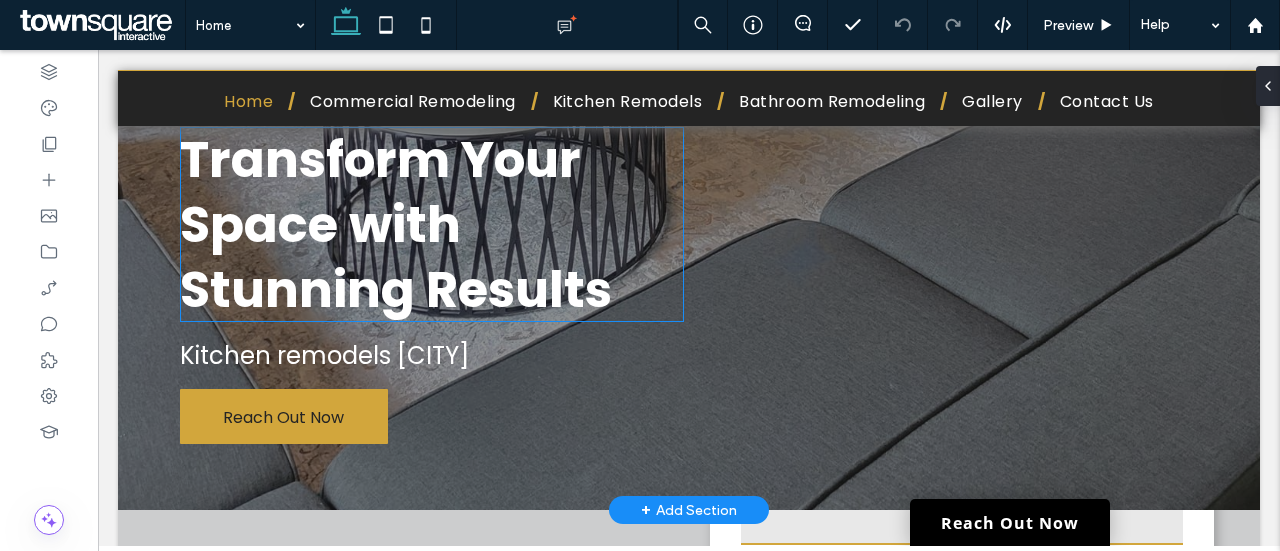 click on "Transform Your Space with Stunning Results" at bounding box center [396, 224] 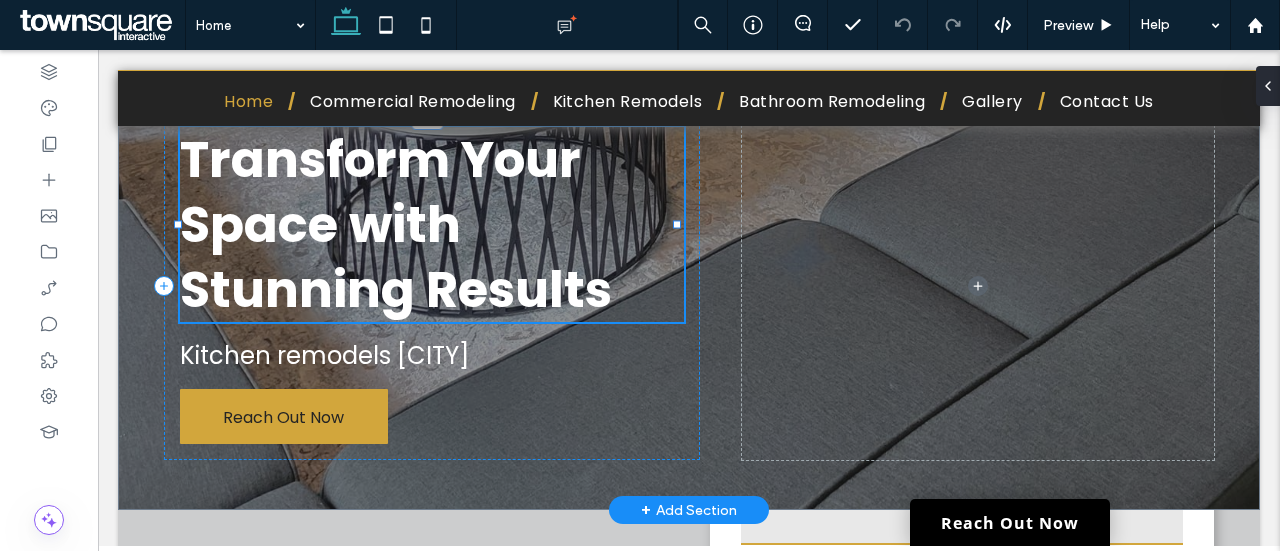 click on "Transform Your Space with Stunning Results" at bounding box center (432, 224) 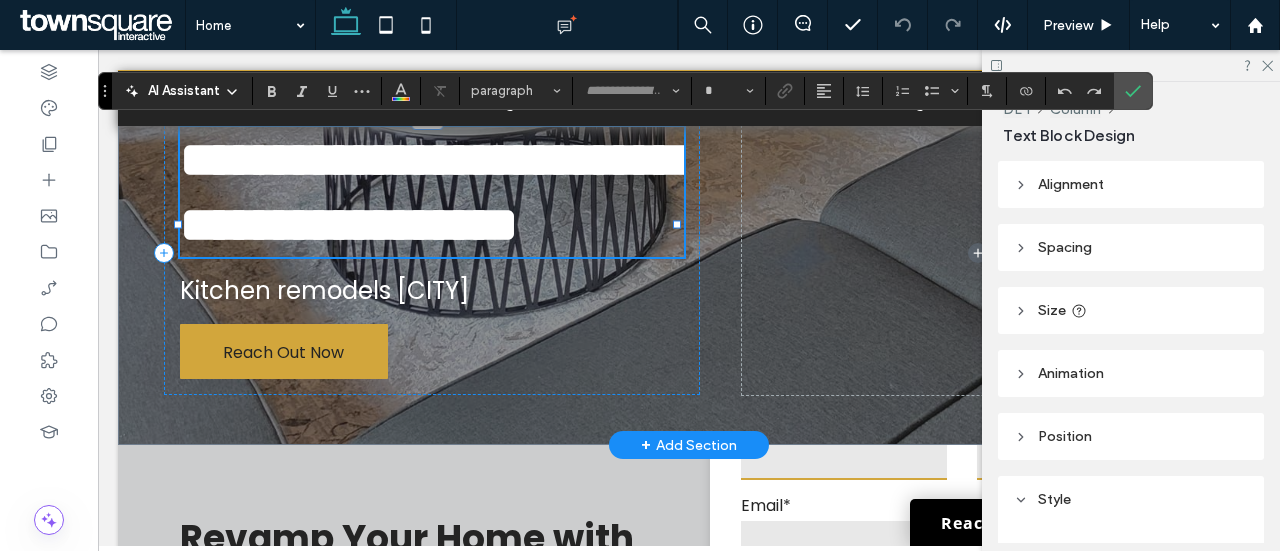 type on "*******" 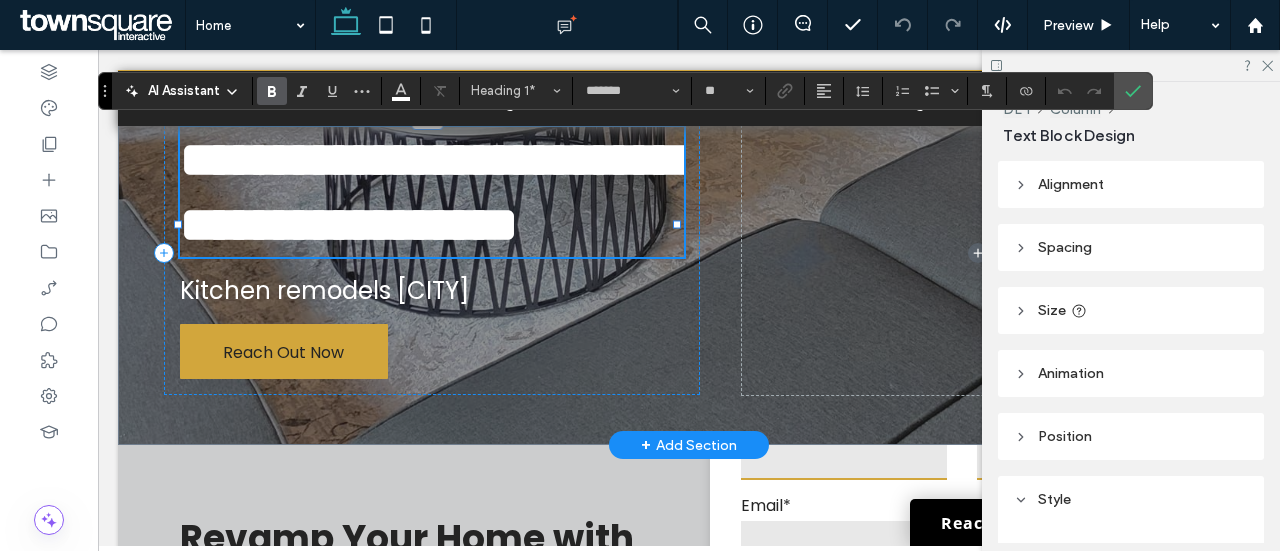 type 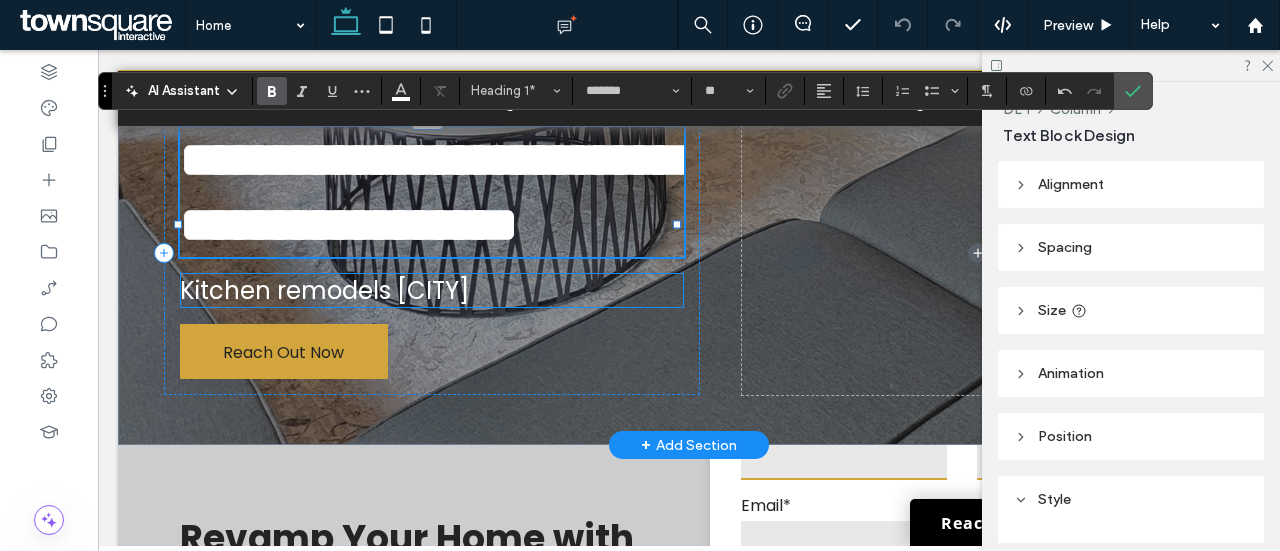 click on "Kitchen remodels [CITY]" at bounding box center (324, 290) 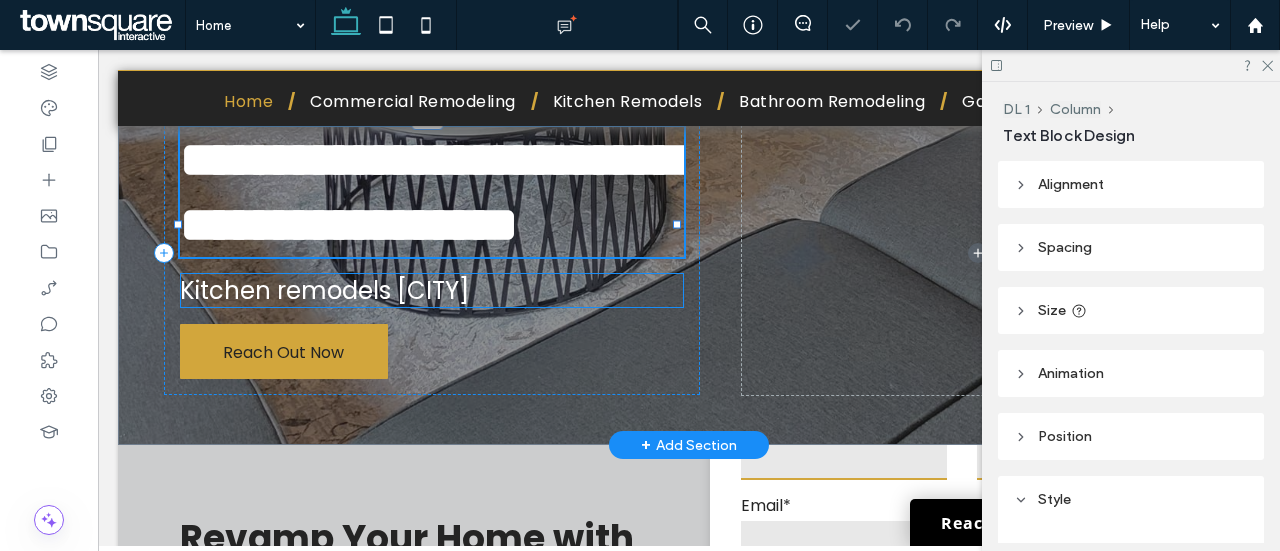 click on "Kitchen remodels [CITY]" at bounding box center [432, 290] 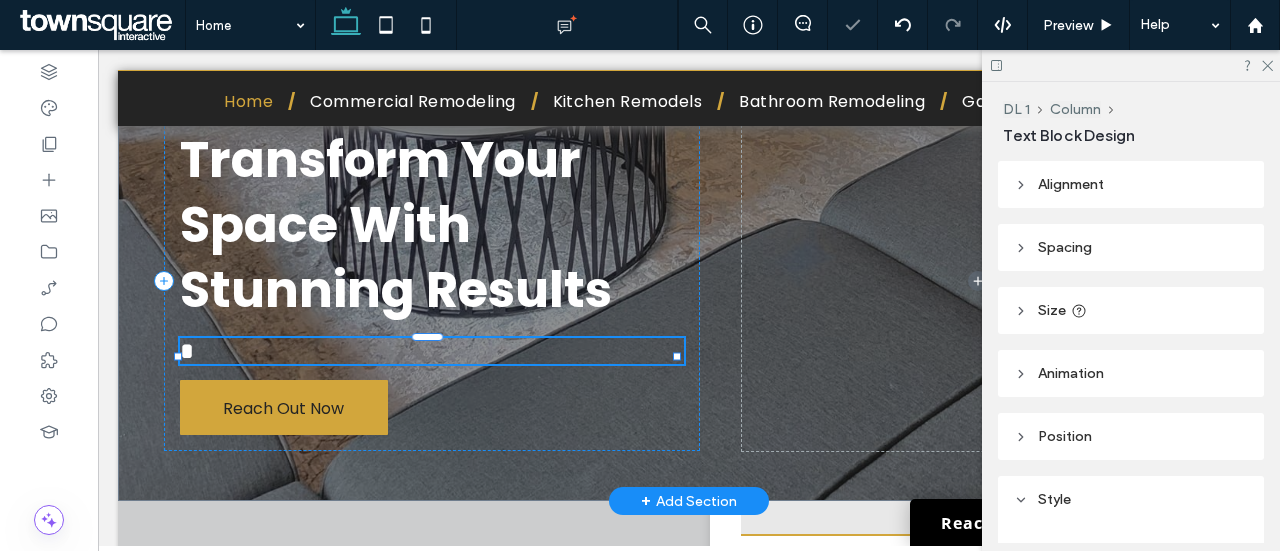 type 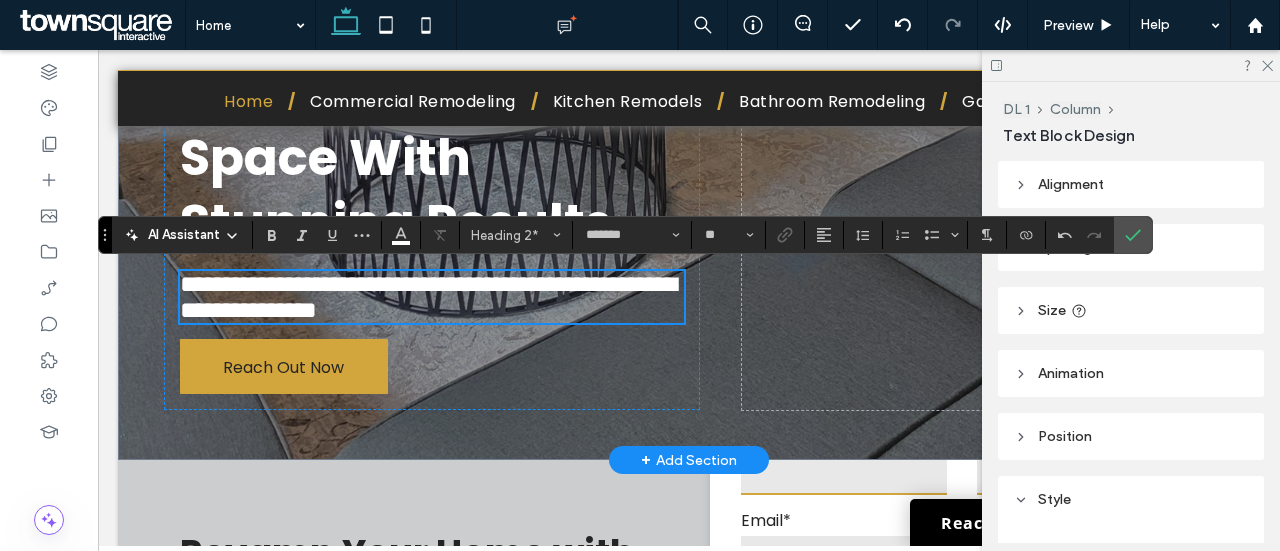 scroll, scrollTop: 133, scrollLeft: 0, axis: vertical 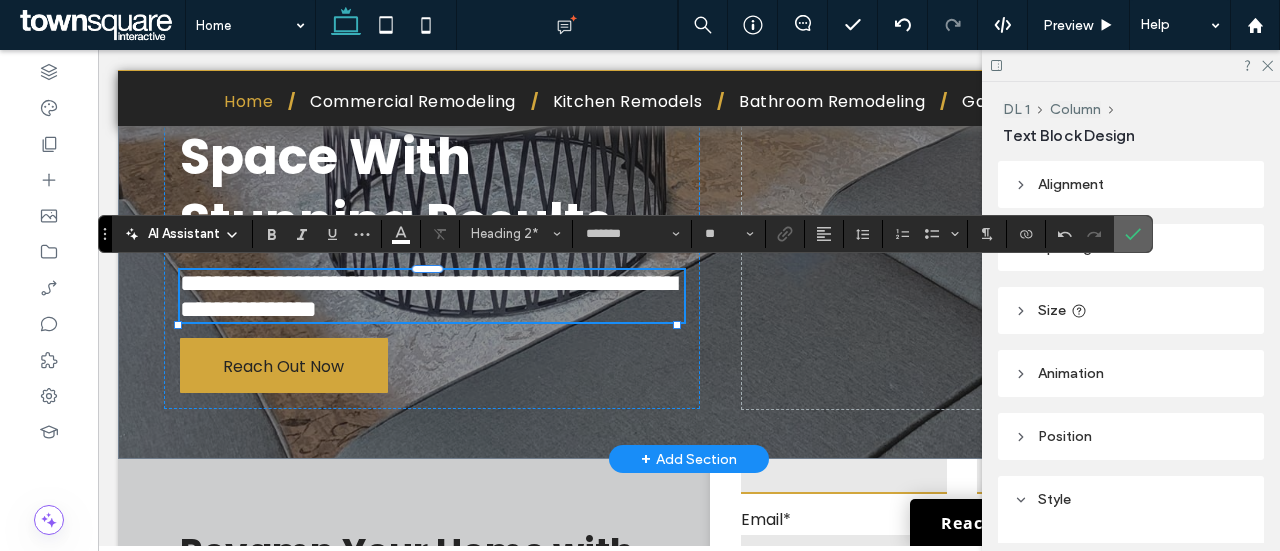 click 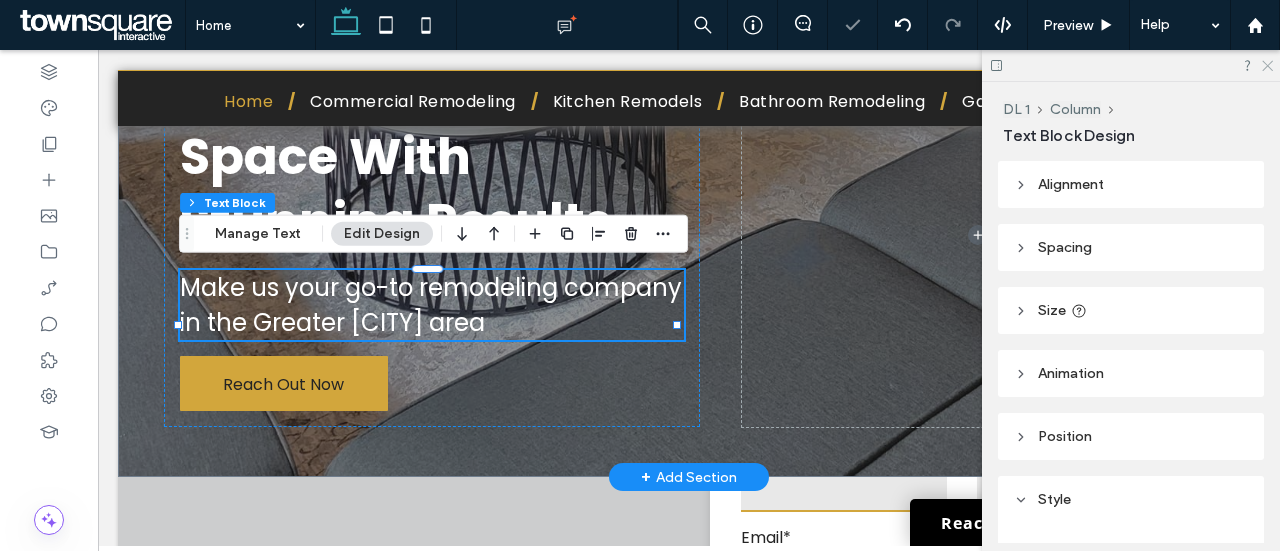 click 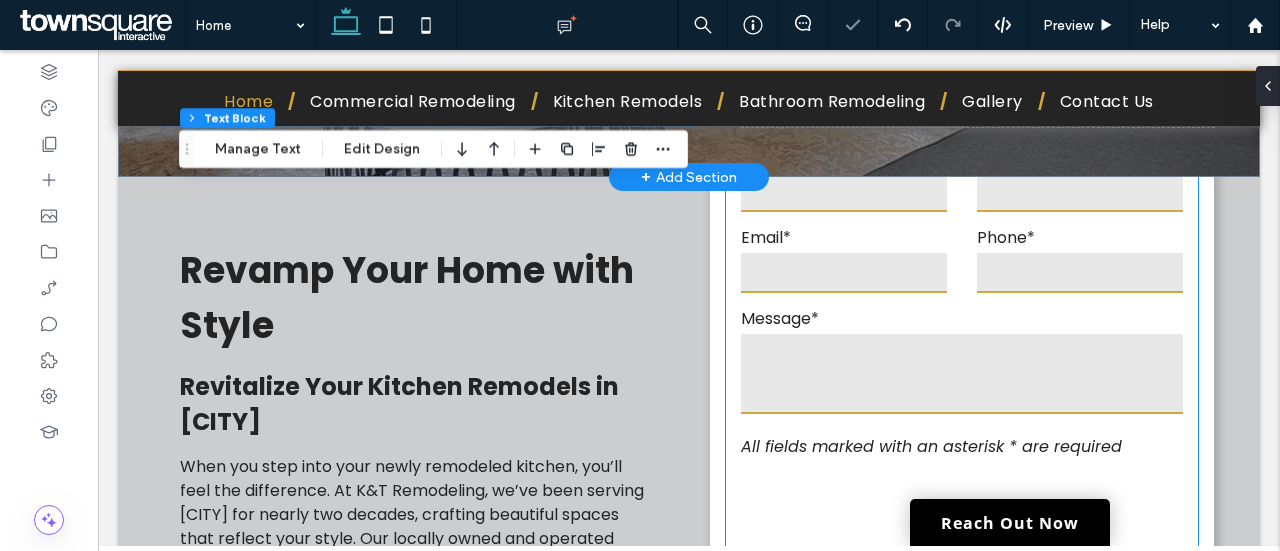 scroll, scrollTop: 569, scrollLeft: 0, axis: vertical 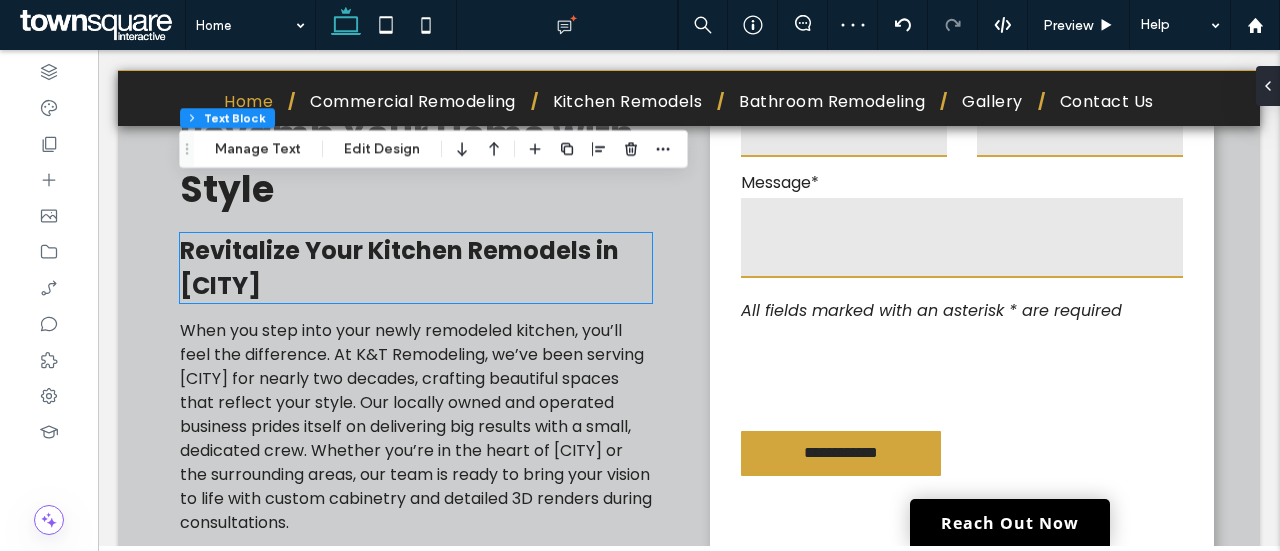 click on "Revitalize Your Kitchen Remodels in [CITY]" at bounding box center (399, 268) 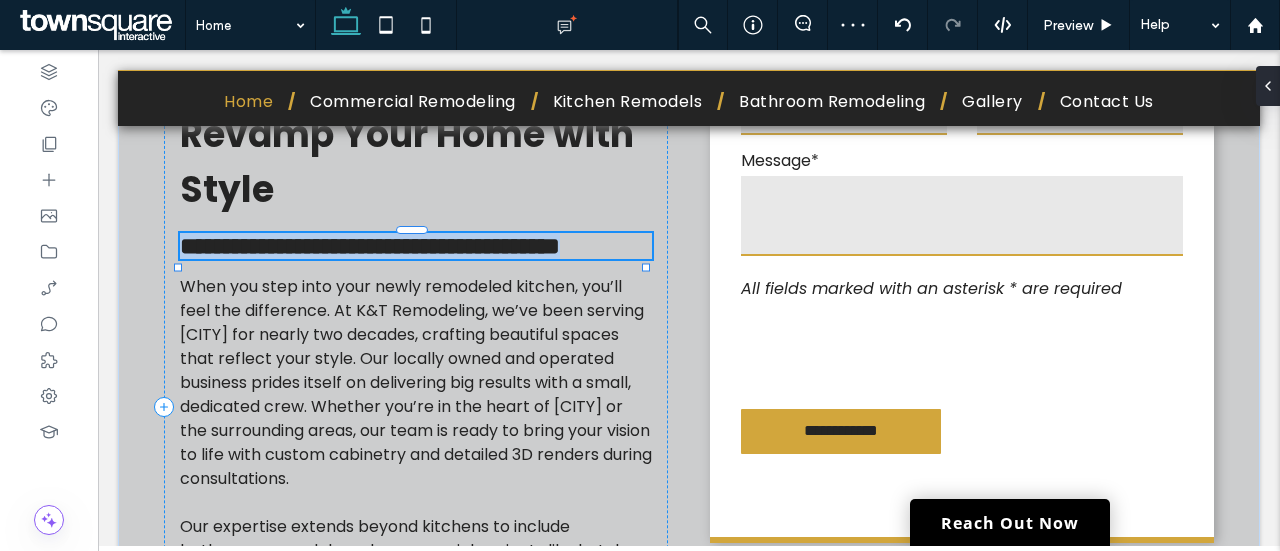 type on "*******" 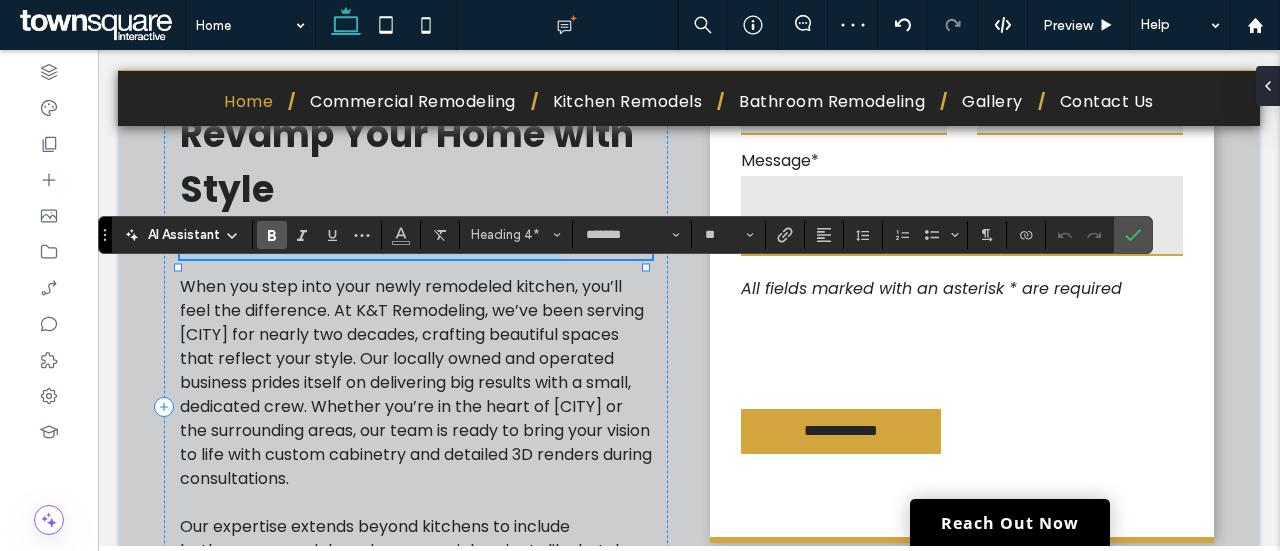 type 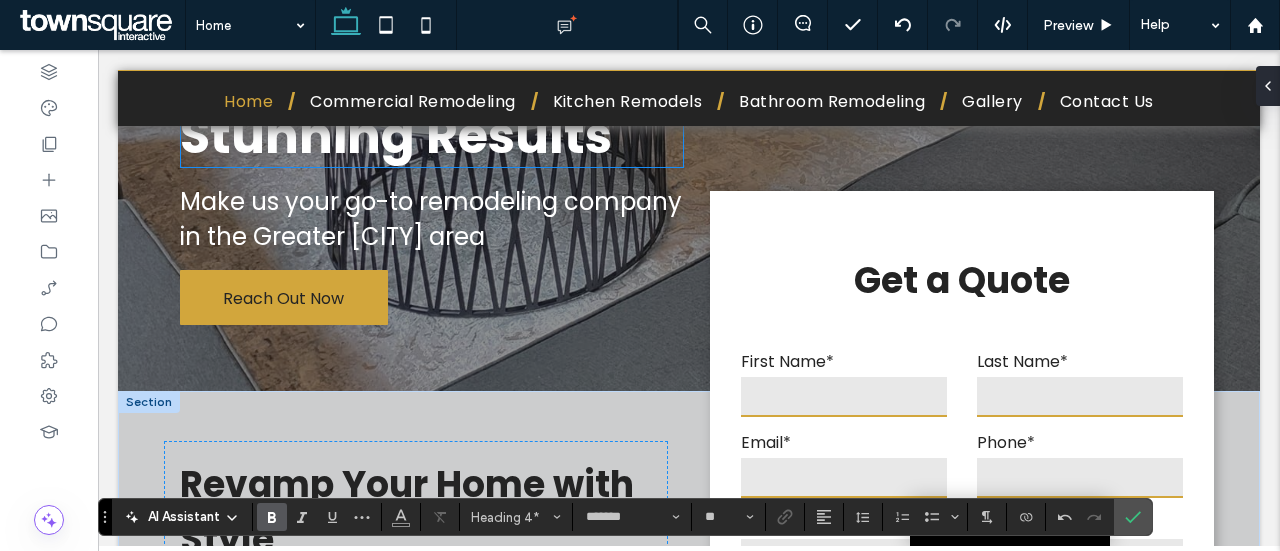 scroll, scrollTop: 0, scrollLeft: 0, axis: both 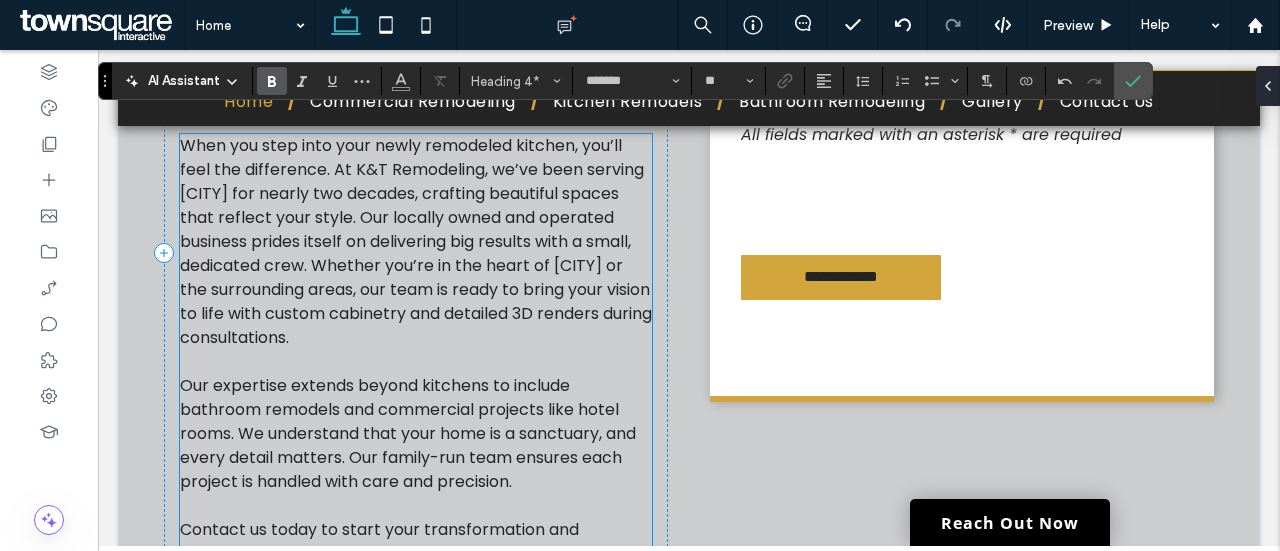 click at bounding box center (416, 362) 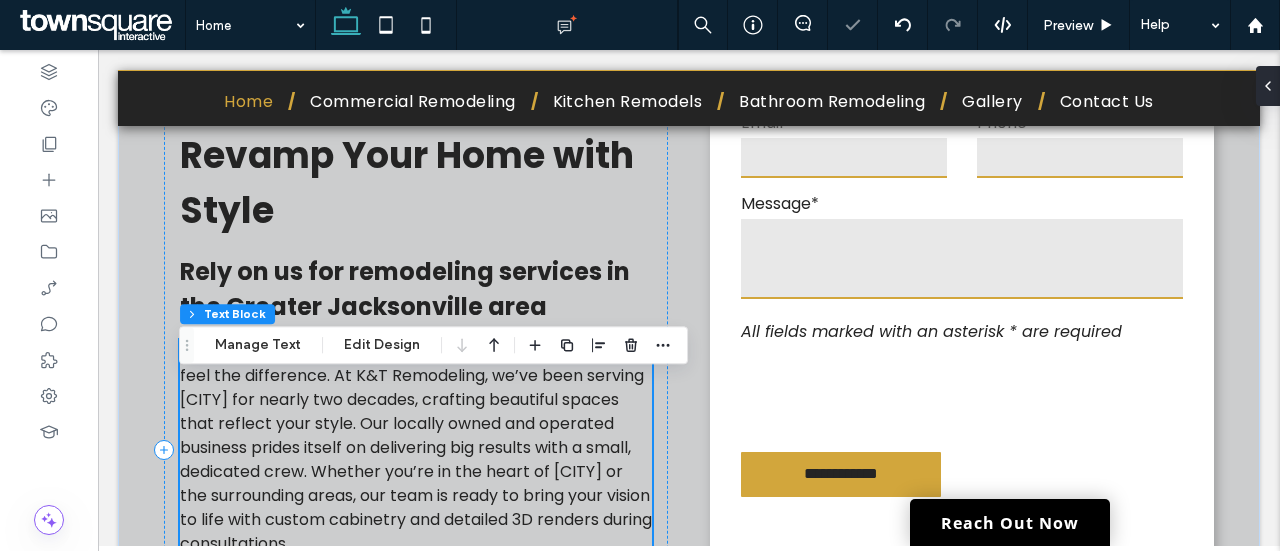 click on "When you step into your newly remodeled kitchen, you’ll feel the difference. At K&T Remodeling, we’ve been serving [CITY] for nearly two decades, crafting beautiful spaces that reflect your style. Our locally owned and operated business prides itself on delivering big results with a small, dedicated crew. Whether you’re in the heart of [CITY] or the surrounding areas, our team is ready to bring your vision to life with custom cabinetry and detailed 3D renders during consultations." at bounding box center (416, 447) 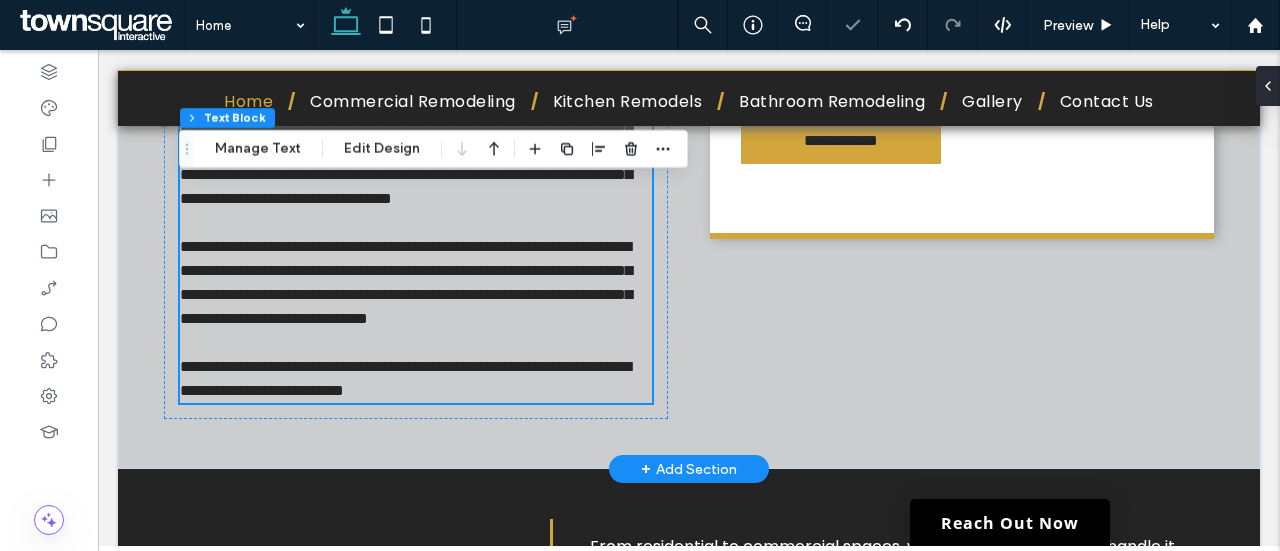 type on "*******" 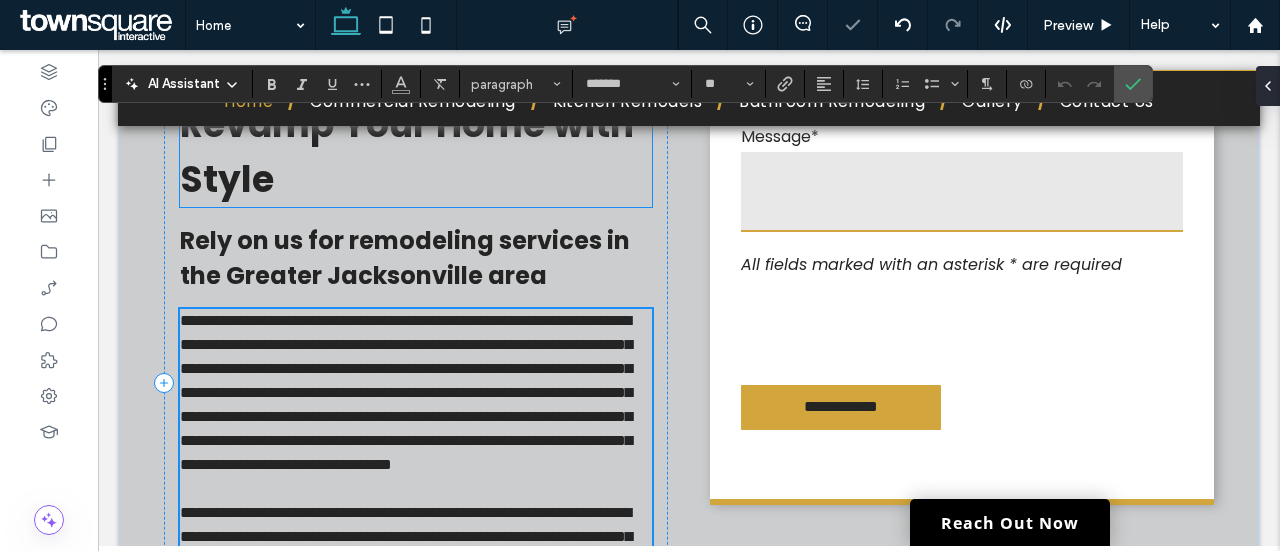 scroll, scrollTop: 560, scrollLeft: 0, axis: vertical 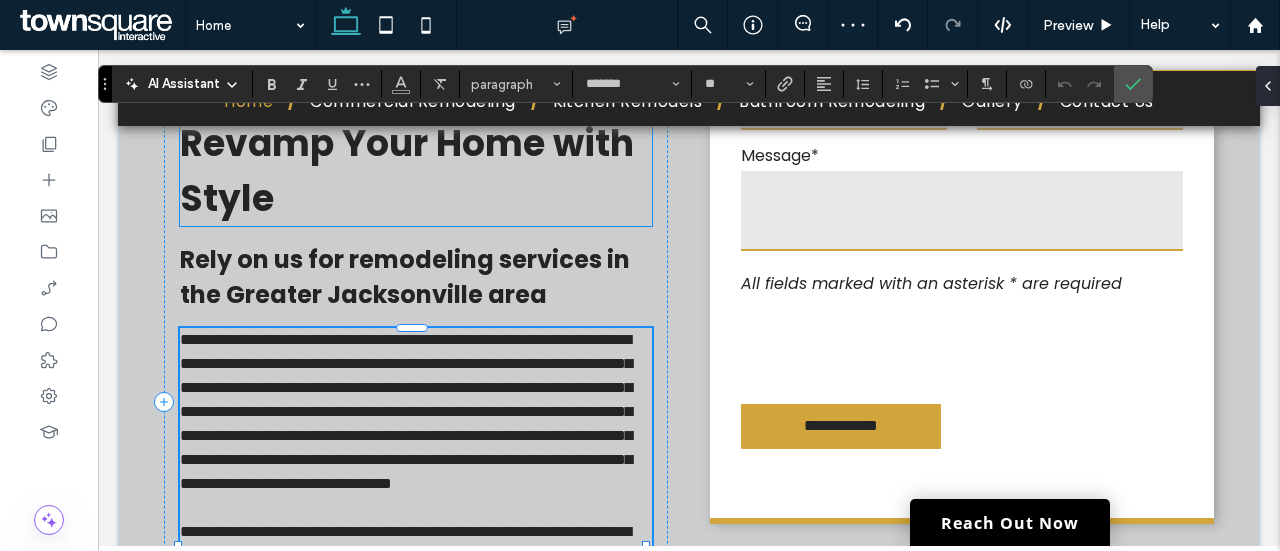 click on "Revamp Your Home with Style" at bounding box center (407, 171) 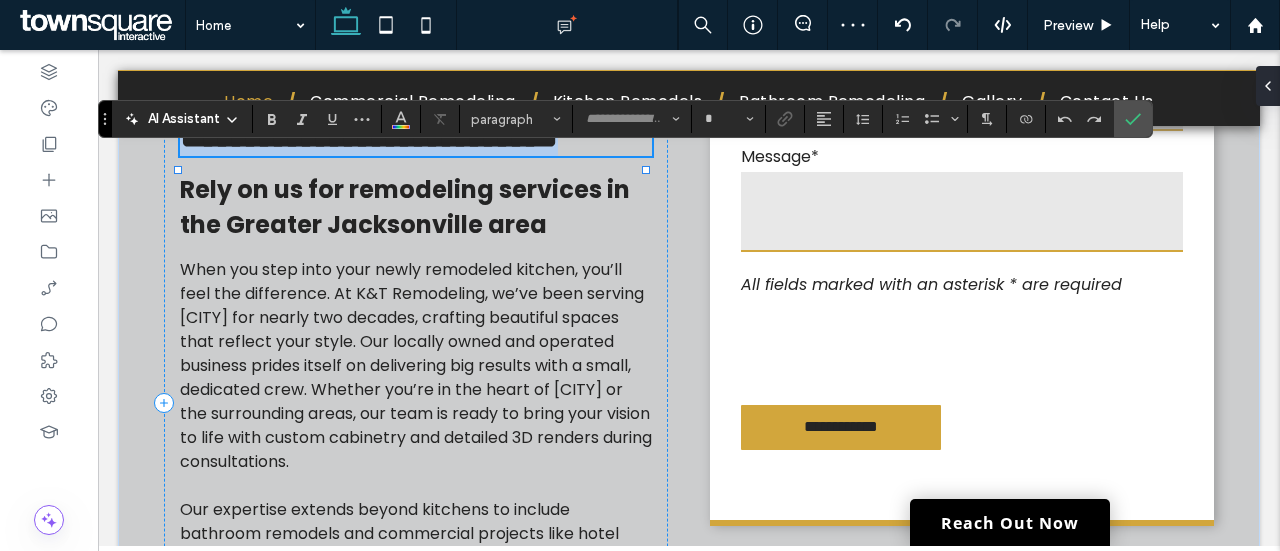 type on "*******" 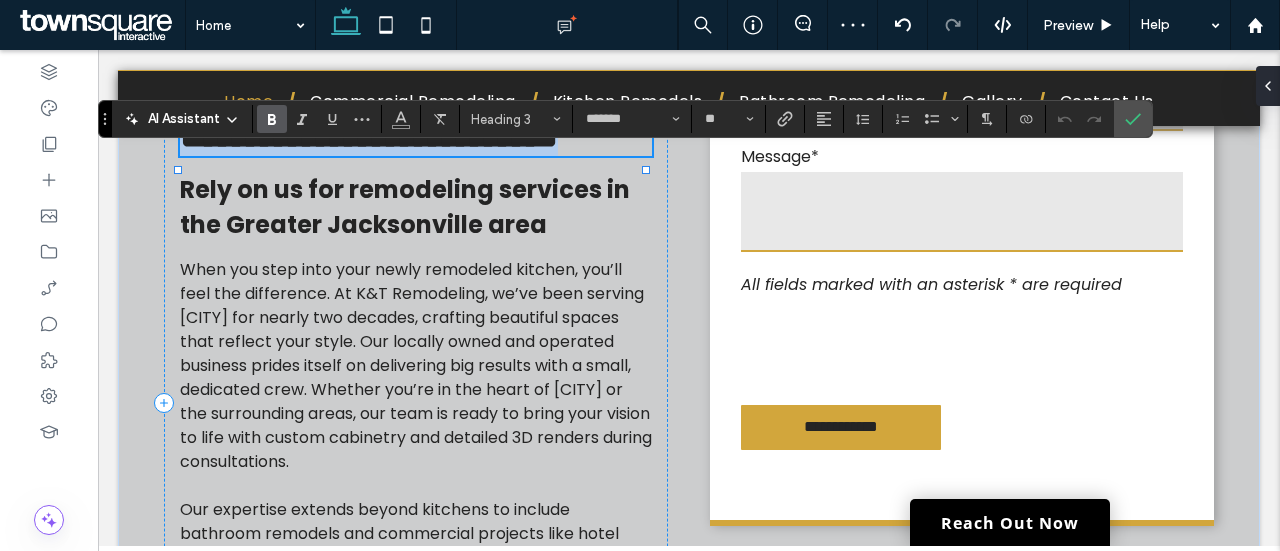 click on "**********" at bounding box center (369, 136) 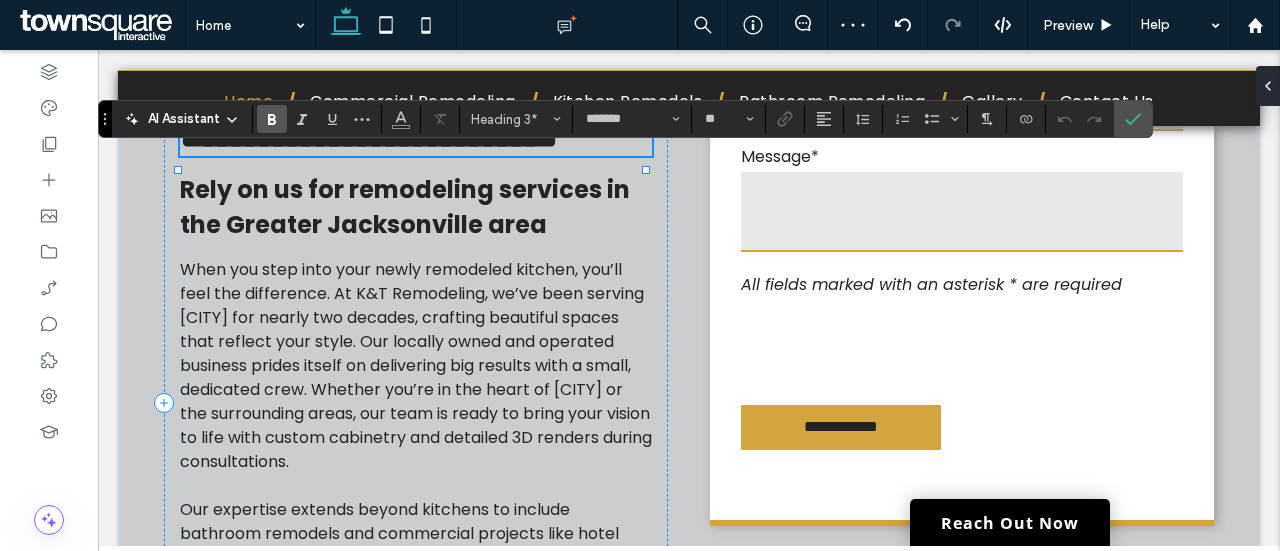 type 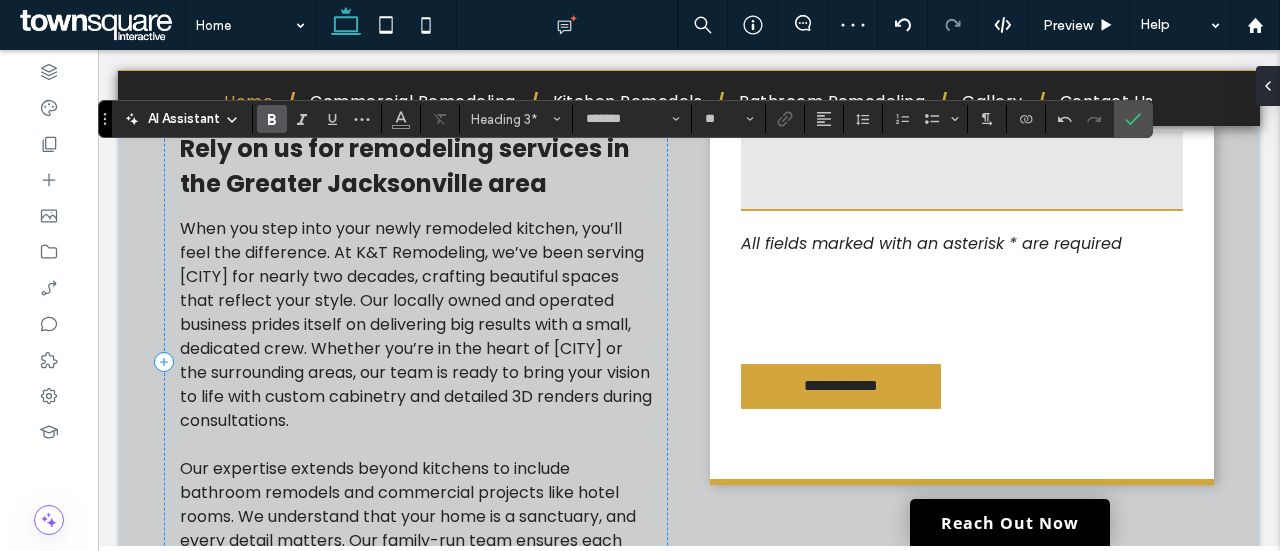 scroll, scrollTop: 628, scrollLeft: 0, axis: vertical 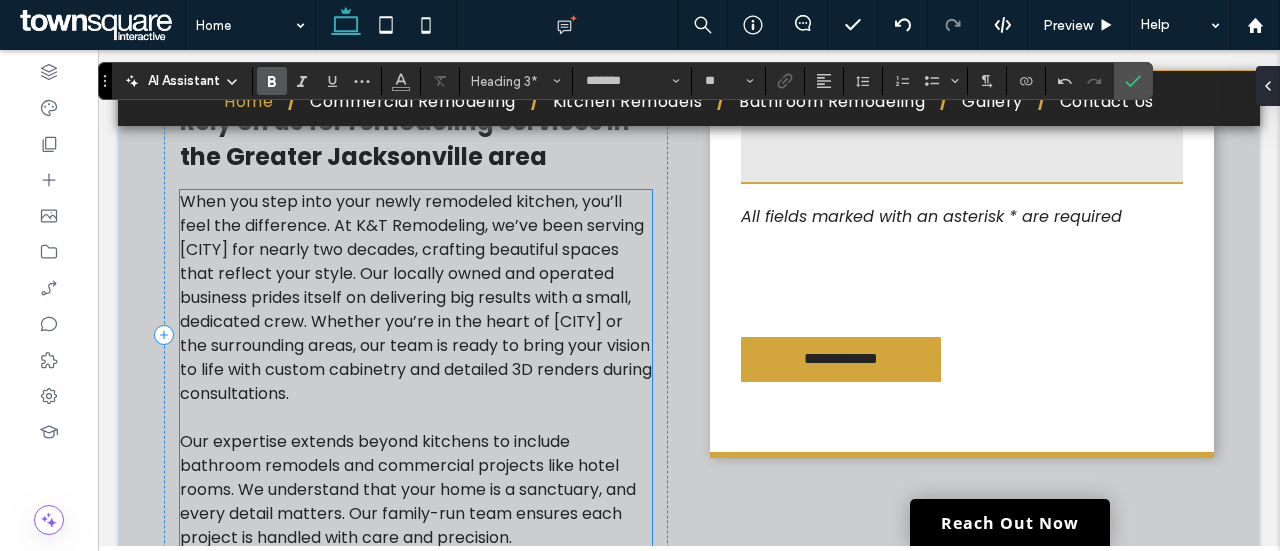 click on "When you step into your newly remodeled kitchen, you’ll feel the difference. At K&T Remodeling, we’ve been serving [CITY] for nearly two decades, crafting beautiful spaces that reflect your style. Our locally owned and operated business prides itself on delivering big results with a small, dedicated crew. Whether you’re in the heart of [CITY] or the surrounding areas, our team is ready to bring your vision to life with custom cabinetry and detailed 3D renders during consultations." at bounding box center [416, 297] 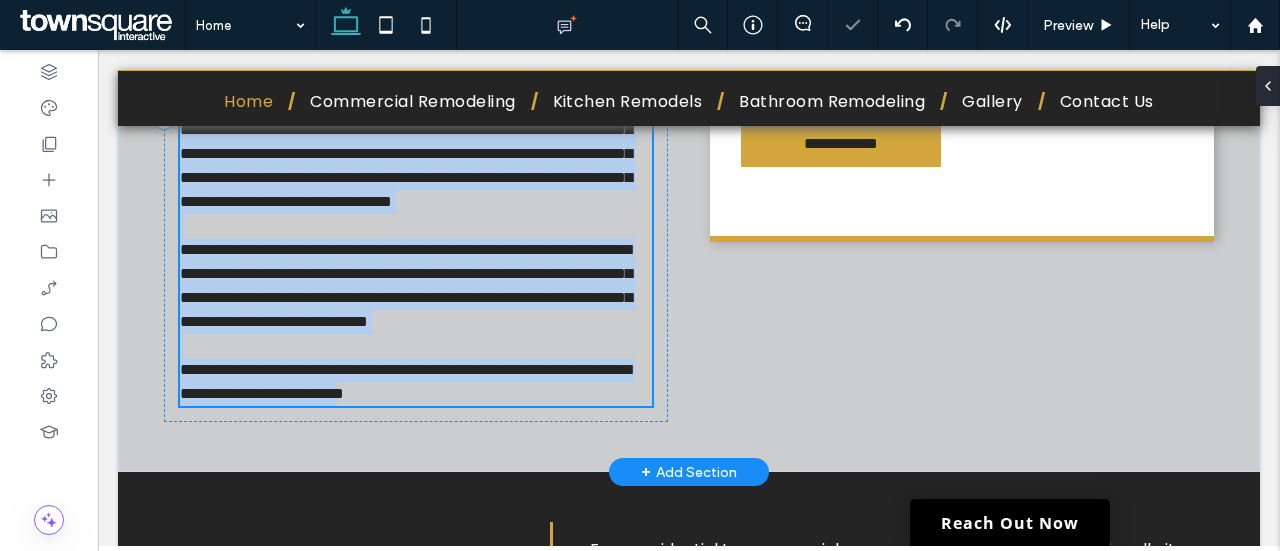 type on "*******" 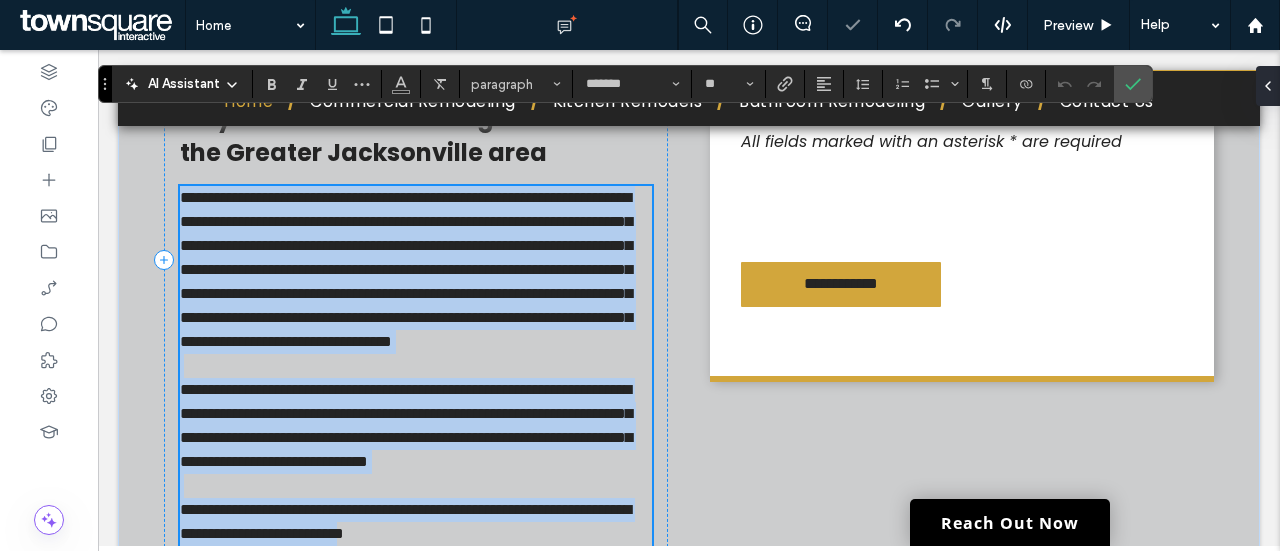 scroll, scrollTop: 701, scrollLeft: 0, axis: vertical 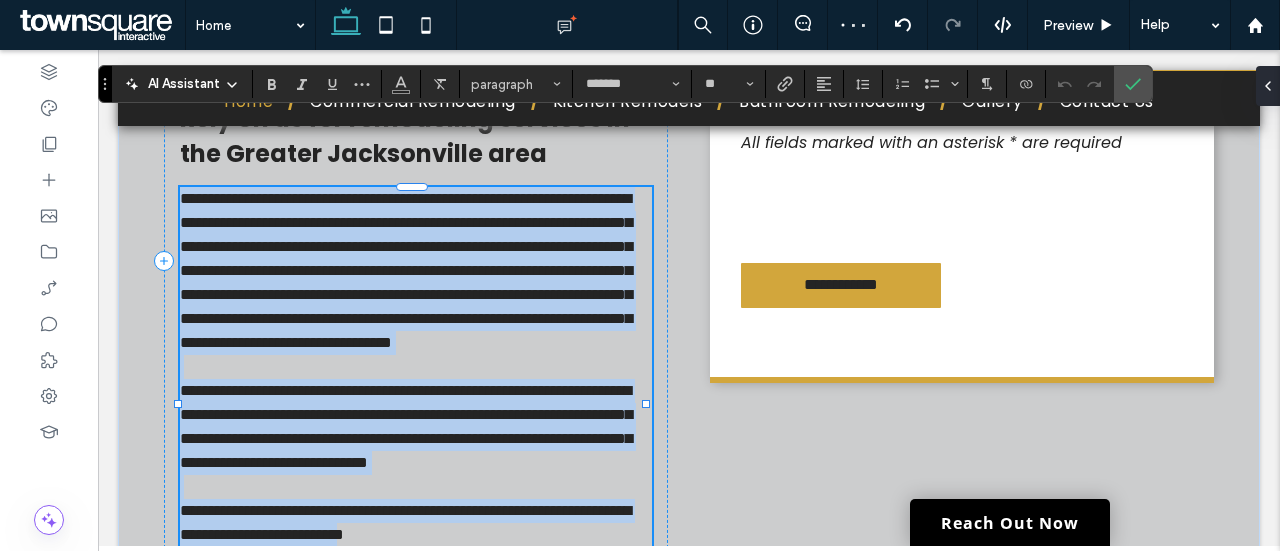 click on "**********" at bounding box center (406, 270) 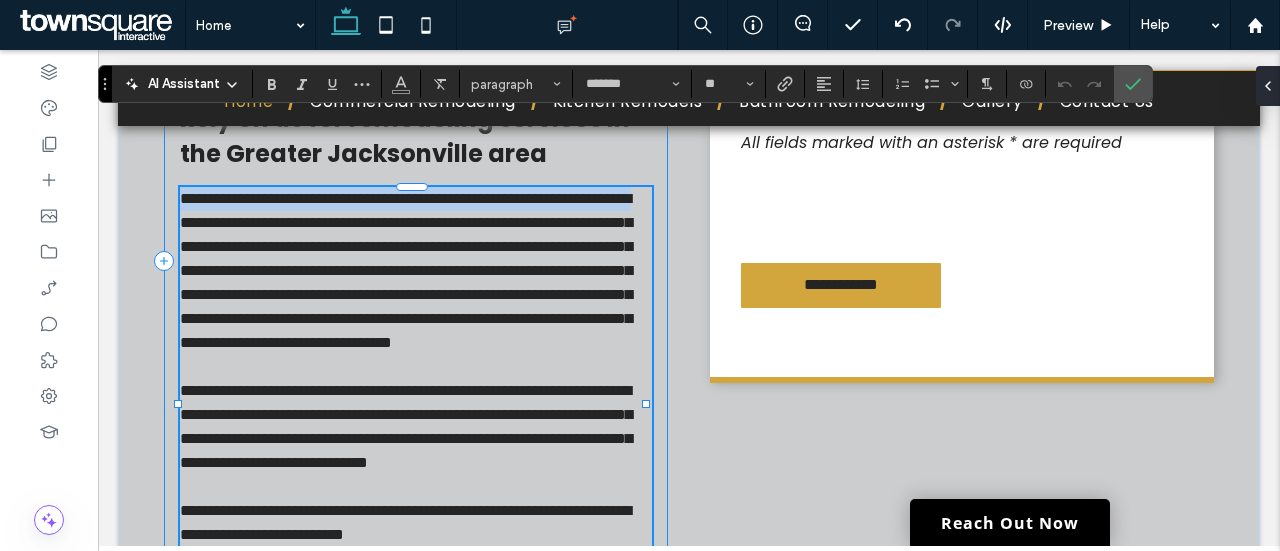 drag, startPoint x: 324, startPoint y: 262, endPoint x: 161, endPoint y: 242, distance: 164.22241 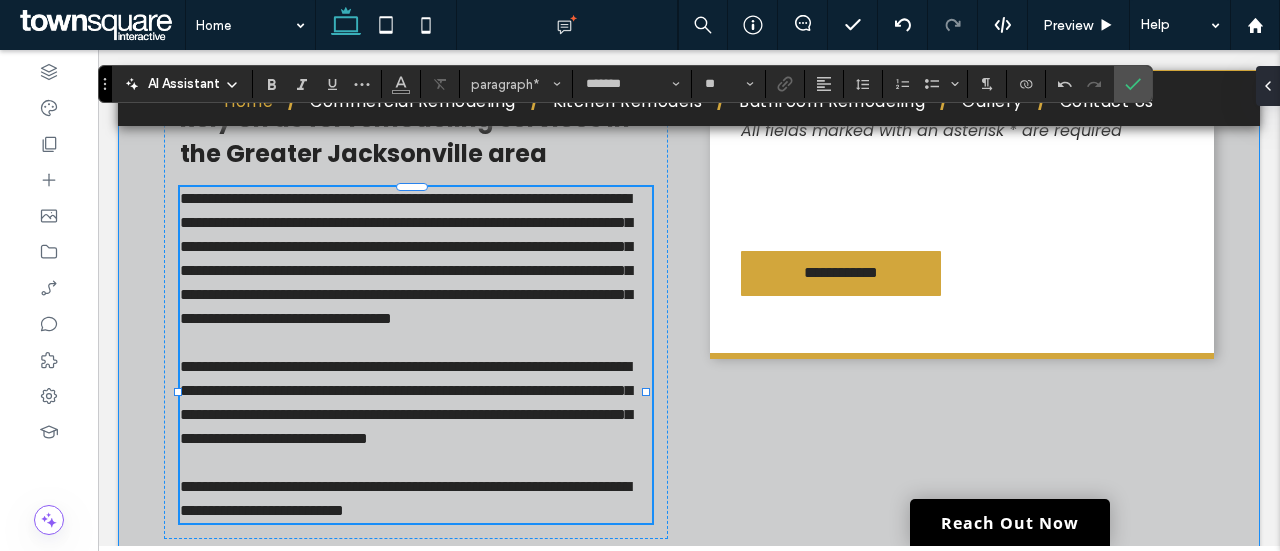 type 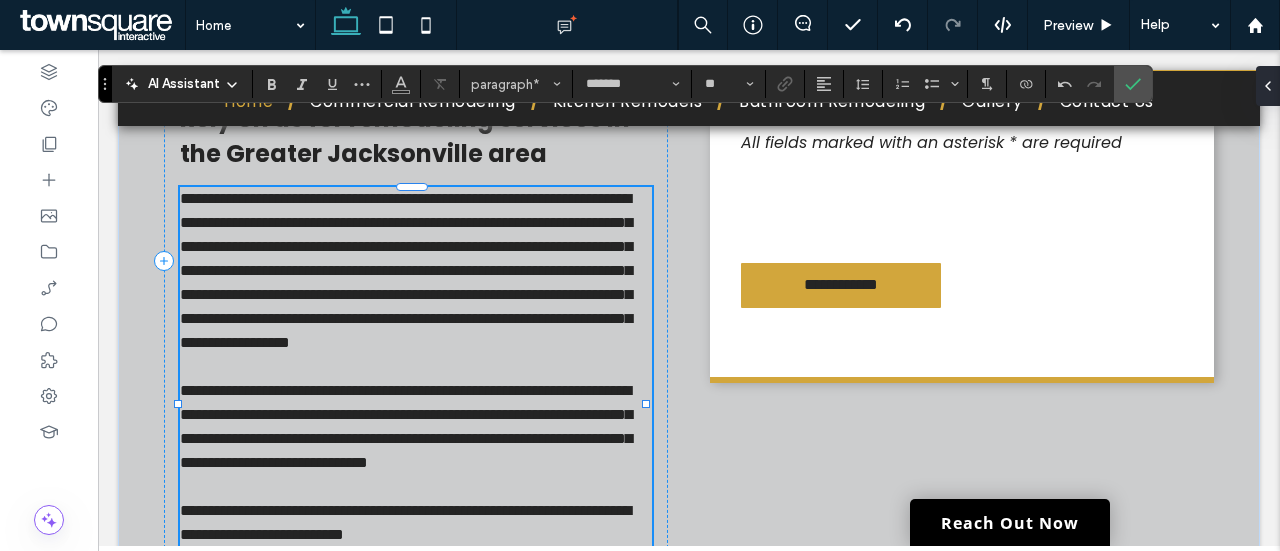 click on "**********" at bounding box center (406, 270) 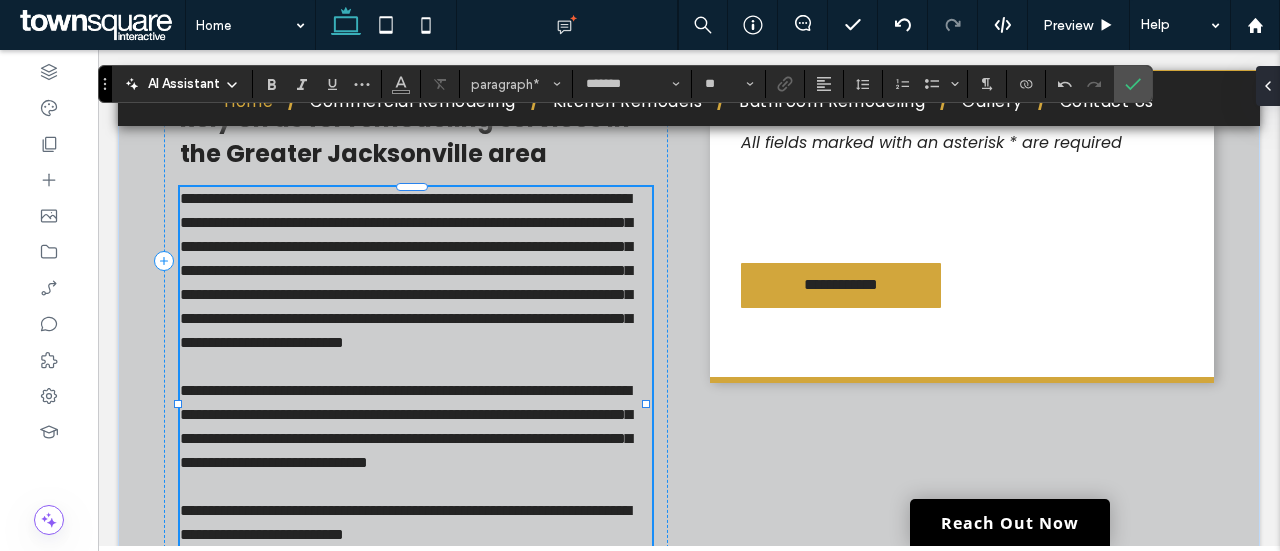 click on "**********" at bounding box center (406, 270) 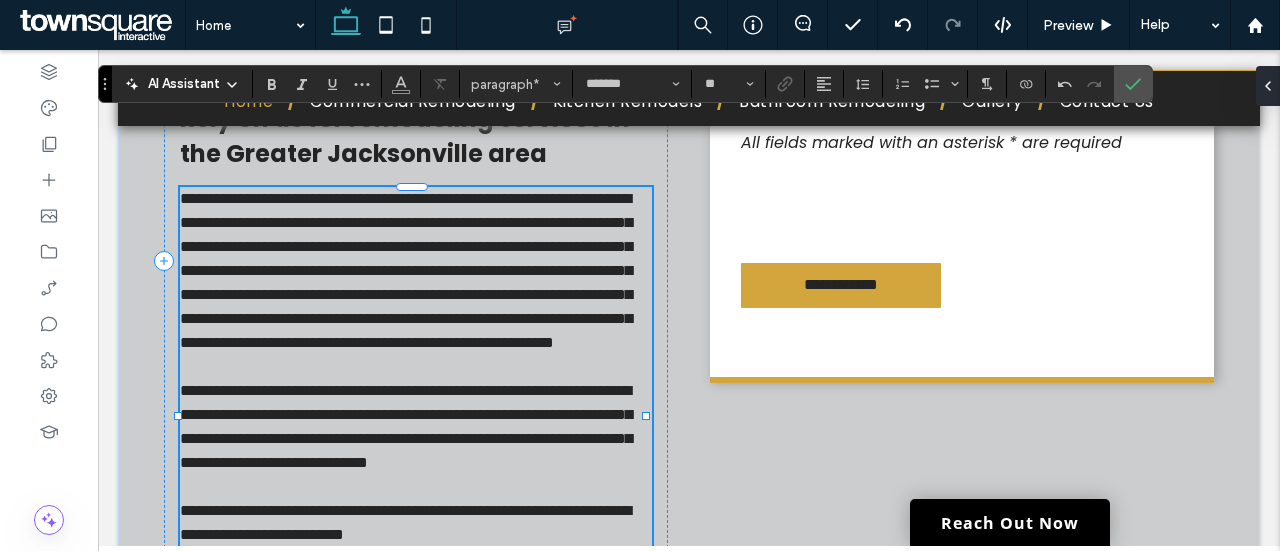 click on "**********" at bounding box center [406, 270] 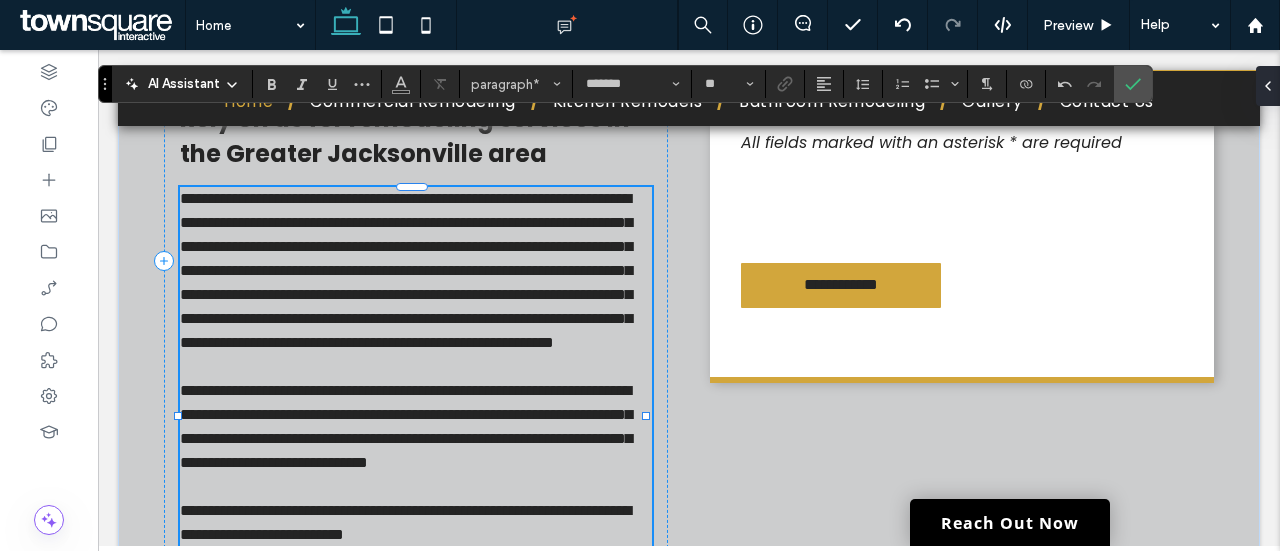 click on "**********" at bounding box center (406, 270) 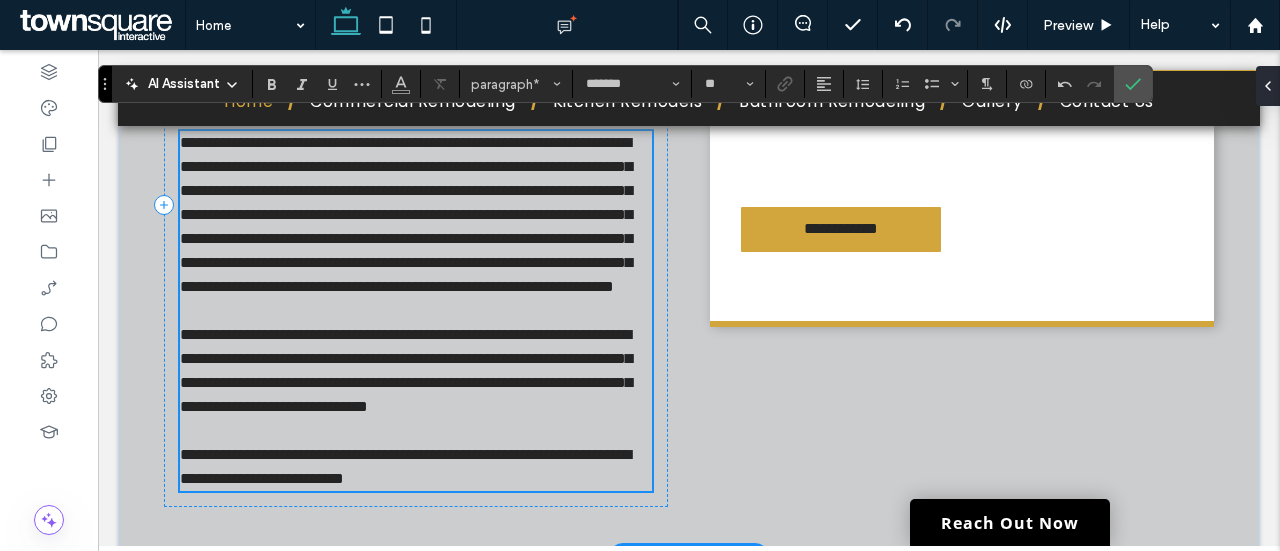 scroll, scrollTop: 799, scrollLeft: 0, axis: vertical 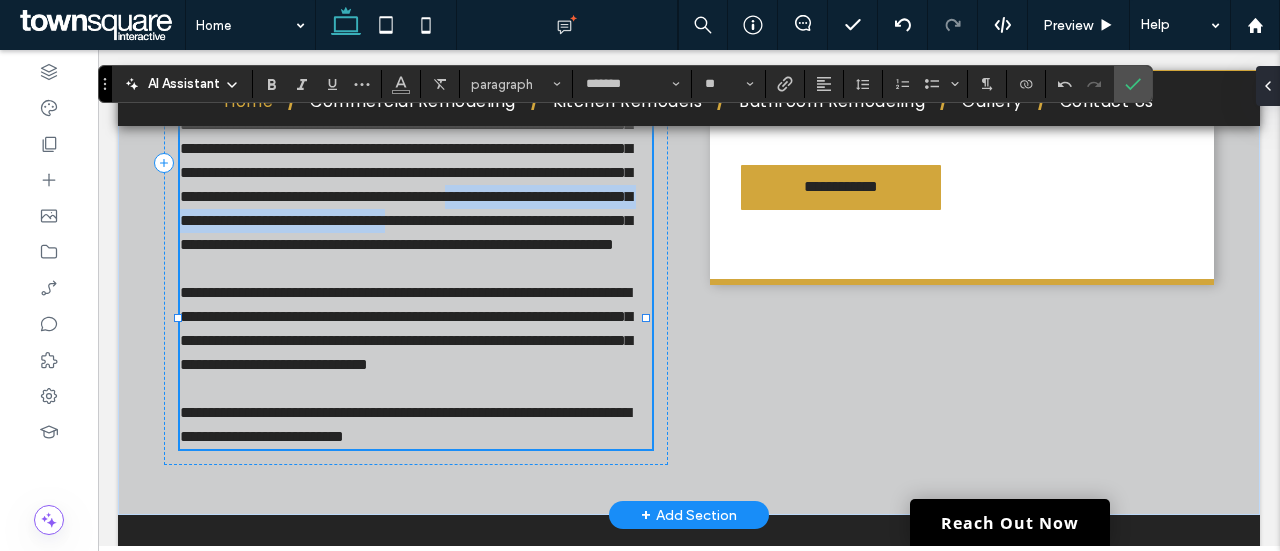 drag, startPoint x: 370, startPoint y: 314, endPoint x: 317, endPoint y: 289, distance: 58.60034 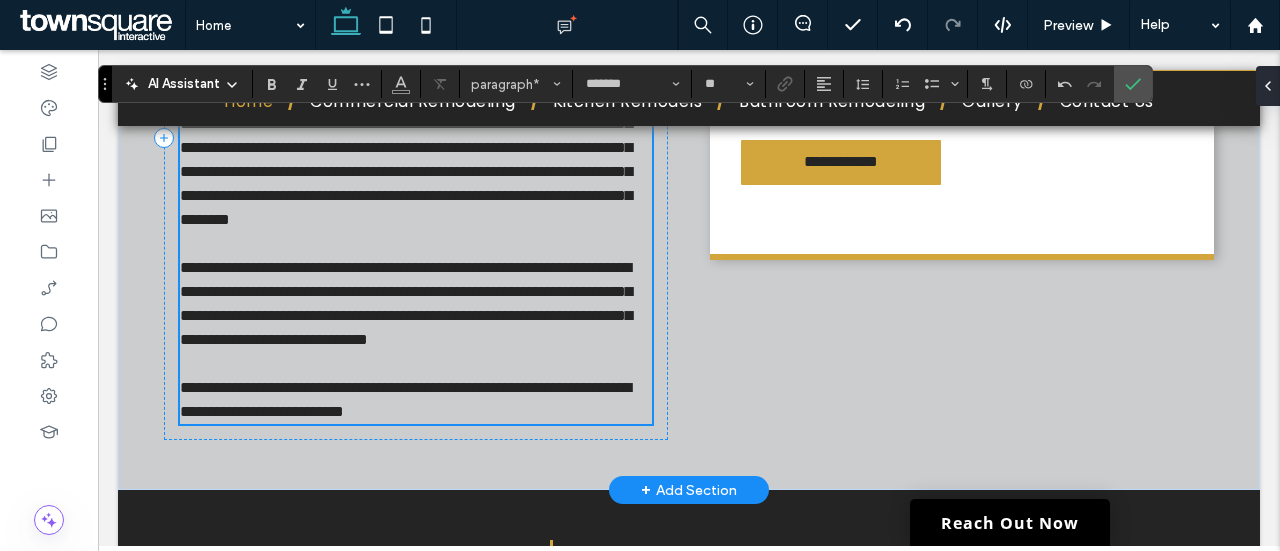 scroll, scrollTop: 825, scrollLeft: 0, axis: vertical 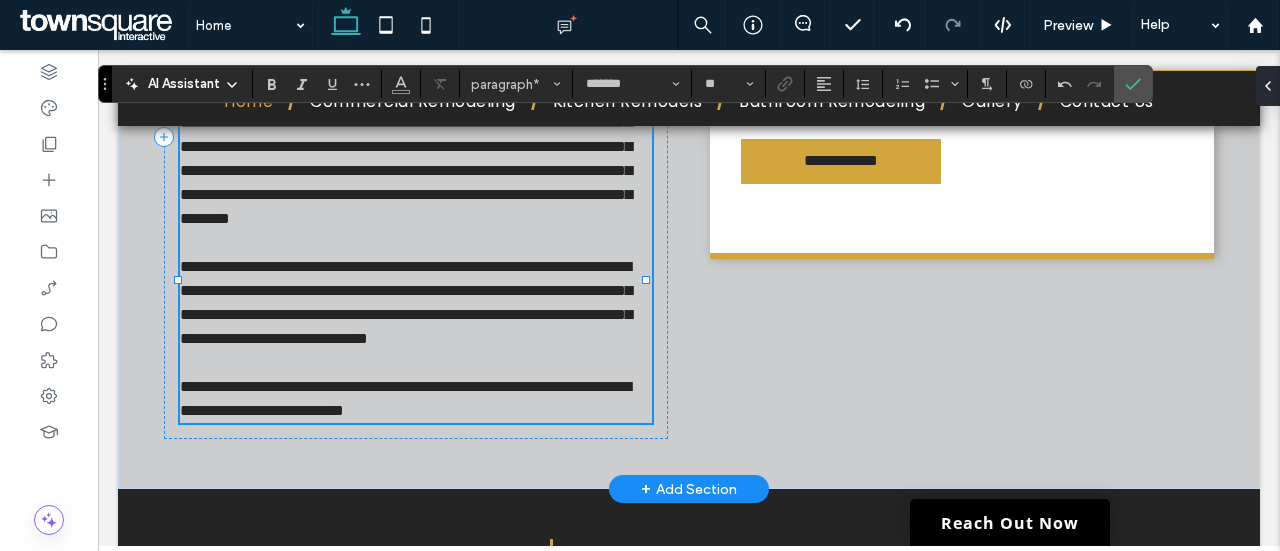 click on "**********" at bounding box center [406, 146] 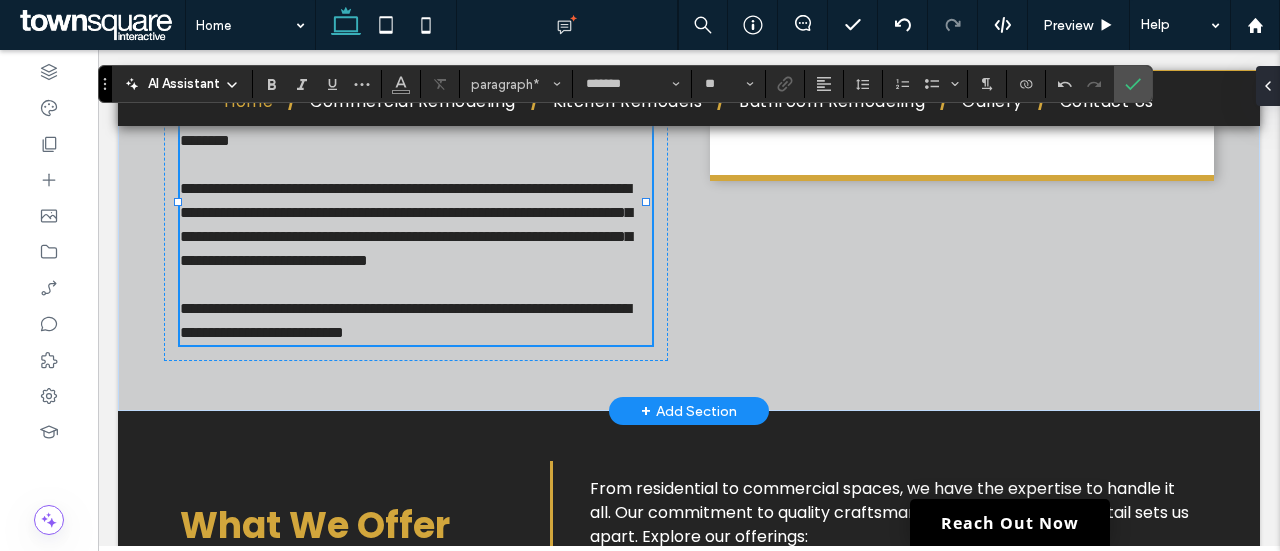 scroll, scrollTop: 904, scrollLeft: 0, axis: vertical 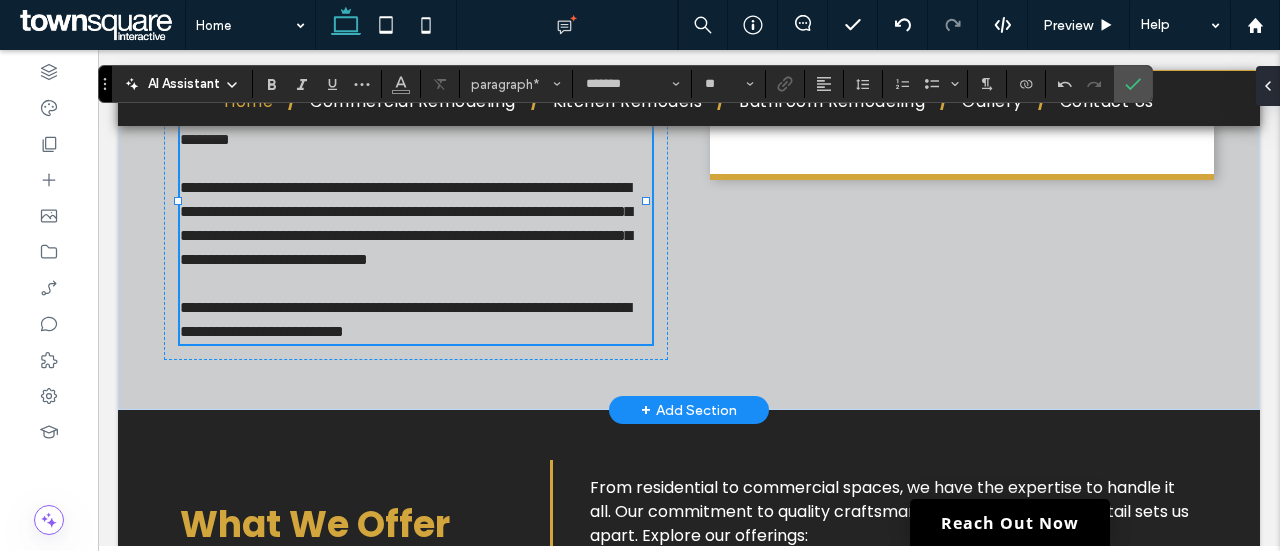 click on "**********" at bounding box center [406, 223] 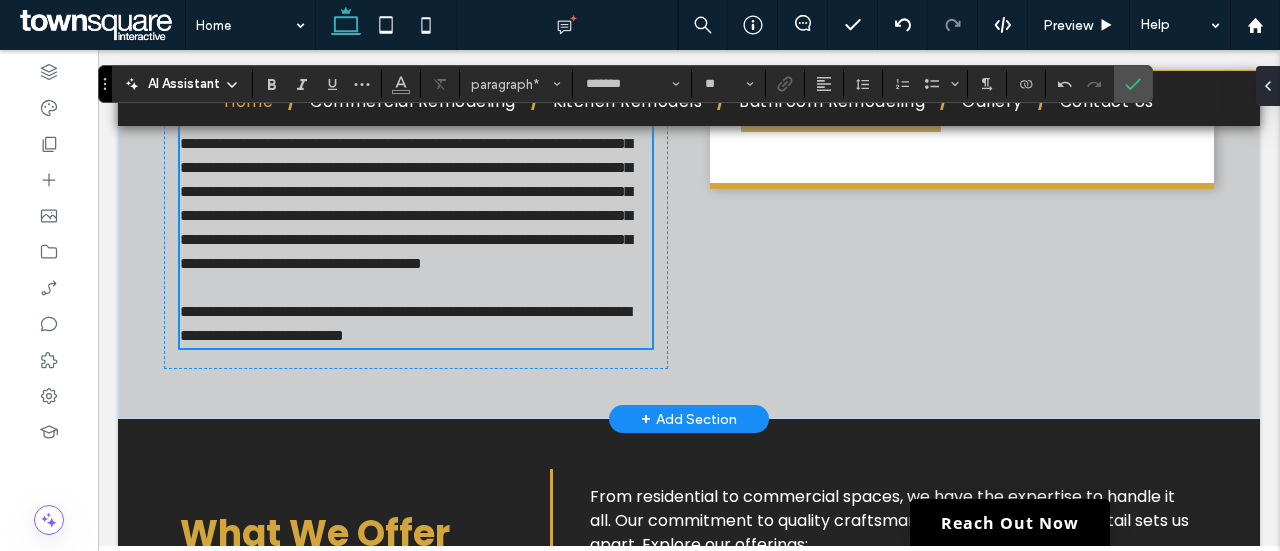 scroll, scrollTop: 847, scrollLeft: 0, axis: vertical 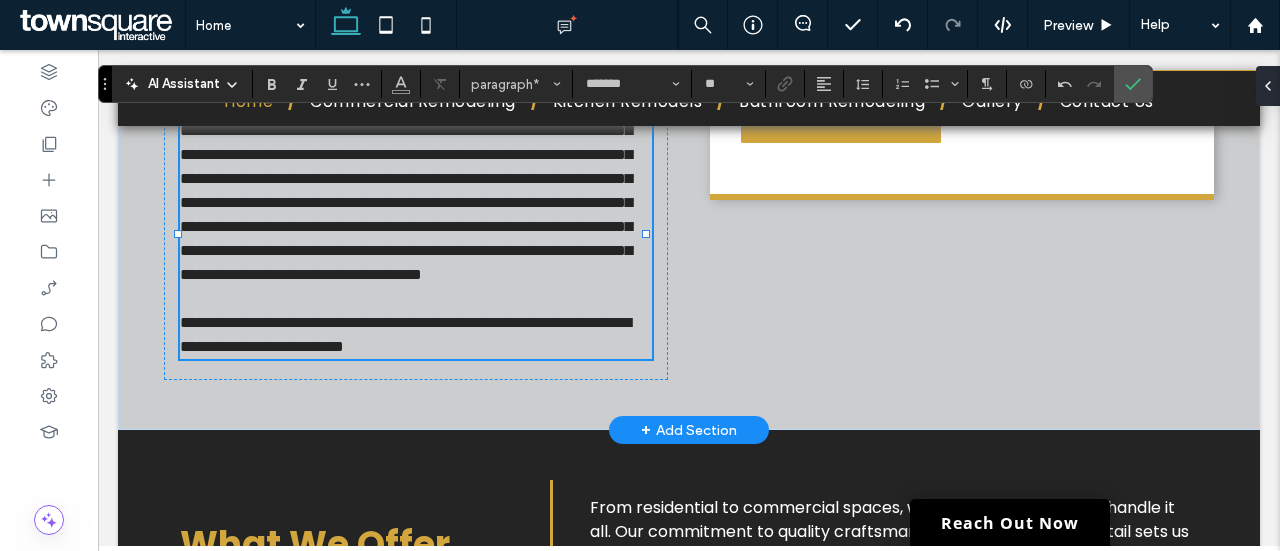 click on "**********" at bounding box center (406, 166) 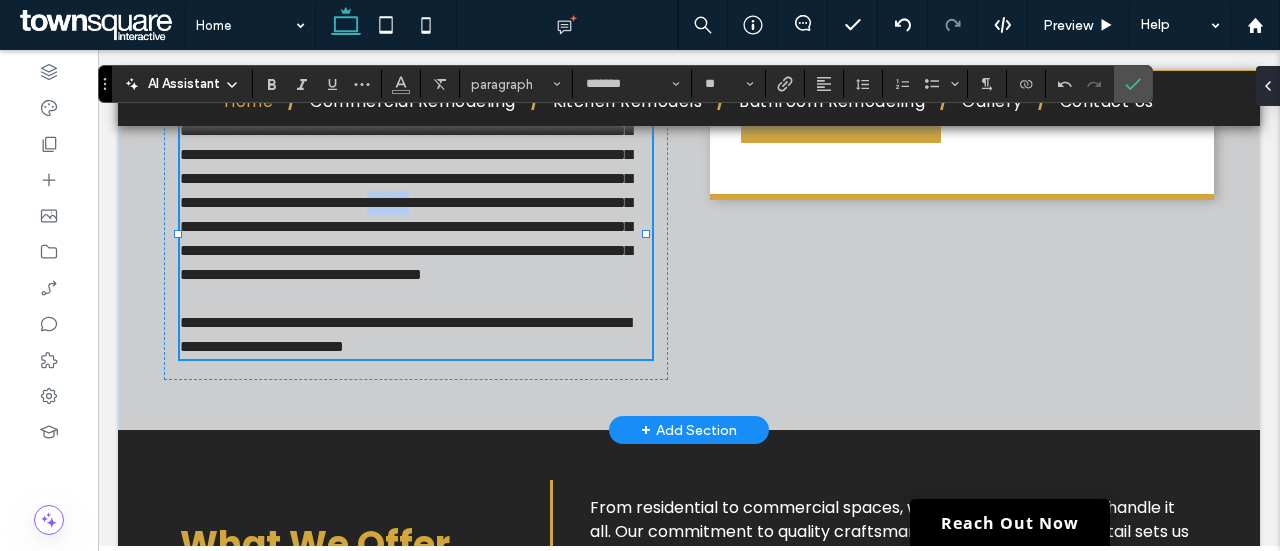 click on "**********" at bounding box center [406, 166] 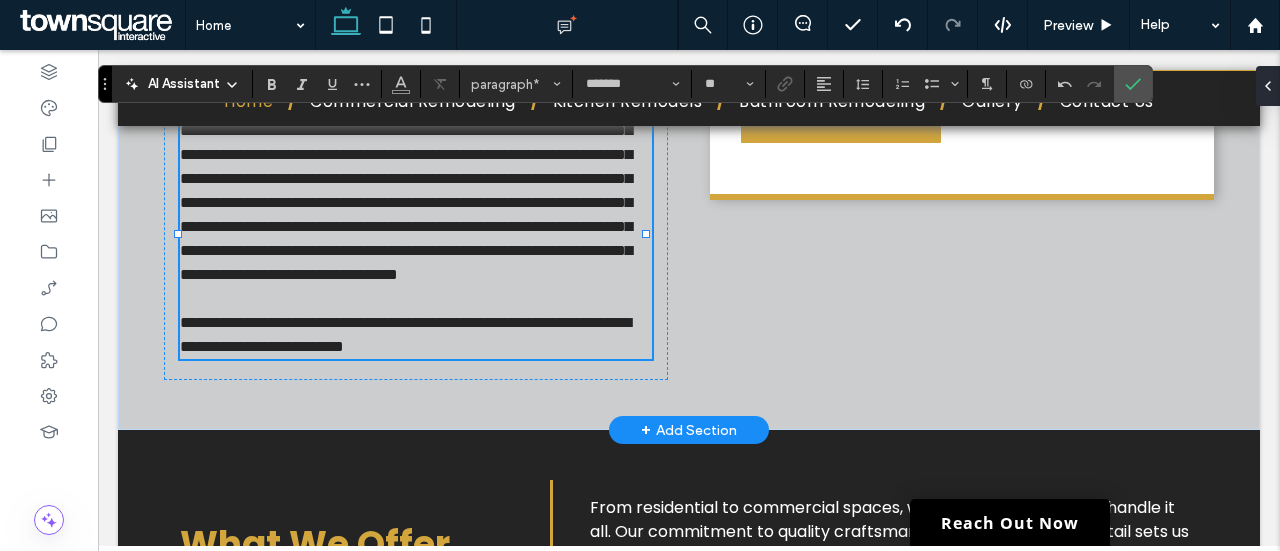 click on "**********" at bounding box center (406, 166) 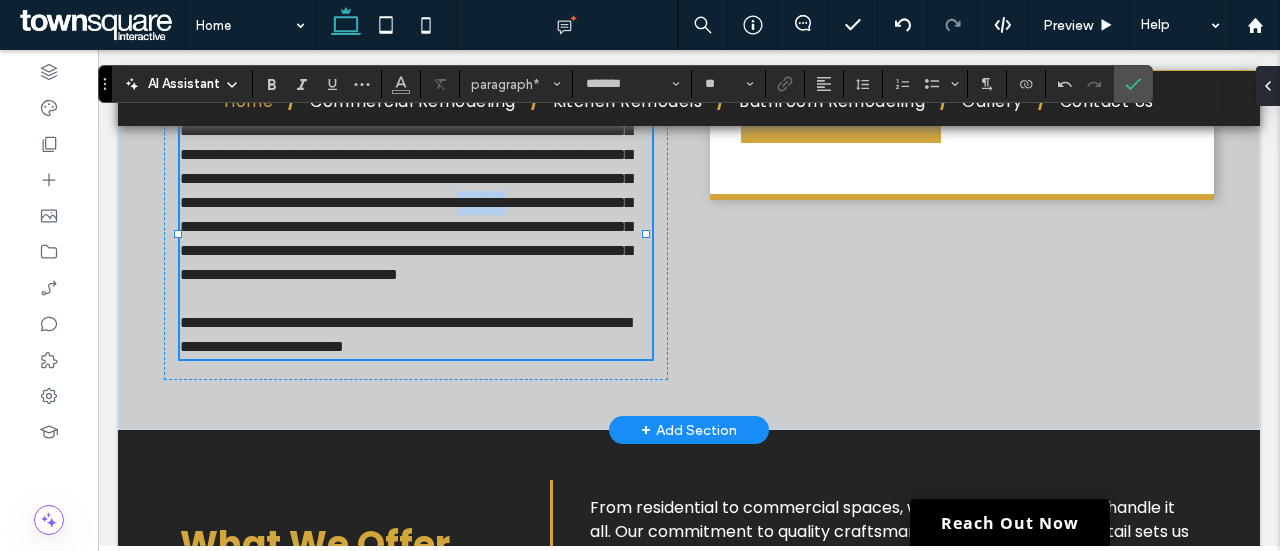 click on "**********" at bounding box center (406, 166) 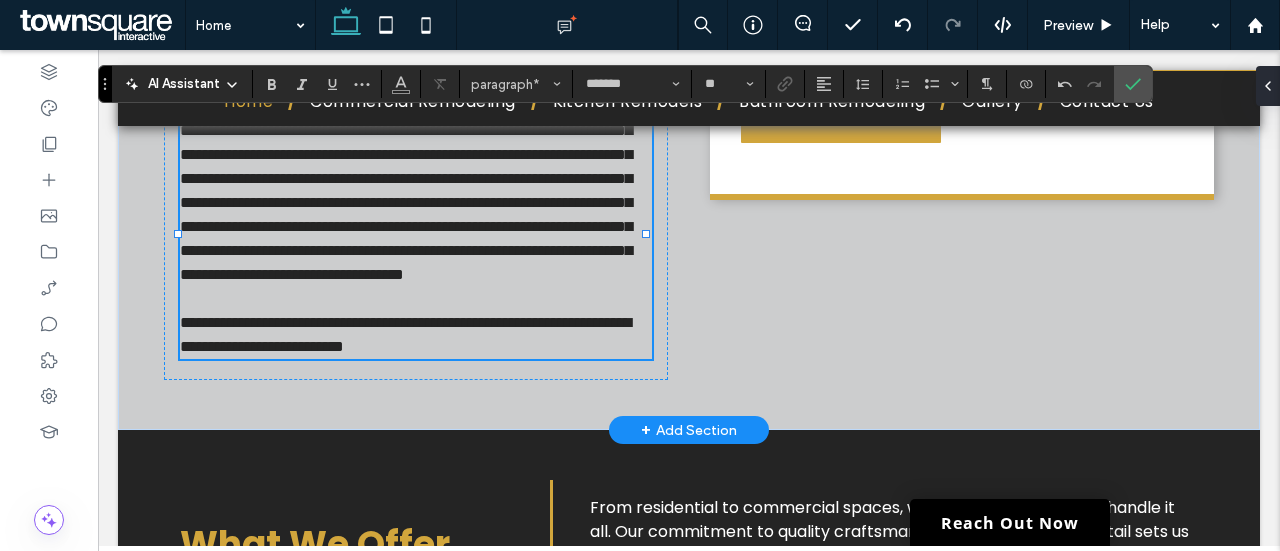 click on "**********" at bounding box center (406, 166) 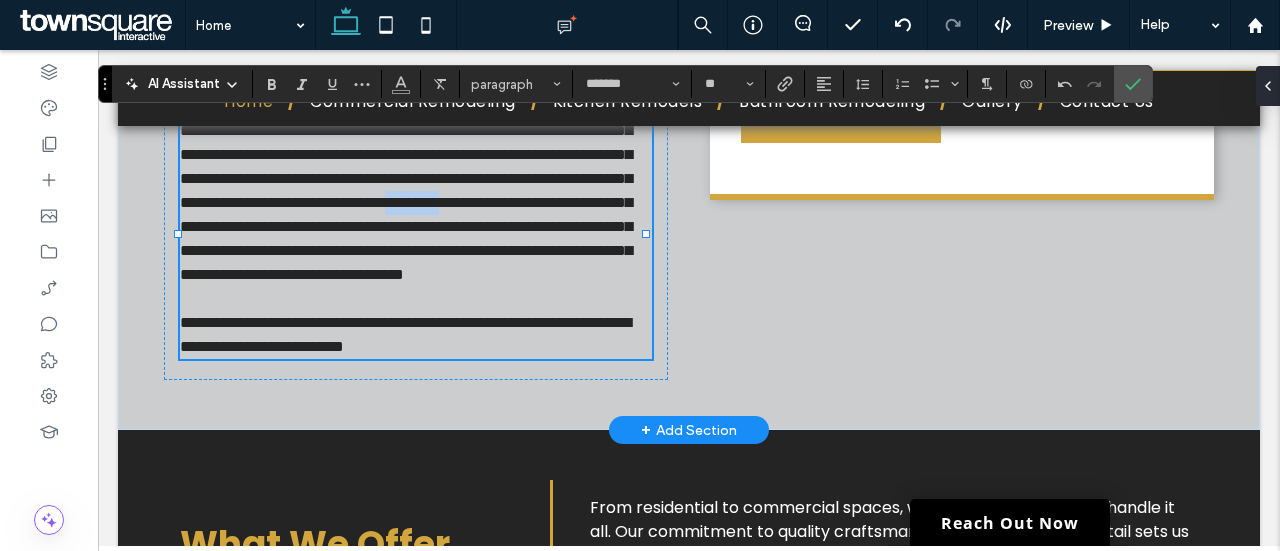 click on "**********" at bounding box center (406, 166) 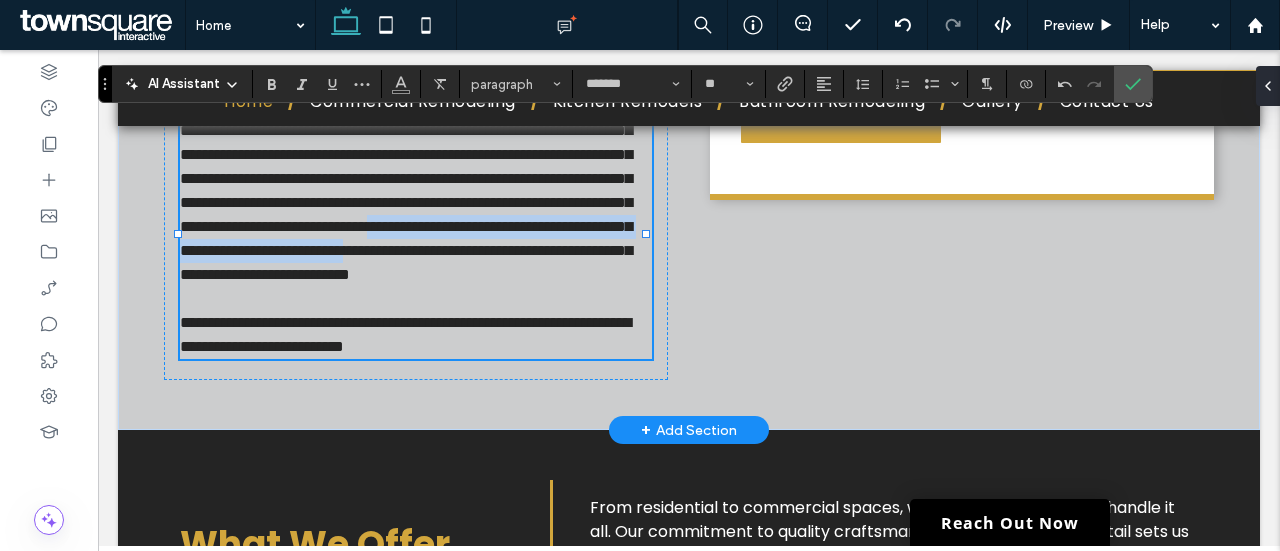 drag, startPoint x: 386, startPoint y: 351, endPoint x: 240, endPoint y: 335, distance: 146.8741 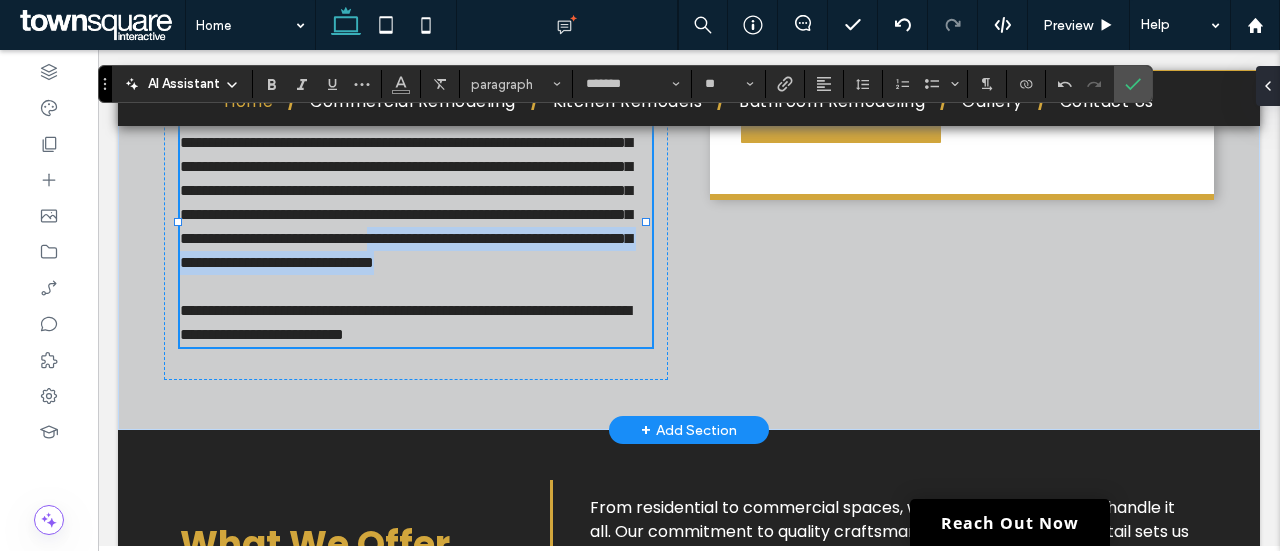 drag, startPoint x: 240, startPoint y: 335, endPoint x: 491, endPoint y: 351, distance: 251.50945 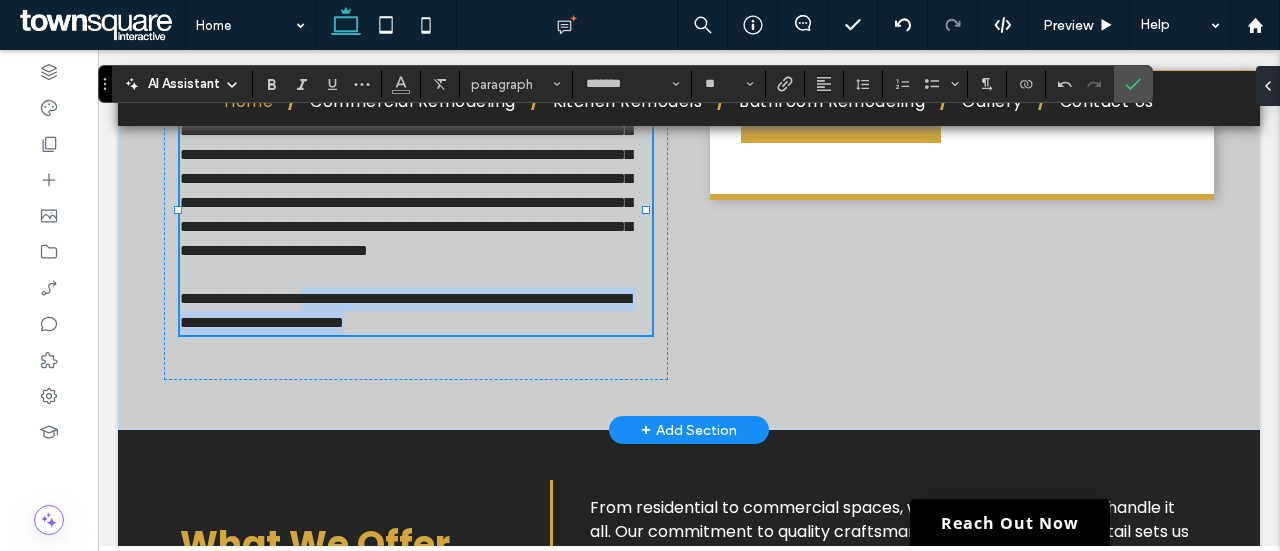 drag, startPoint x: 621, startPoint y: 403, endPoint x: 346, endPoint y: 379, distance: 276.0453 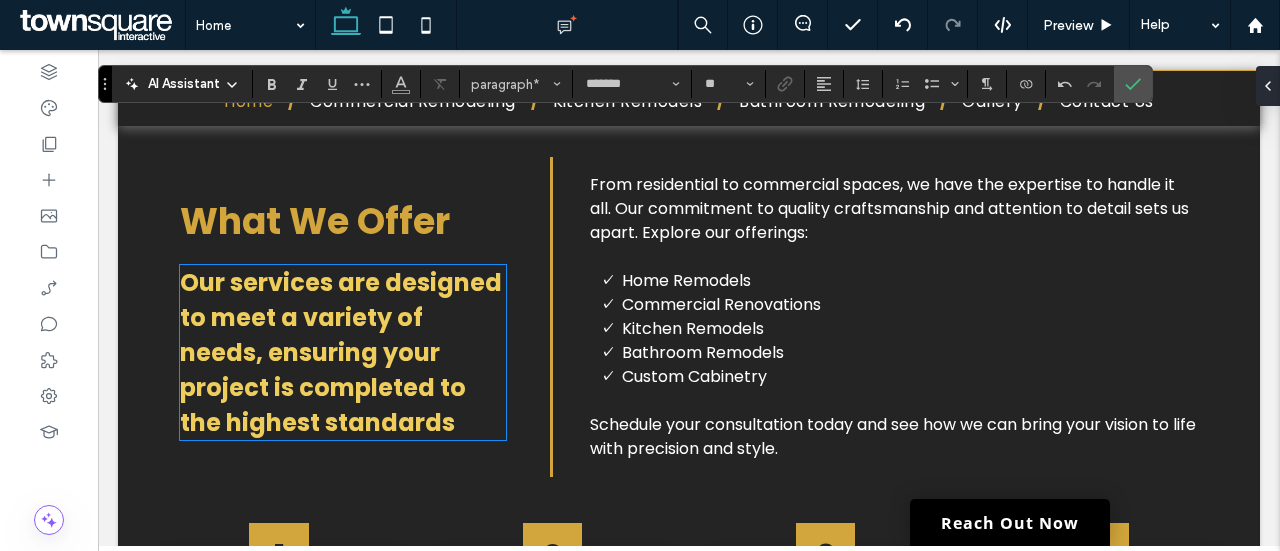 scroll, scrollTop: 1170, scrollLeft: 0, axis: vertical 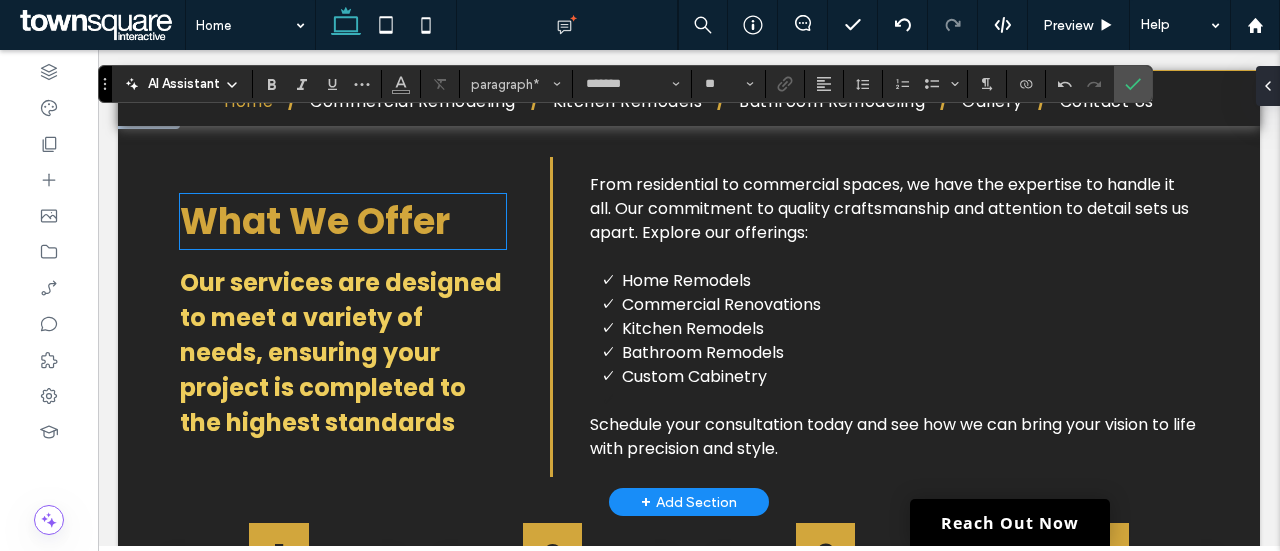 click on "What We Offer" at bounding box center (315, 221) 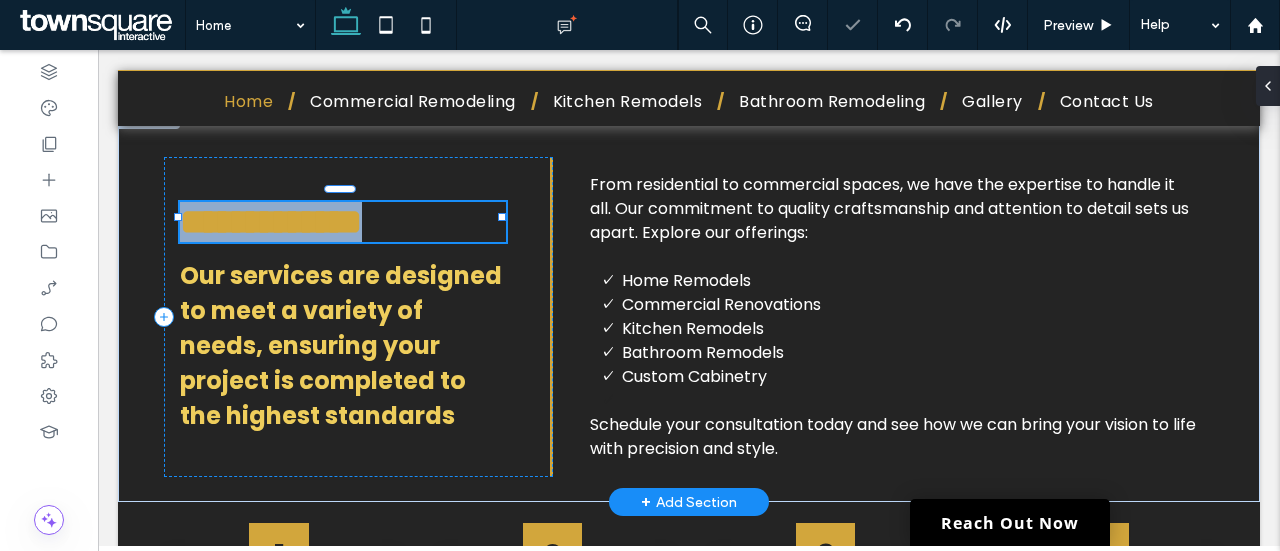 type on "*******" 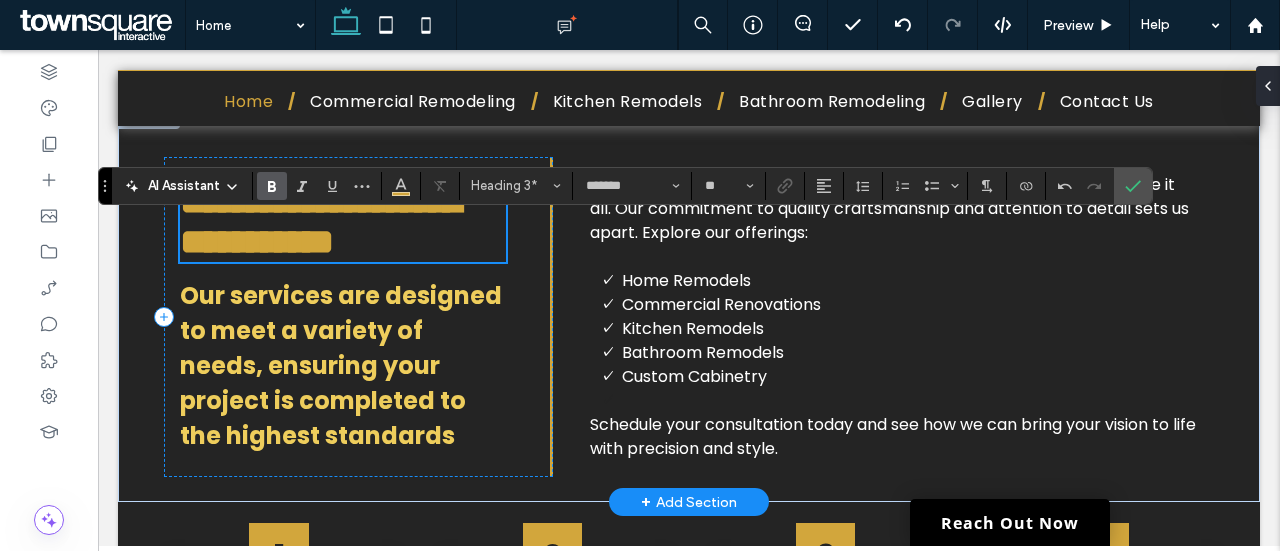 scroll, scrollTop: 1216, scrollLeft: 0, axis: vertical 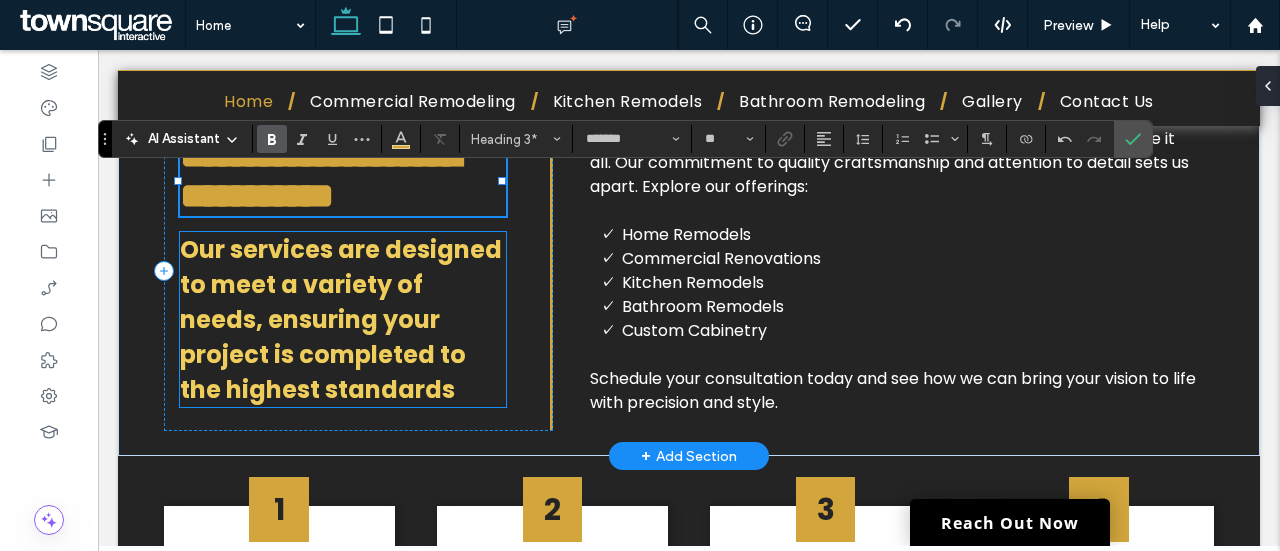 click on "Our services are designed to meet a variety of needs, ensuring your project is completed to the highest standards" at bounding box center [341, 319] 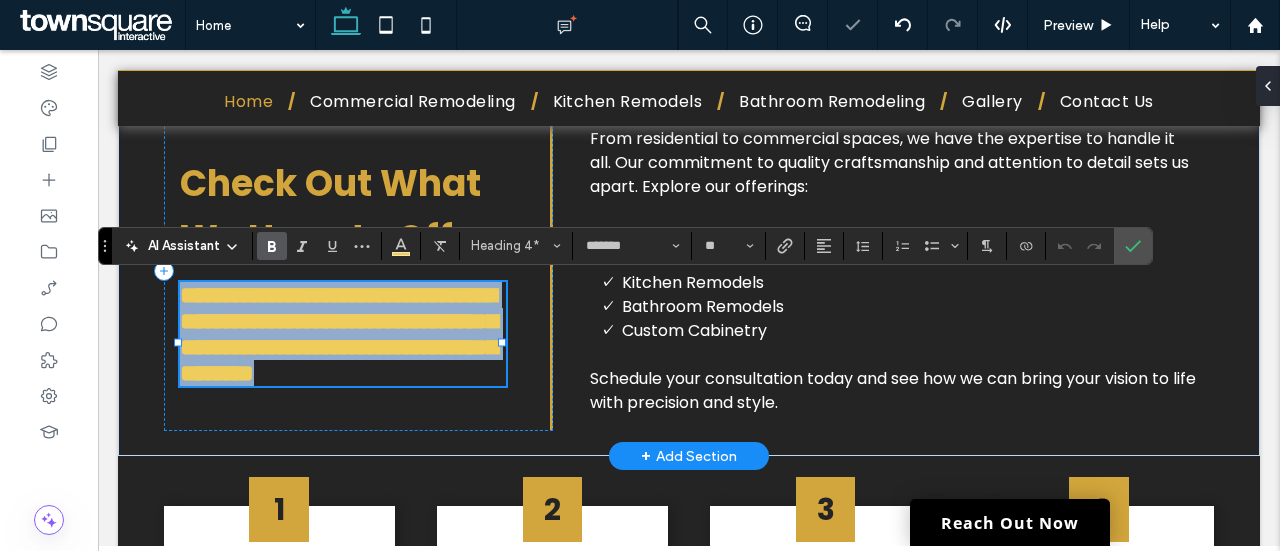 click on "**********" at bounding box center (338, 334) 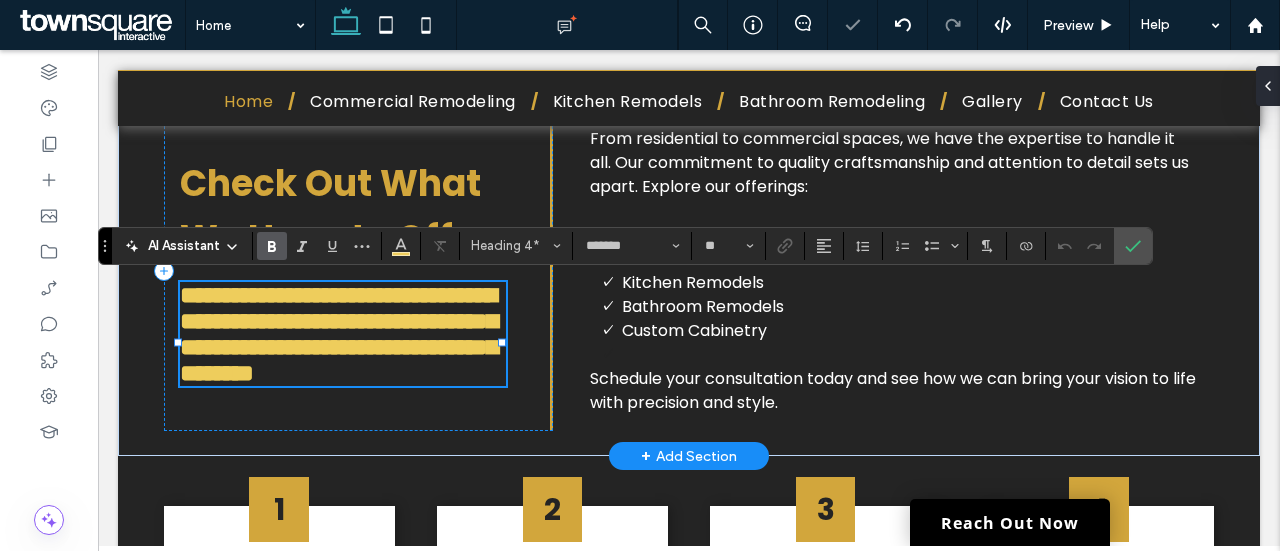 type 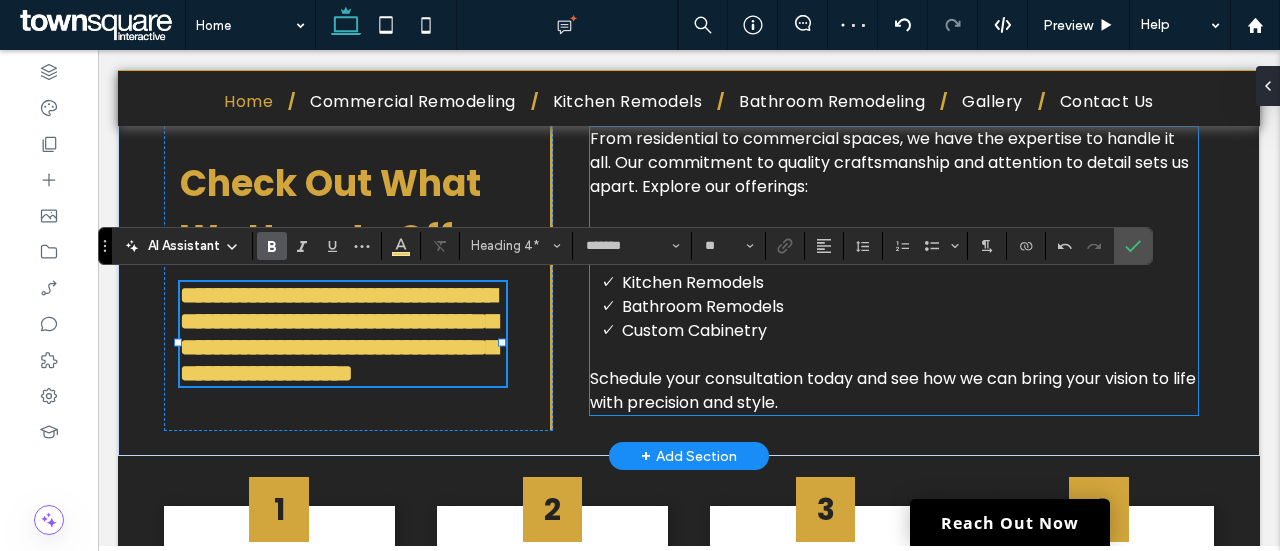click on "From residential to commercial spaces, we have the expertise to handle it all. Our commitment to quality craftsmanship and attention to detail sets us apart. Explore our offerings:" at bounding box center [889, 162] 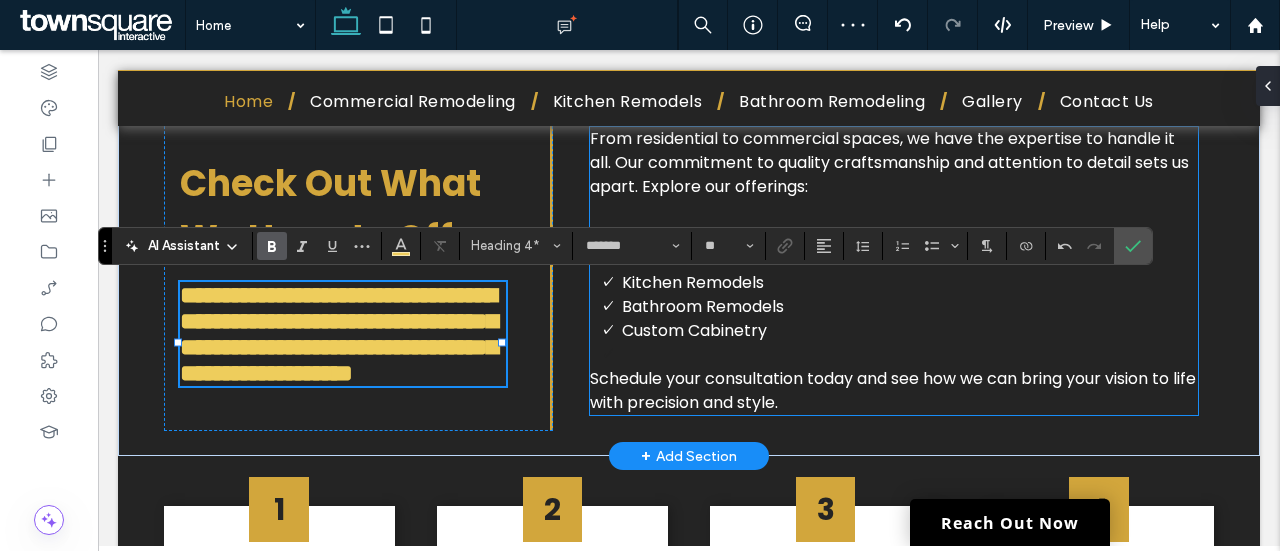 click on "From residential to commercial spaces, we have the expertise to handle it all. Our commitment to quality craftsmanship and attention to detail sets us apart. Explore our offerings:   Home Remodels Commercial Renovations Kitchen Remodels Bathroom Remodels Custom Cabinetry
Schedule your consultation today and see how we can bring your vision to life with precision and style." at bounding box center (894, 271) 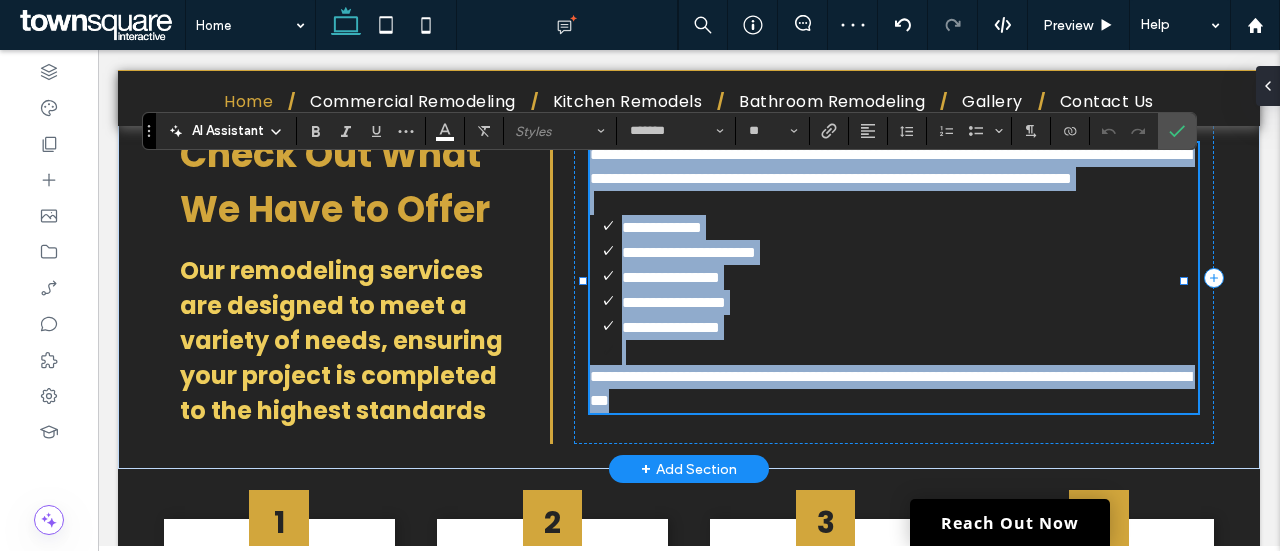 click on "**********" at bounding box center [890, 166] 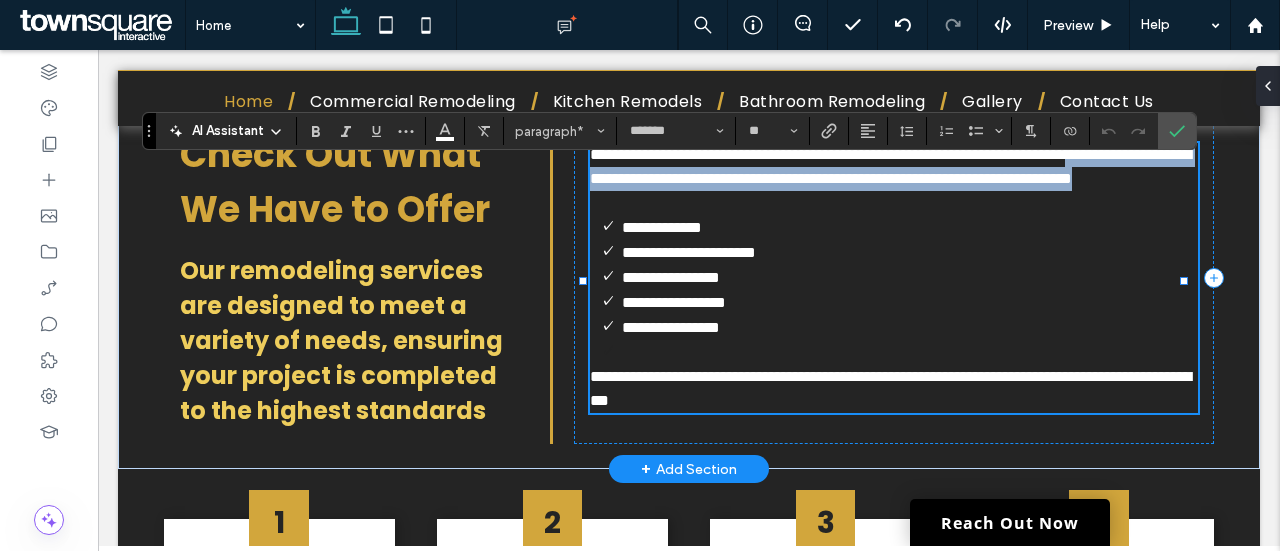 drag, startPoint x: 842, startPoint y: 232, endPoint x: 608, endPoint y: 209, distance: 235.12762 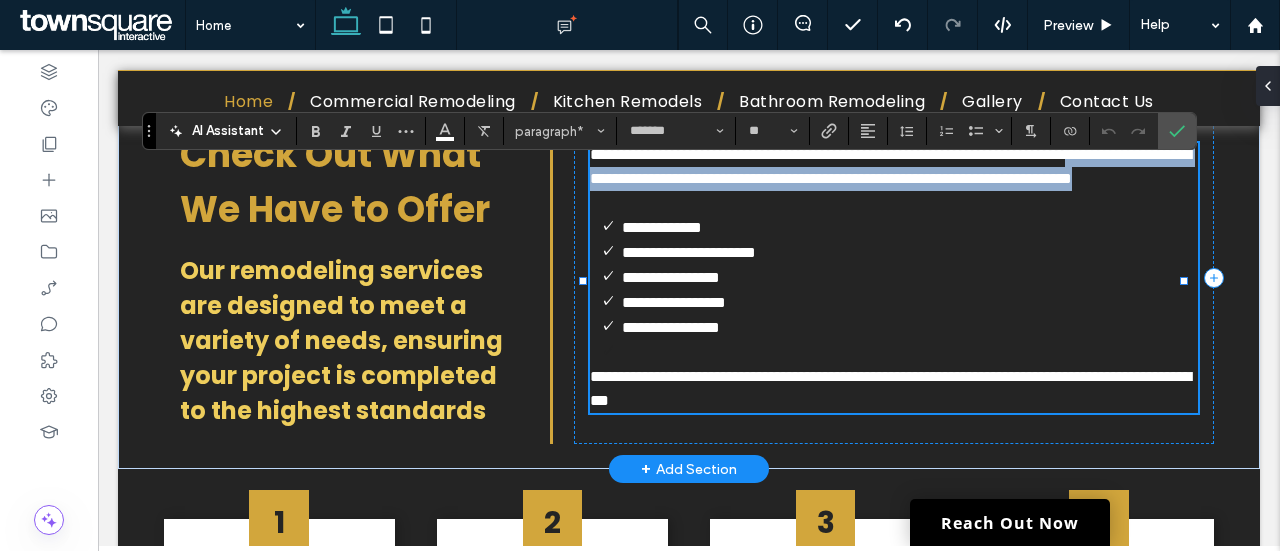 type 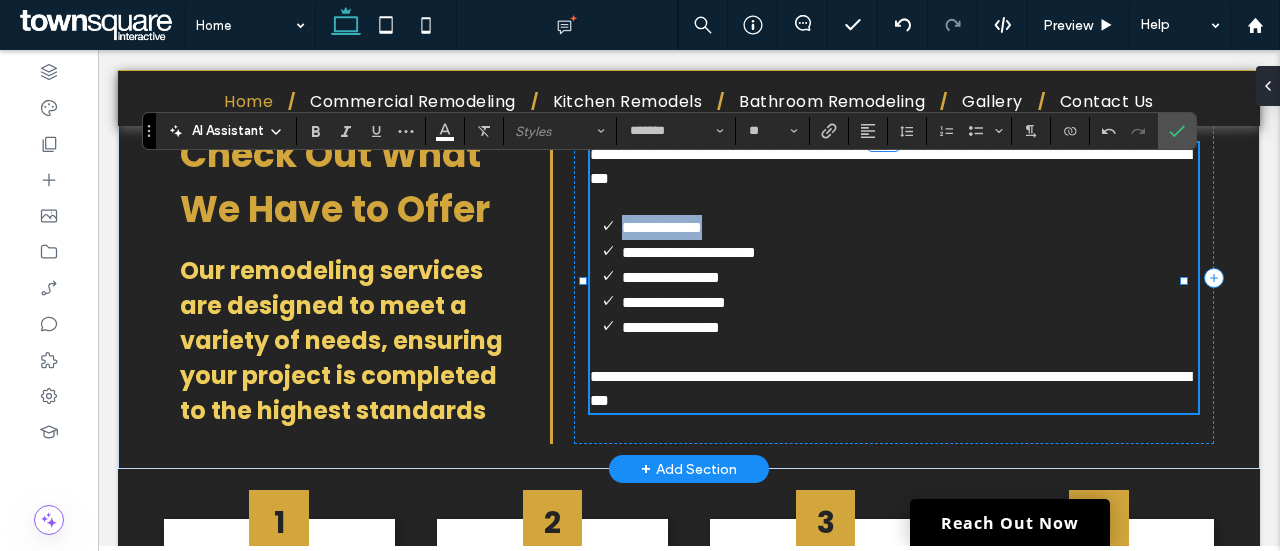 drag, startPoint x: 768, startPoint y: 261, endPoint x: 590, endPoint y: 271, distance: 178.28067 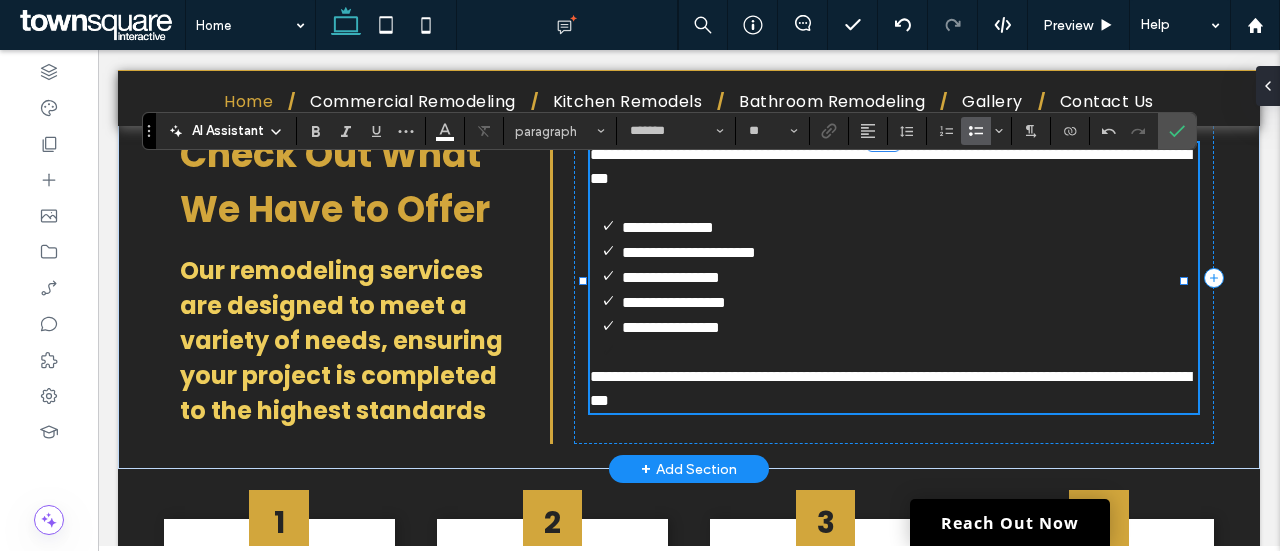 click on "**********" at bounding box center (689, 252) 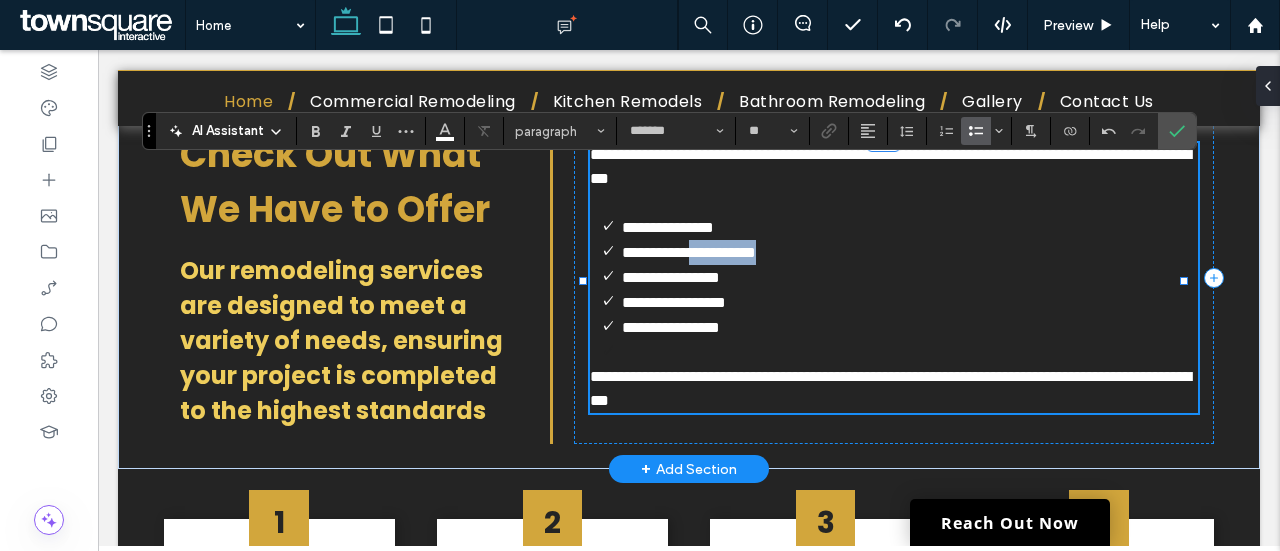click on "**********" at bounding box center (689, 252) 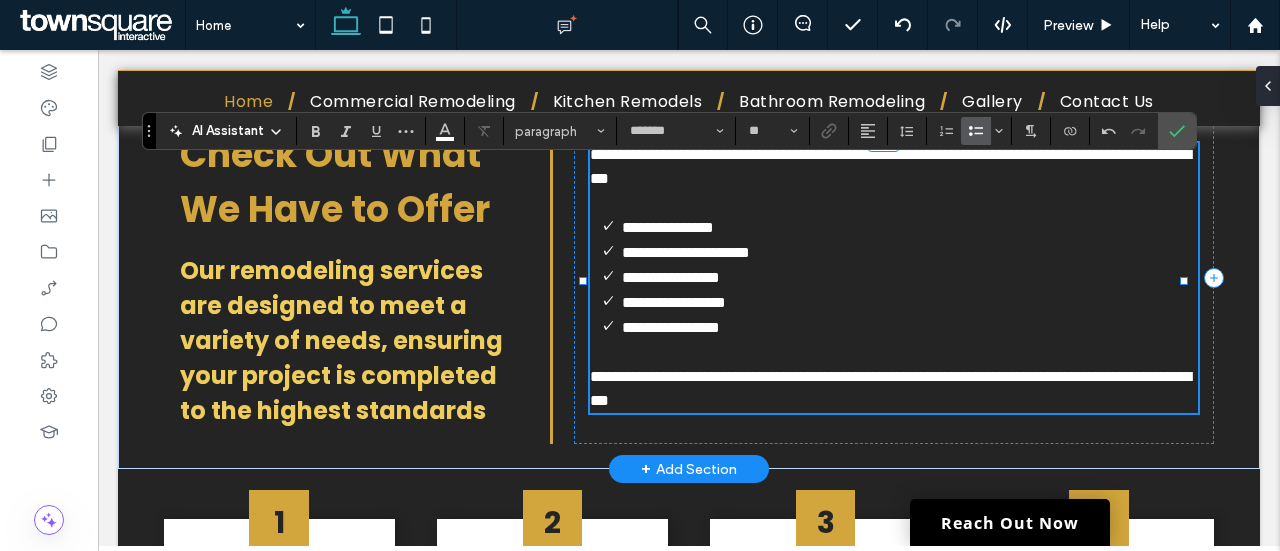 click on "**********" at bounding box center (671, 277) 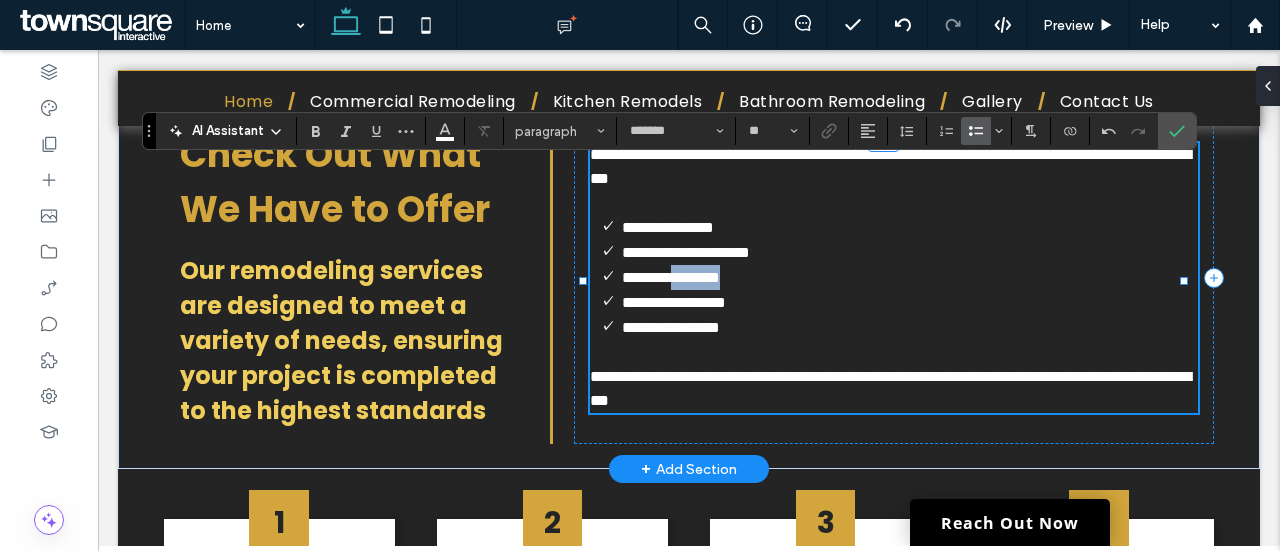 click on "**********" at bounding box center (671, 277) 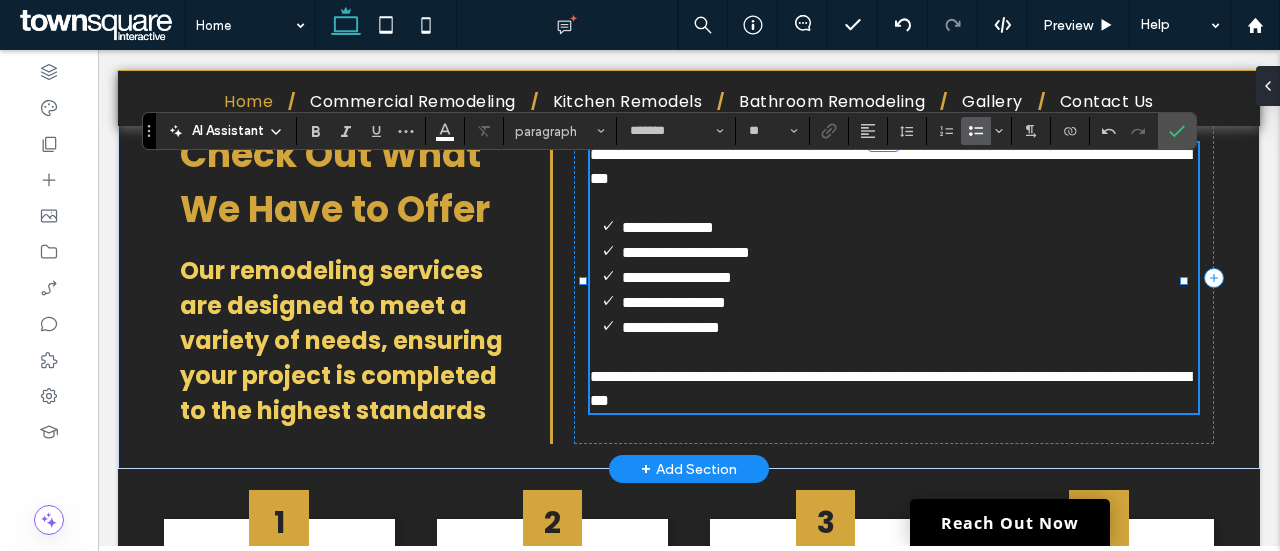 click on "**********" at bounding box center [674, 302] 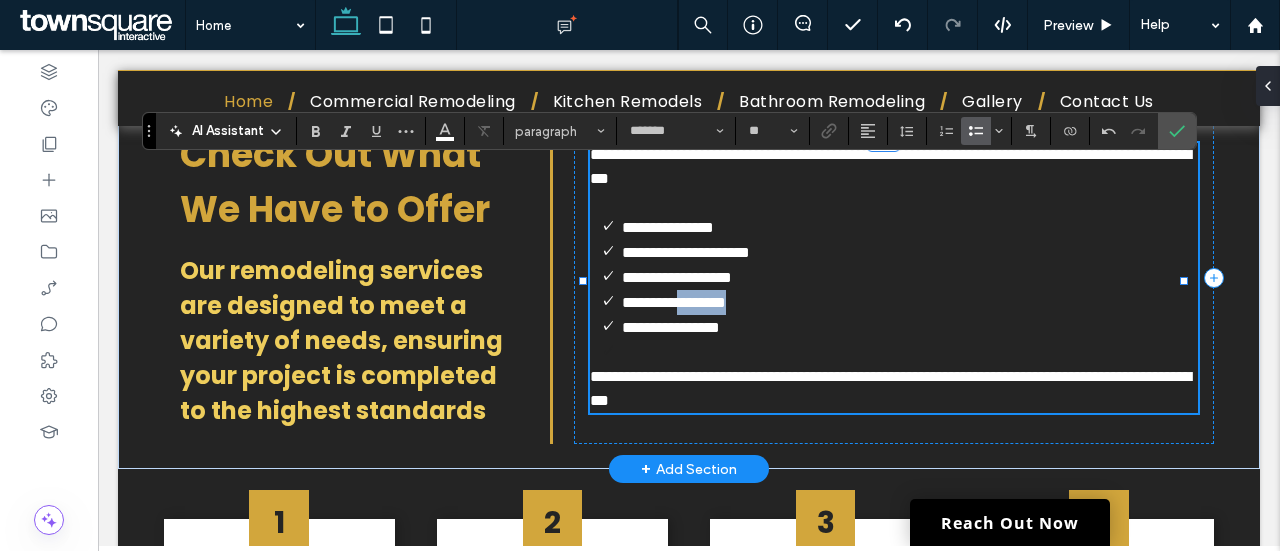 click on "**********" at bounding box center [674, 302] 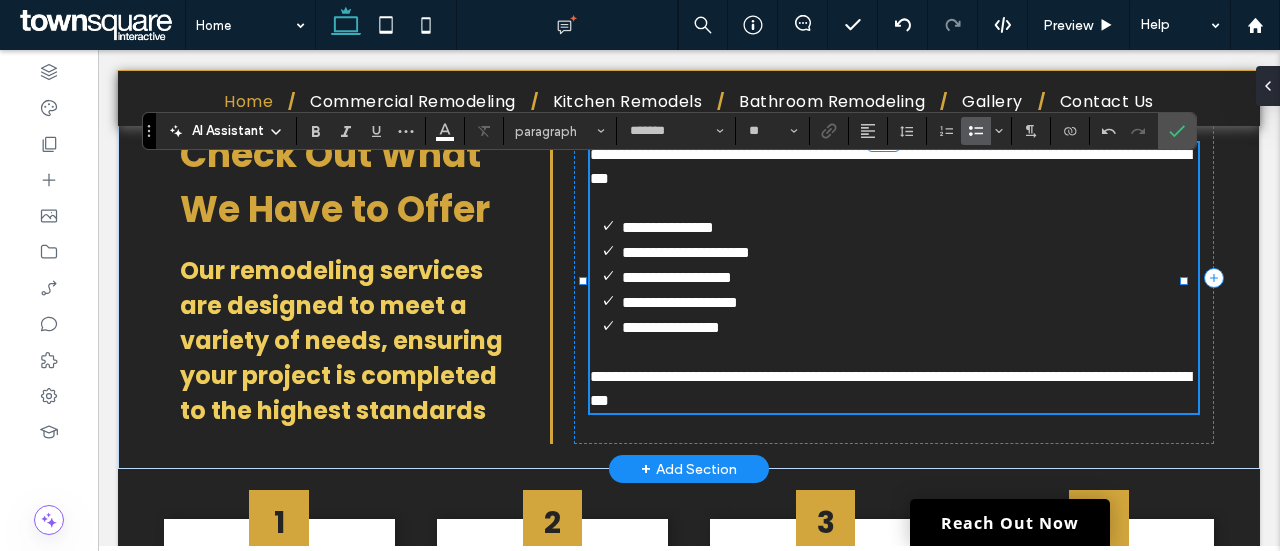 click on "**********" at bounding box center (671, 327) 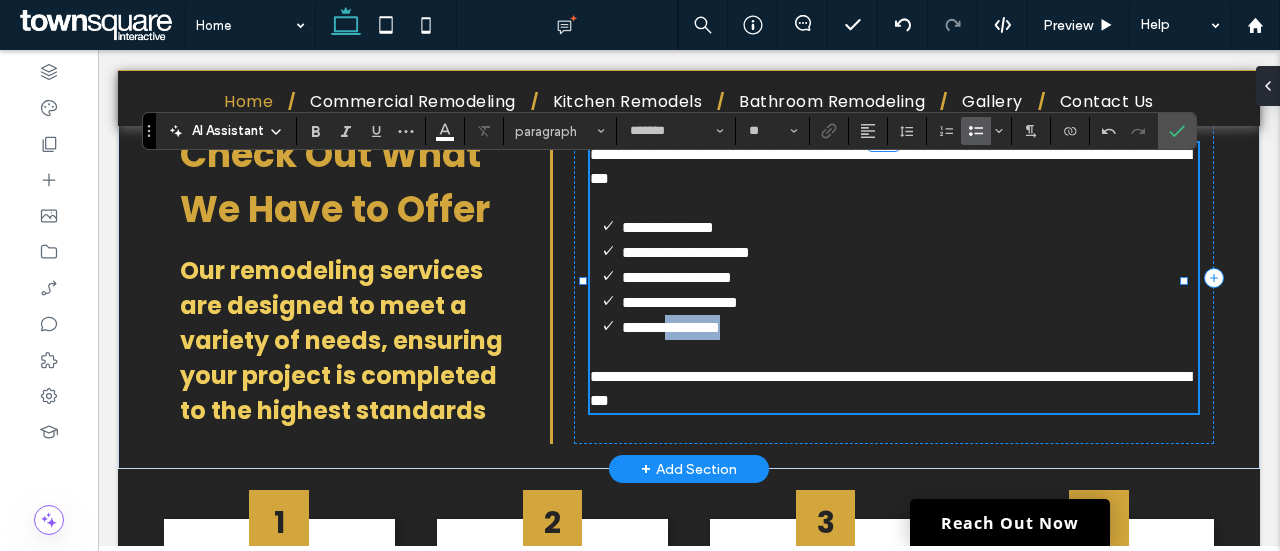 click on "**********" at bounding box center [671, 327] 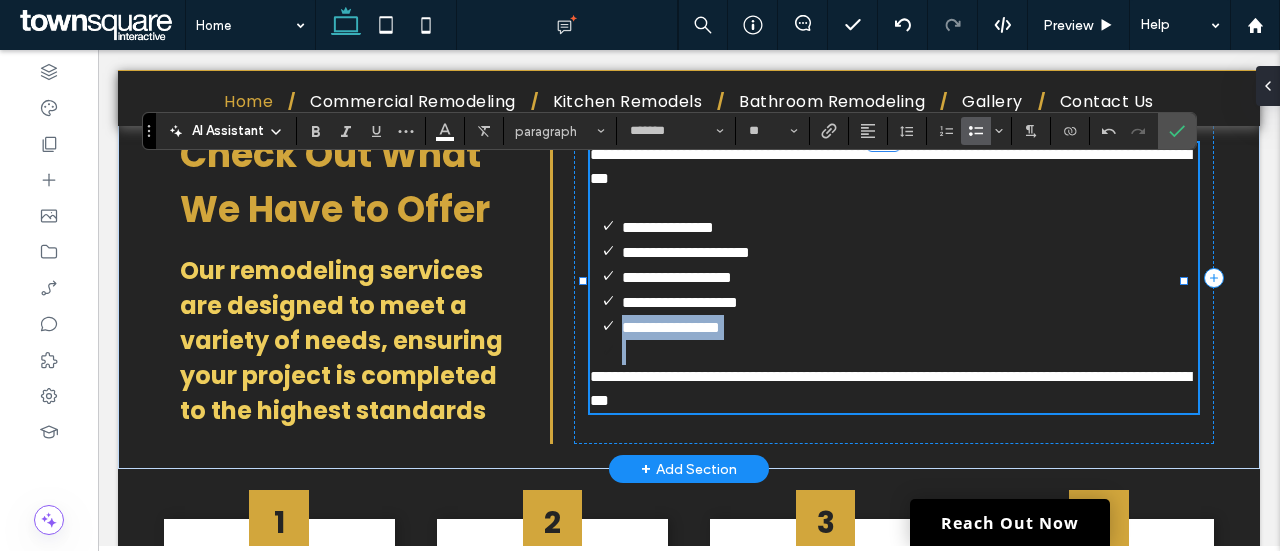 click on "**********" at bounding box center [671, 327] 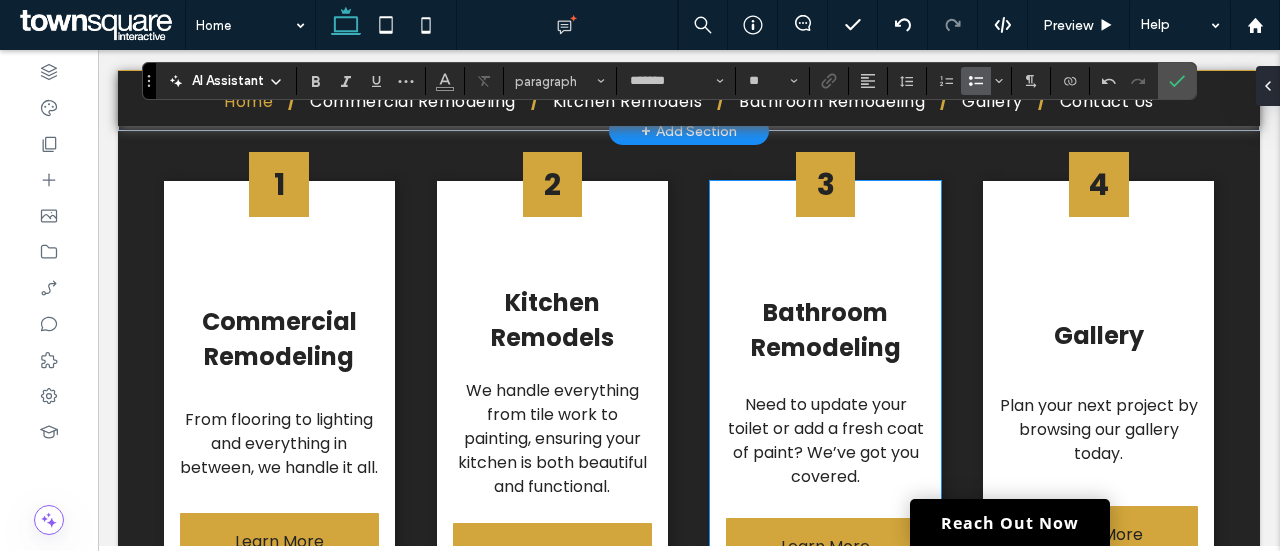 scroll, scrollTop: 1636, scrollLeft: 0, axis: vertical 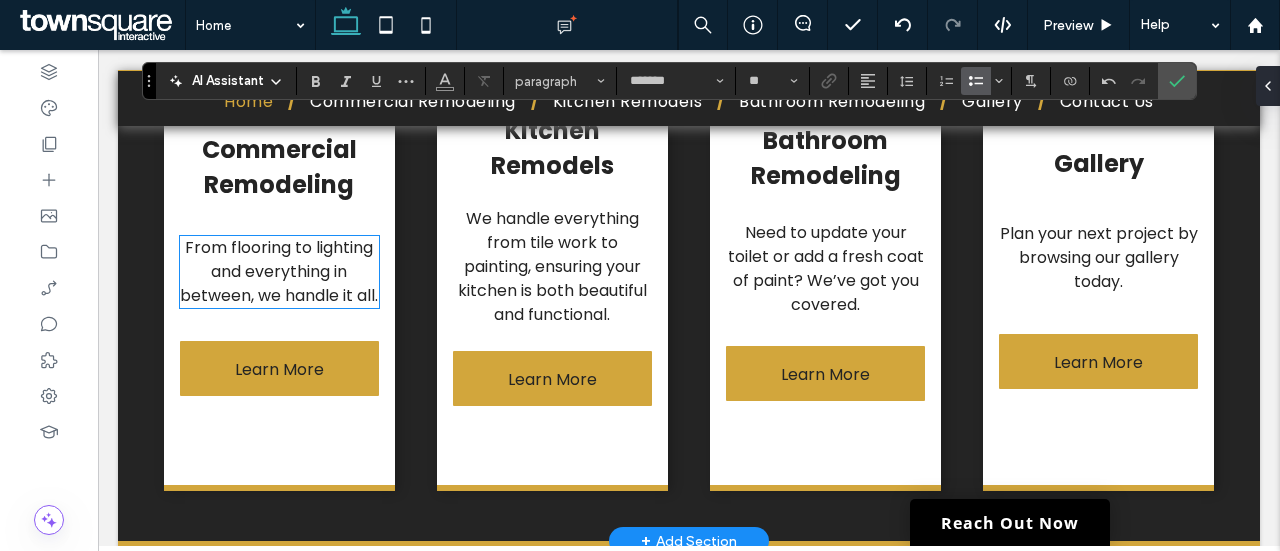 click on "From flooring to lighting and everything in between, we handle it all." at bounding box center (279, 271) 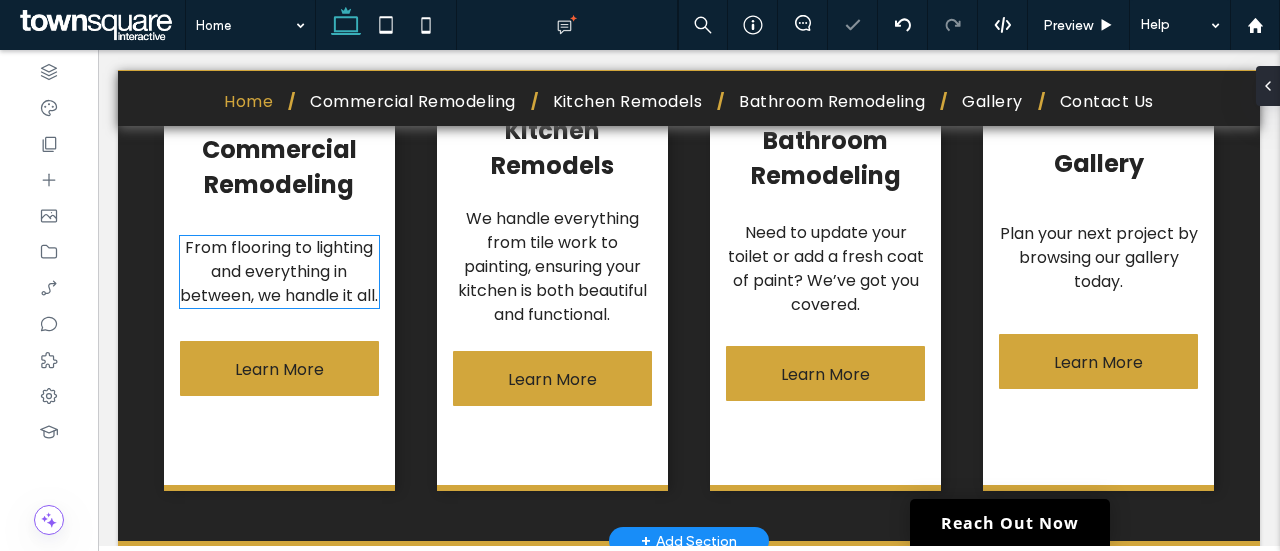click on "From flooring to lighting and everything in between, we handle it all." at bounding box center [279, 272] 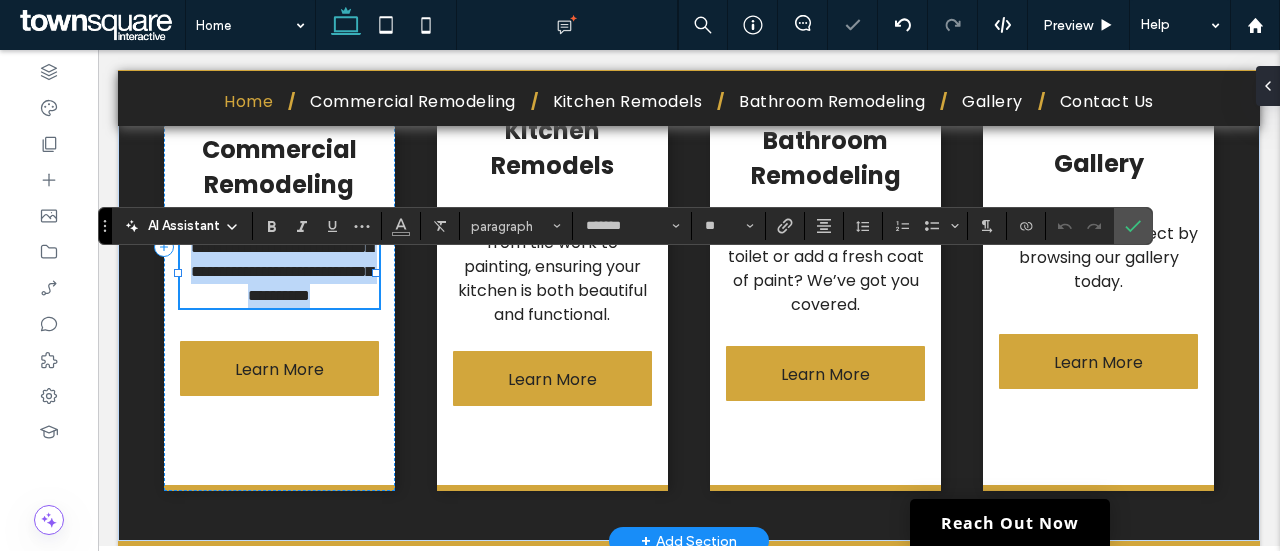 type on "*******" 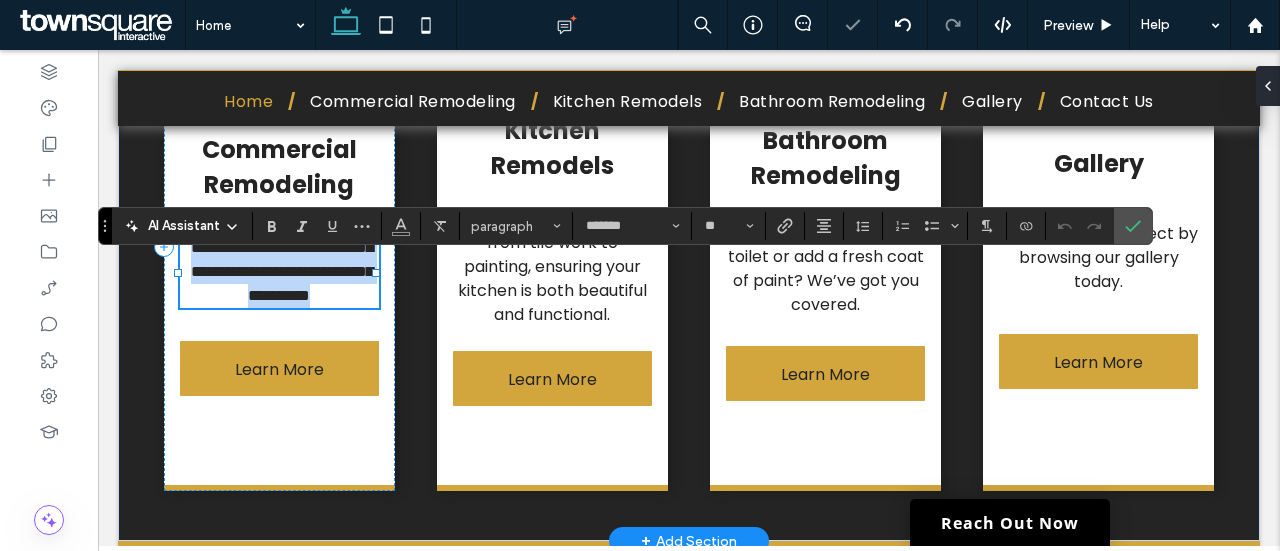 type 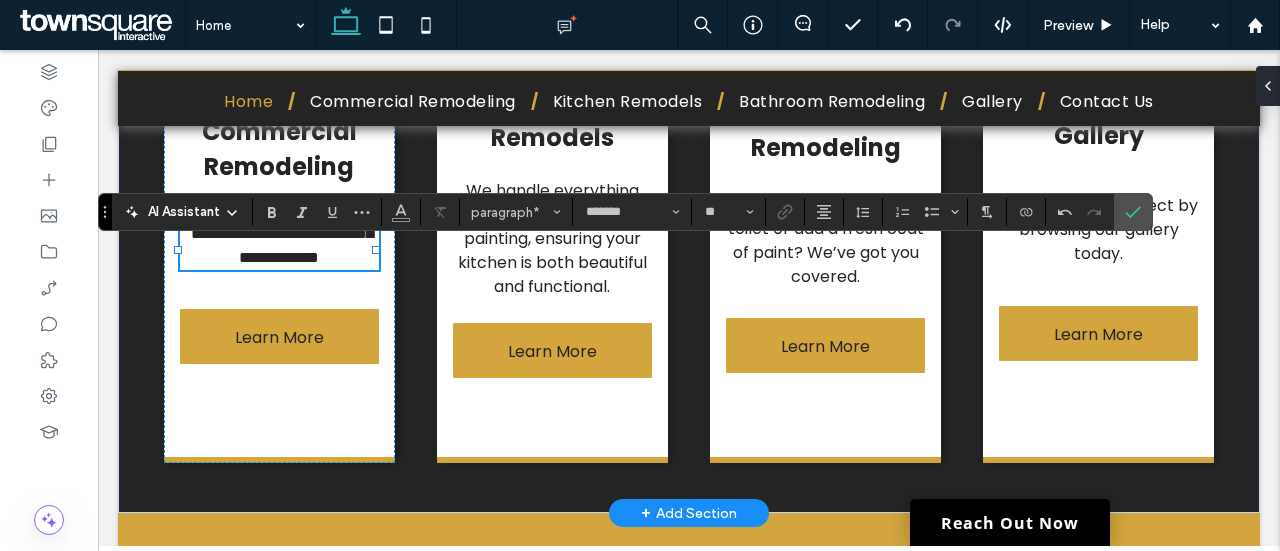 scroll, scrollTop: 1740, scrollLeft: 0, axis: vertical 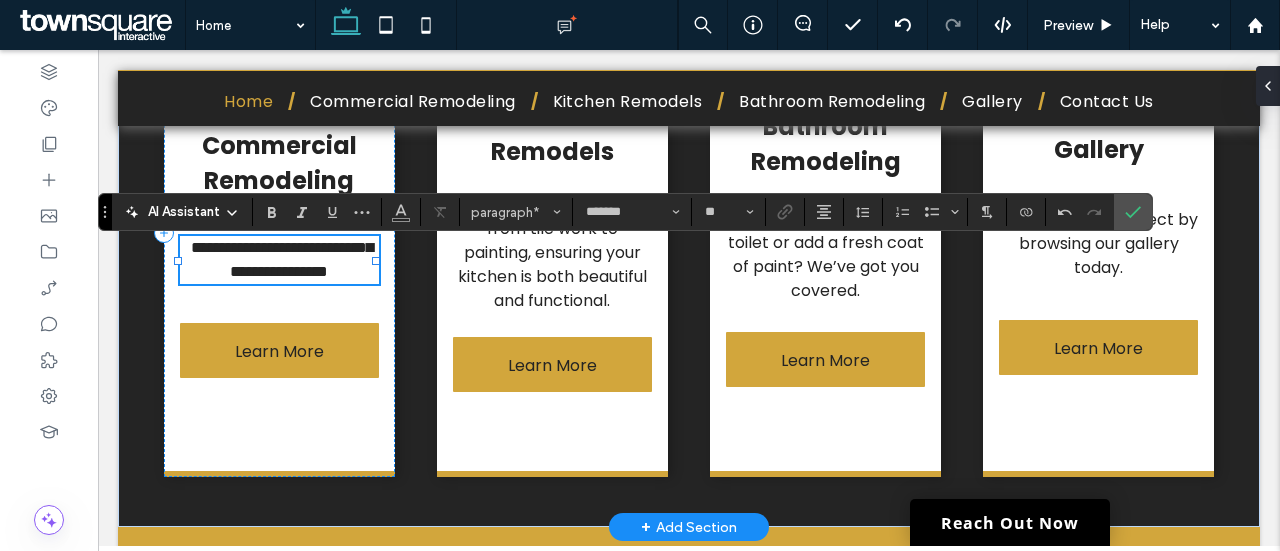 click on "**********" at bounding box center [282, 259] 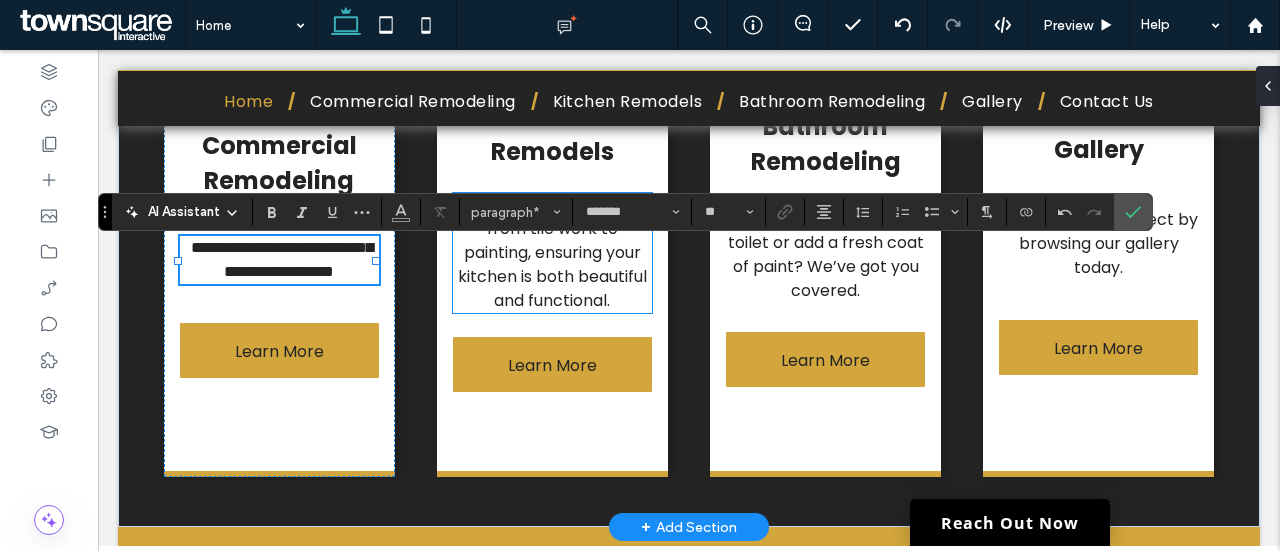 click on "We handle everything from tile work to painting, ensuring your kitchen is both beautiful and functional." at bounding box center (552, 252) 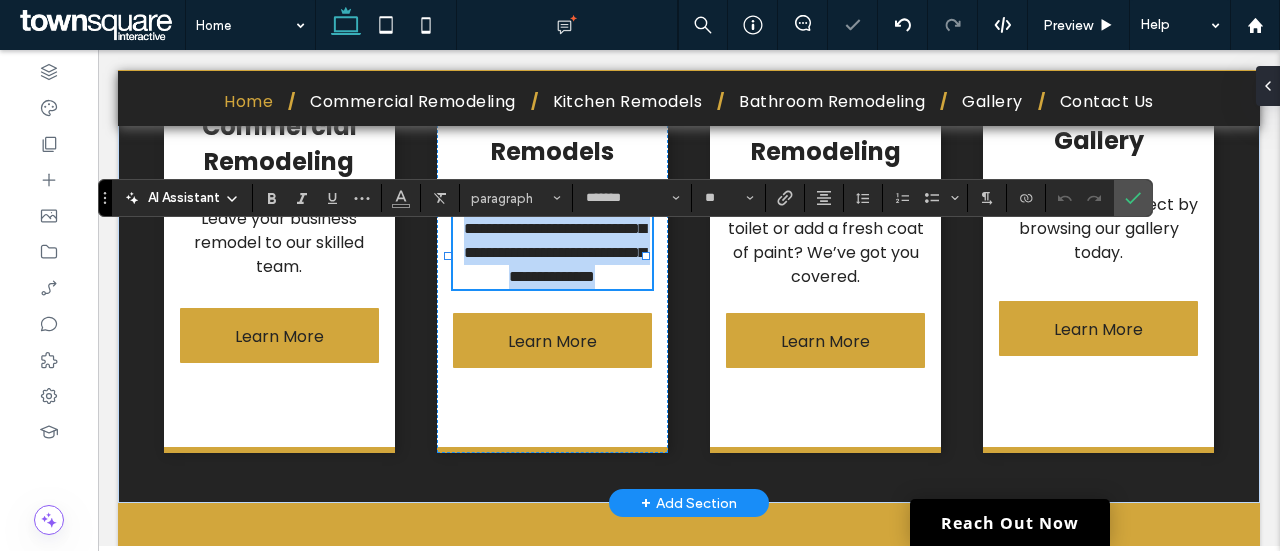 type 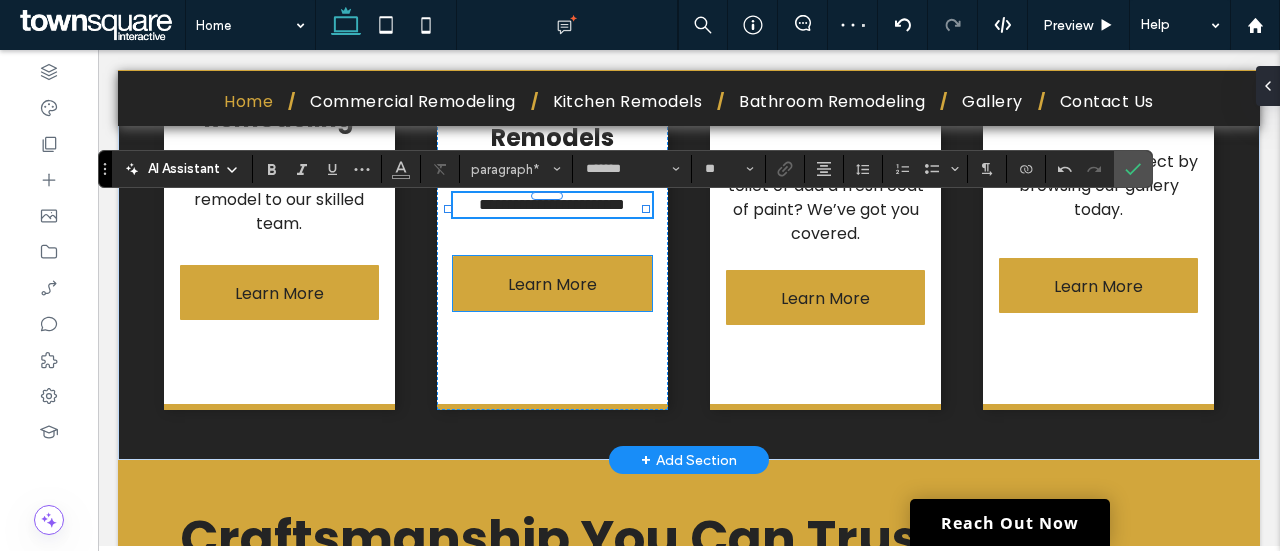 scroll, scrollTop: 1768, scrollLeft: 0, axis: vertical 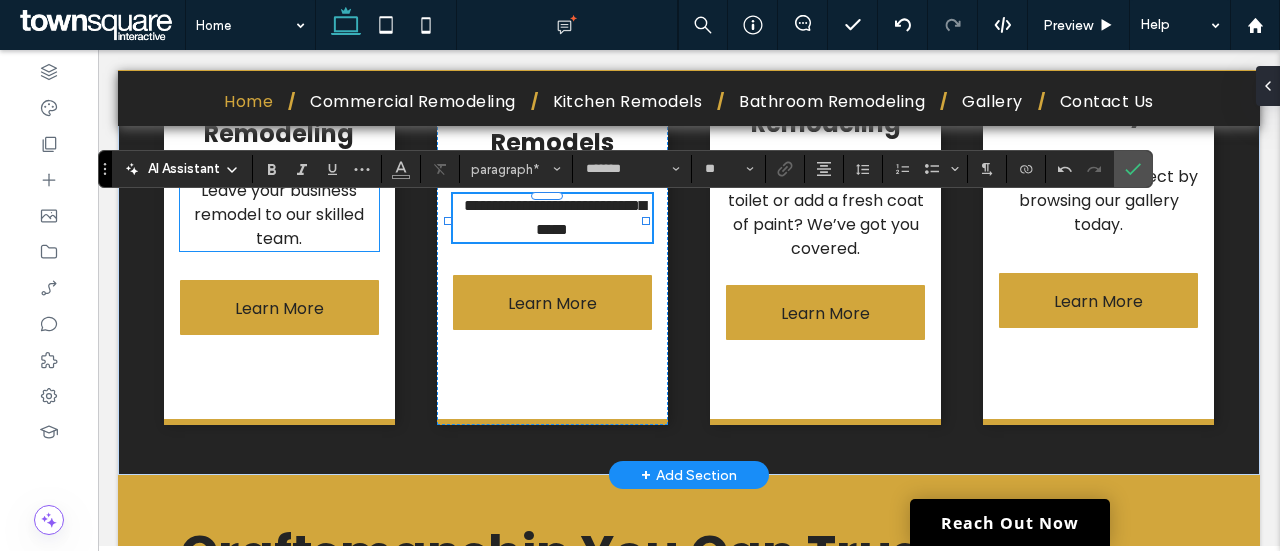 click on "Leave your business remodel to our skilled team." at bounding box center [279, 215] 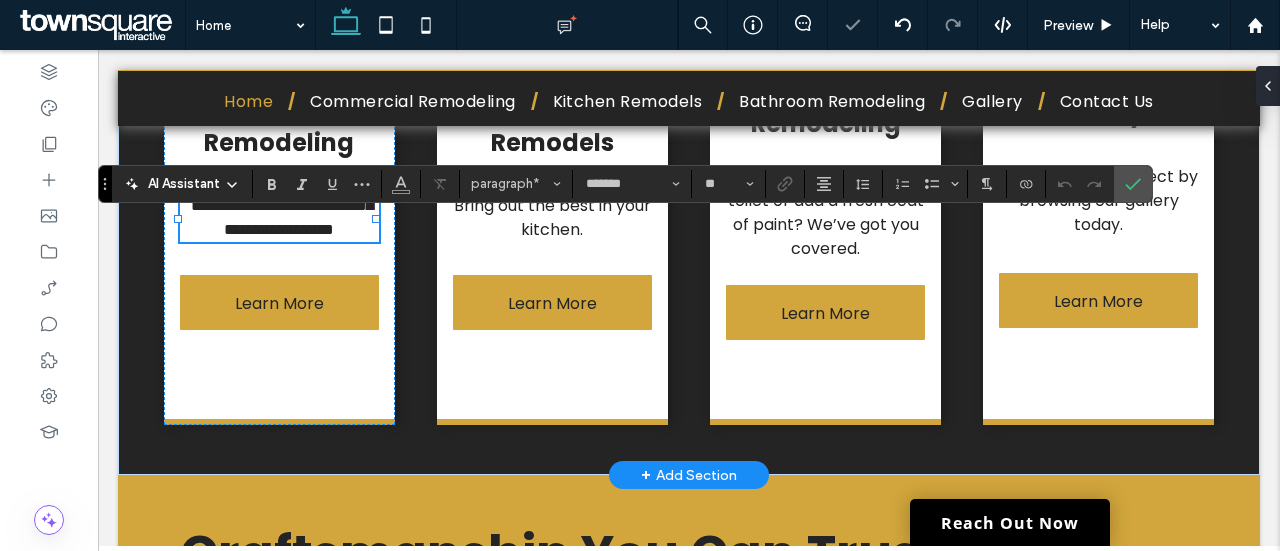 click on "**********" at bounding box center [282, 217] 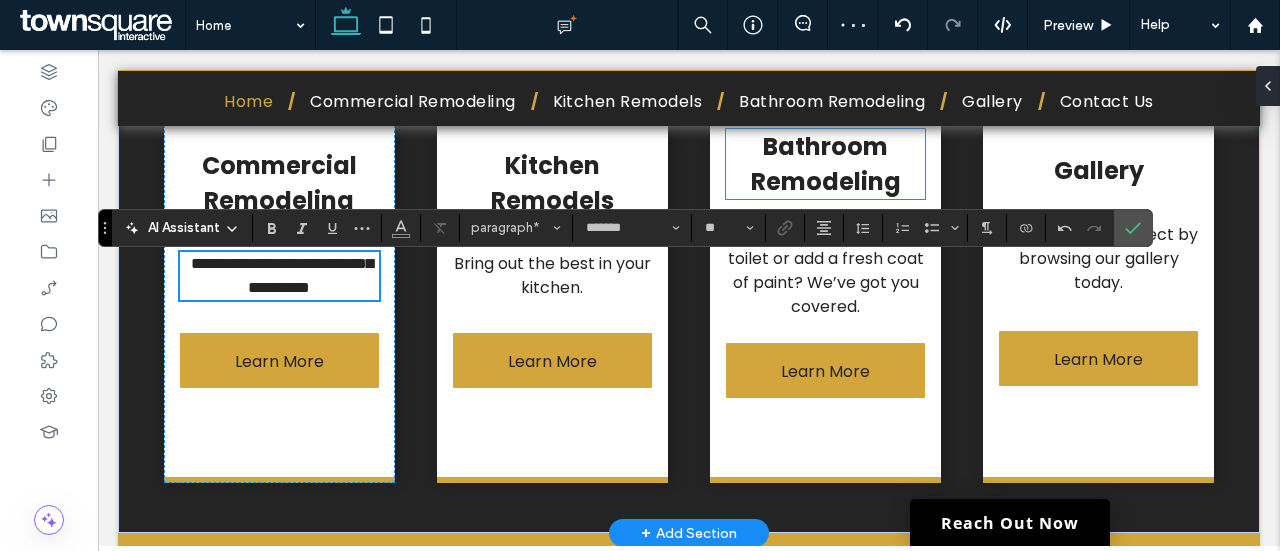scroll, scrollTop: 1706, scrollLeft: 0, axis: vertical 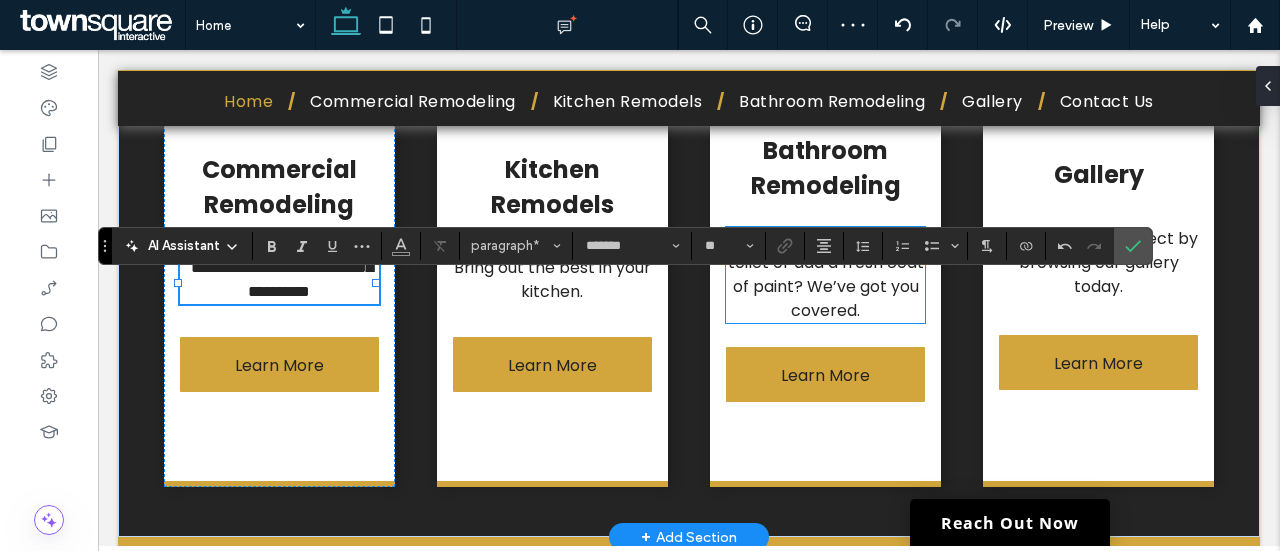 click on "Need to update your toilet or add a fresh coat of paint? We’ve got you covered." at bounding box center [826, 274] 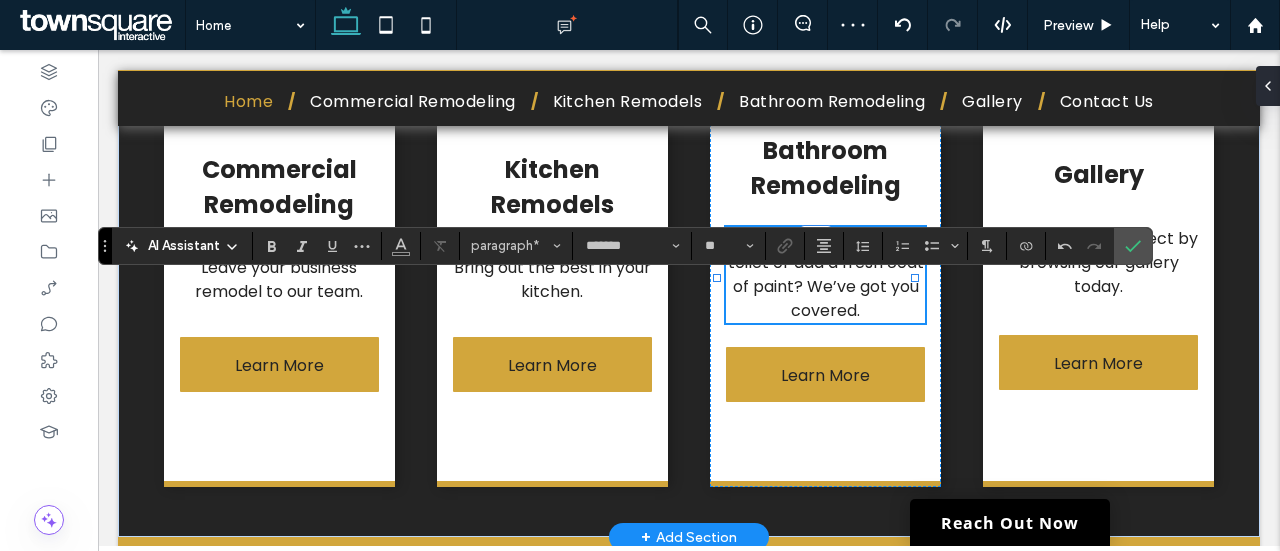 click on "Need to update your toilet or add a fresh coat of paint? We’ve got you covered." at bounding box center [825, 275] 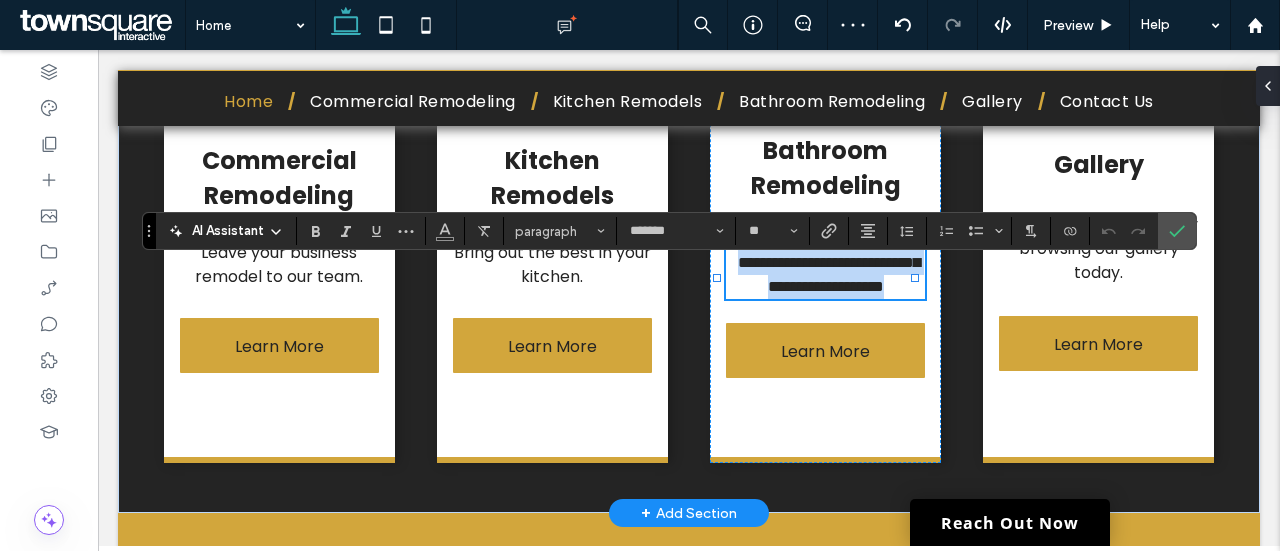 type 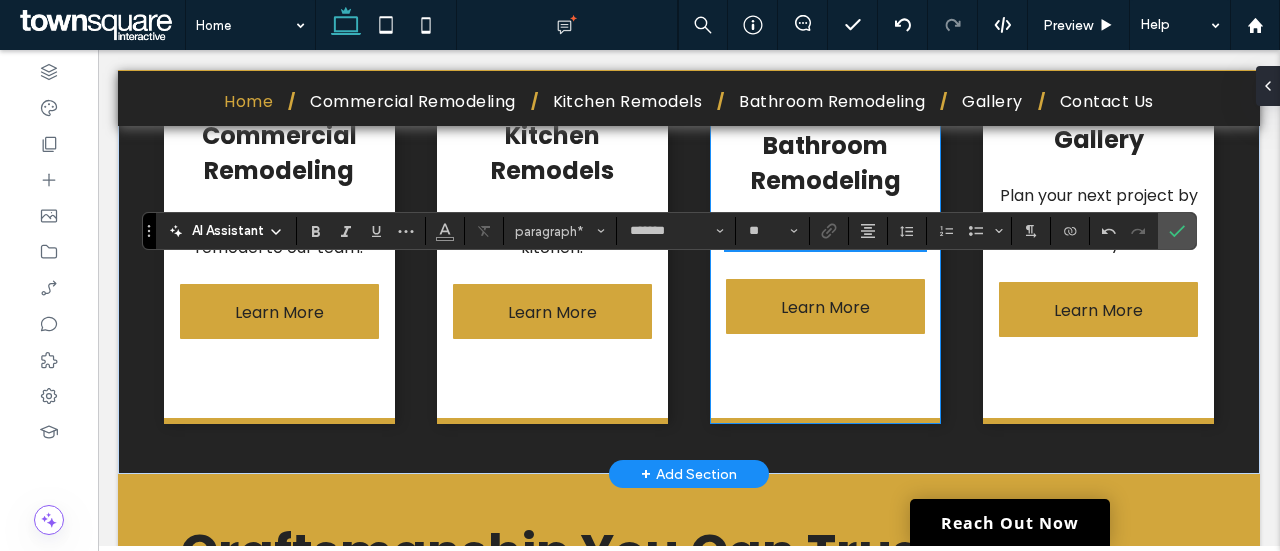 scroll, scrollTop: 1706, scrollLeft: 0, axis: vertical 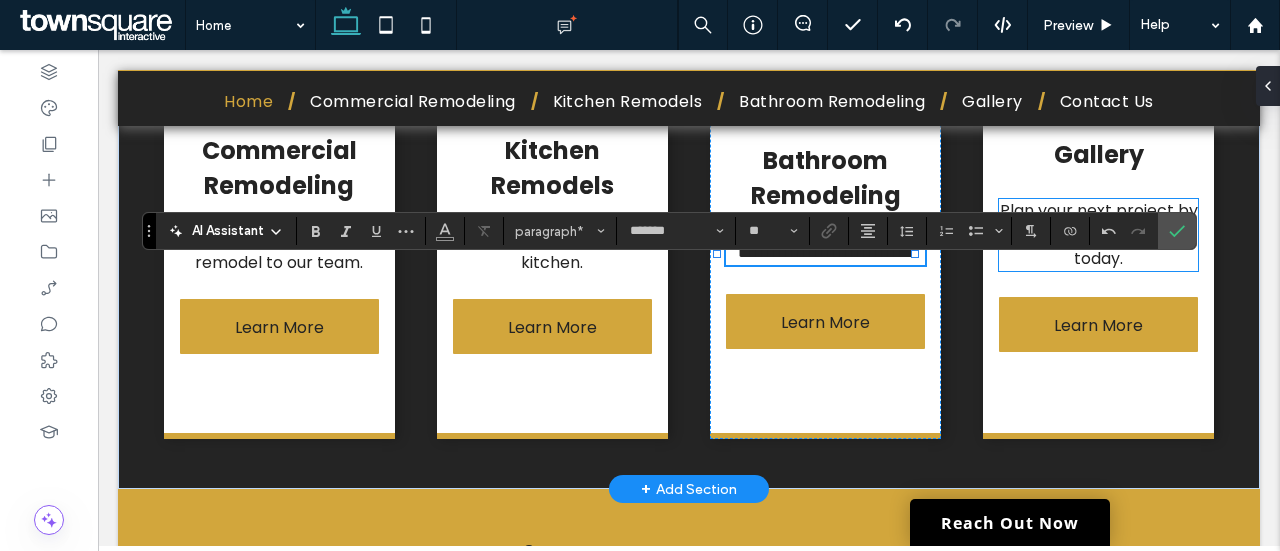 click on "Plan your next project by browsing our gallery today." at bounding box center (1099, 234) 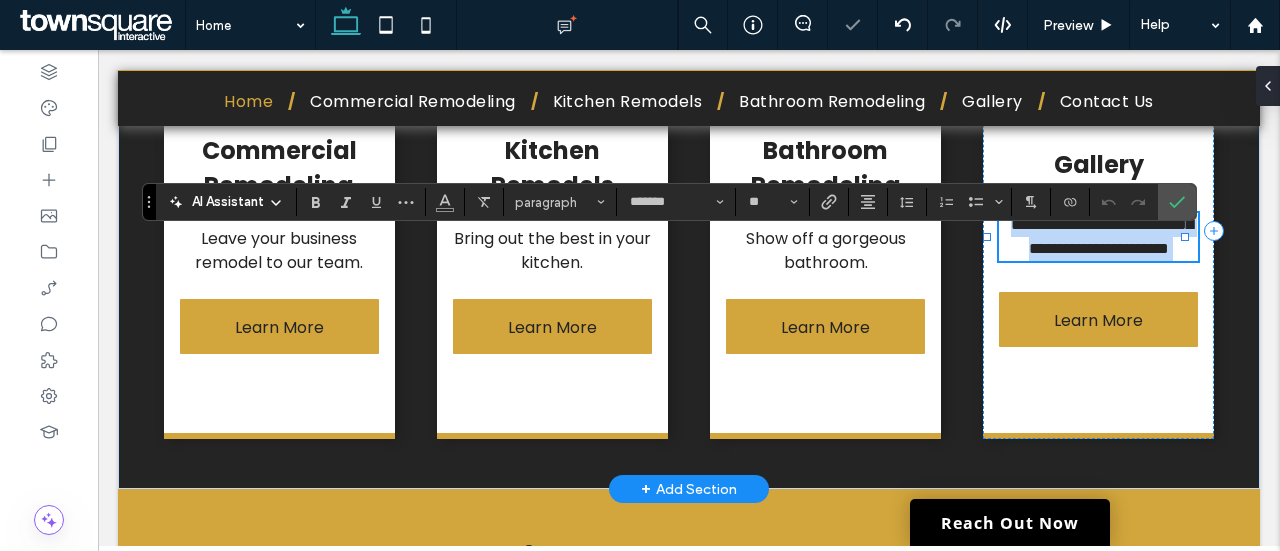 type 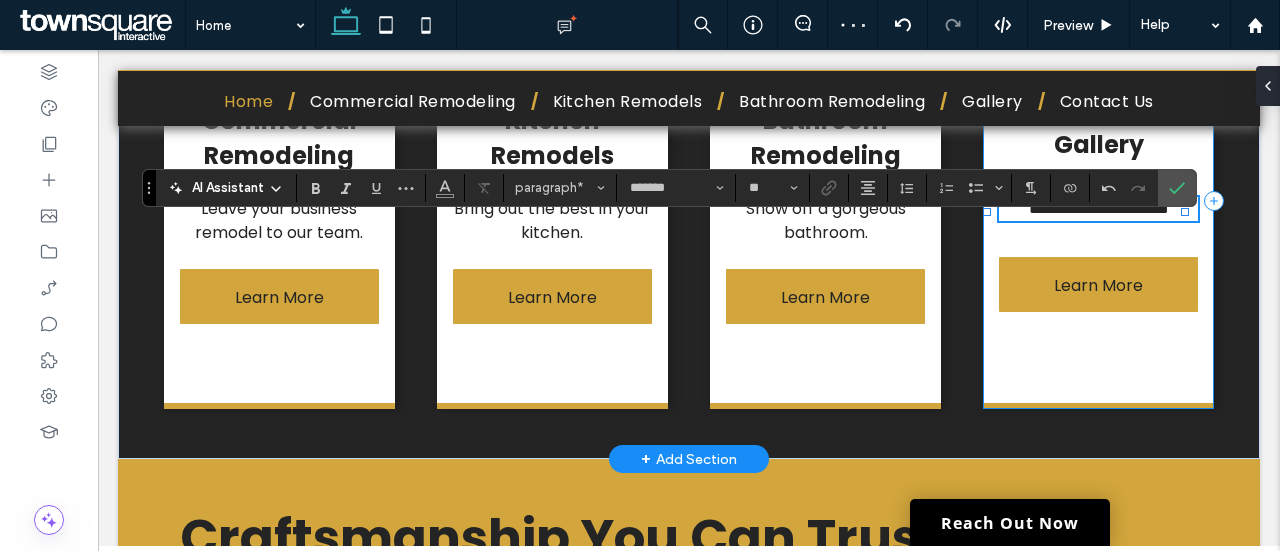 scroll, scrollTop: 1721, scrollLeft: 0, axis: vertical 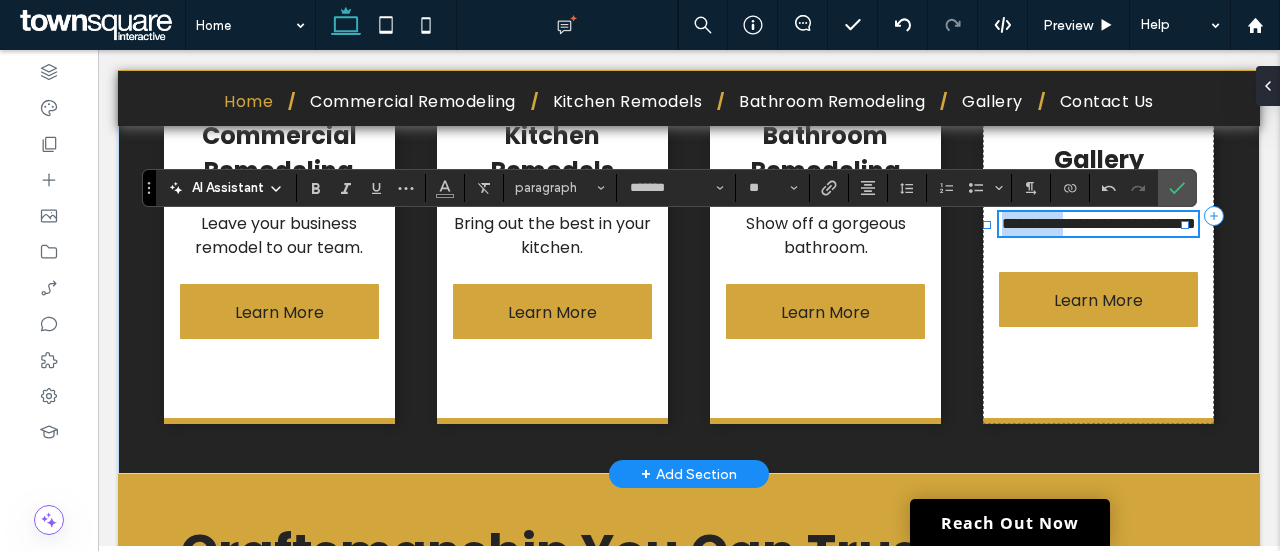 drag, startPoint x: 1082, startPoint y: 255, endPoint x: 986, endPoint y: 248, distance: 96.25487 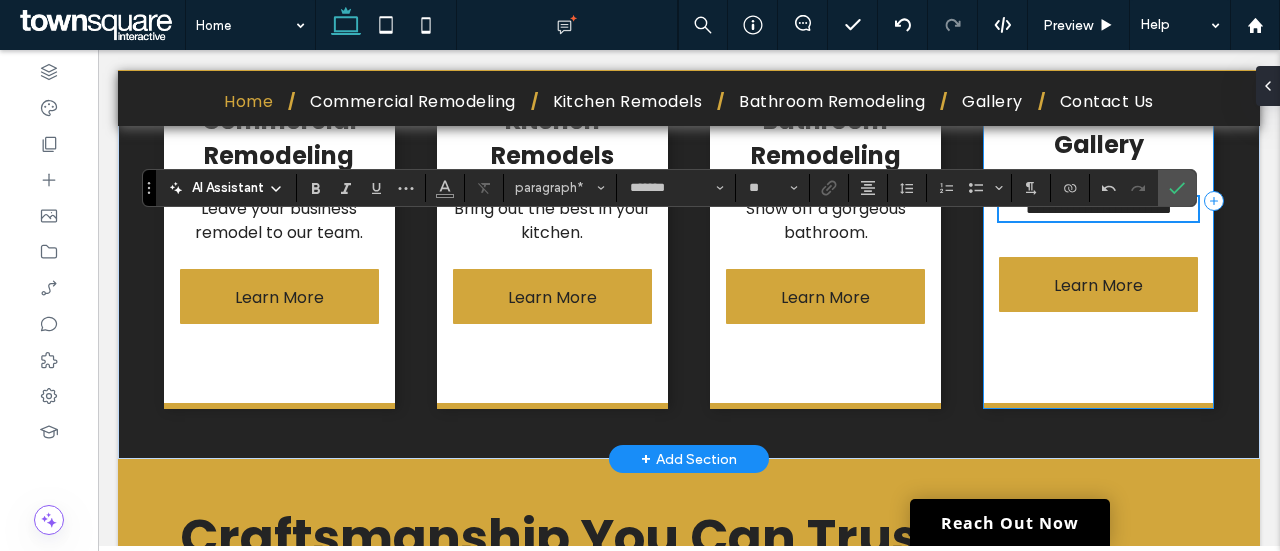 scroll, scrollTop: 1721, scrollLeft: 0, axis: vertical 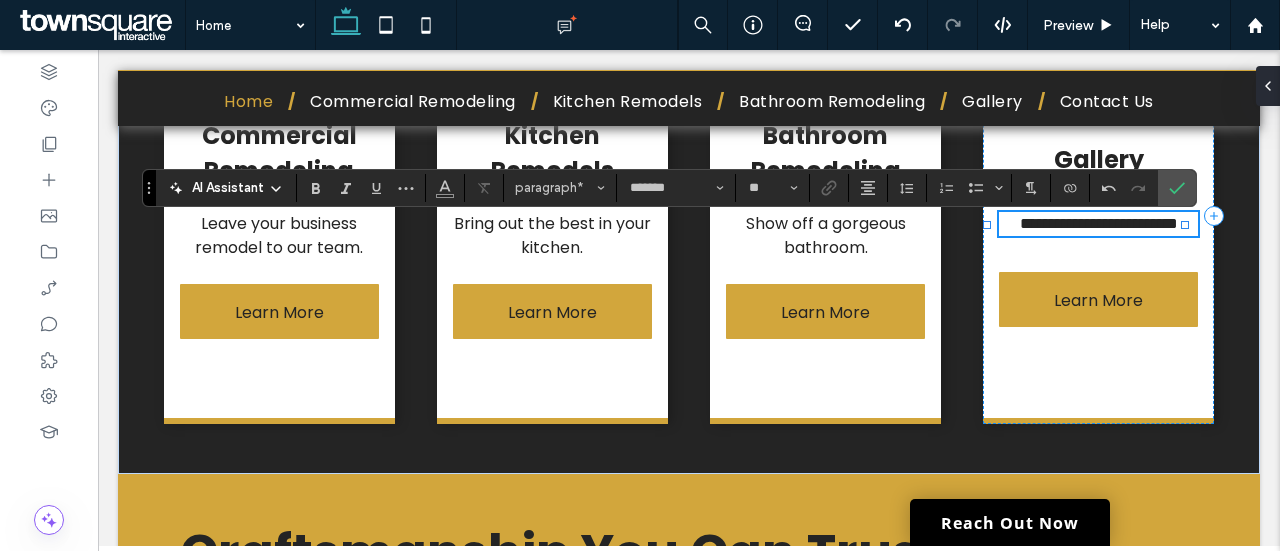 click on "**********" at bounding box center [1099, 223] 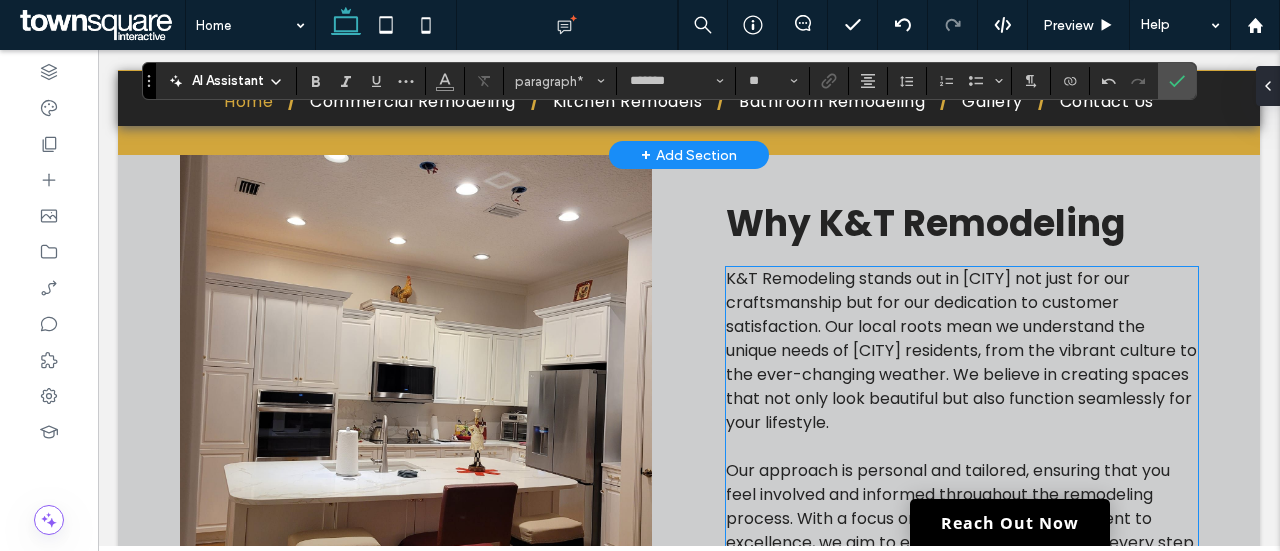 scroll, scrollTop: 2288, scrollLeft: 0, axis: vertical 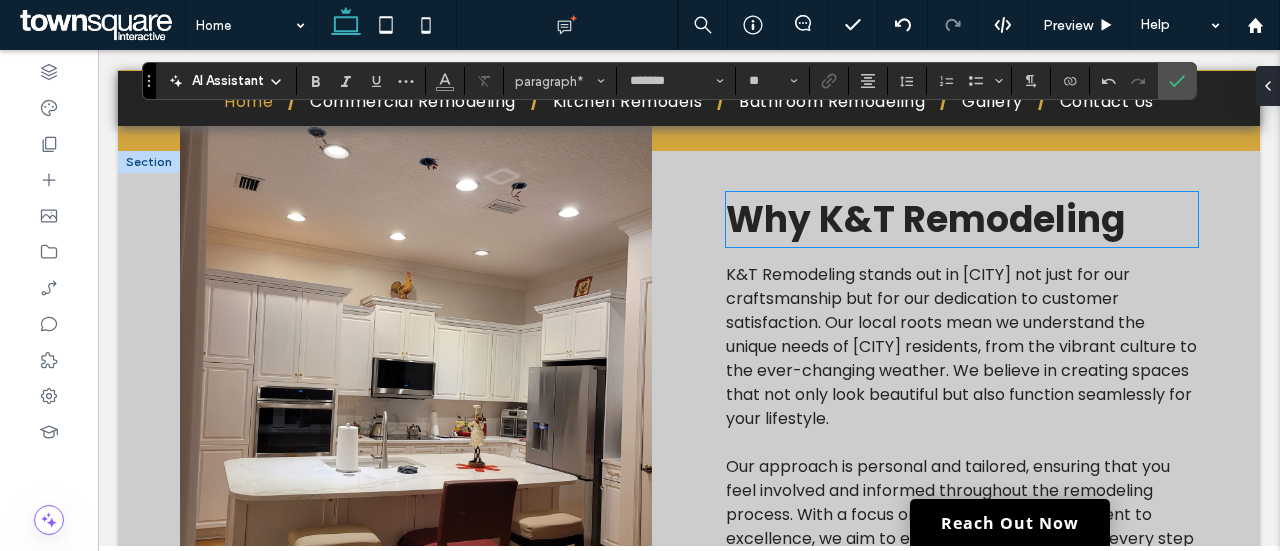 click on "Why K&T Remodeling" at bounding box center [925, 219] 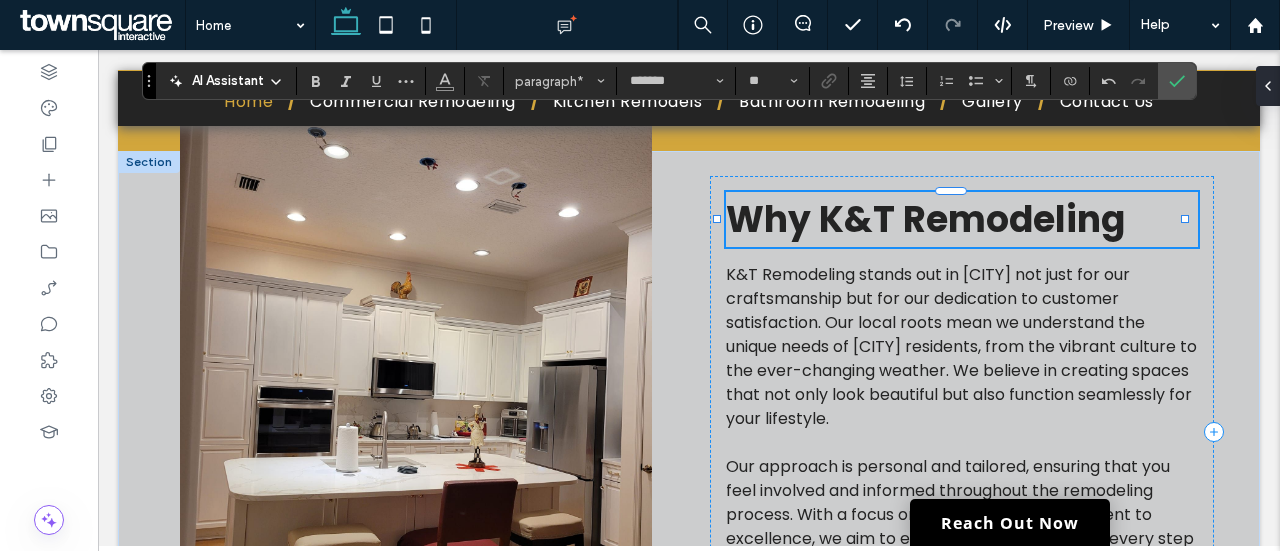 click on "Why K&T Remodeling" at bounding box center [962, 219] 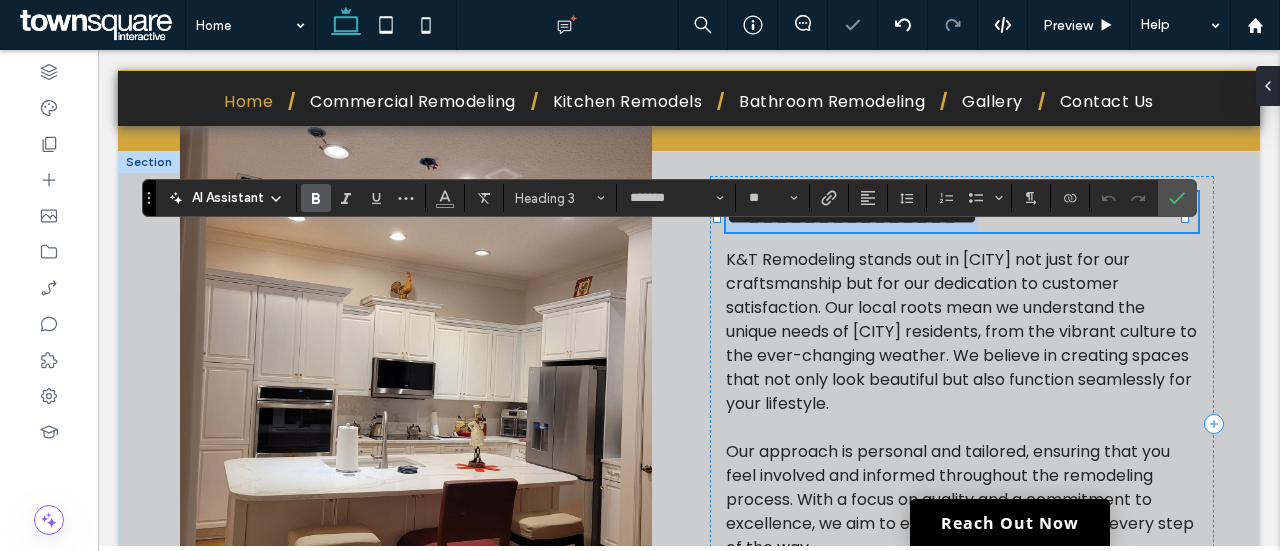click on "**********" at bounding box center (852, 212) 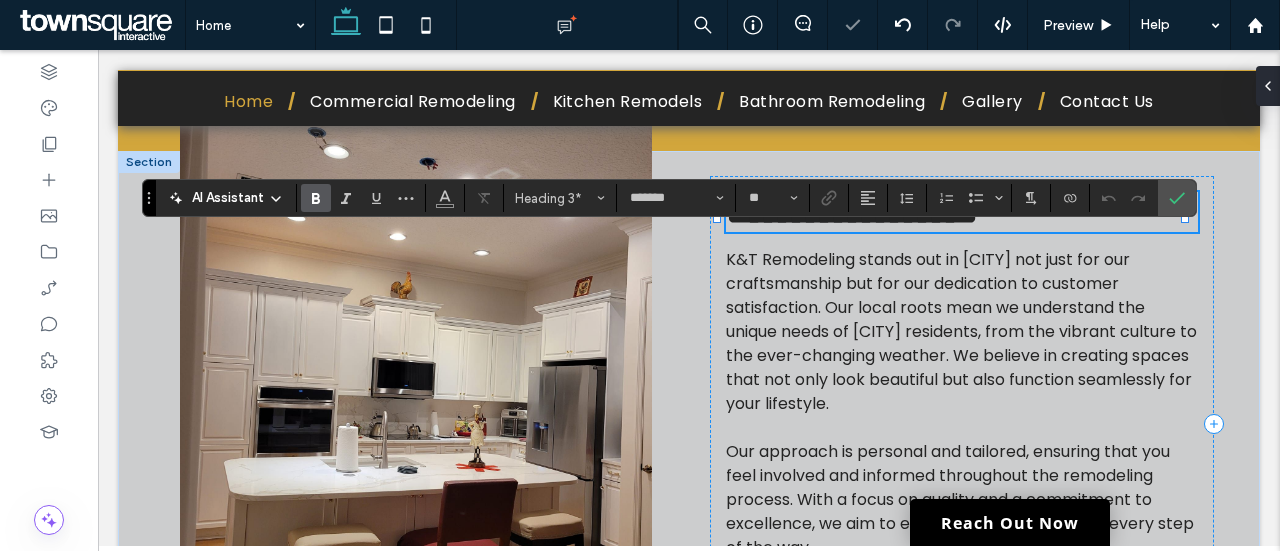 type 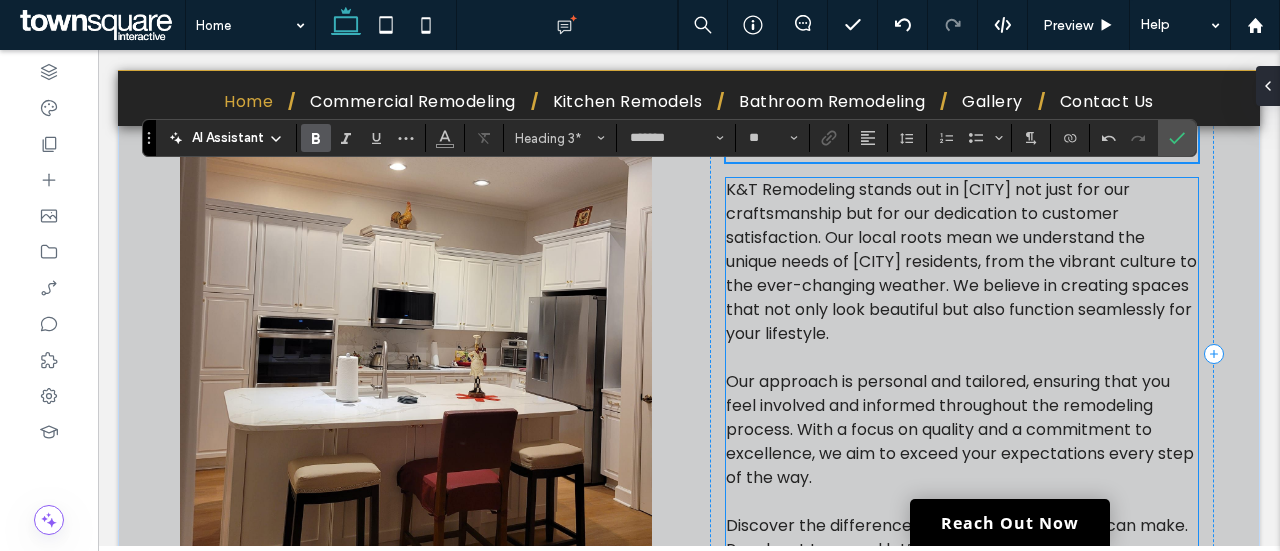 scroll, scrollTop: 2364, scrollLeft: 0, axis: vertical 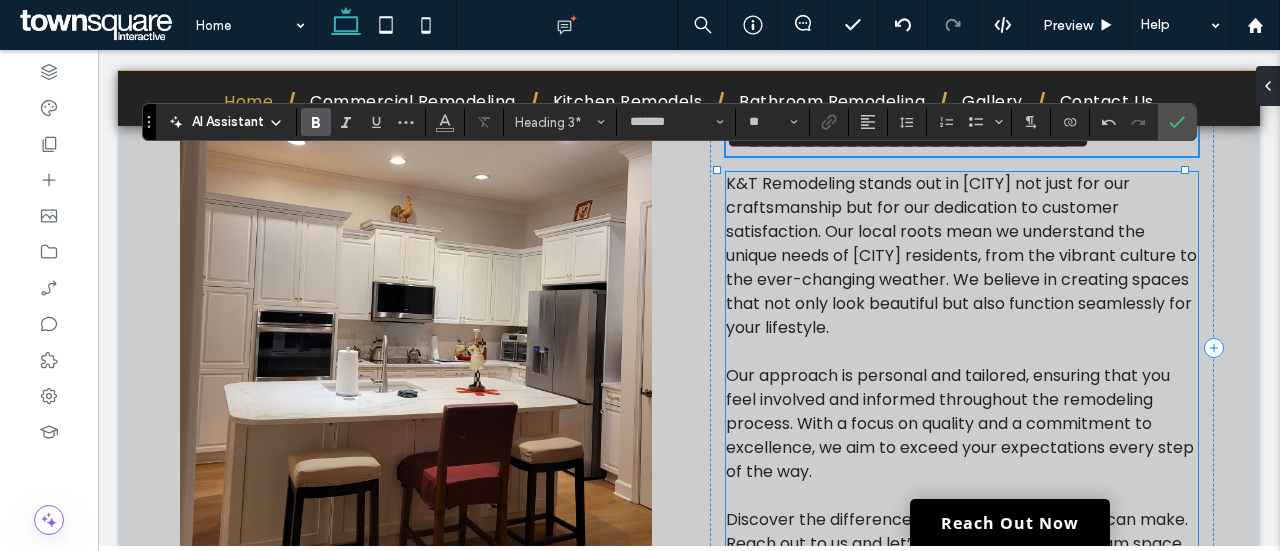click on "K&T Remodeling stands out in [CITY] not just for our craftsmanship but for our dedication to customer satisfaction. Our local roots mean we understand the unique needs of [CITY] residents, from the vibrant culture to the ever-changing weather. We believe in creating spaces that not only look beautiful but also function seamlessly for your lifestyle." at bounding box center (961, 255) 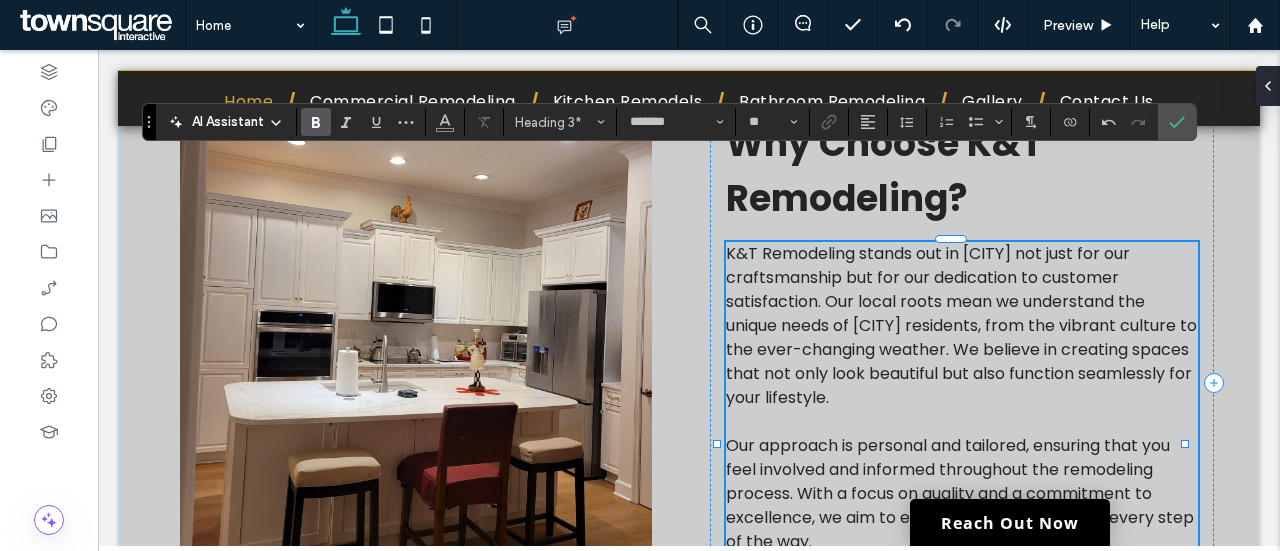 click on "K&T Remodeling stands out in [CITY] not just for our craftsmanship but for our dedication to customer satisfaction. Our local roots mean we understand the unique needs of [CITY] residents, from the vibrant culture to the ever-changing weather. We believe in creating spaces that not only look beautiful but also function seamlessly for your lifestyle. Our approach is personal and tailored, ensuring that you feel involved and informed throughout the remodeling process. With a focus on quality and a commitment to excellence, we aim to exceed your expectations every step of the way. ﻿ Discover the difference a dedicated, local team can make. Reach out to us and let’s start creating your dream space together." at bounding box center [962, 446] 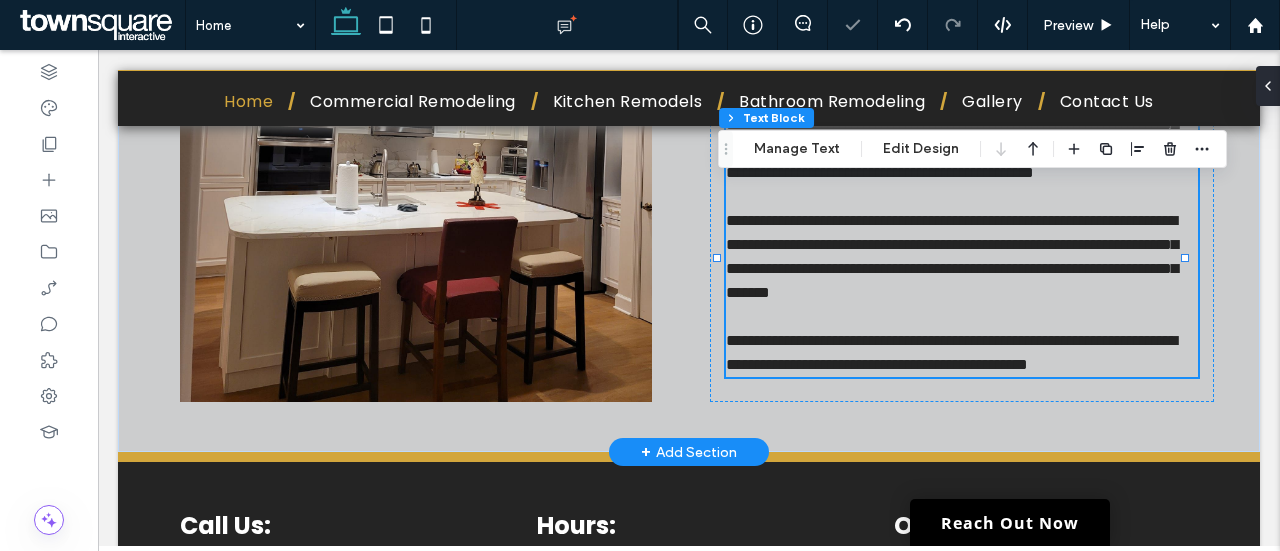 type on "*******" 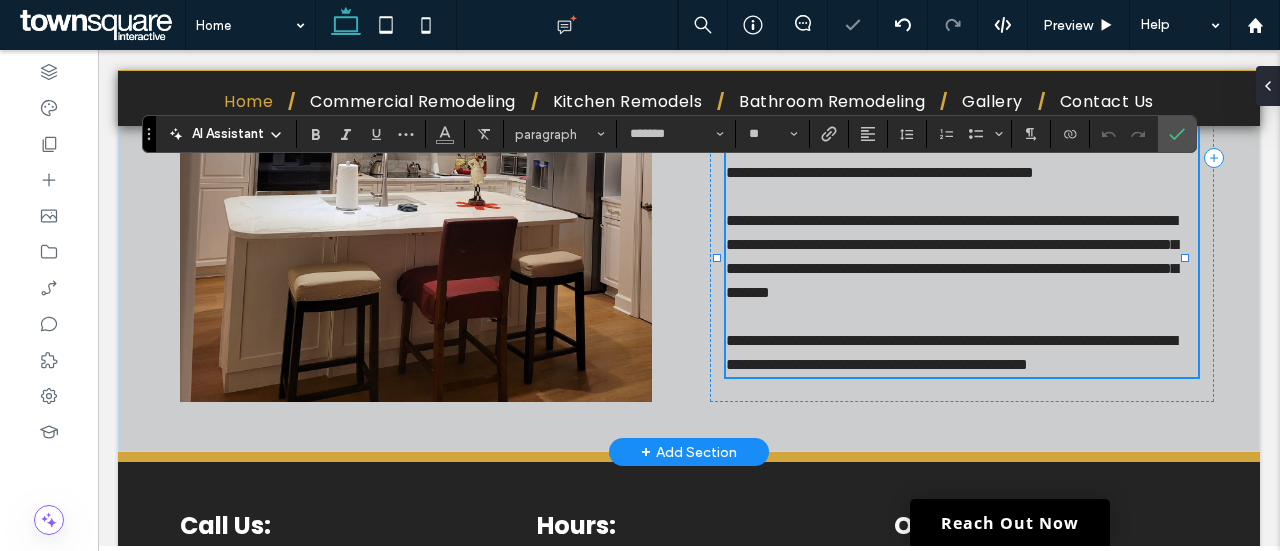 scroll, scrollTop: 2475, scrollLeft: 0, axis: vertical 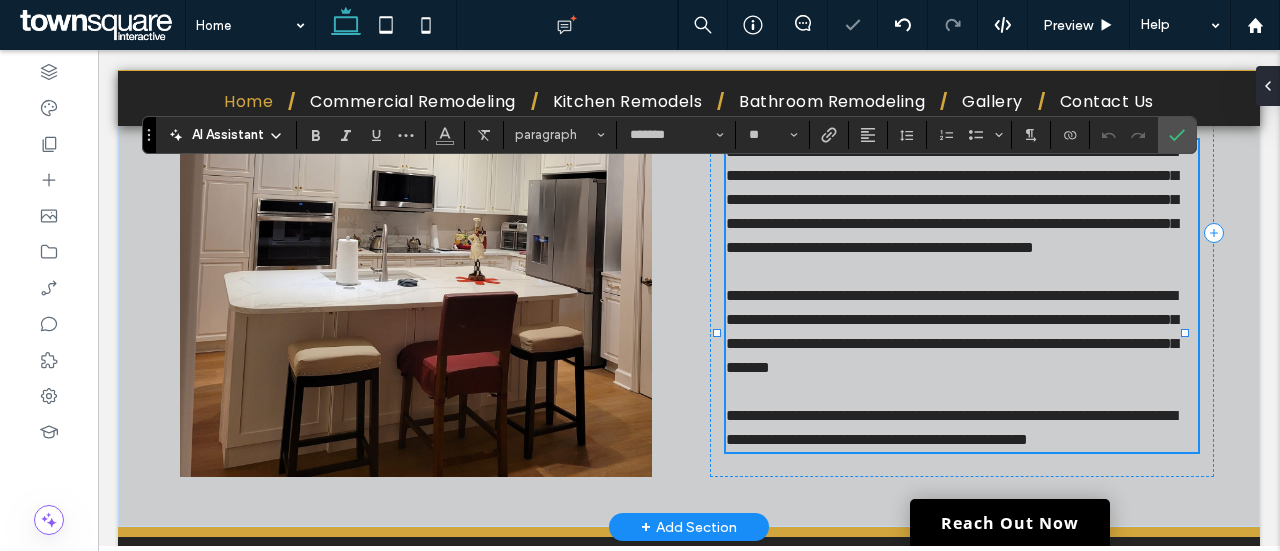 click on "**********" at bounding box center (952, 199) 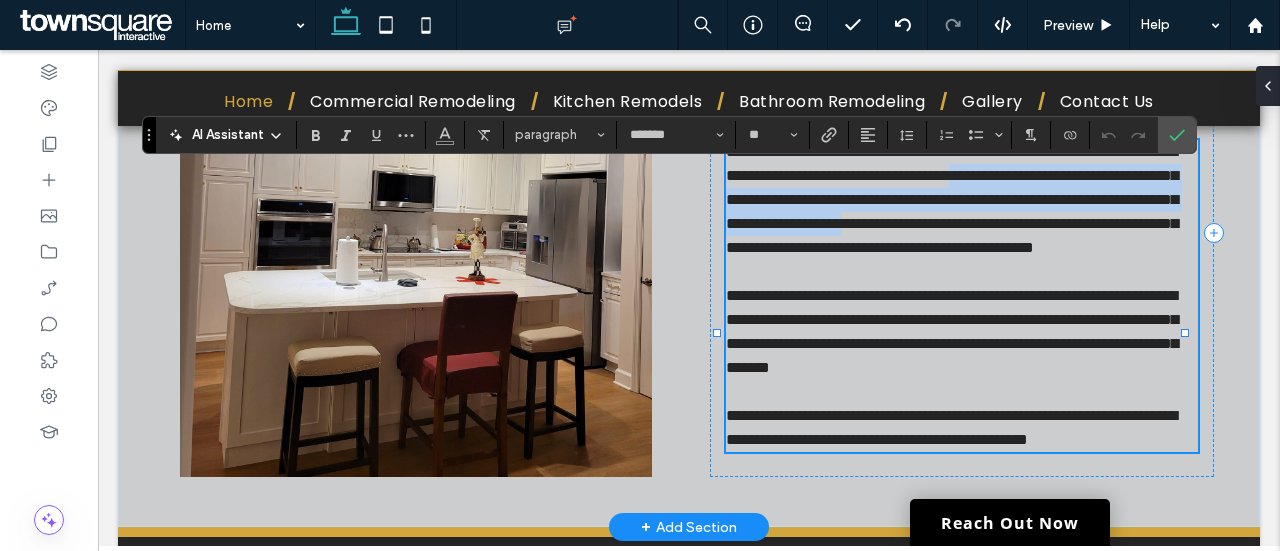 drag, startPoint x: 968, startPoint y: 278, endPoint x: 796, endPoint y: 240, distance: 176.14766 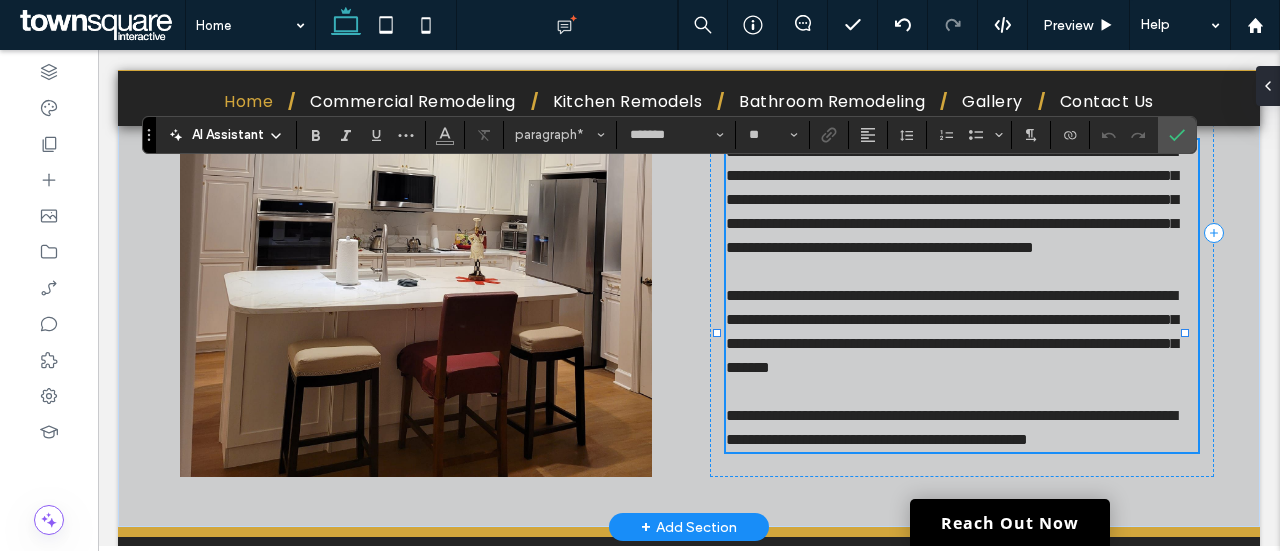 click on "**********" at bounding box center [952, 199] 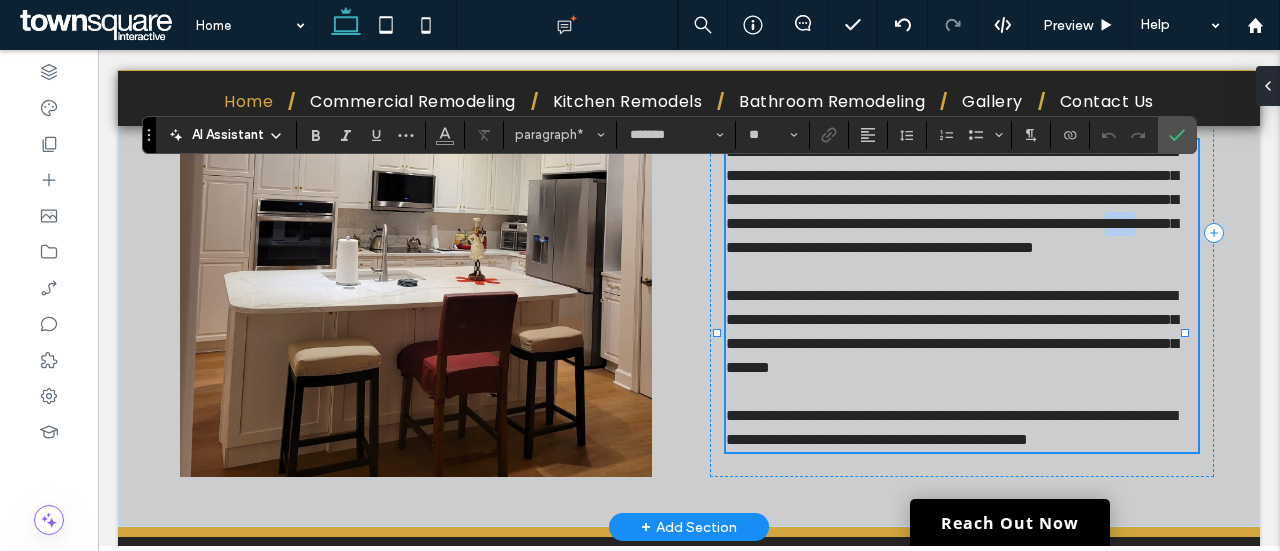 click on "**********" at bounding box center [952, 199] 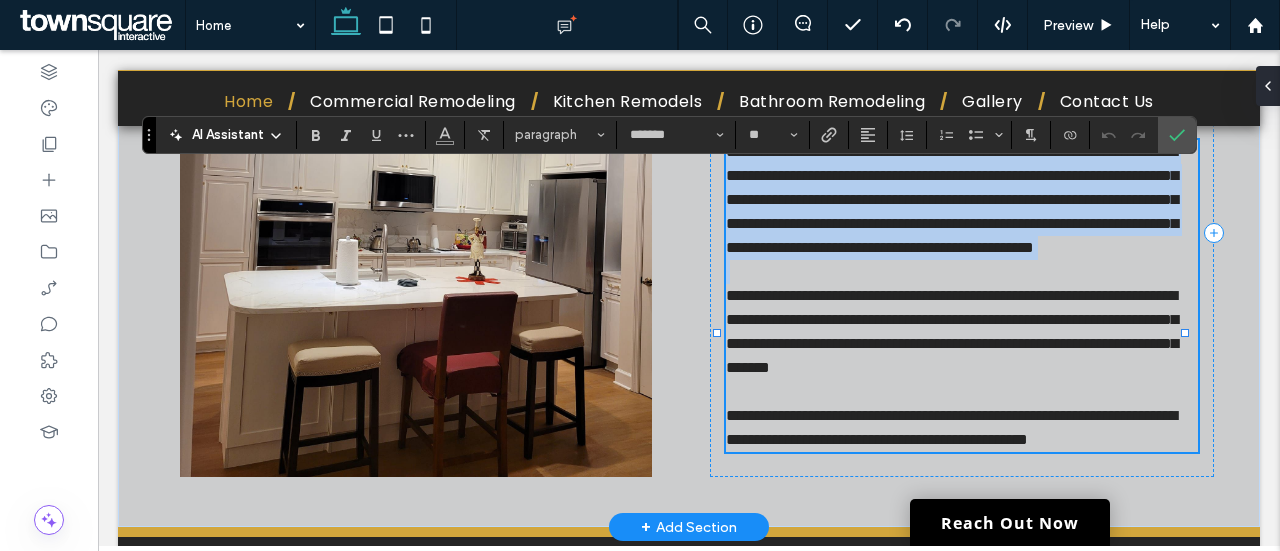 click on "**********" at bounding box center (952, 199) 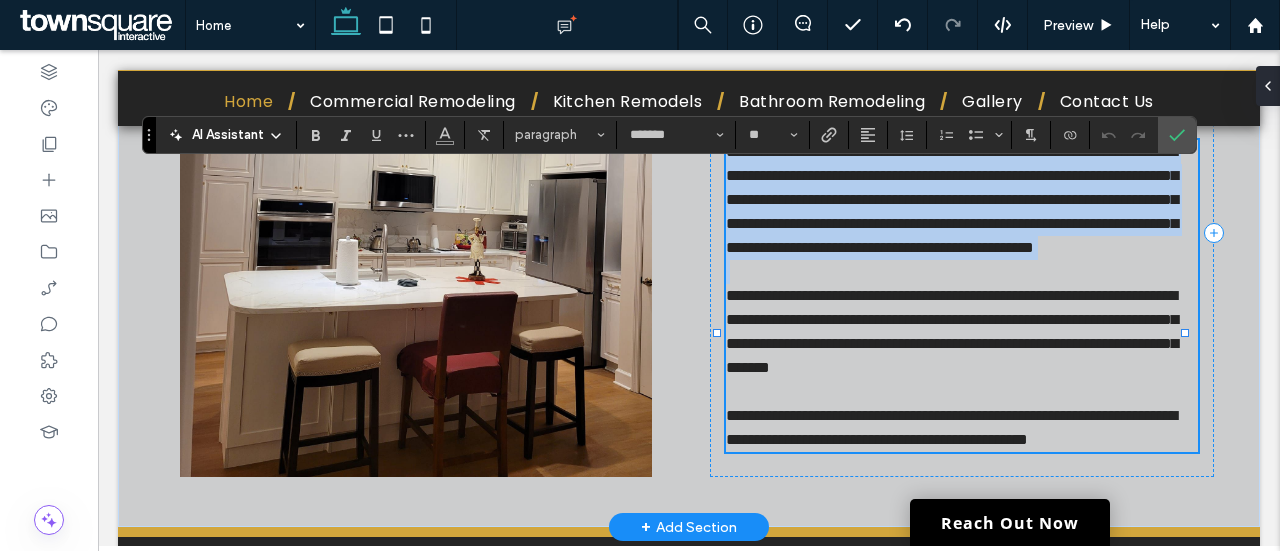 click on "**********" at bounding box center [952, 199] 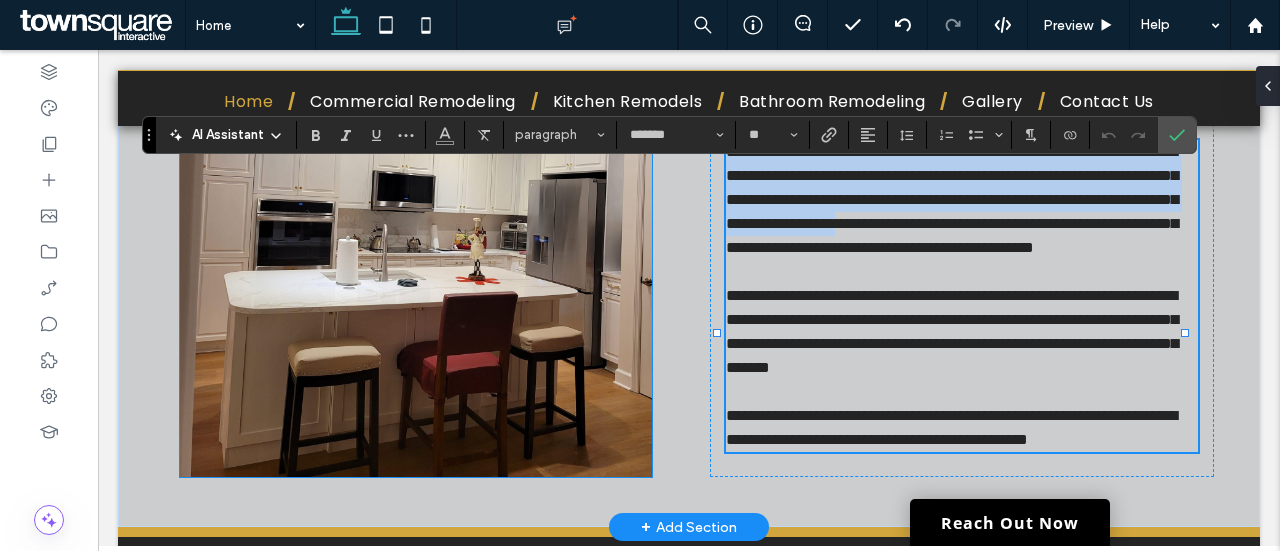 drag, startPoint x: 962, startPoint y: 279, endPoint x: 642, endPoint y: 171, distance: 337.7336 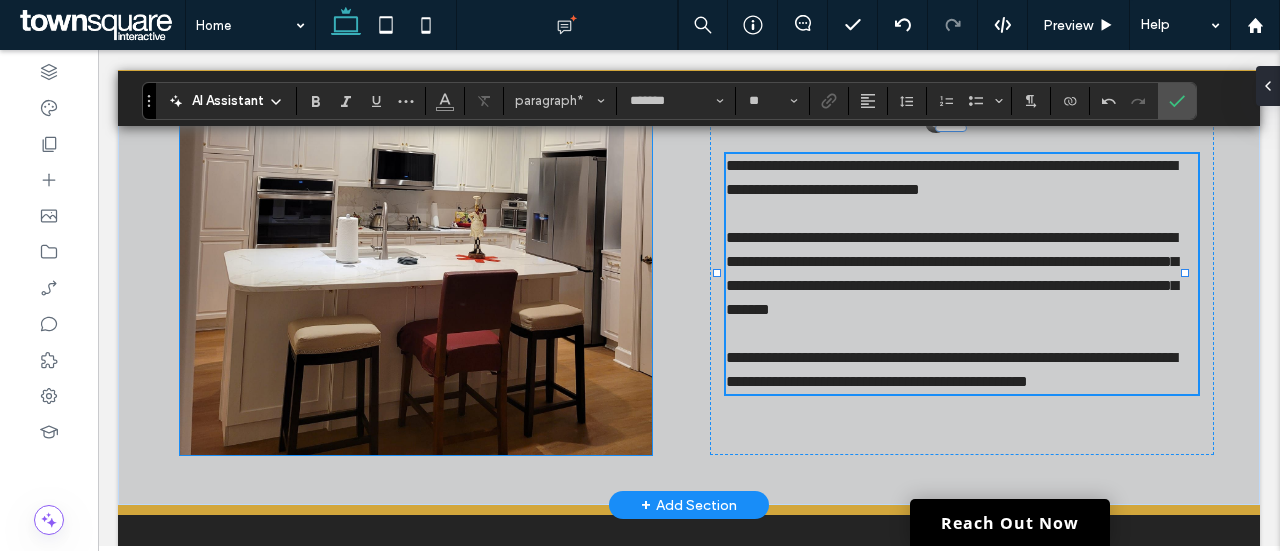 scroll, scrollTop: 2509, scrollLeft: 0, axis: vertical 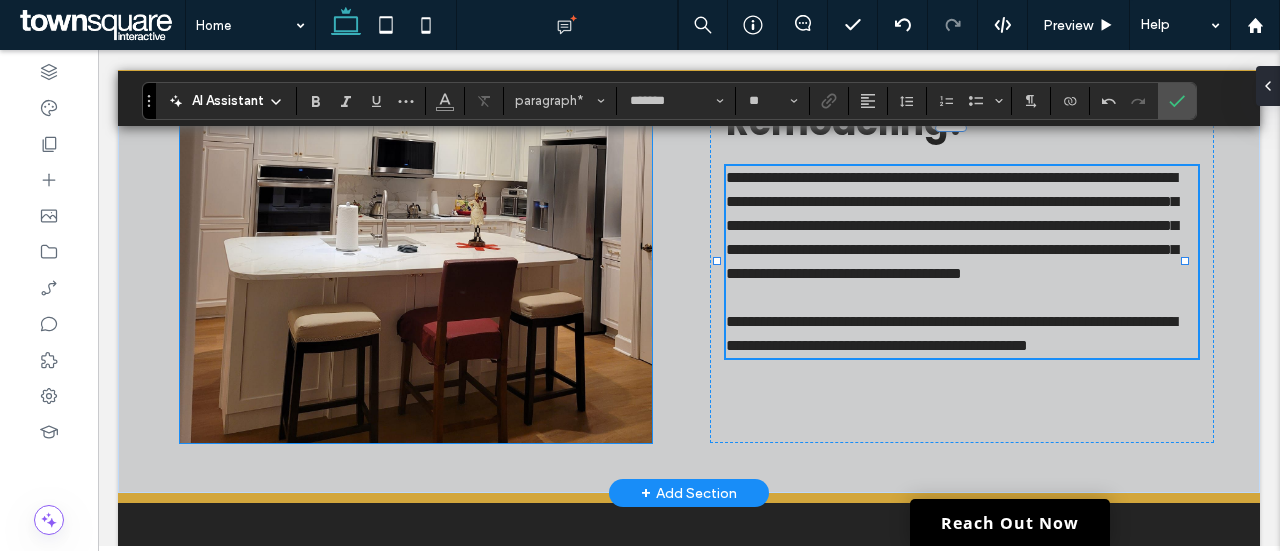 type 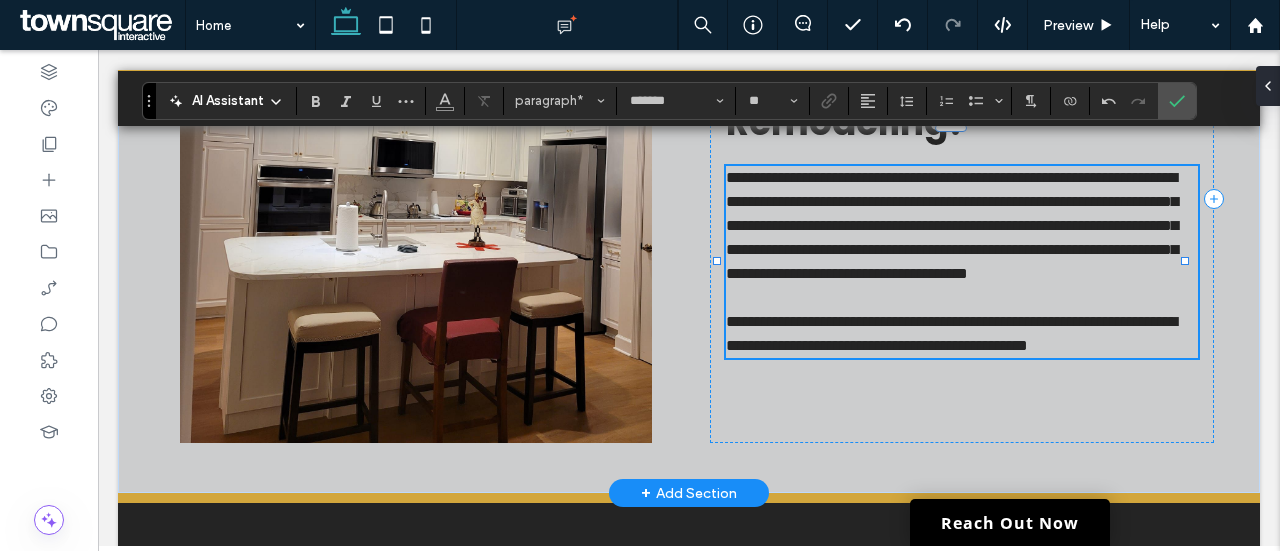 click on "**********" at bounding box center [951, 333] 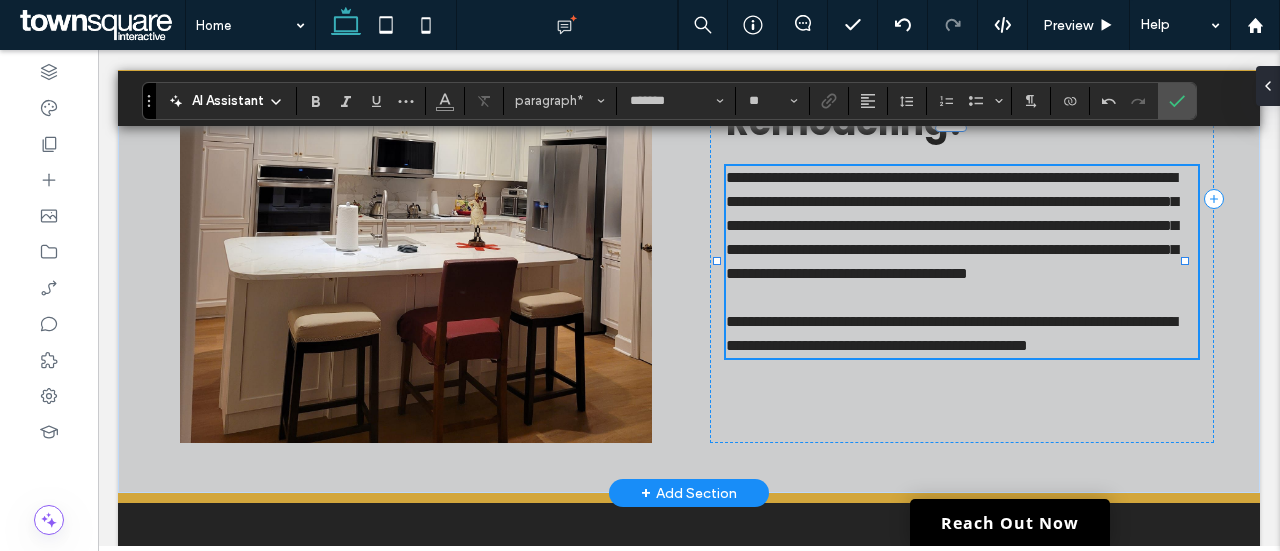 click on "**********" at bounding box center (951, 333) 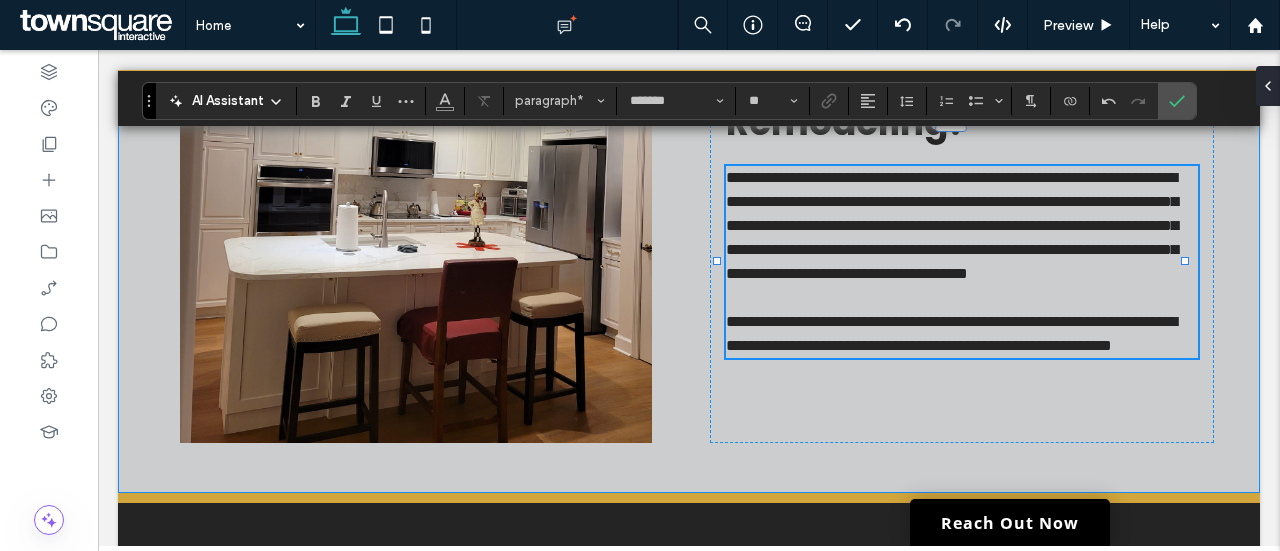 click on "**********" at bounding box center (689, 211) 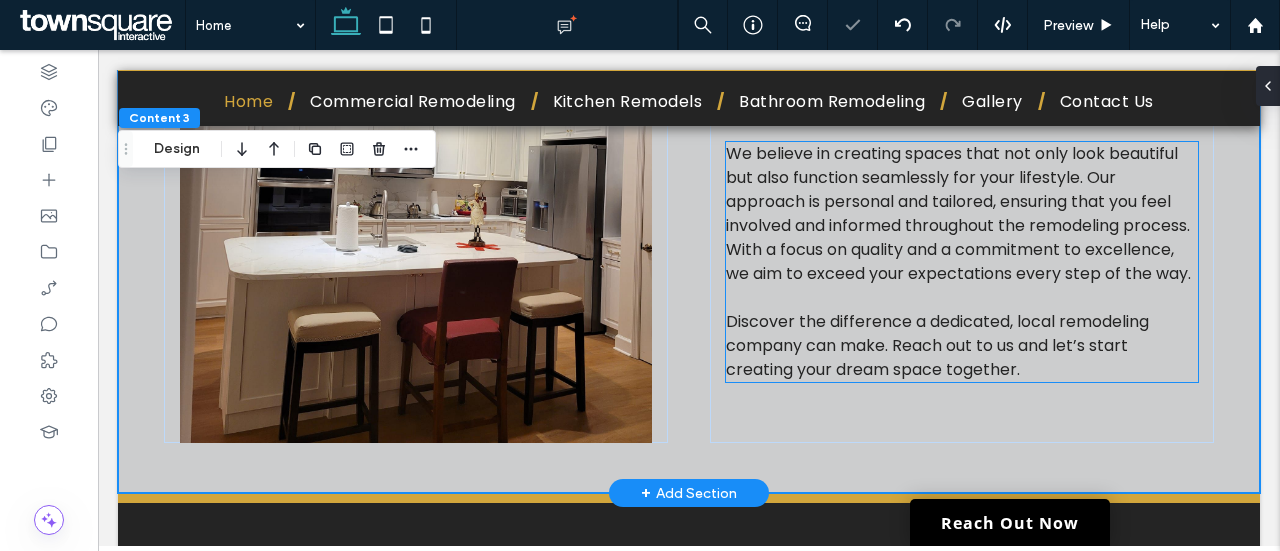click on "Discover the difference a dedicated, local remodeling company can make. Reach out to us and let’s start creating your dream space together." at bounding box center [937, 345] 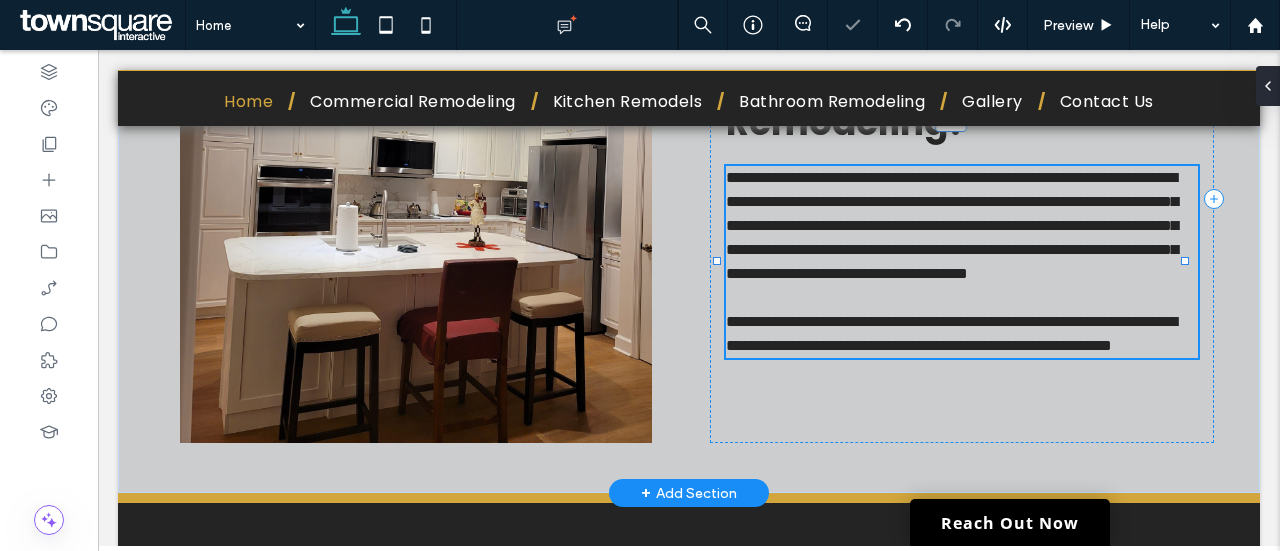 type on "*******" 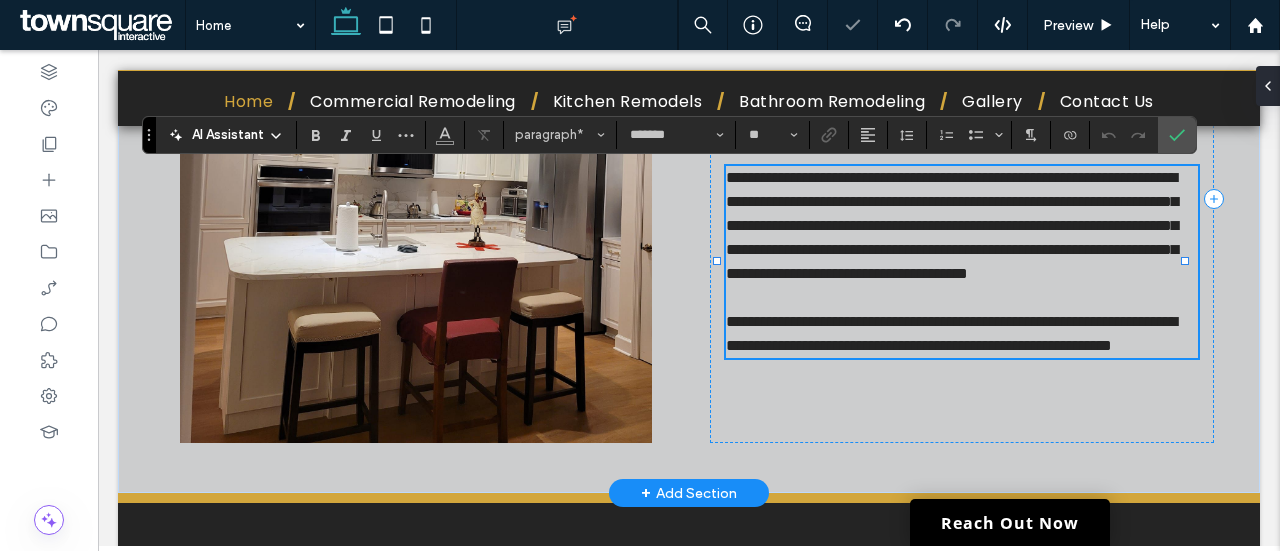 click on "**********" at bounding box center [951, 333] 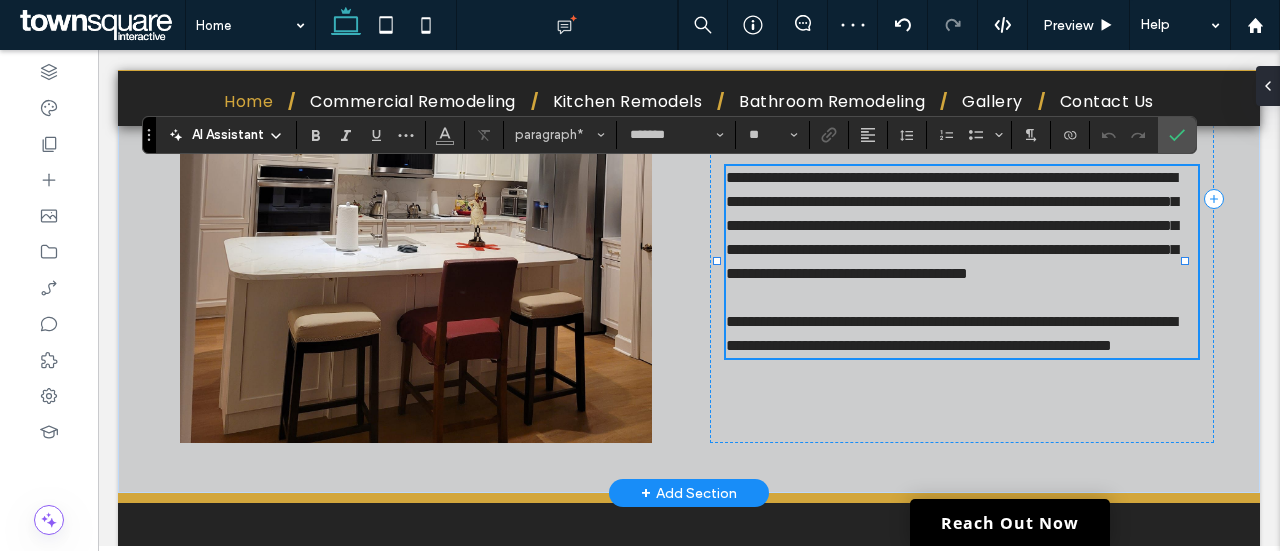 click on "**********" at bounding box center [962, 226] 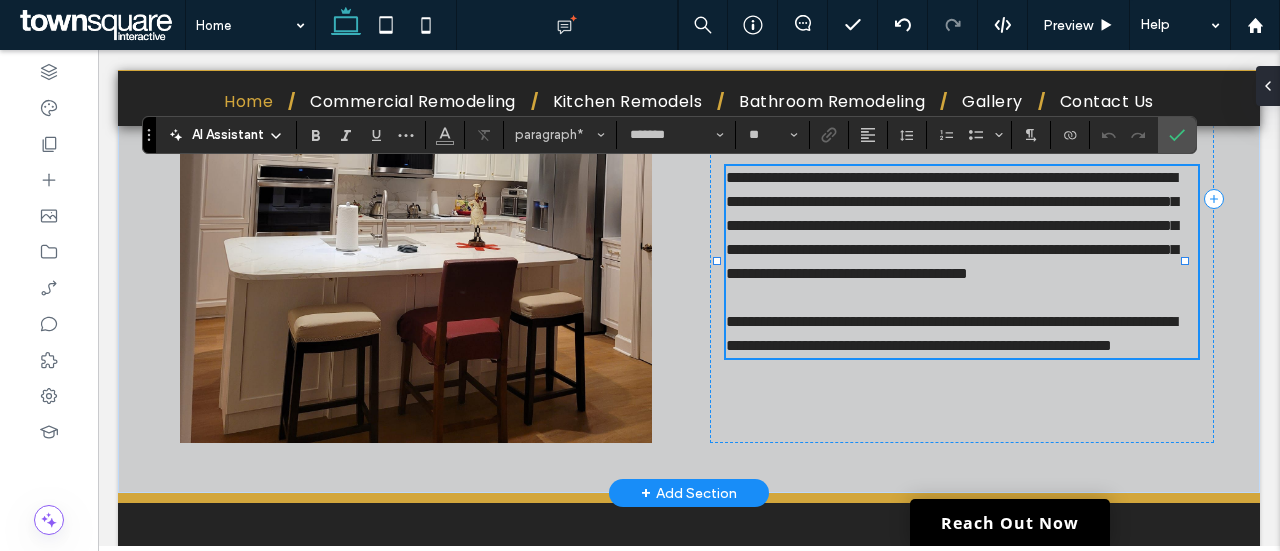 click on "**********" at bounding box center [951, 333] 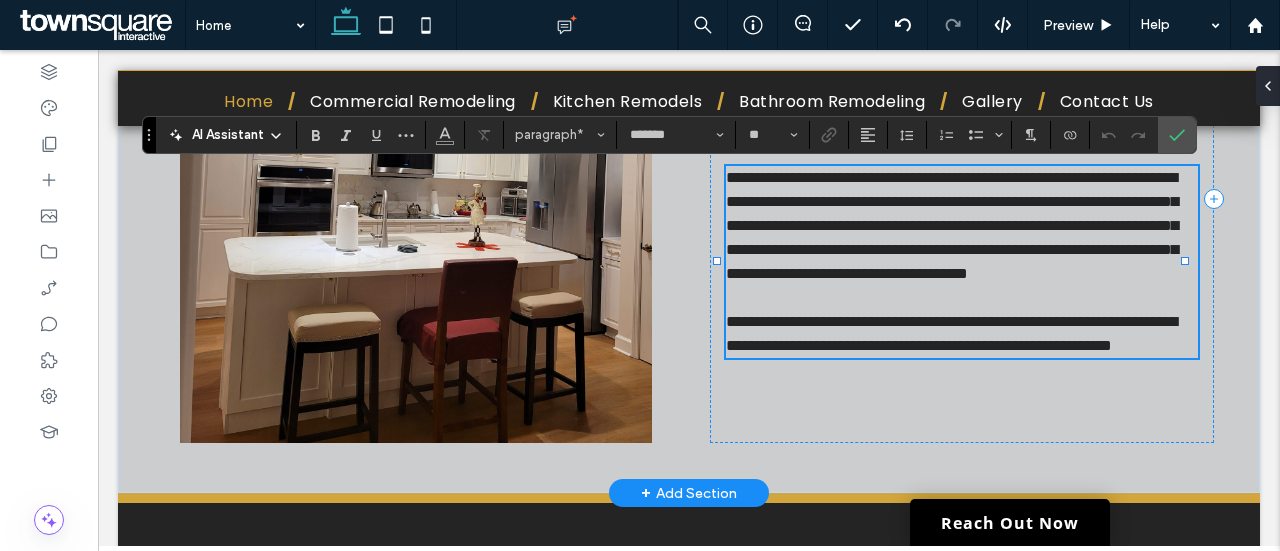 type 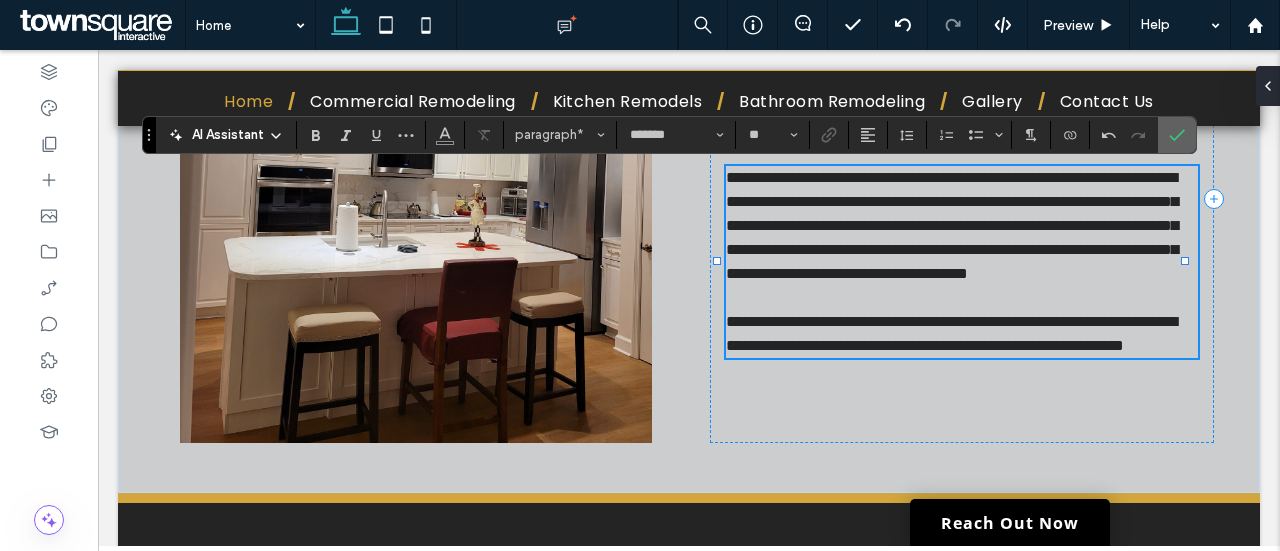 click at bounding box center (1173, 135) 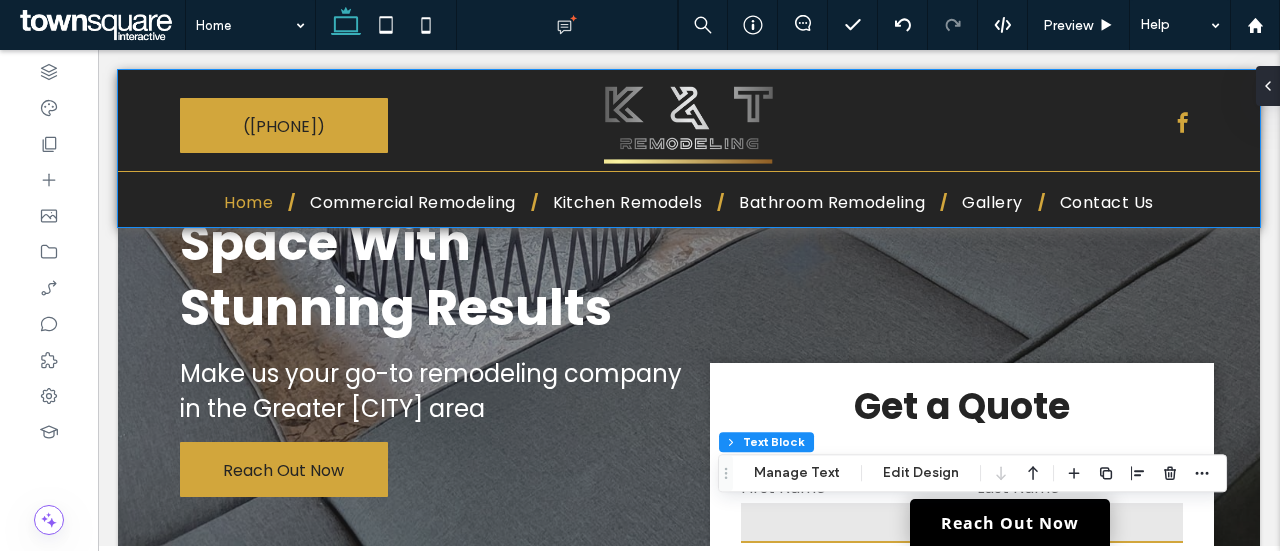 scroll, scrollTop: 0, scrollLeft: 0, axis: both 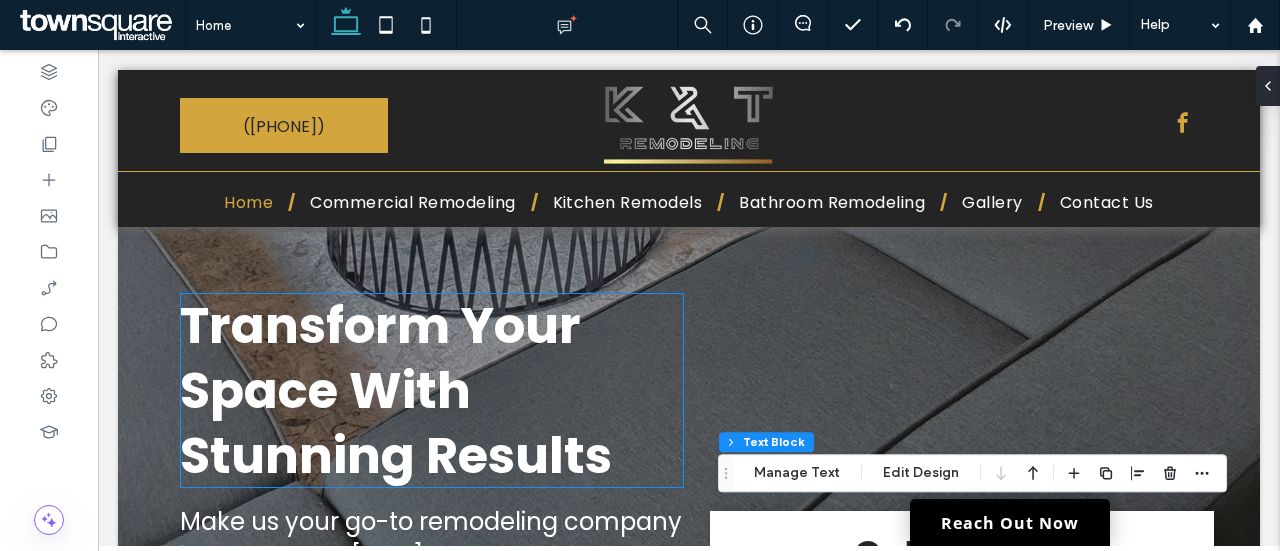 click on "Transform Your Space With Stunning Results" at bounding box center (396, 390) 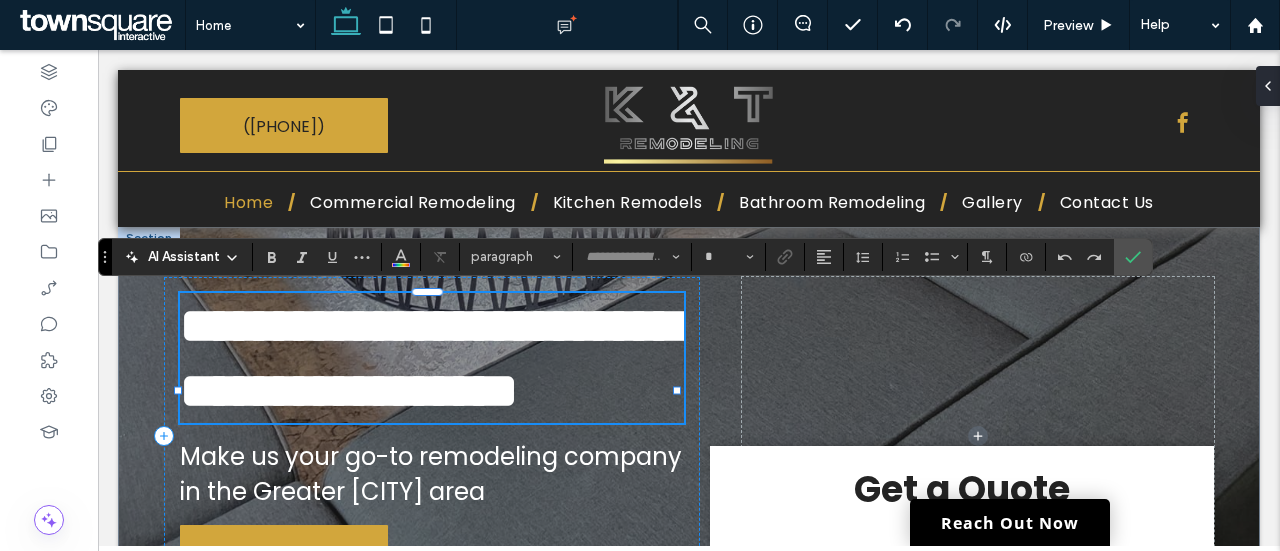 type on "*******" 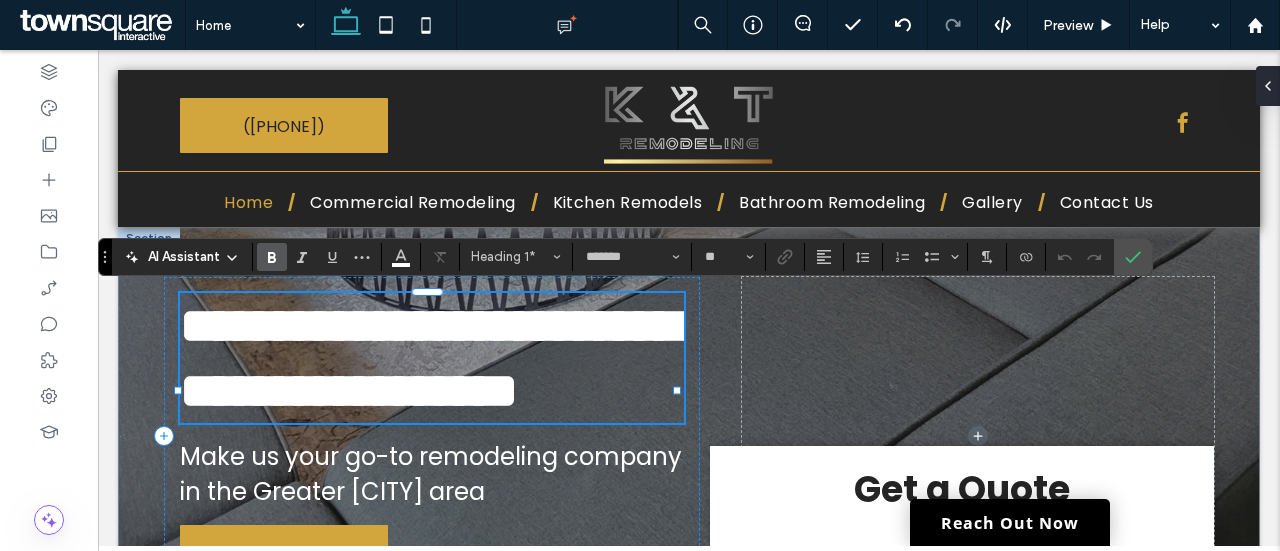 click on "**********" at bounding box center (429, 358) 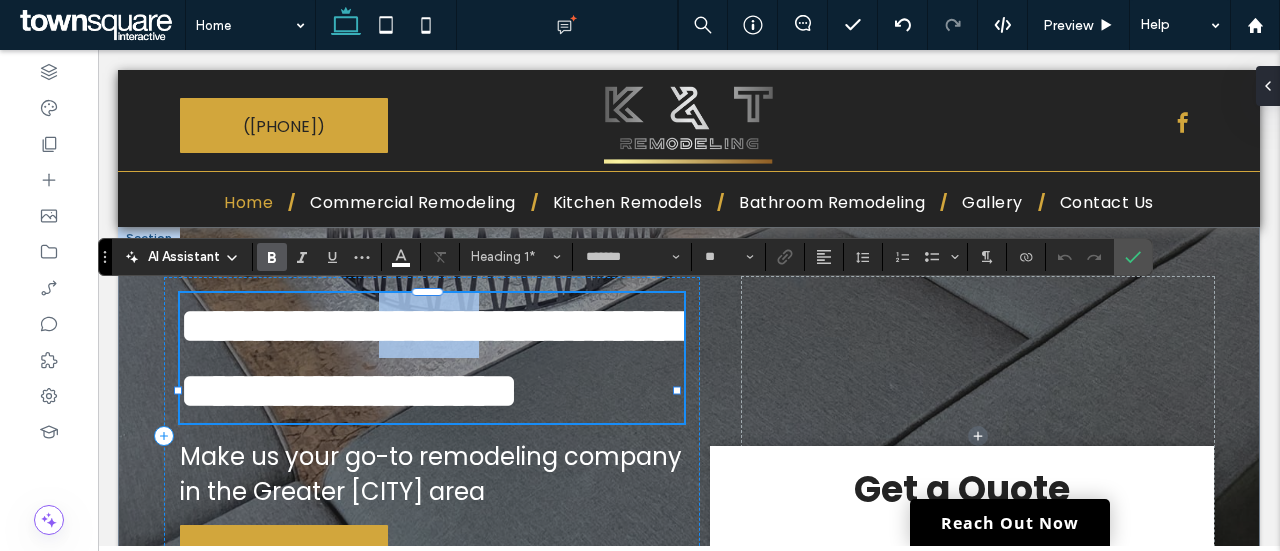 click on "**********" at bounding box center (429, 358) 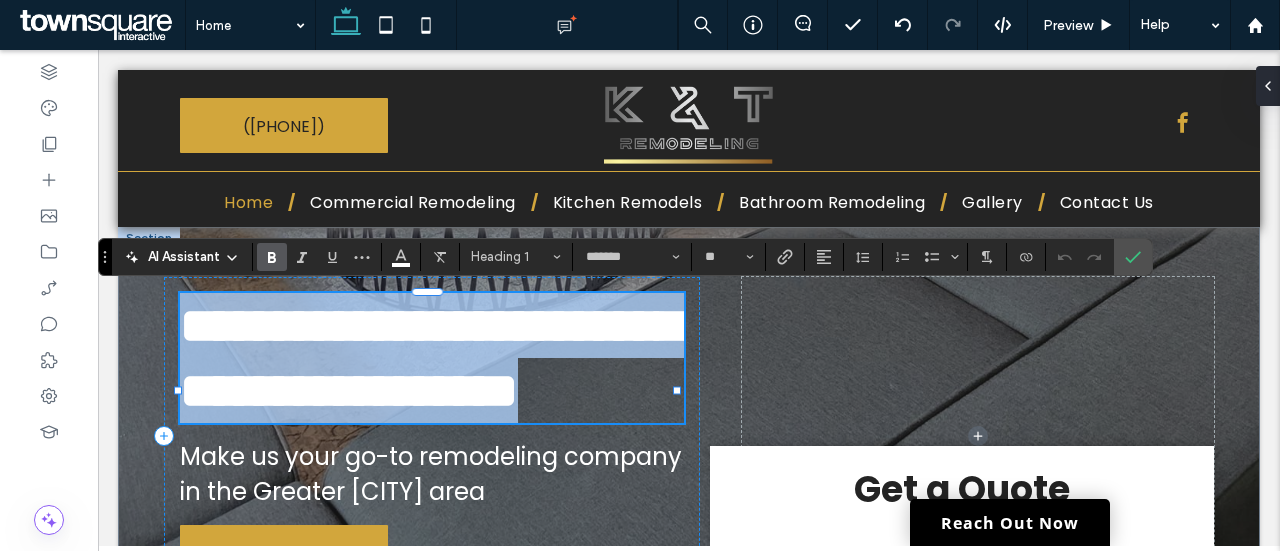 click on "**********" at bounding box center [429, 358] 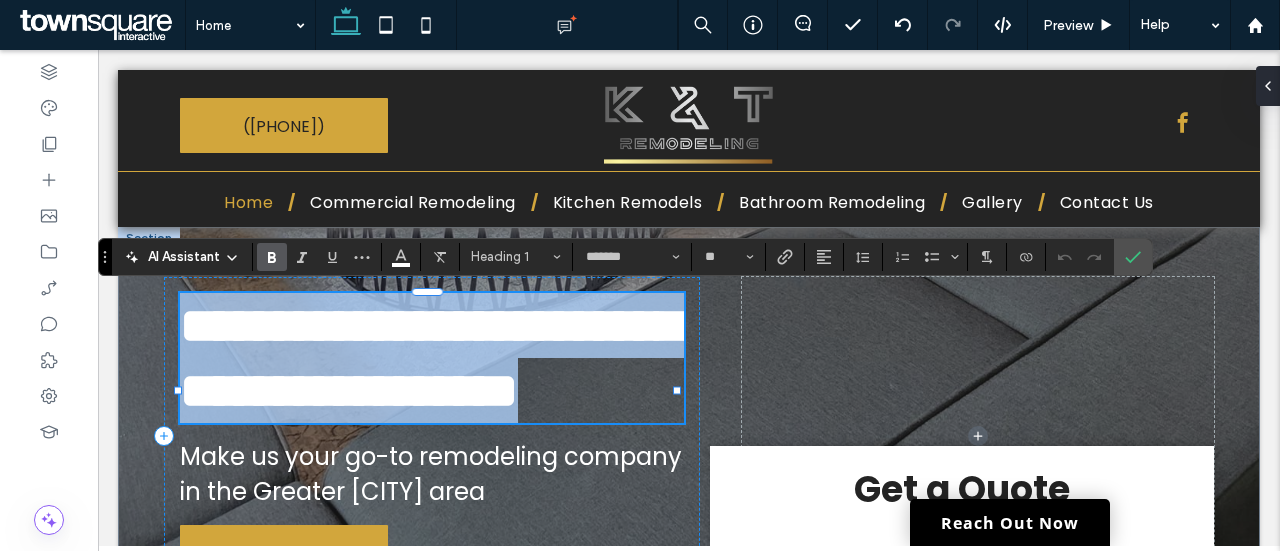 type 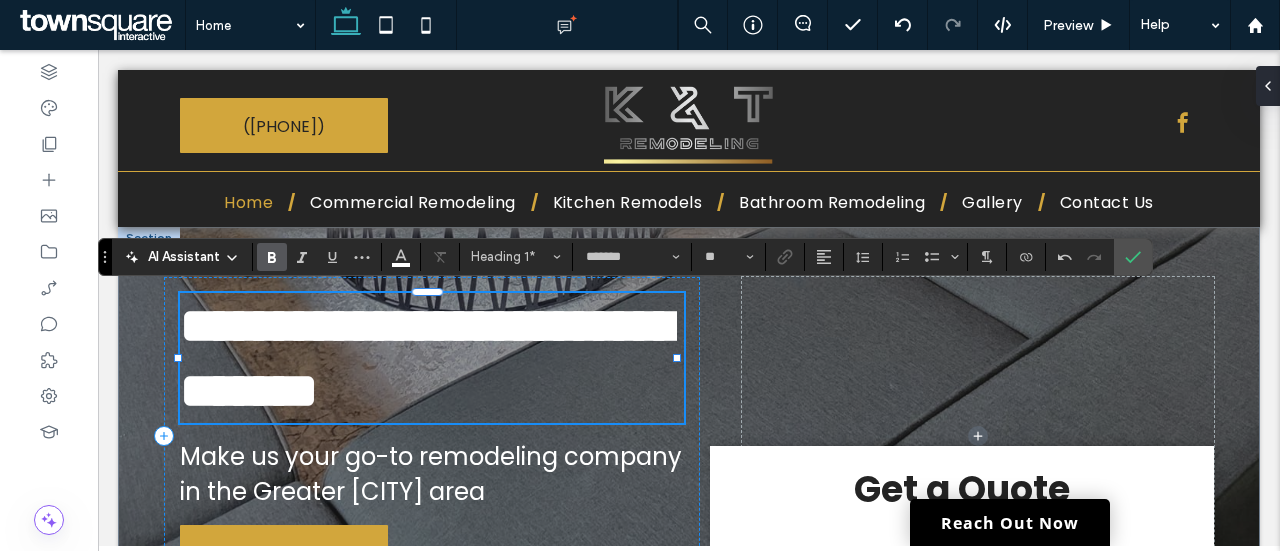 scroll, scrollTop: 2, scrollLeft: 0, axis: vertical 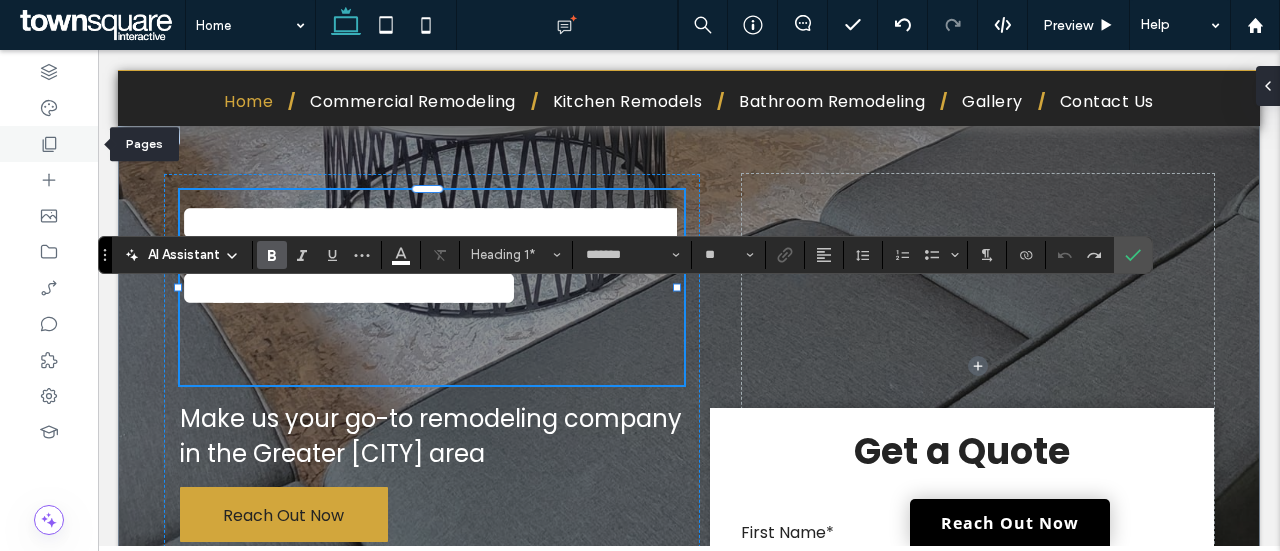 click at bounding box center (49, 144) 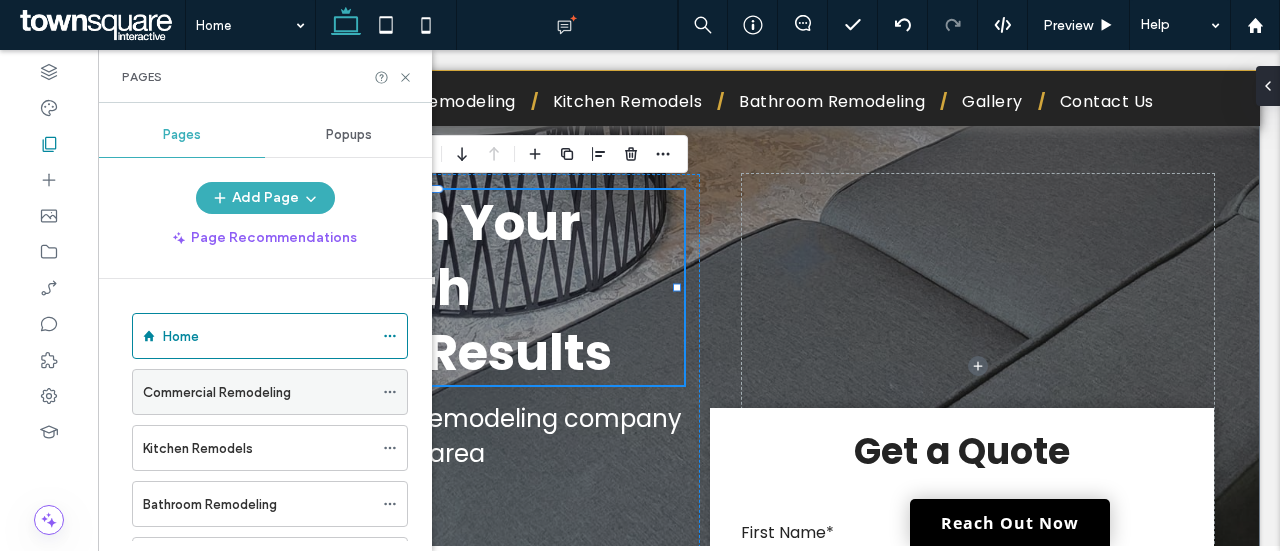 click on "Commercial Remodeling" at bounding box center (217, 392) 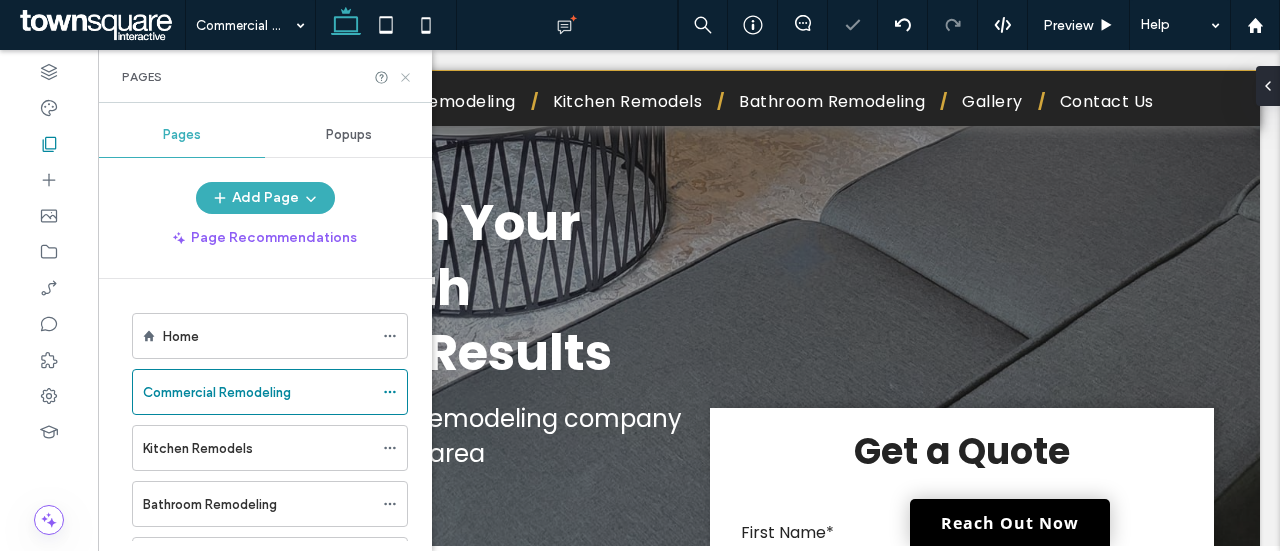 click 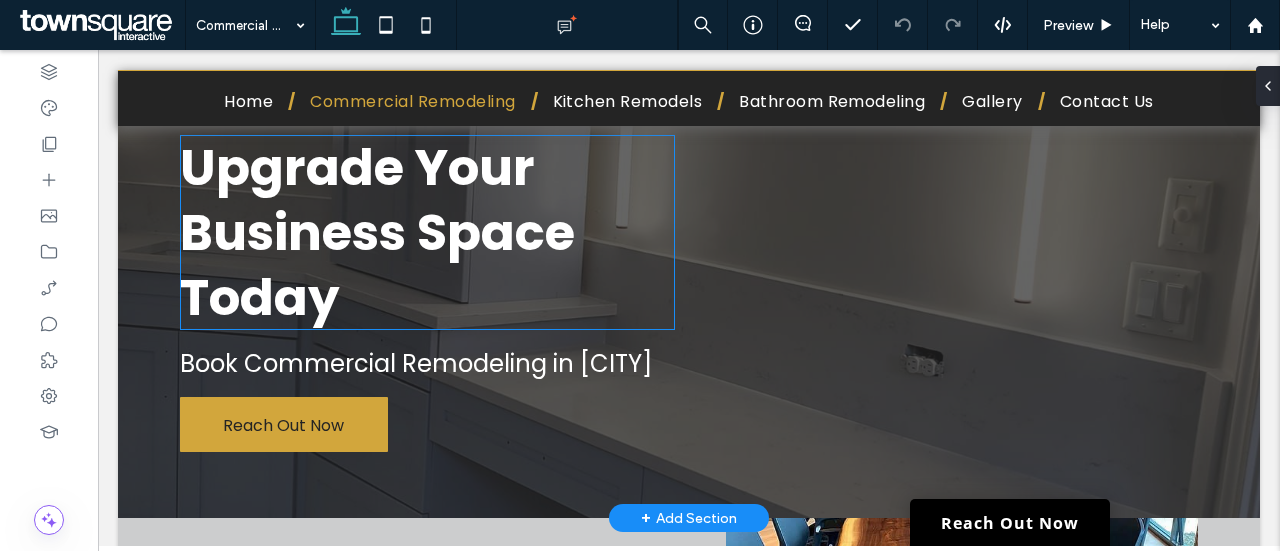 scroll, scrollTop: 56, scrollLeft: 0, axis: vertical 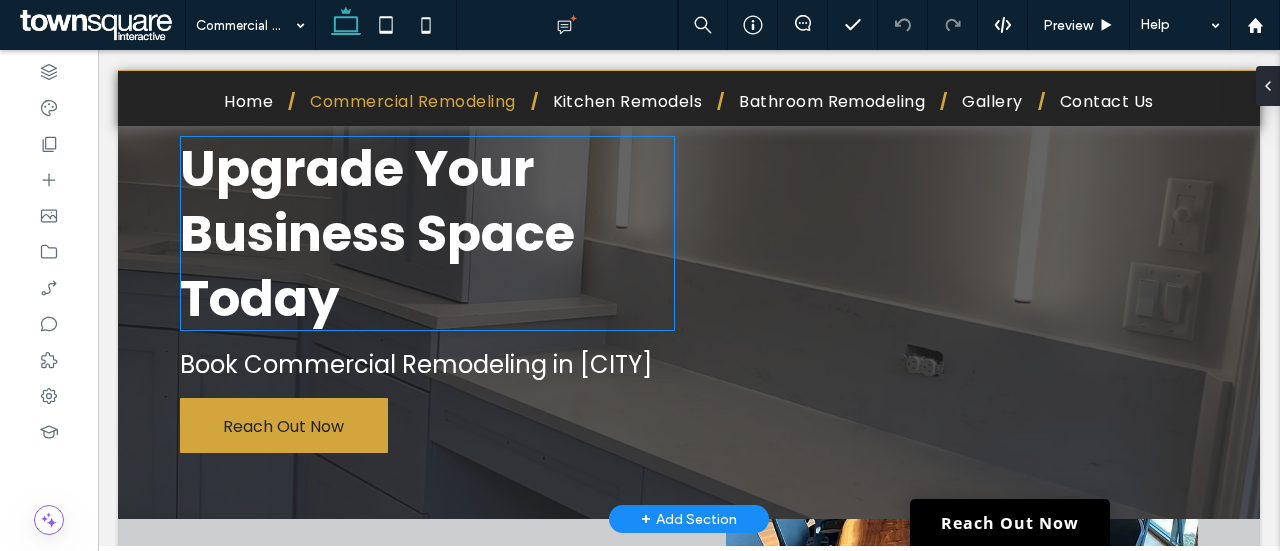 click on "Upgrade Your Business Space Today" at bounding box center (427, 233) 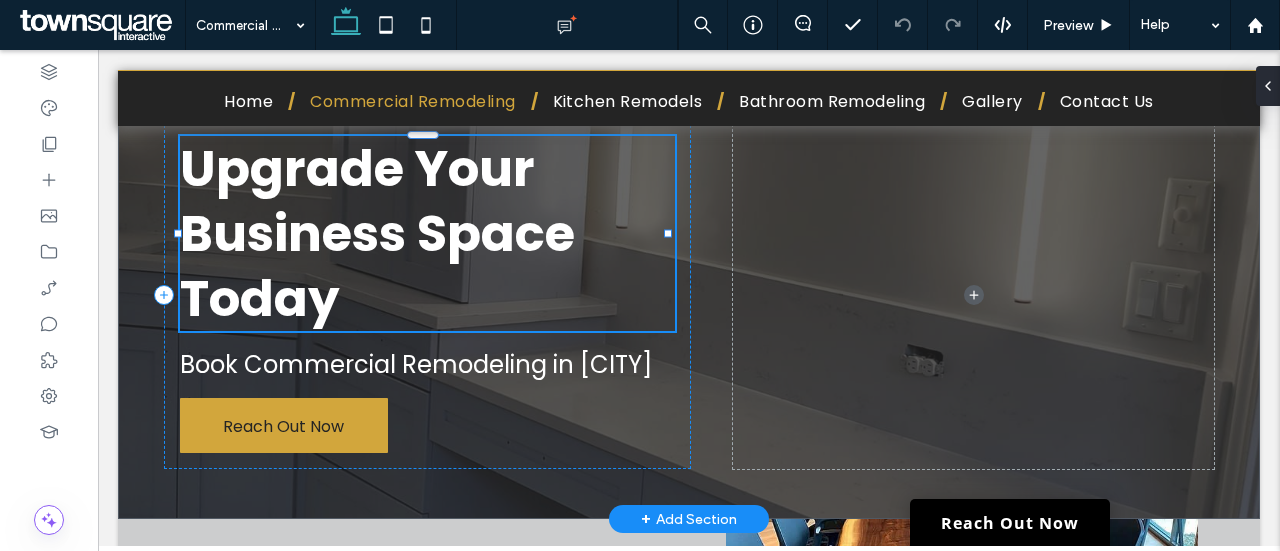 click on "Upgrade Your Business Space Today" at bounding box center [427, 233] 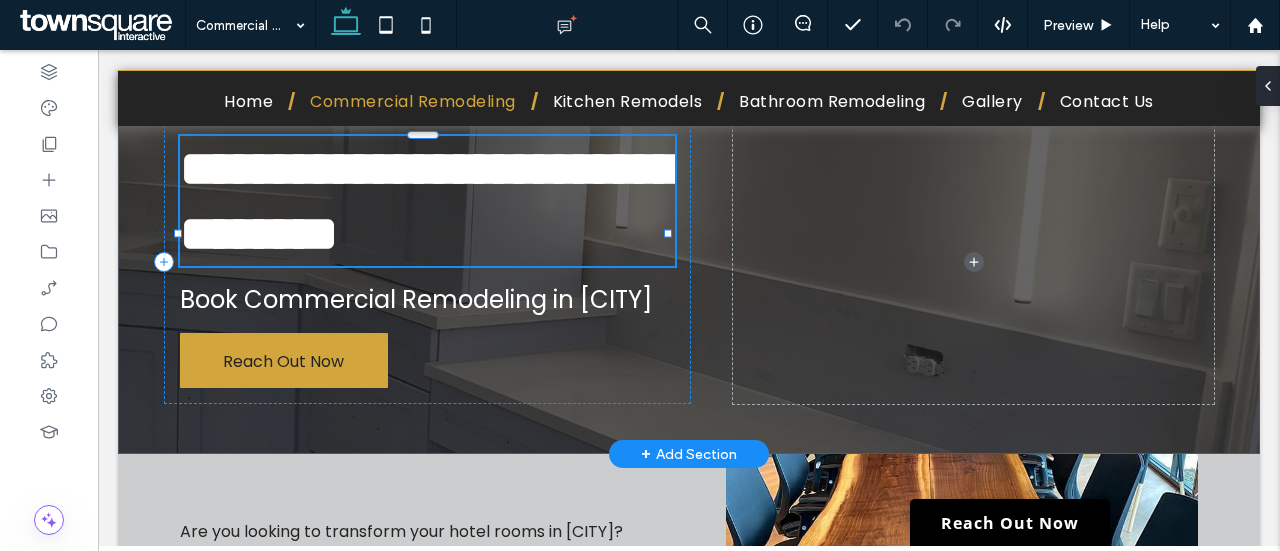 click on "**********" at bounding box center (427, 201) 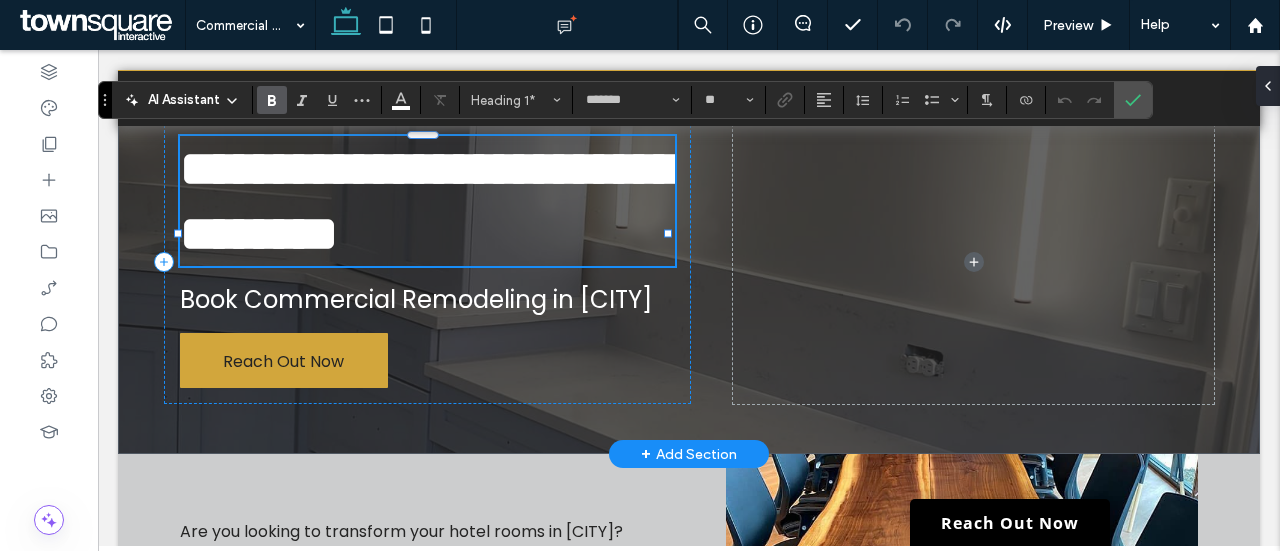 scroll, scrollTop: 2, scrollLeft: 0, axis: vertical 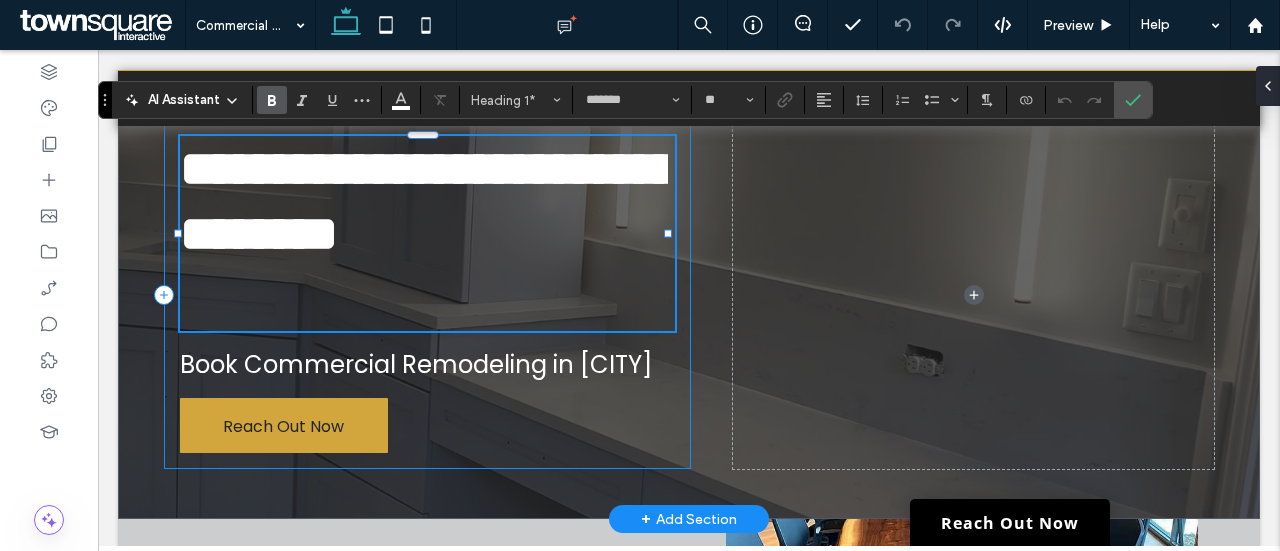 click on "**********" at bounding box center [427, 294] 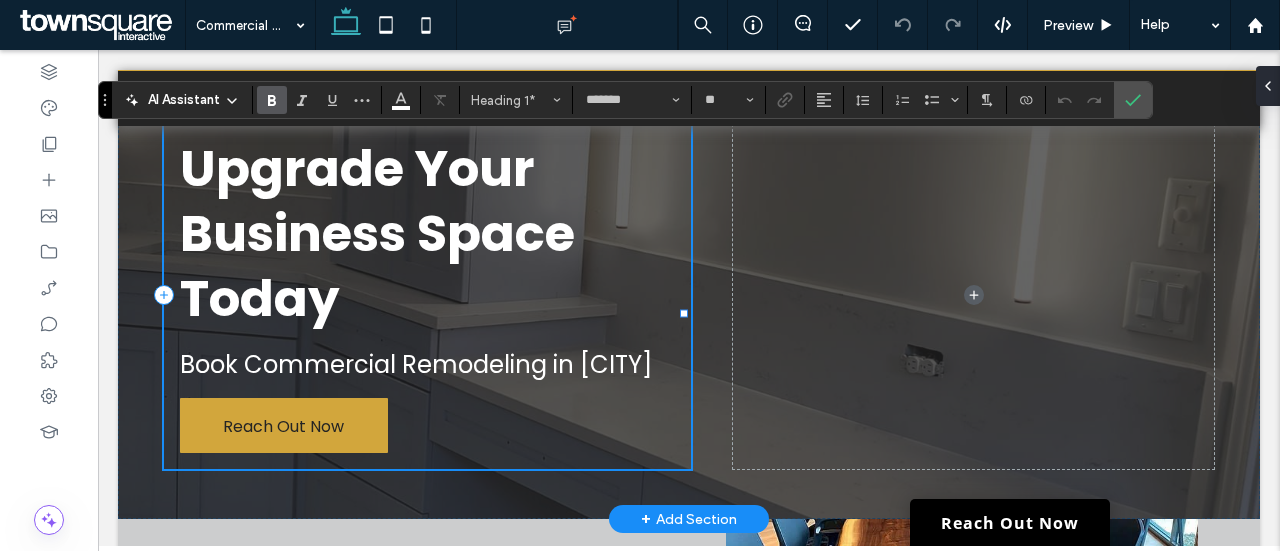 click on "Upgrade Your Business Space Today
Book Commercial Remodeling in [CITY]
Reach Out Now" at bounding box center (427, 294) 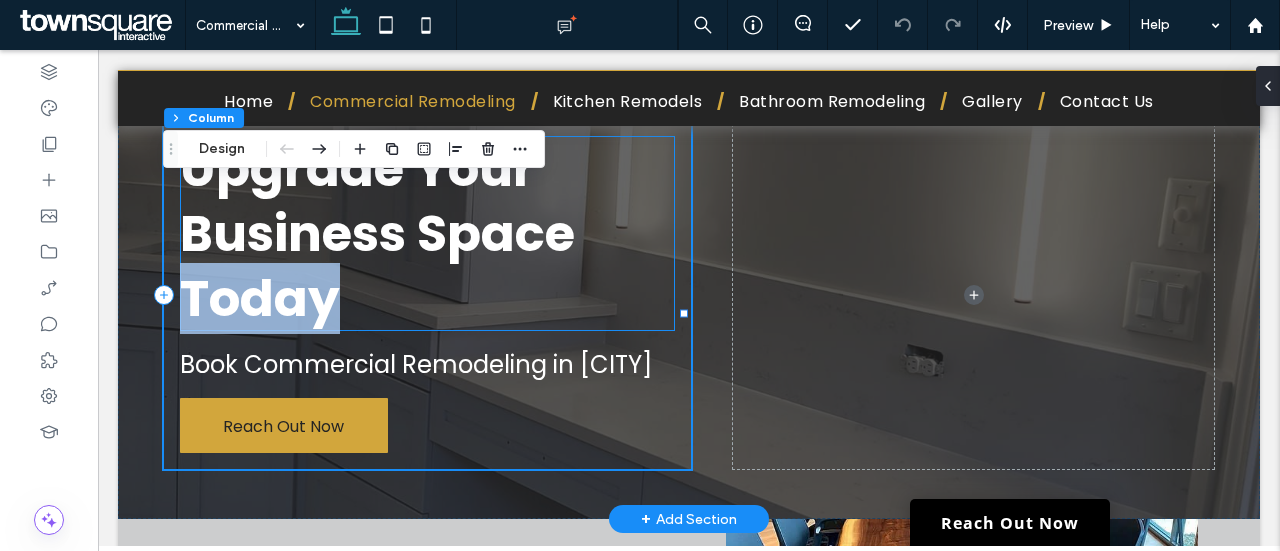 click on "Upgrade Your Business Space Today" at bounding box center [377, 233] 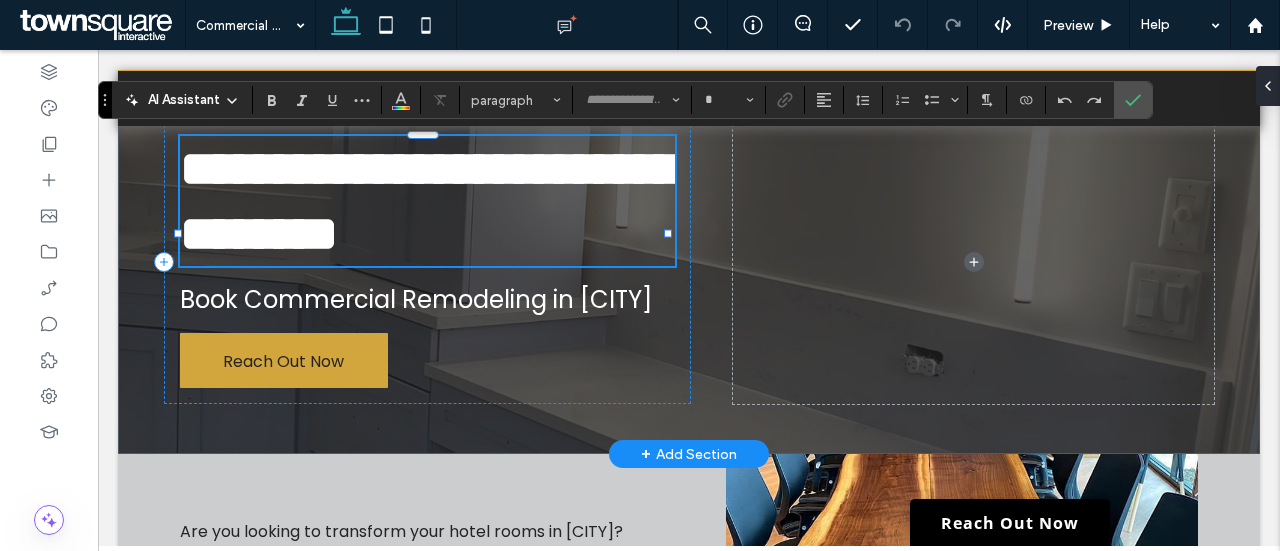 type on "*******" 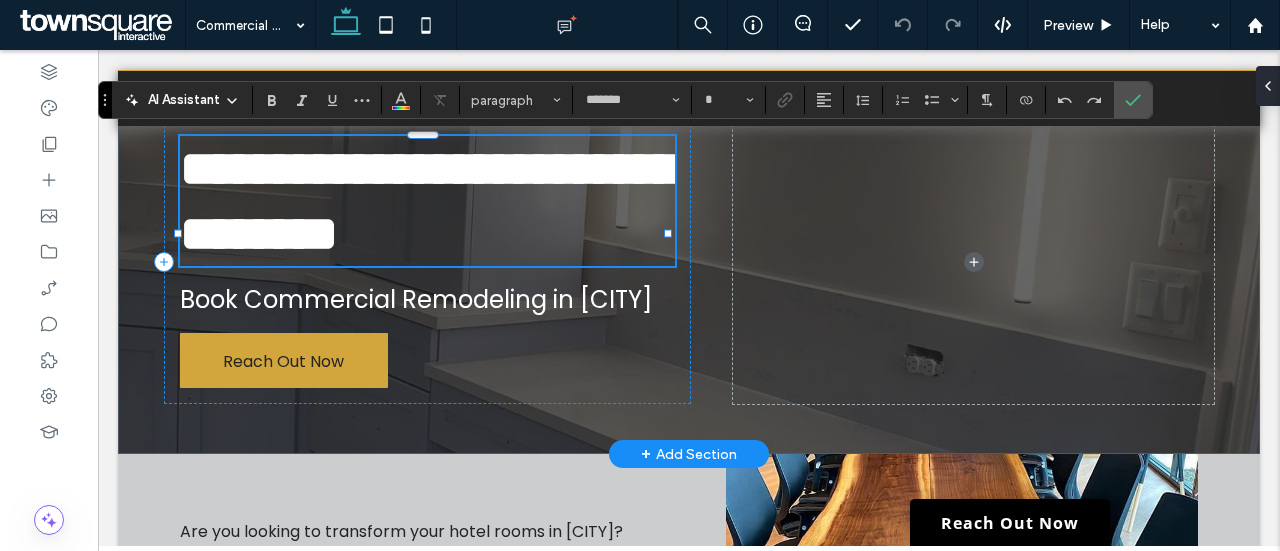 type on "**" 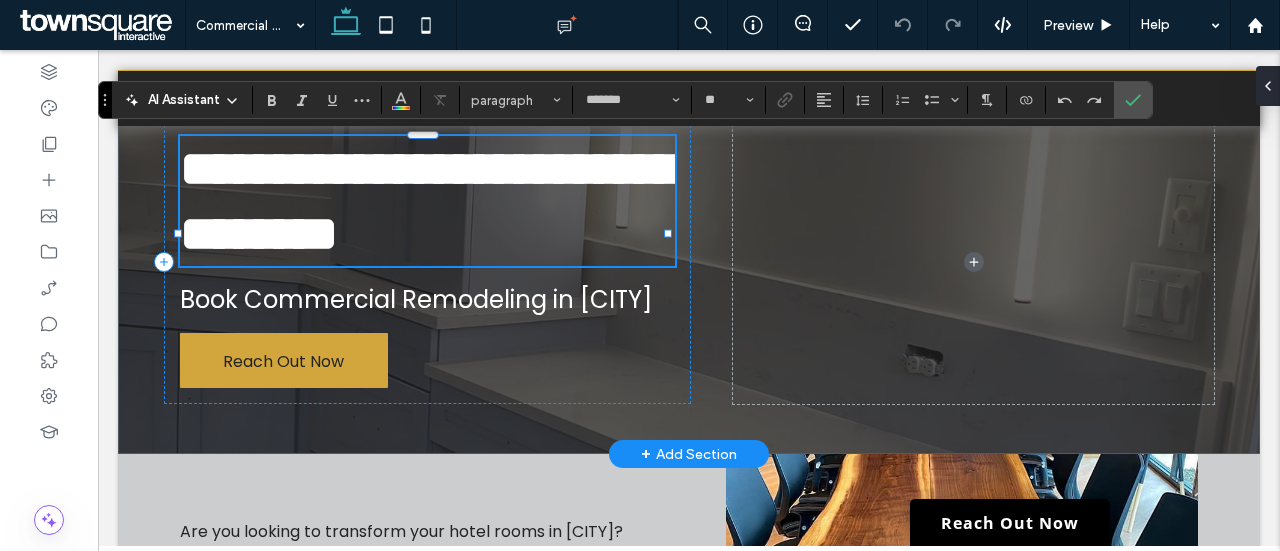 click on "**********" at bounding box center (429, 201) 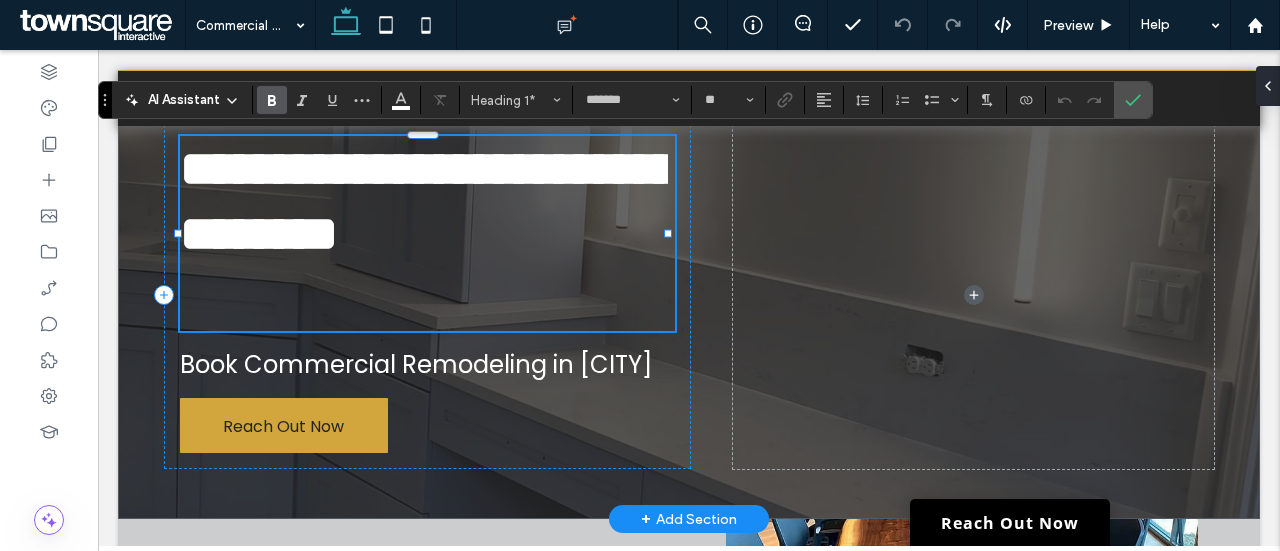 click on "**********" at bounding box center (429, 201) 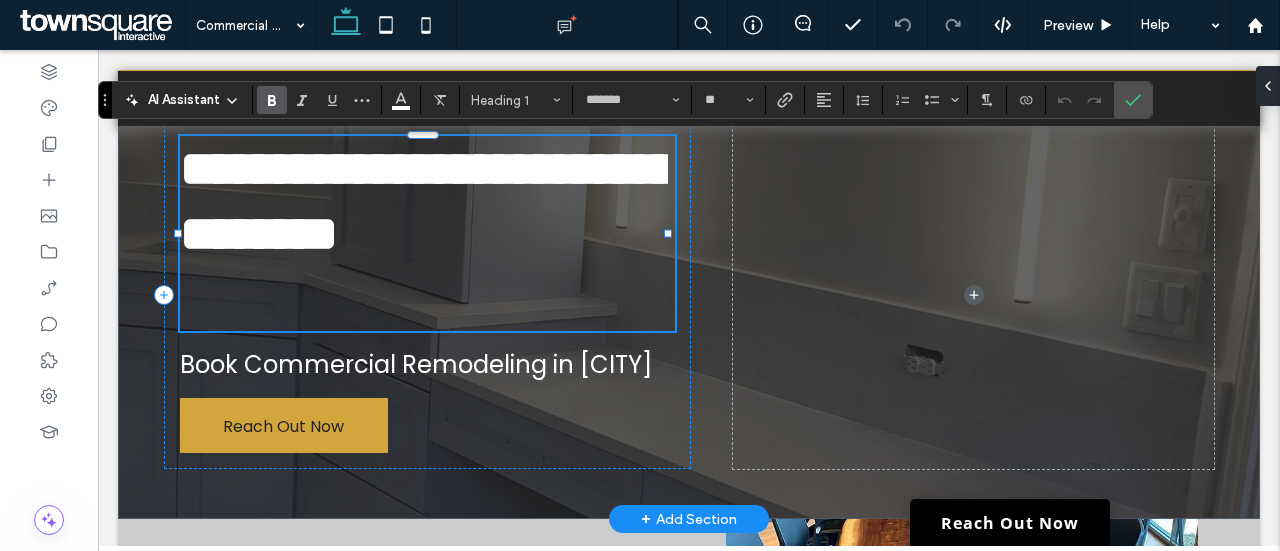 scroll, scrollTop: 2, scrollLeft: 0, axis: vertical 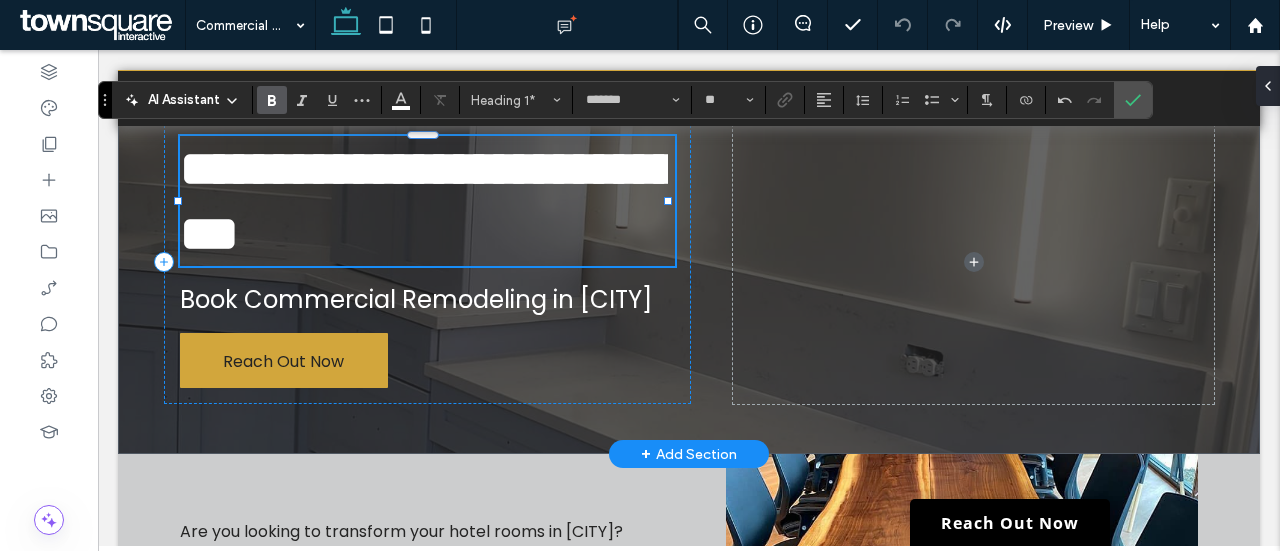 click on "**********" at bounding box center (429, 201) 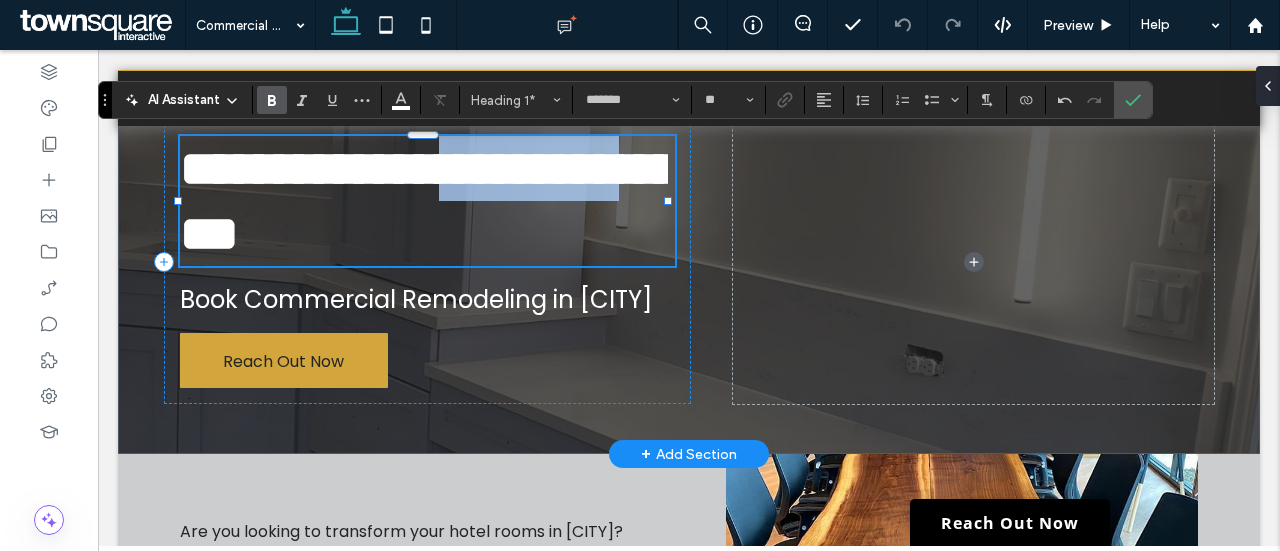 click on "**********" at bounding box center (429, 201) 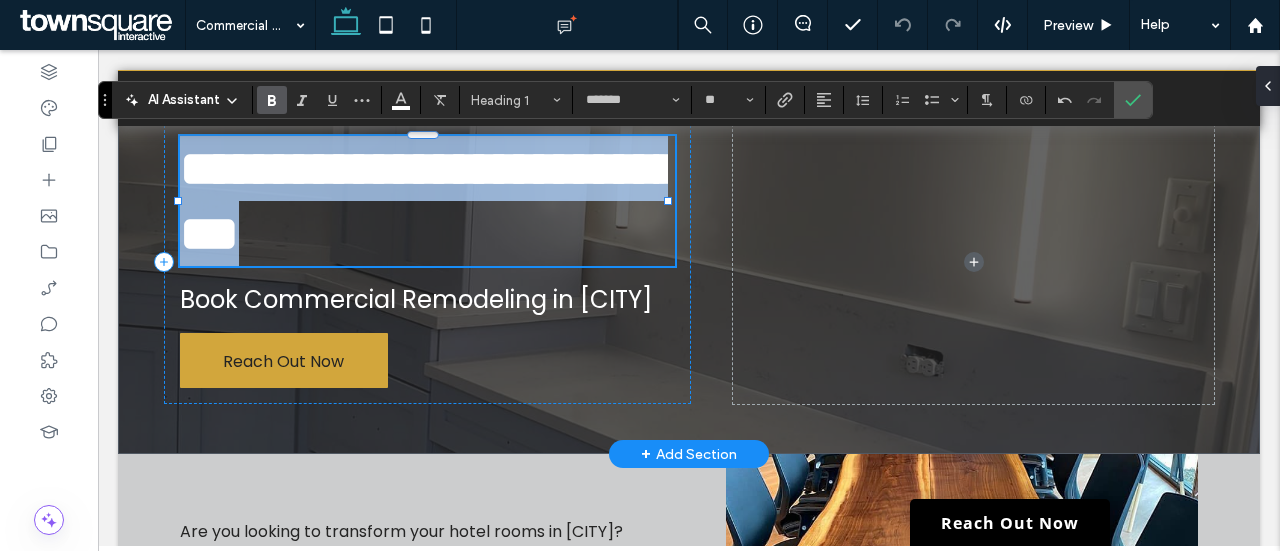 click on "**********" at bounding box center [429, 201] 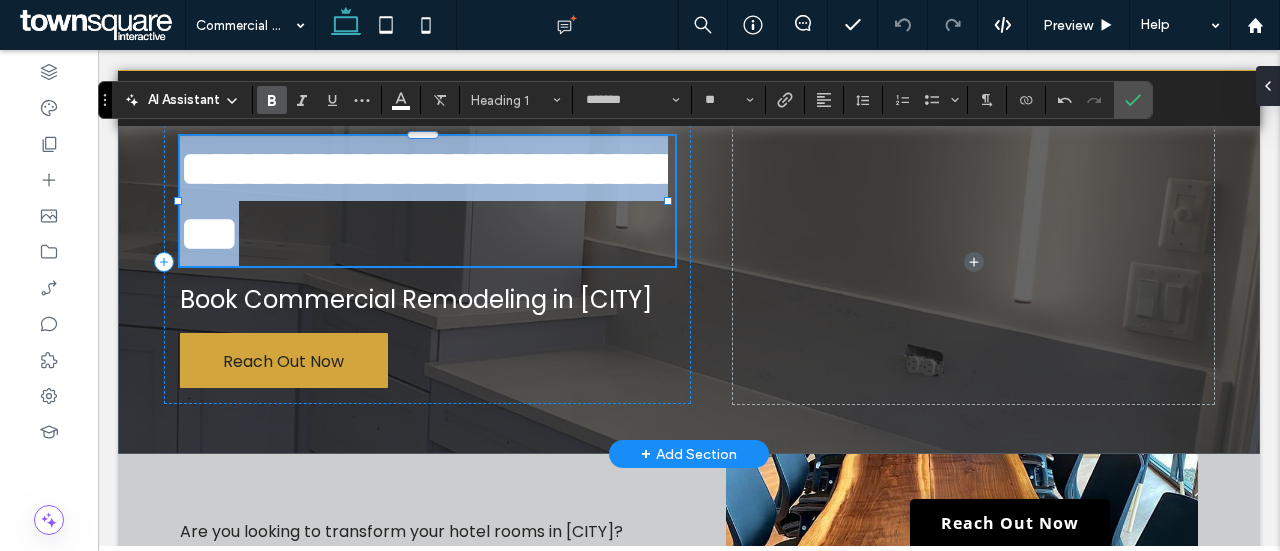 click on "**********" at bounding box center (429, 201) 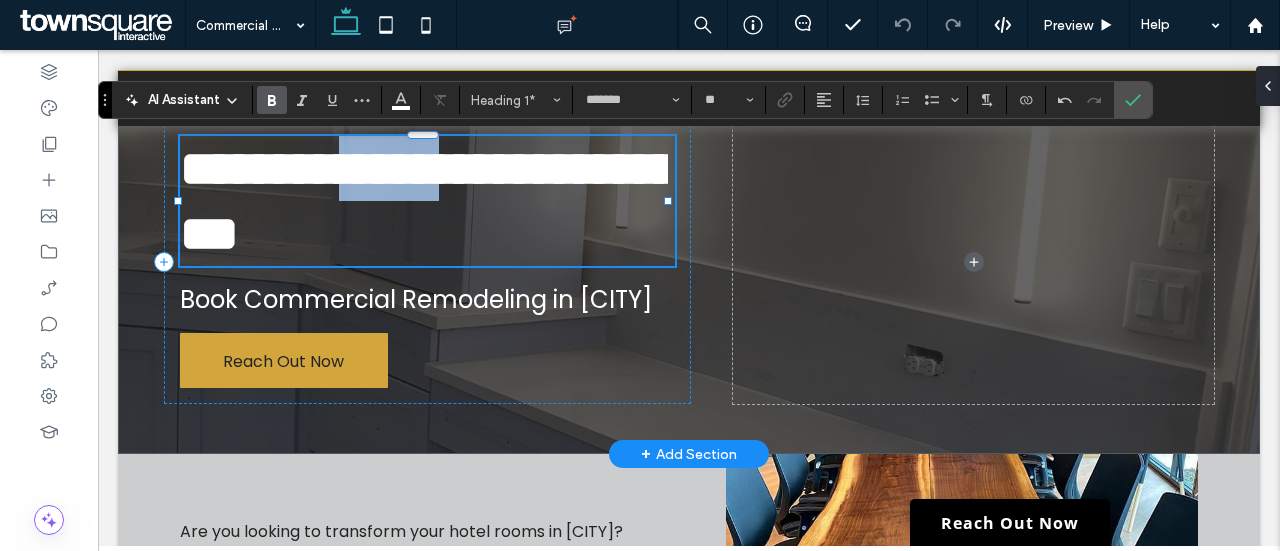 click on "**********" at bounding box center [429, 201] 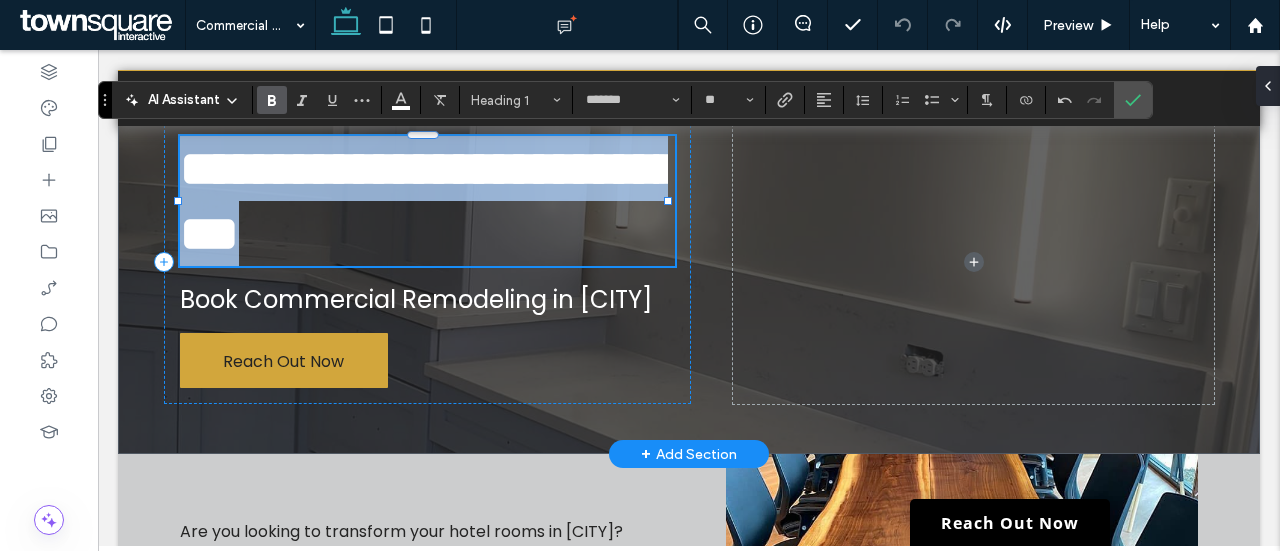 click on "**********" at bounding box center [429, 201] 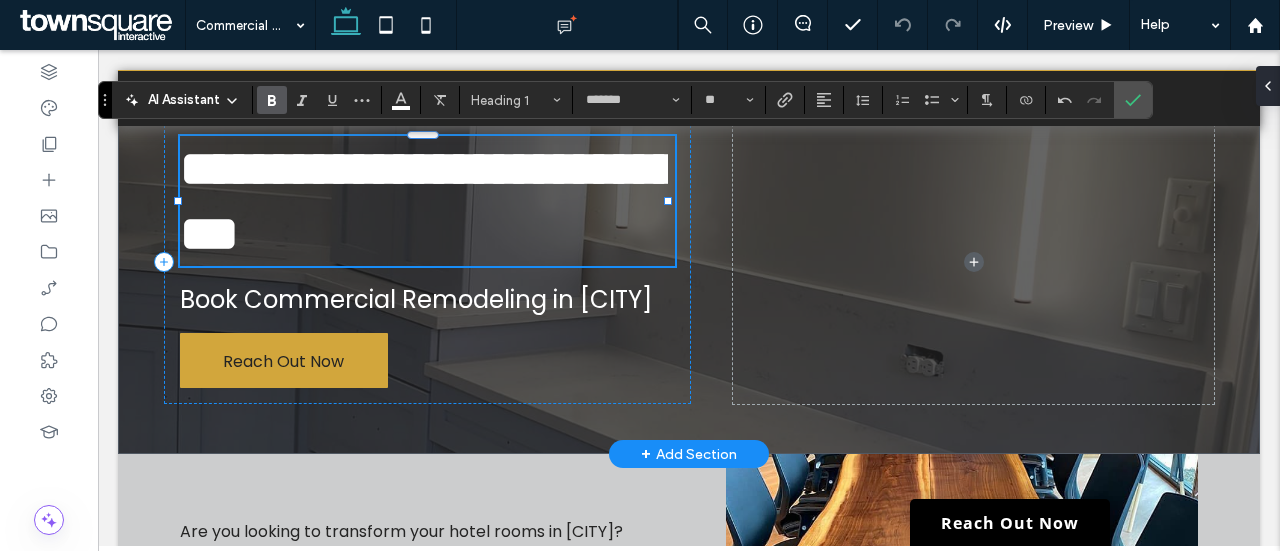 scroll, scrollTop: 2, scrollLeft: 0, axis: vertical 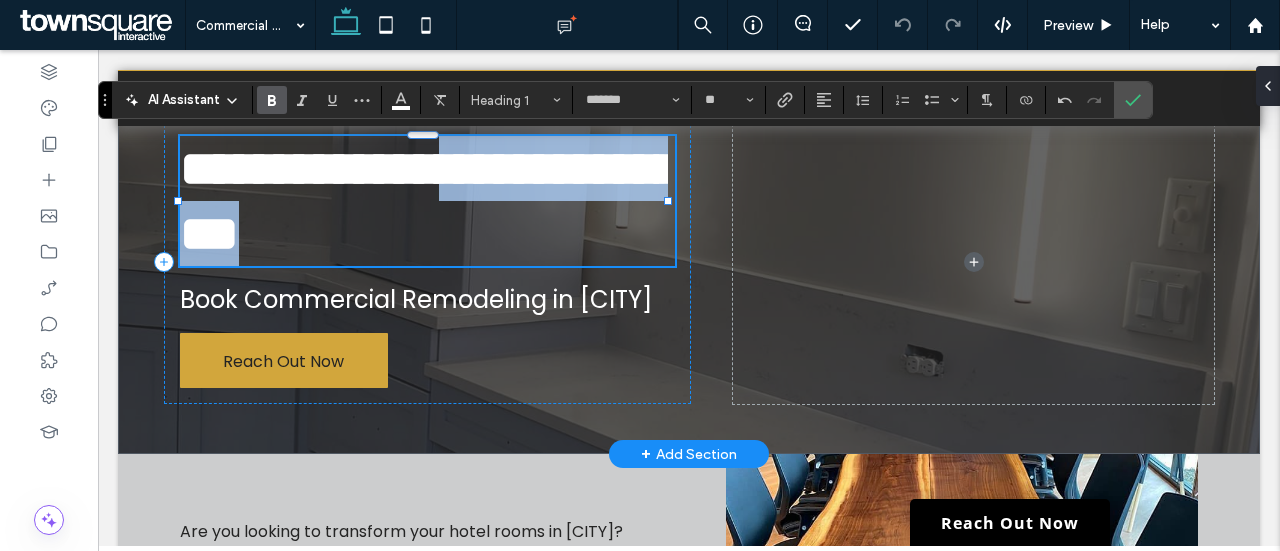 drag, startPoint x: 604, startPoint y: 239, endPoint x: 189, endPoint y: 225, distance: 415.23608 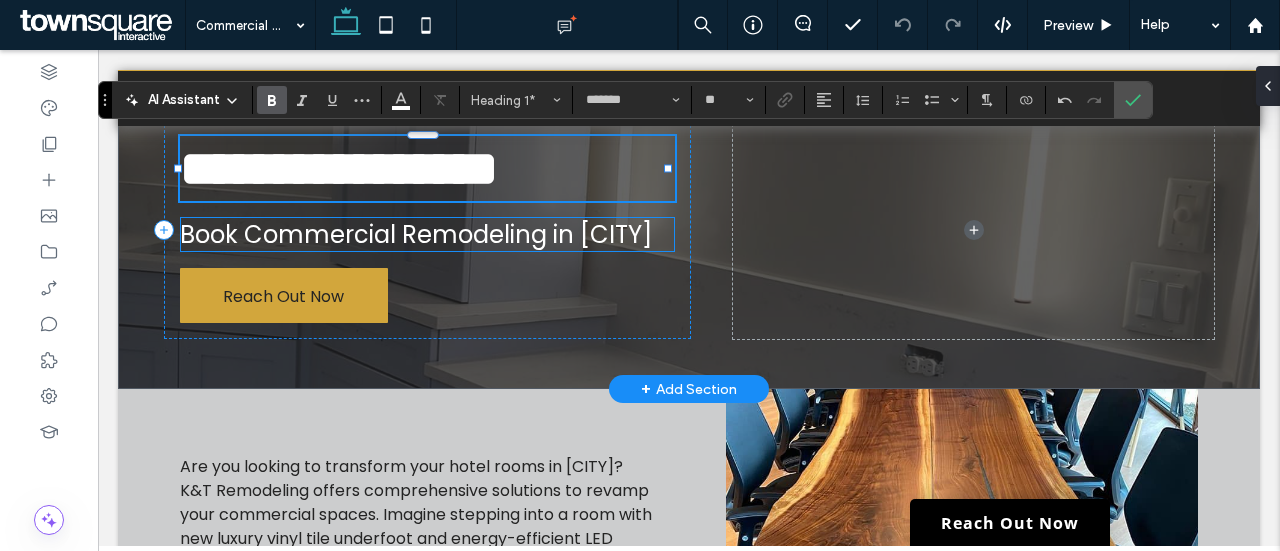 scroll, scrollTop: 2, scrollLeft: 0, axis: vertical 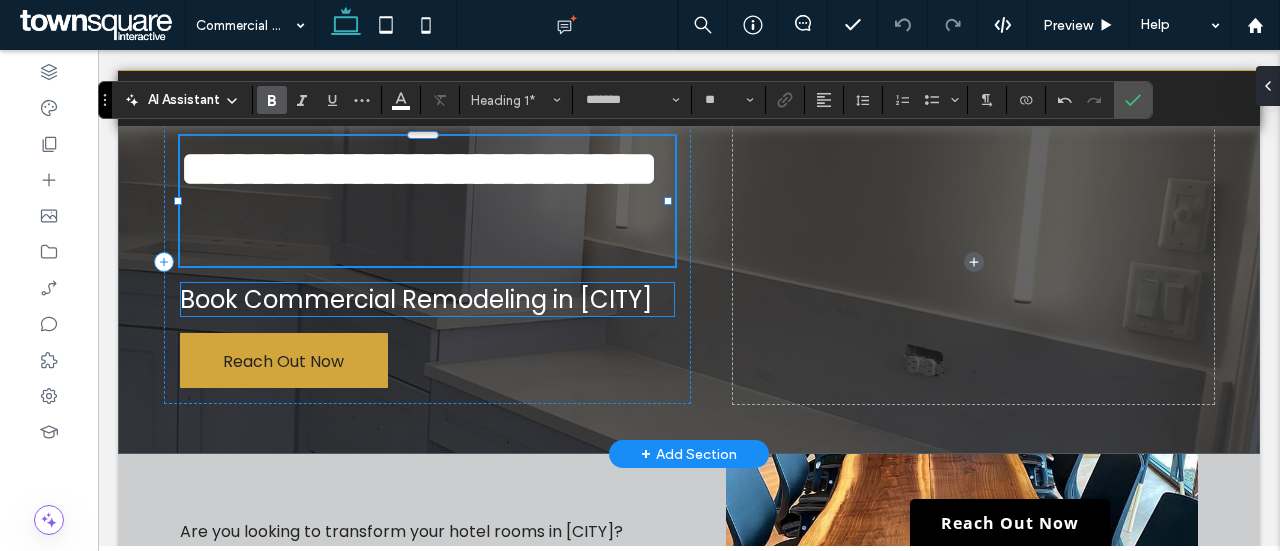 click on "Book Commercial Remodeling in [CITY]" at bounding box center [416, 299] 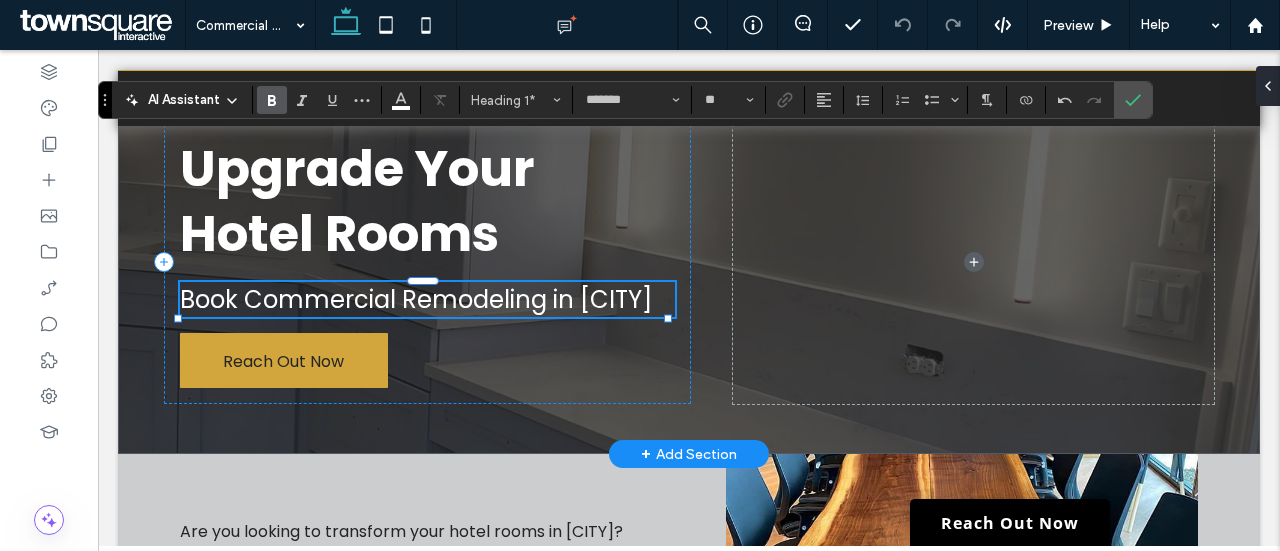 click on "Book Commercial Remodeling in [CITY]" at bounding box center [427, 299] 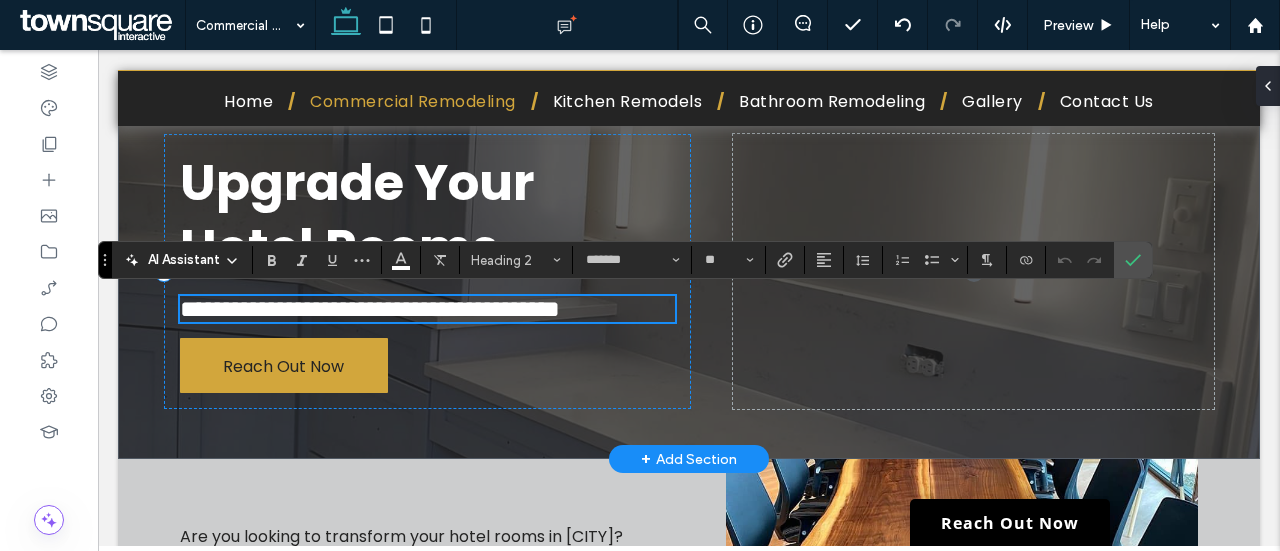 scroll, scrollTop: 0, scrollLeft: 0, axis: both 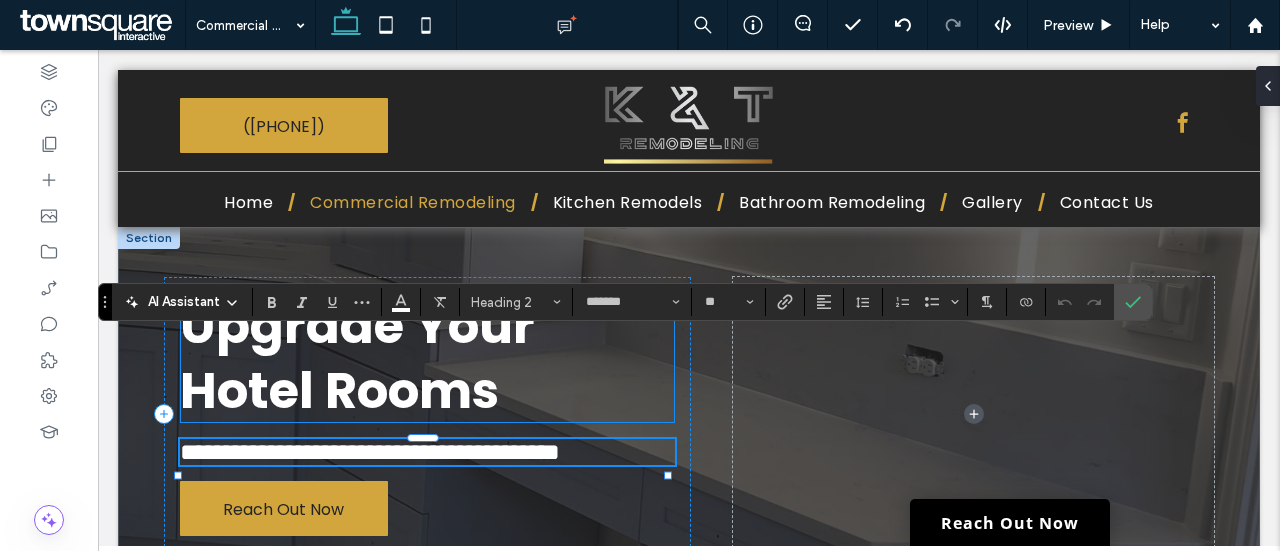 click on "Upgrade Your Hotel Rooms" at bounding box center (357, 358) 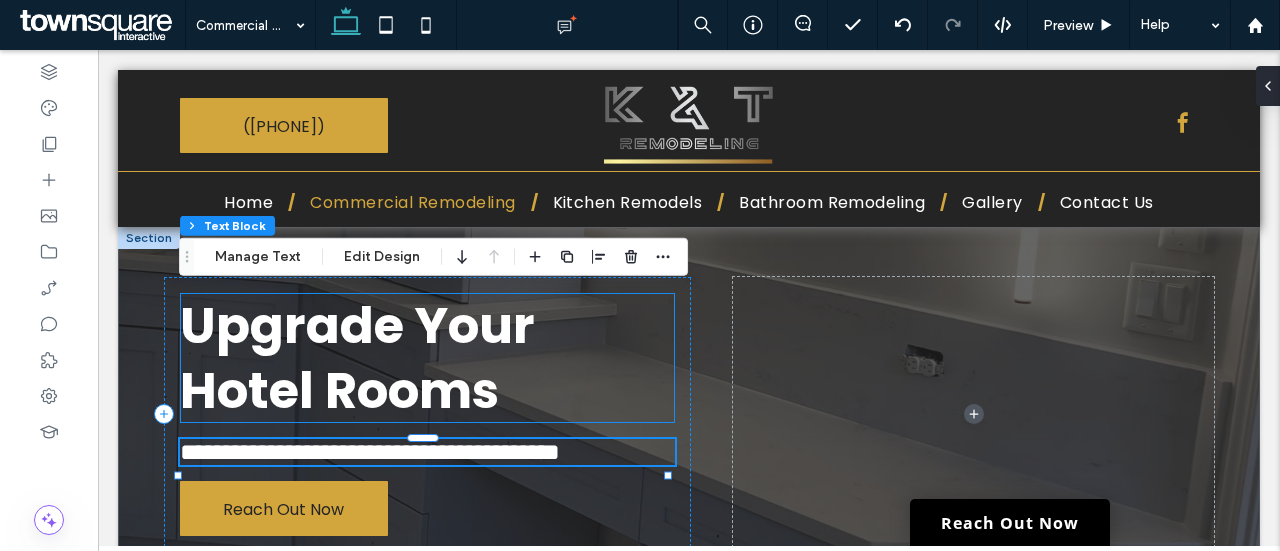 click on "Upgrade Your Hotel Rooms" at bounding box center [427, 358] 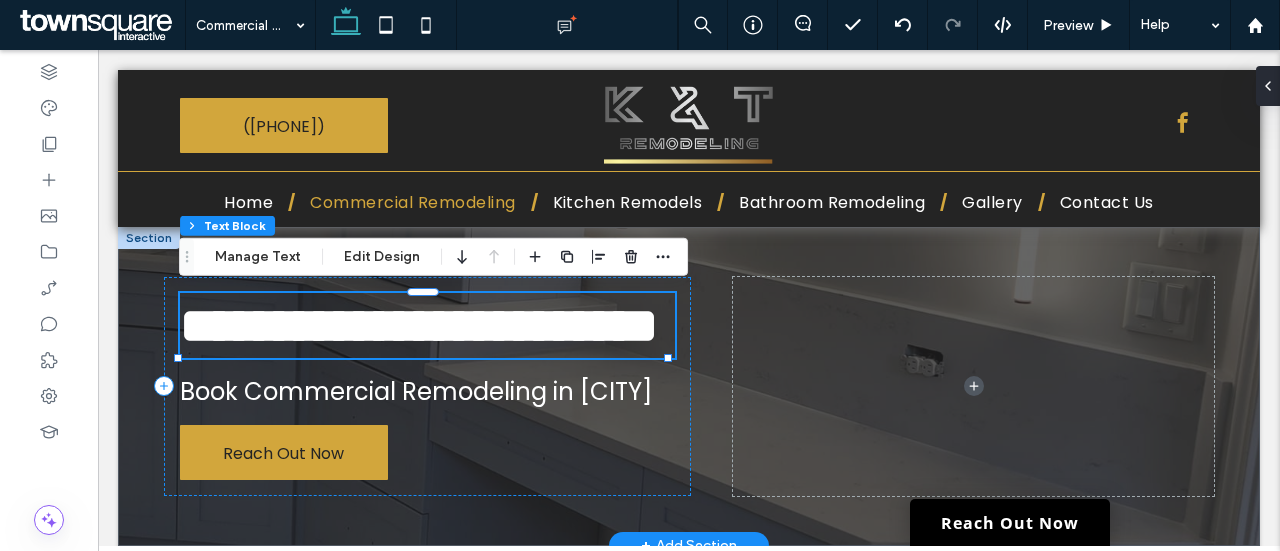 click on "**********" at bounding box center (419, 325) 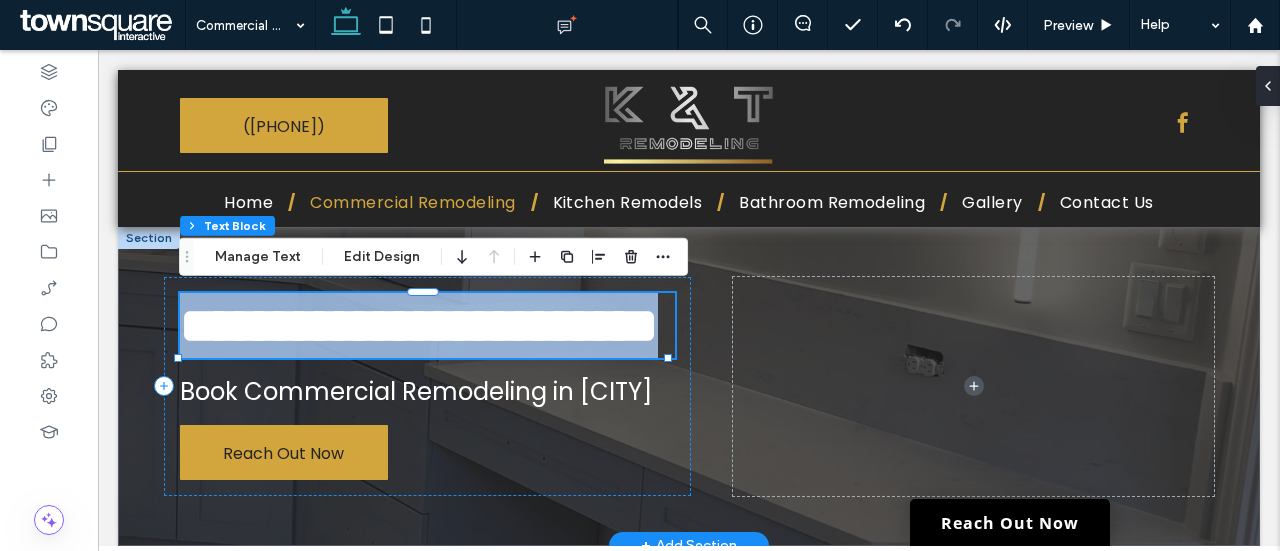 scroll, scrollTop: 0, scrollLeft: 0, axis: both 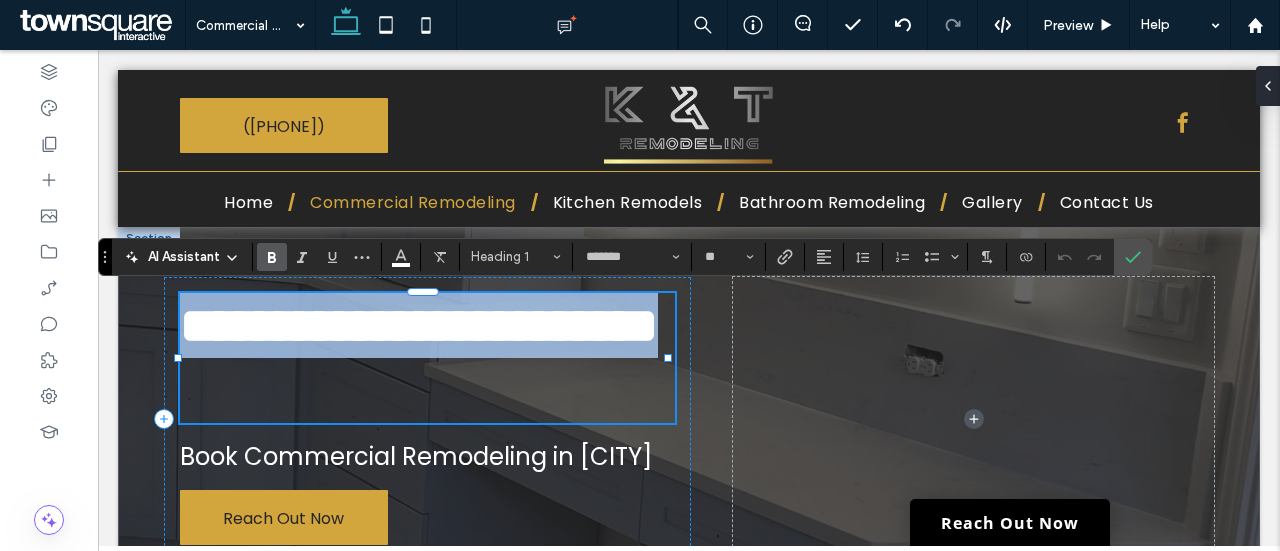 type 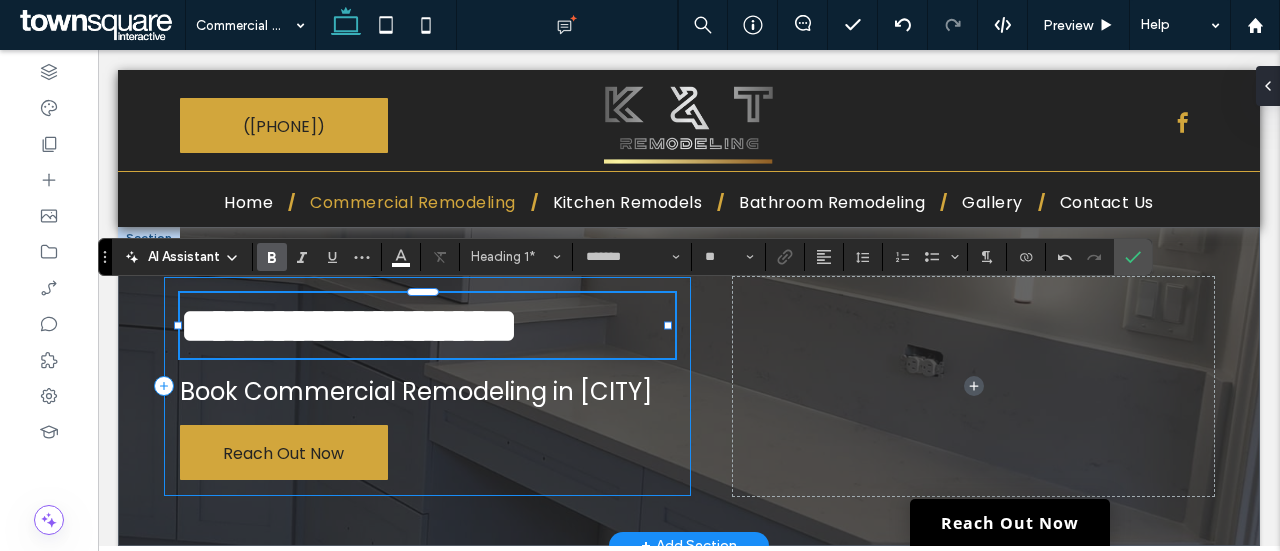 scroll, scrollTop: 2, scrollLeft: 0, axis: vertical 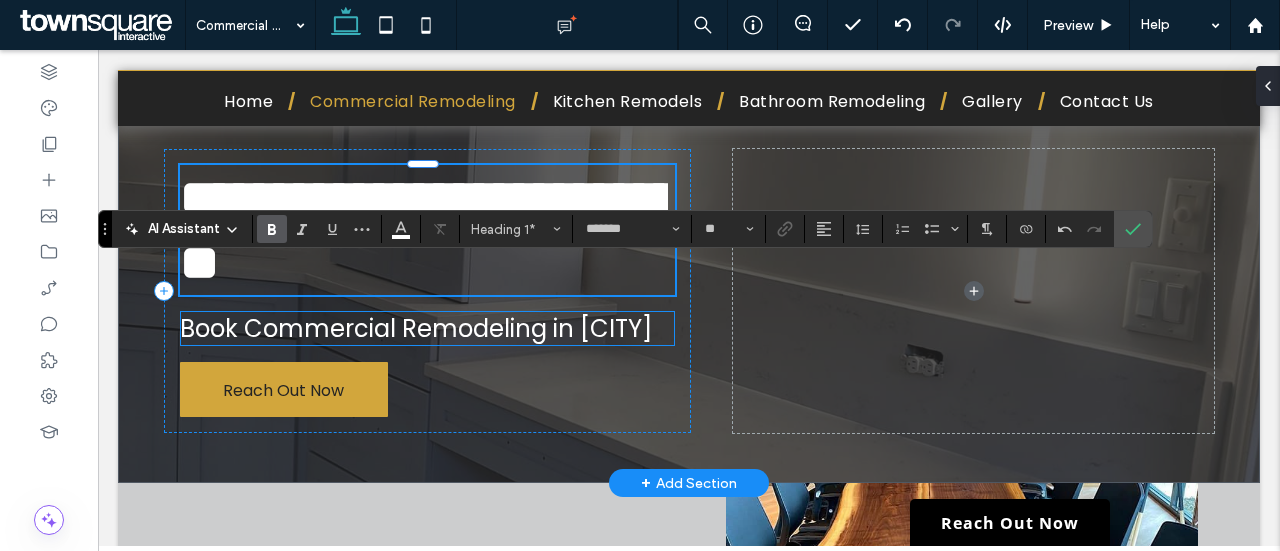 click on "Book Commercial Remodeling in [CITY]" at bounding box center [427, 328] 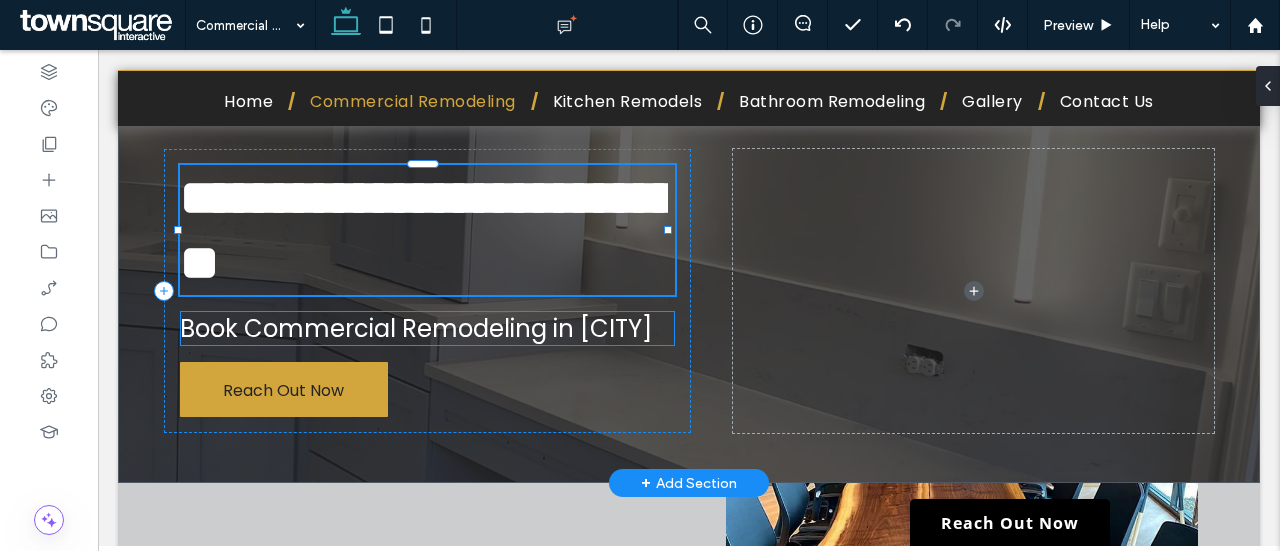 click on "Book Commercial Remodeling in [CITY]" at bounding box center (427, 328) 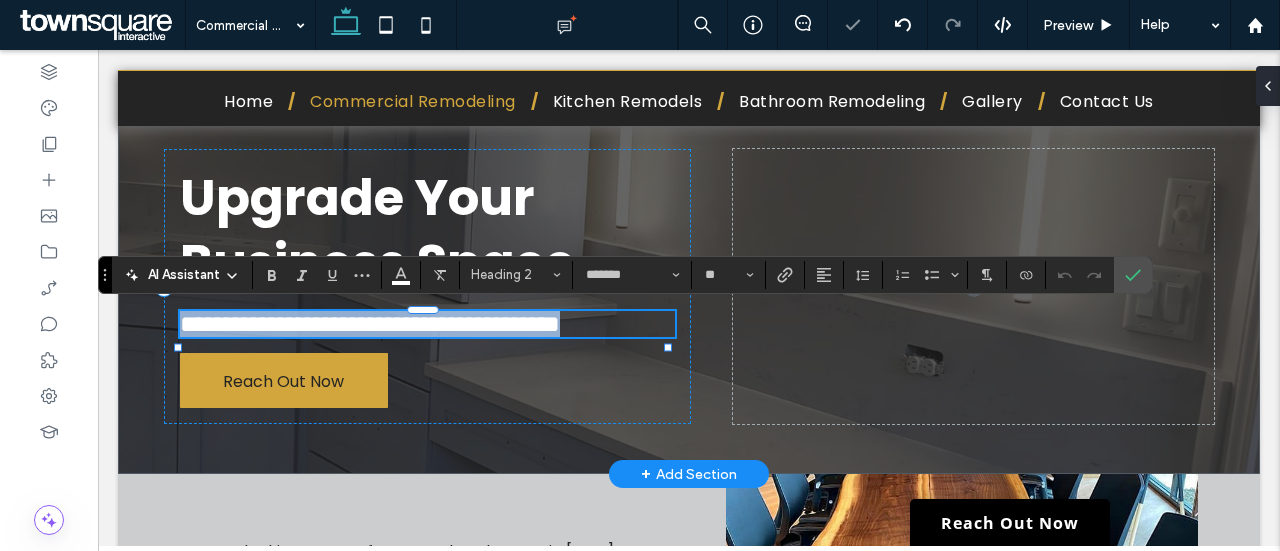 type 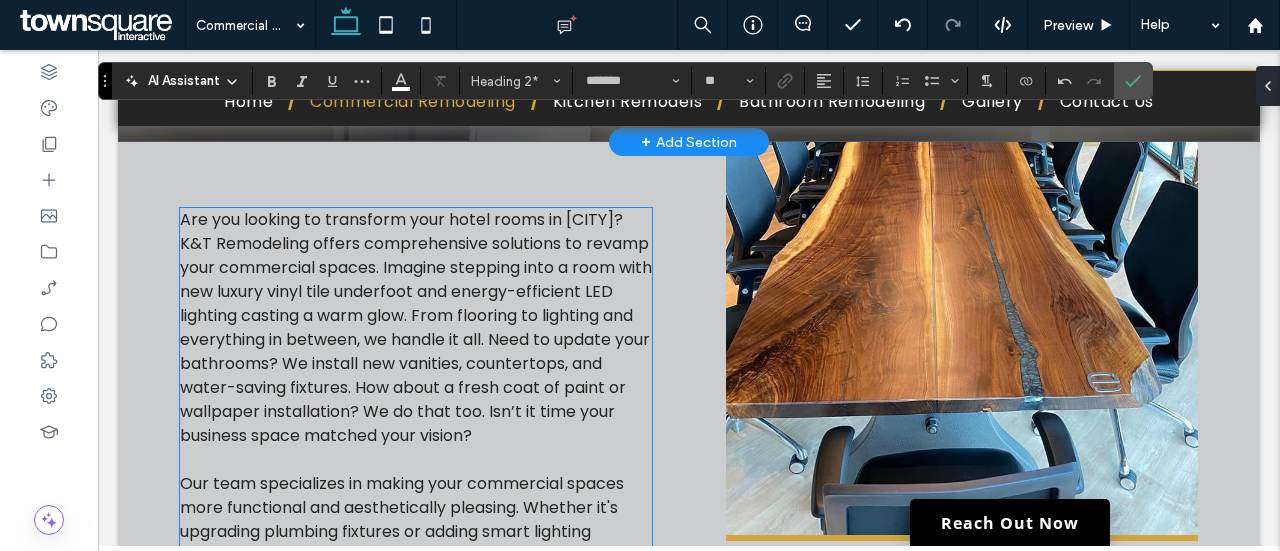 scroll, scrollTop: 386, scrollLeft: 0, axis: vertical 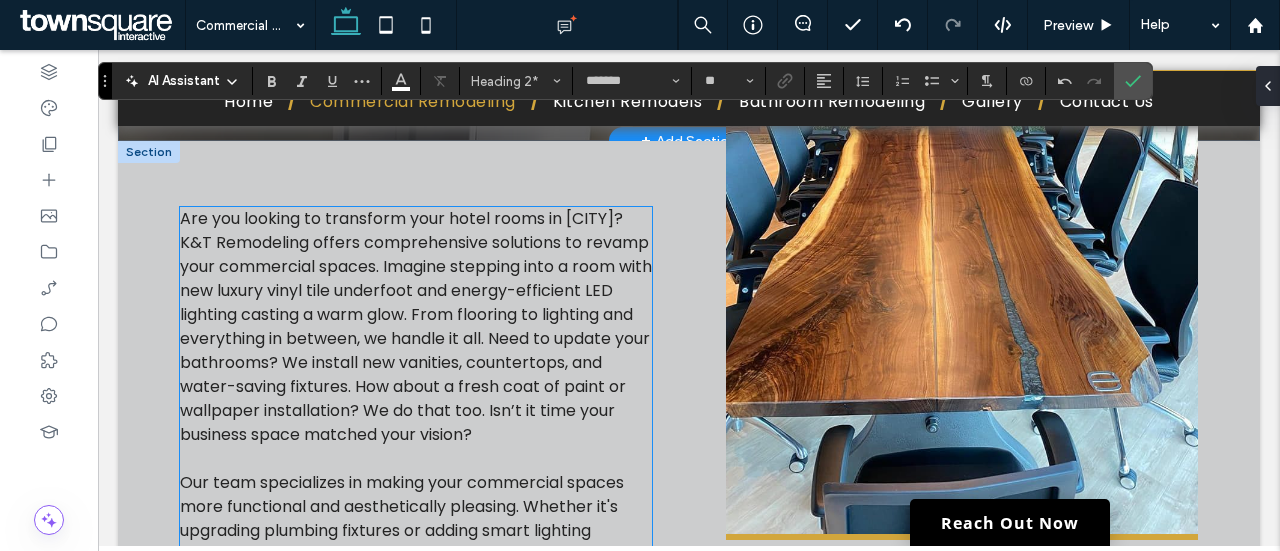 click on "Are you looking to transform your hotel rooms in [CITY]? K&T Remodeling offers comprehensive solutions to revamp your commercial spaces. Imagine stepping into a room with new luxury vinyl tile underfoot and energy-efficient LED lighting casting a warm glow. From flooring to lighting and everything in between, we handle it all. Need to update your bathrooms? We install new vanities, countertops, and water-saving fixtures. How about a fresh coat of paint or wallpaper installation? We do that too. Isn’t it time your business space matched your vision?" at bounding box center (416, 326) 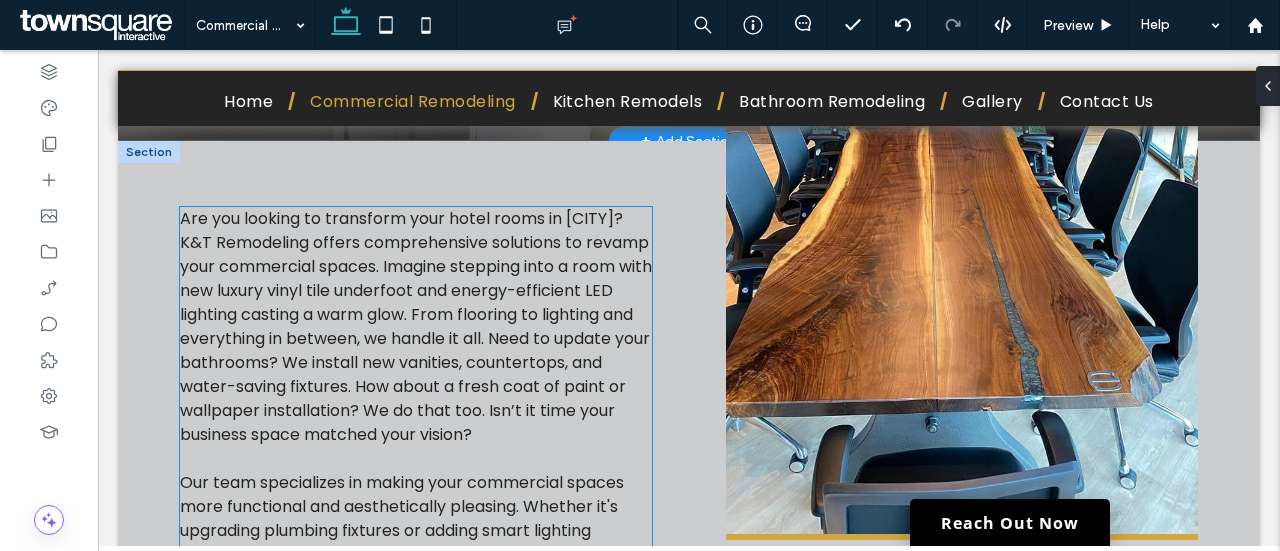 click on "Are you looking to transform your hotel rooms in [CITY]? K&T Remodeling offers comprehensive solutions to revamp your commercial spaces. Imagine stepping into a room with new luxury vinyl tile underfoot and energy-efficient LED lighting casting a warm glow. From flooring to lighting and everything in between, we handle it all. Need to update your bathrooms? We install new vanities, countertops, and water-saving fixtures. How about a fresh coat of paint or wallpaper installation? We do that too. Isn’t it time your business space matched your vision? Our team specializes in making your commercial spaces more functional and aesthetically pleasing. Whether it's upgrading plumbing fixtures or adding smart lighting controls, we've got you covered. Let us help you create an inviting atmosphere that your guests will love. ﻿ Contact us today to discuss your commercial remodeling needs." at bounding box center (416, 435) 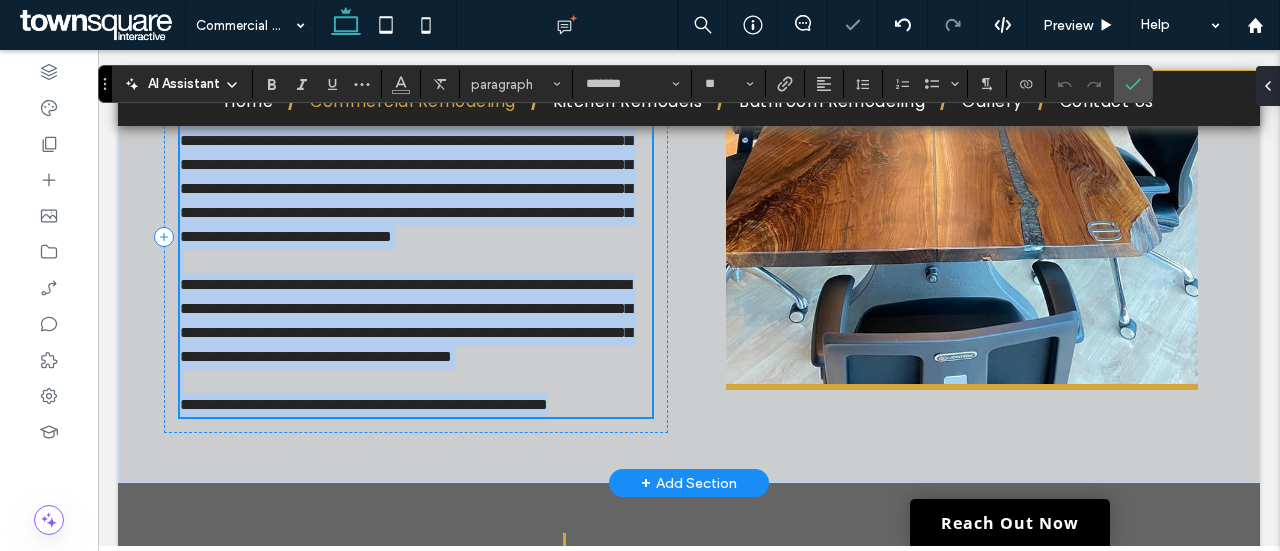 type on "*******" 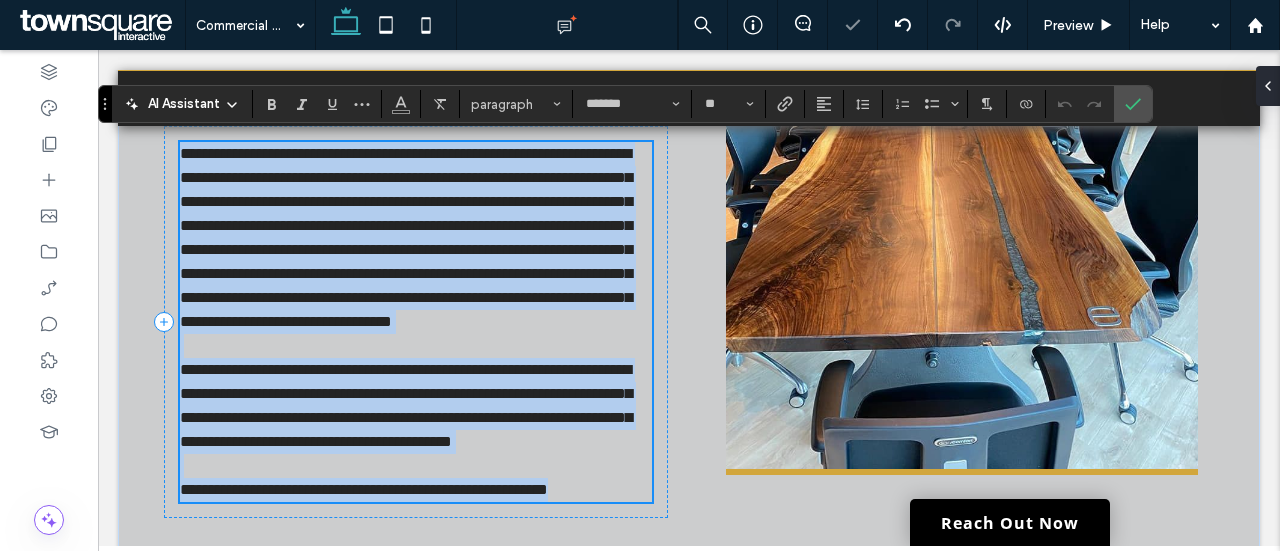 scroll, scrollTop: 468, scrollLeft: 0, axis: vertical 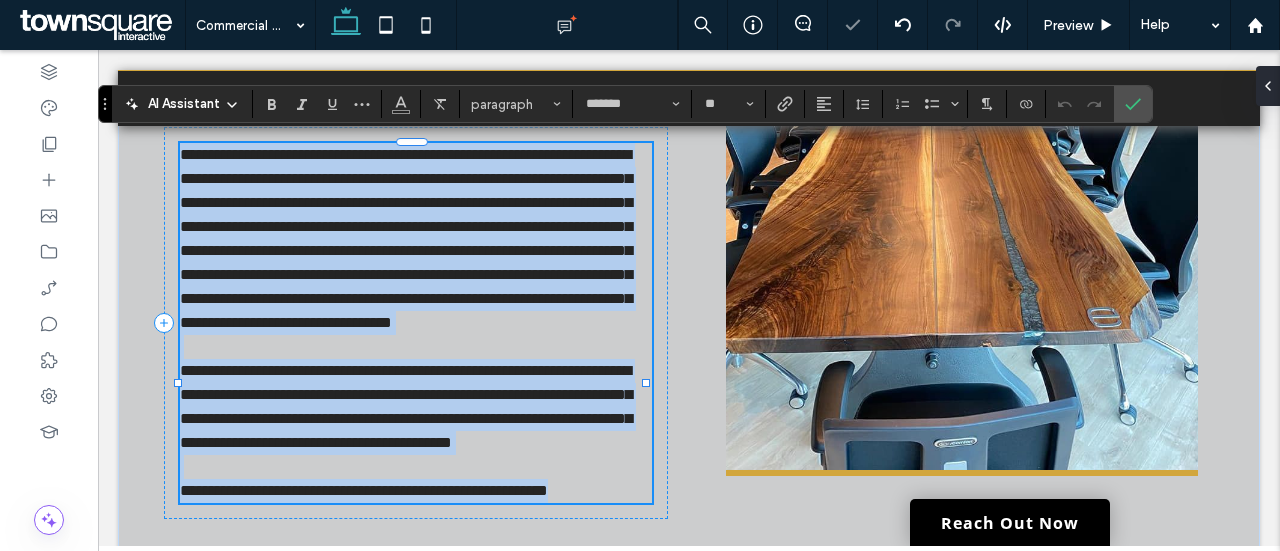 click on "**********" at bounding box center (406, 238) 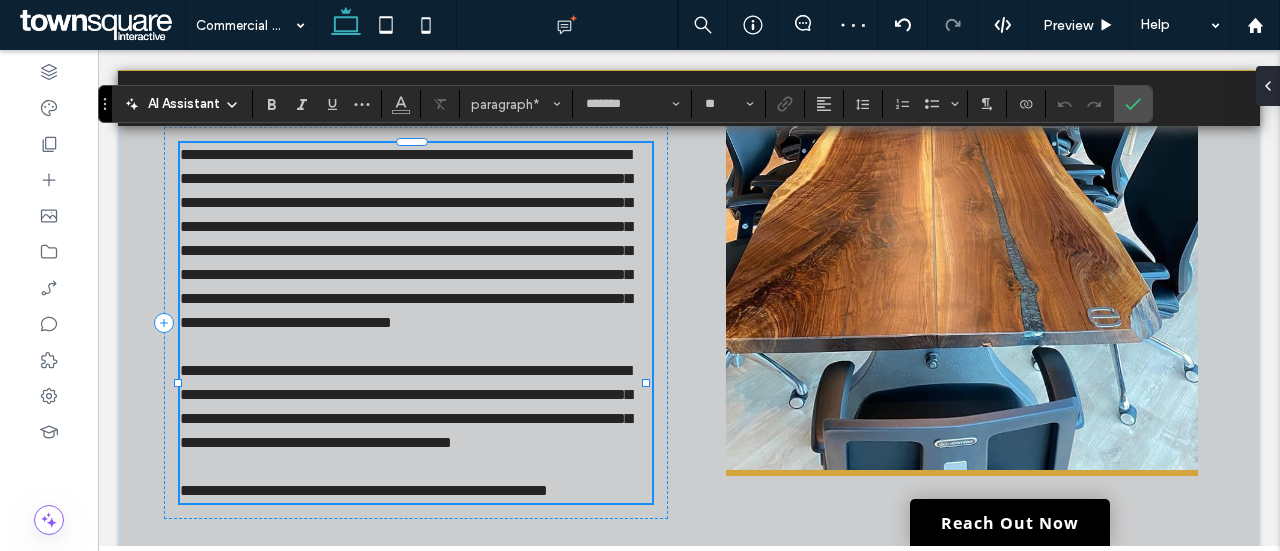 type 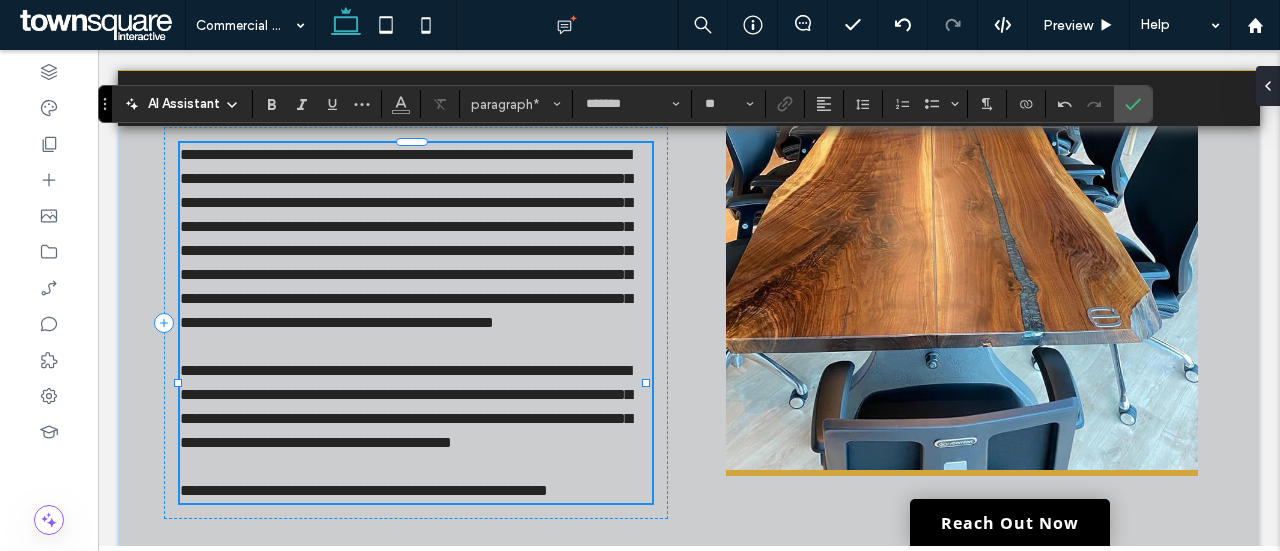 click on "**********" at bounding box center (406, 238) 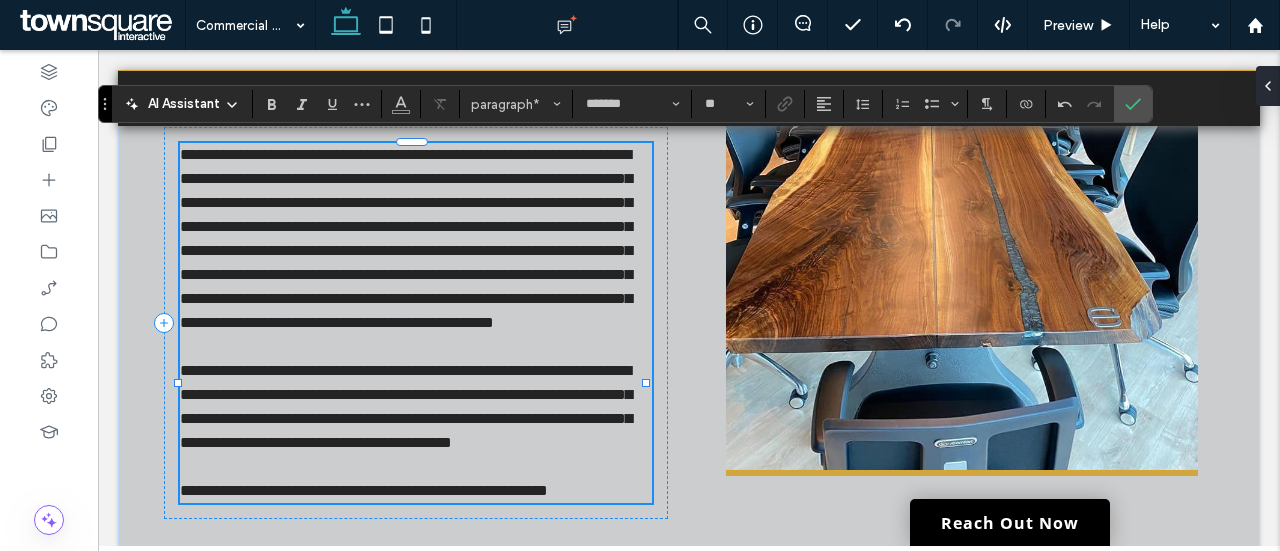 click on "**********" at bounding box center [406, 238] 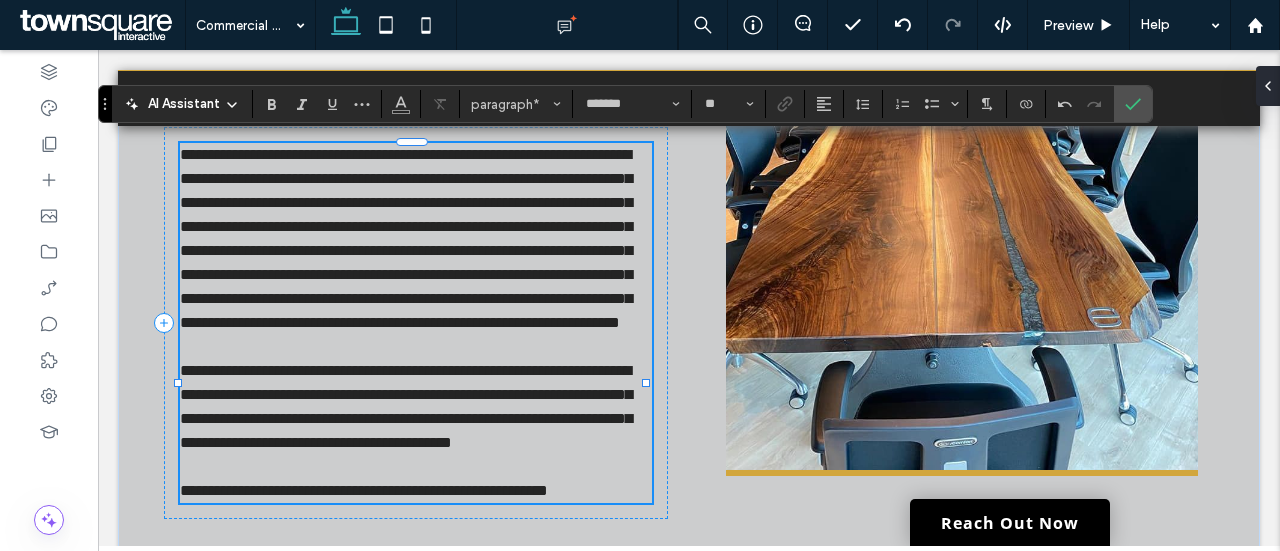 click on "**********" at bounding box center [406, 238] 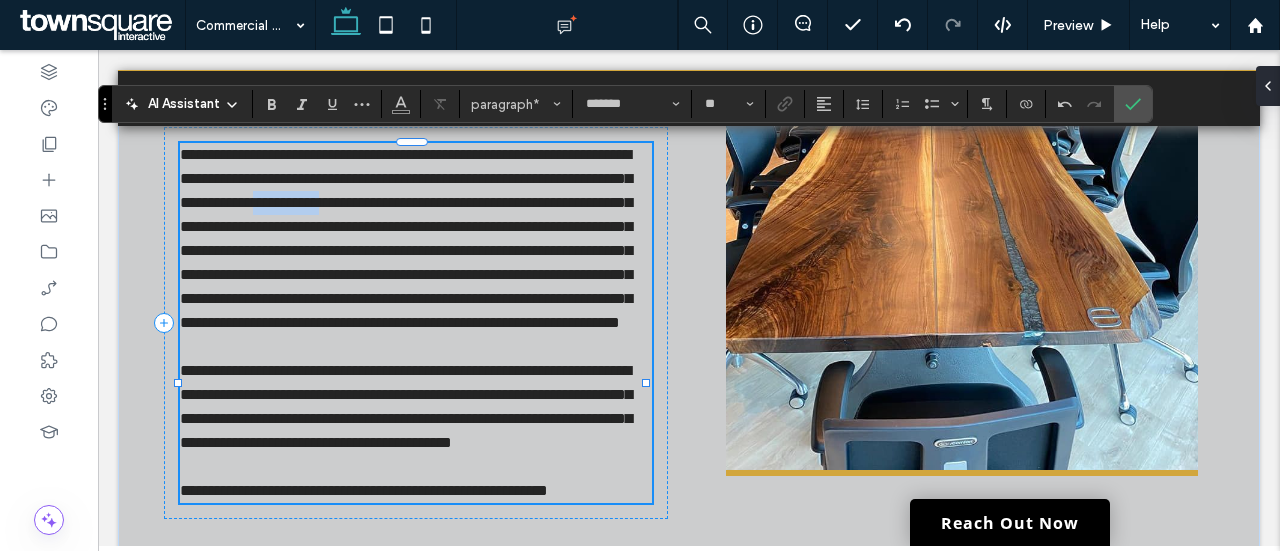 click on "**********" at bounding box center [406, 238] 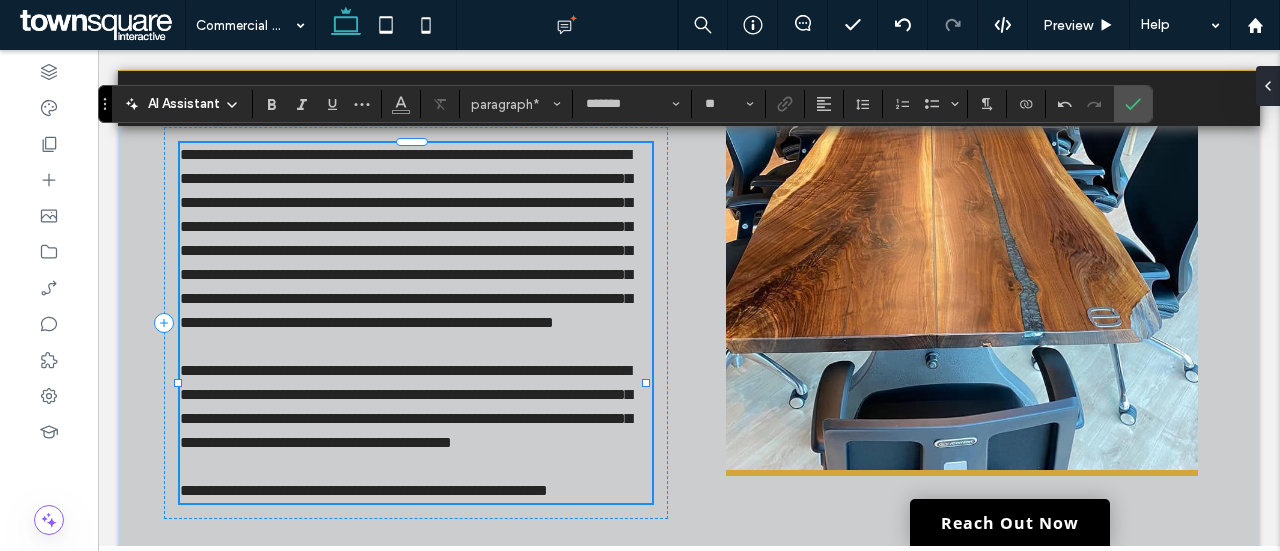 click on "**********" at bounding box center [406, 238] 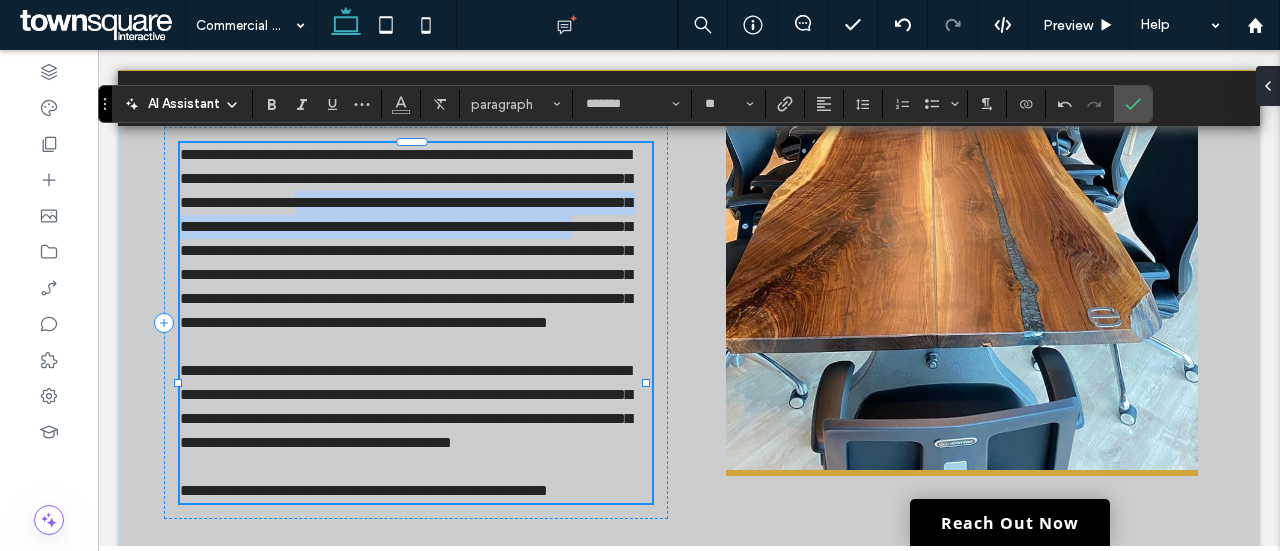 drag, startPoint x: 344, startPoint y: 225, endPoint x: 418, endPoint y: 280, distance: 92.20087 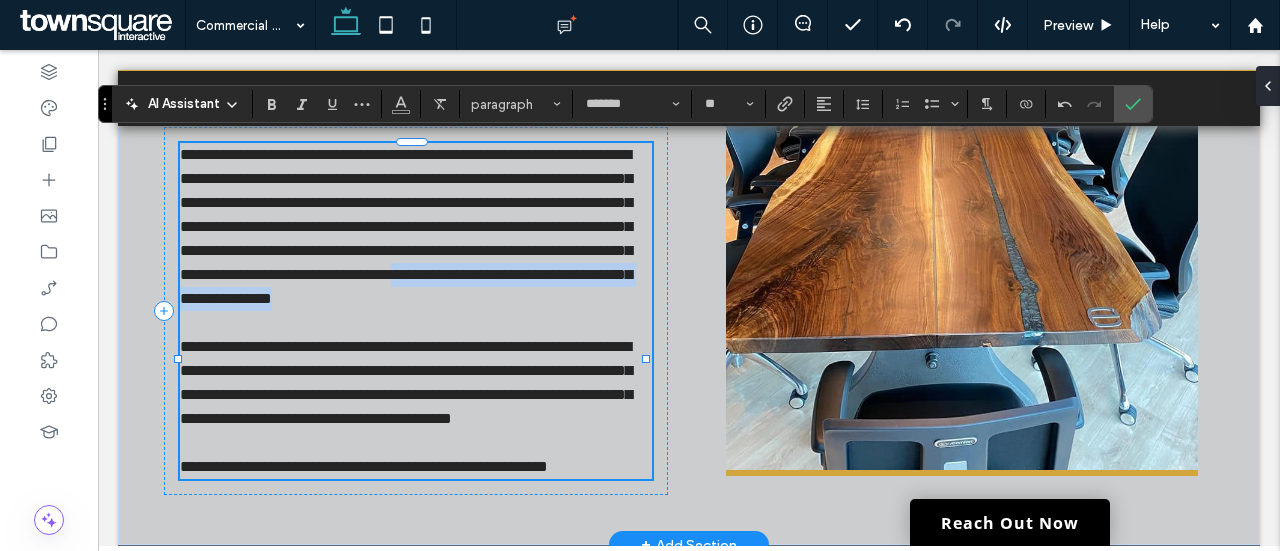 drag, startPoint x: 489, startPoint y: 340, endPoint x: 506, endPoint y: 328, distance: 20.808653 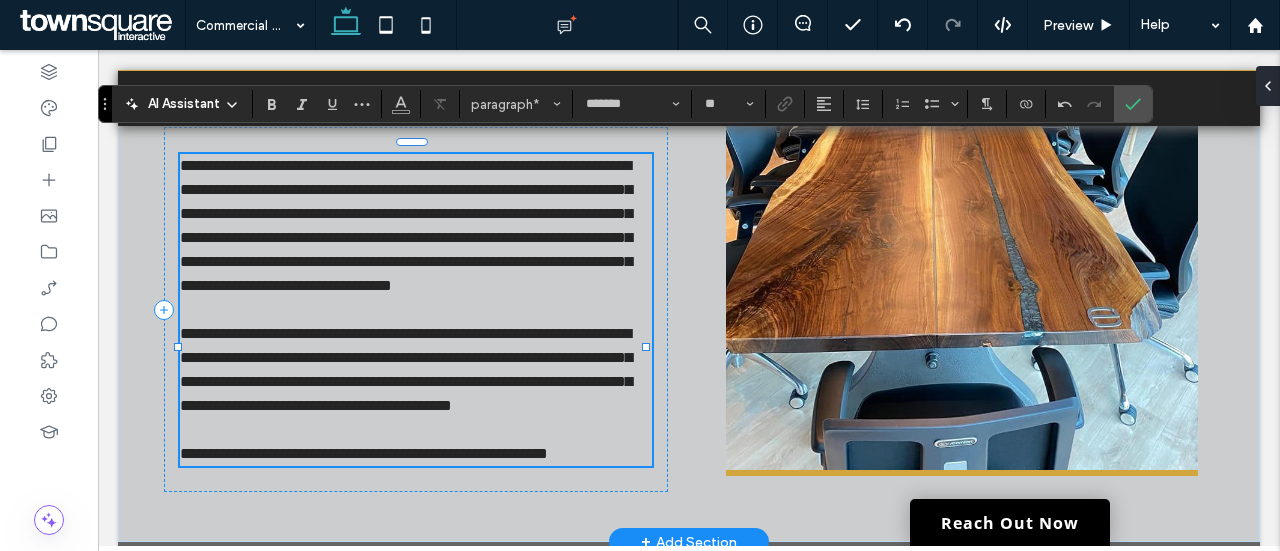 scroll, scrollTop: 471, scrollLeft: 0, axis: vertical 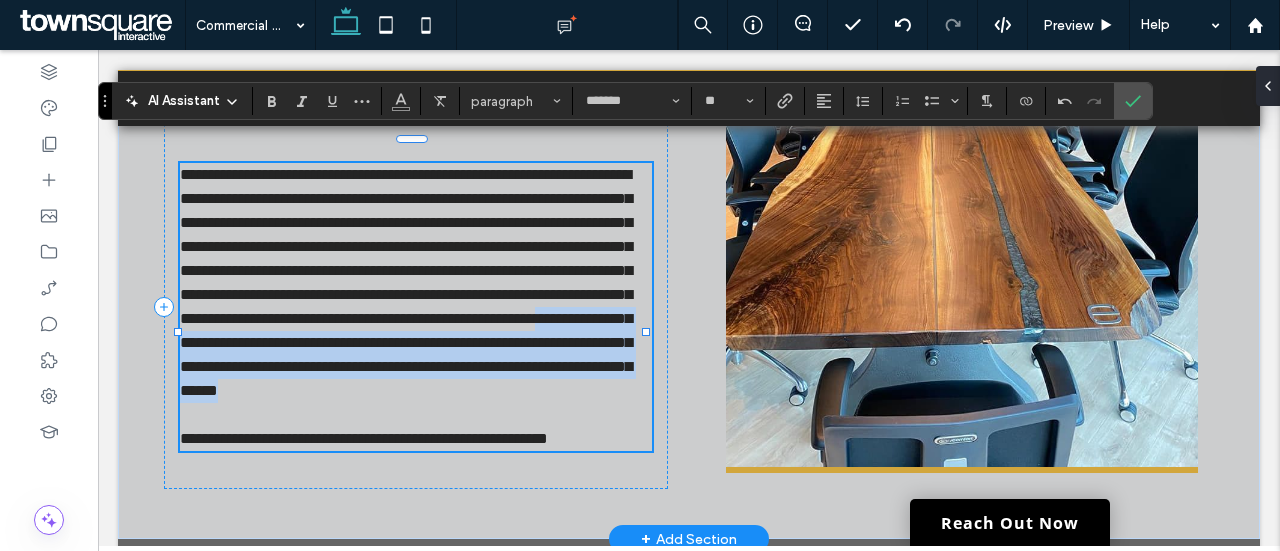 drag, startPoint x: 482, startPoint y: 367, endPoint x: 584, endPoint y: 445, distance: 128.40561 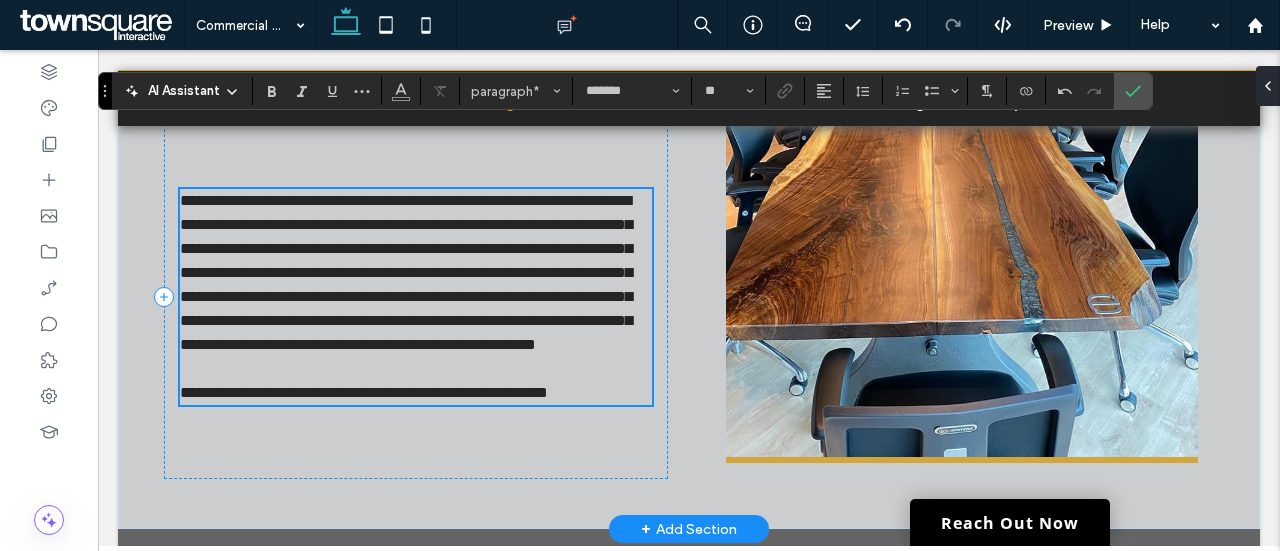 scroll, scrollTop: 485, scrollLeft: 0, axis: vertical 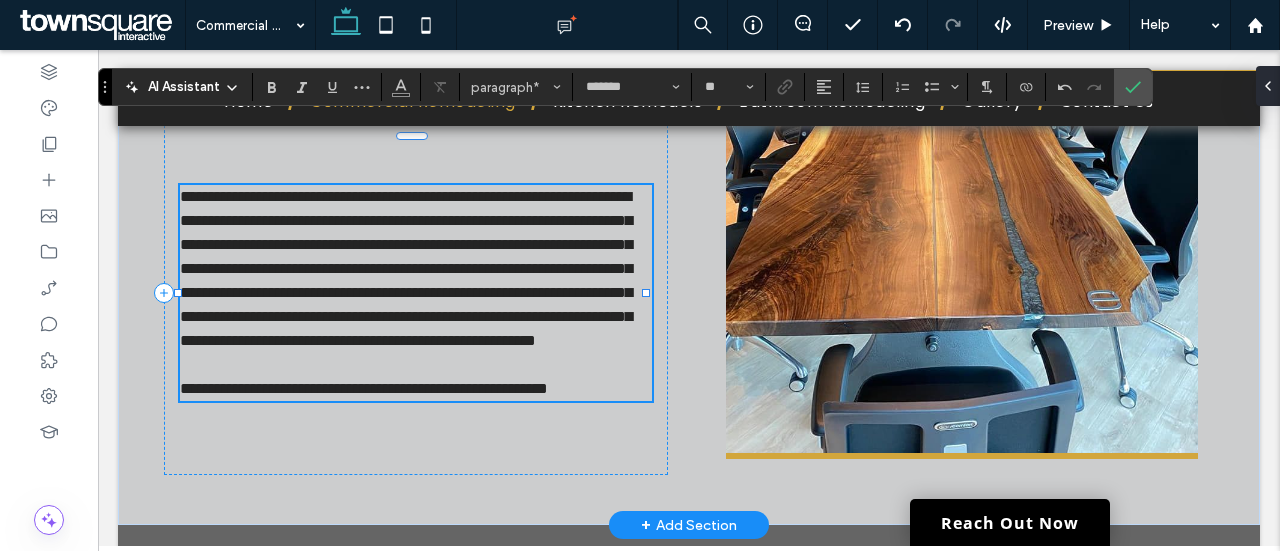 click on "**********" at bounding box center [364, 388] 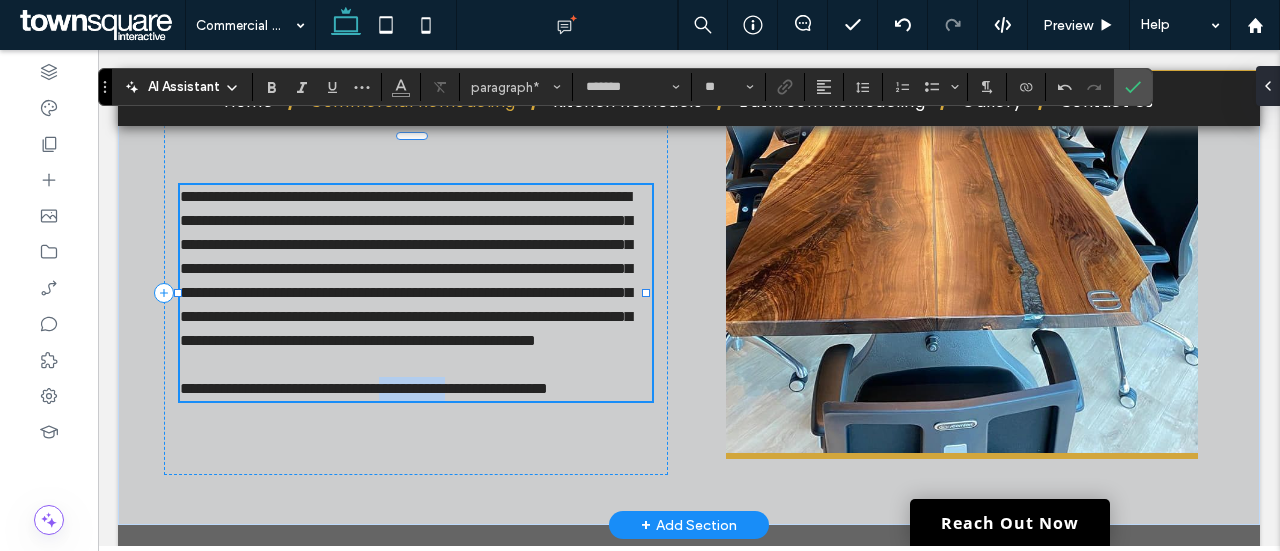 click on "**********" at bounding box center (364, 388) 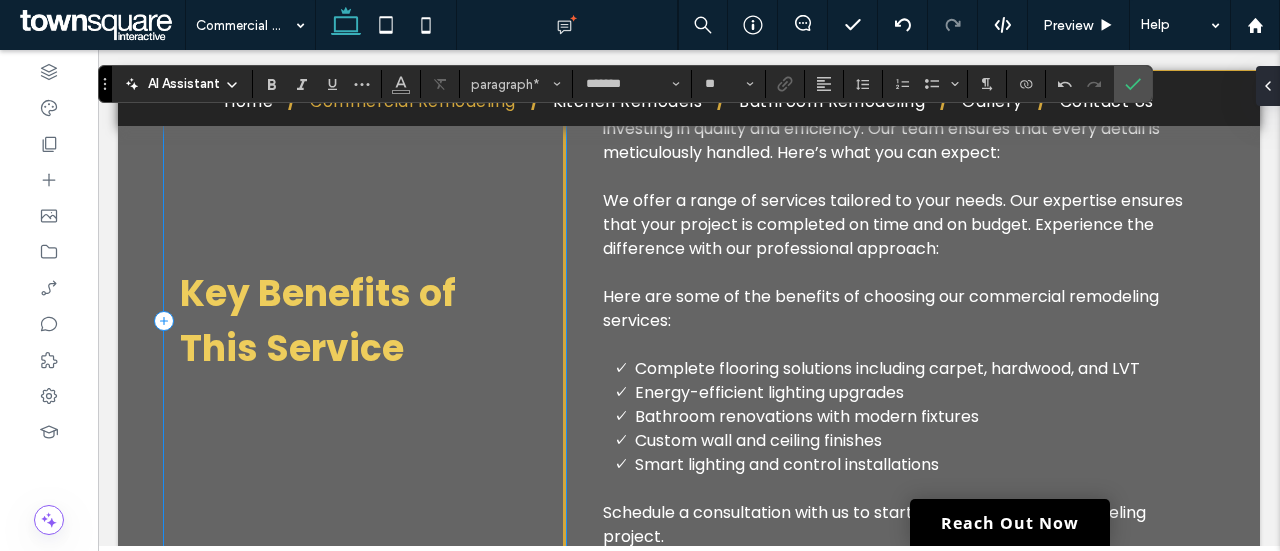 scroll, scrollTop: 965, scrollLeft: 0, axis: vertical 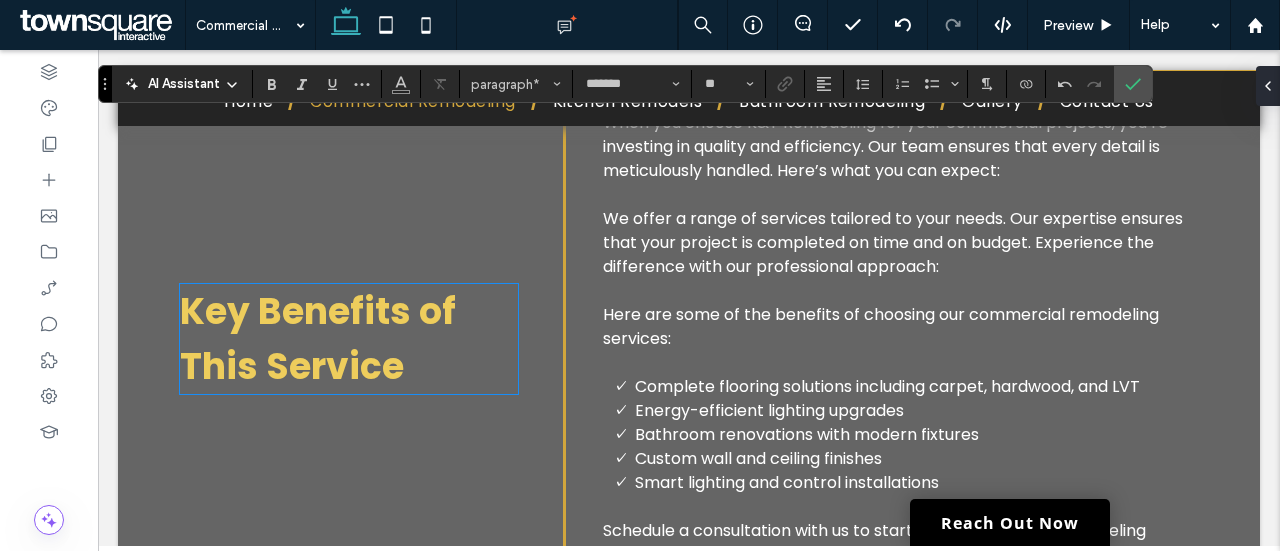 click on "Key Benefits of This Service" at bounding box center (318, 339) 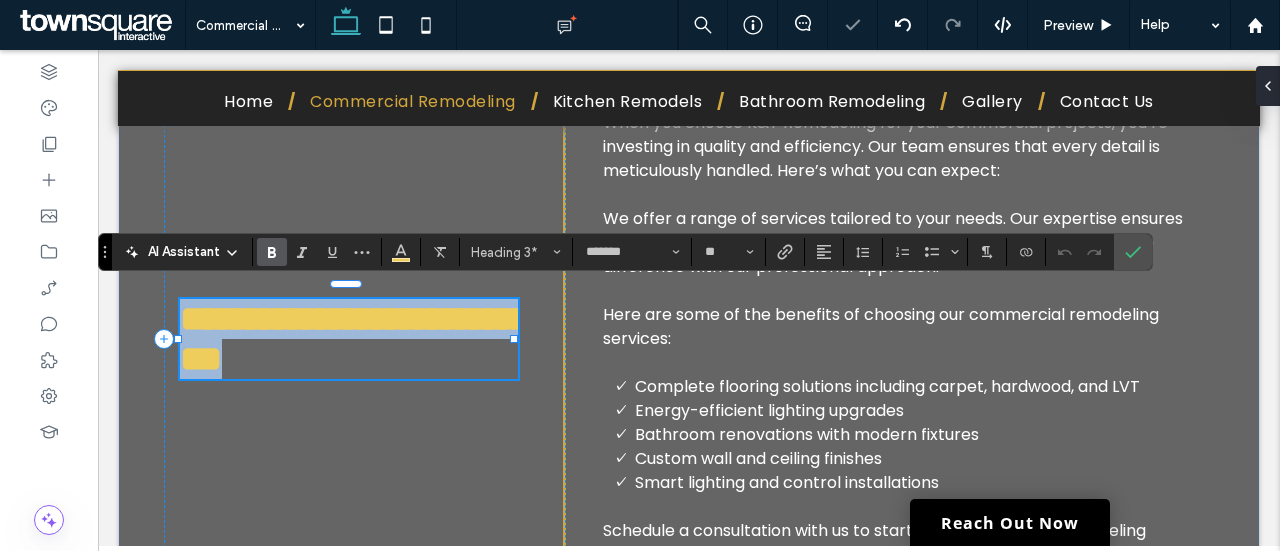 type 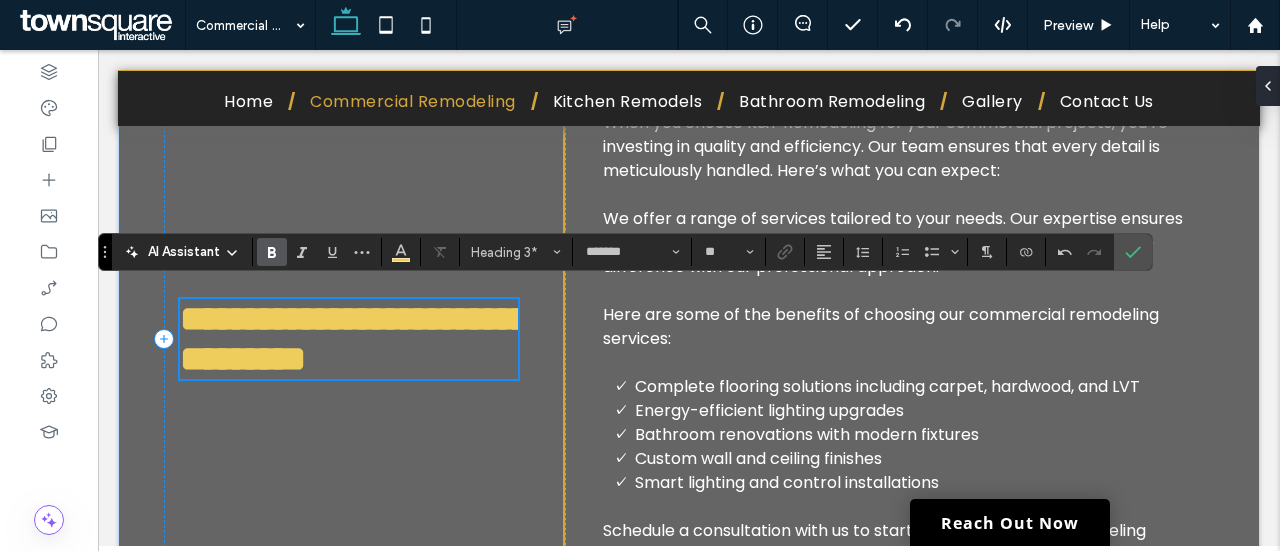 scroll, scrollTop: 938, scrollLeft: 0, axis: vertical 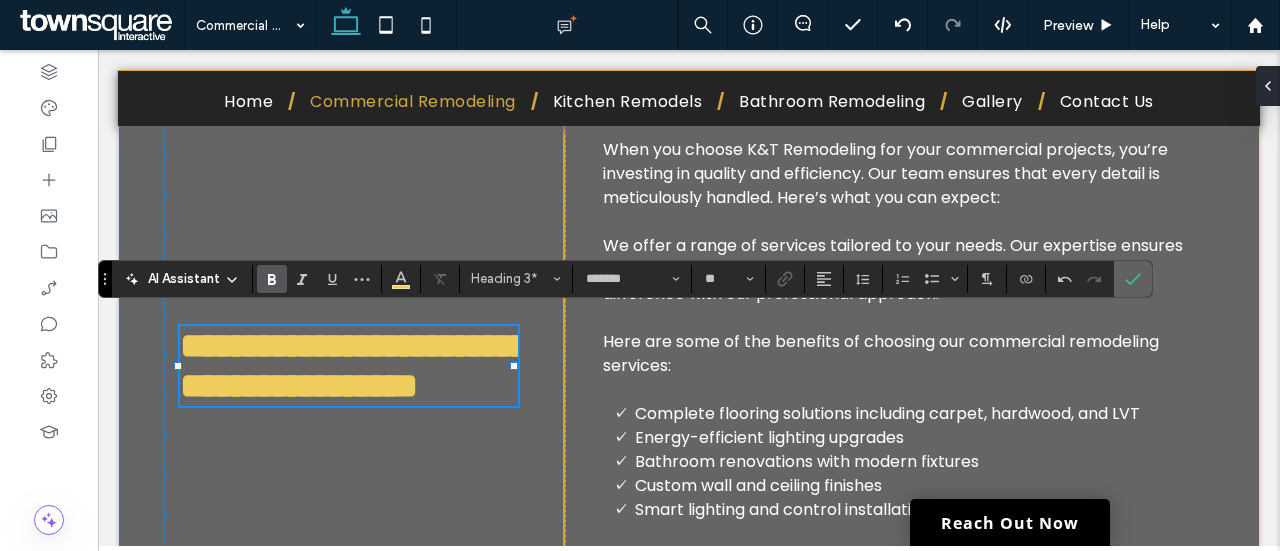 click 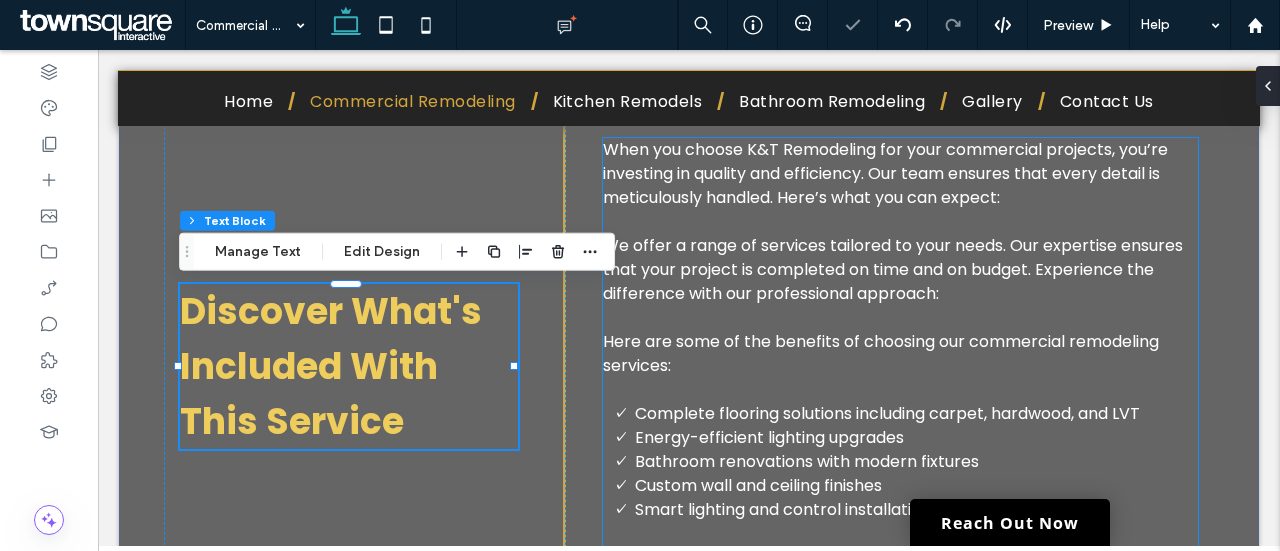 click at bounding box center (900, 222) 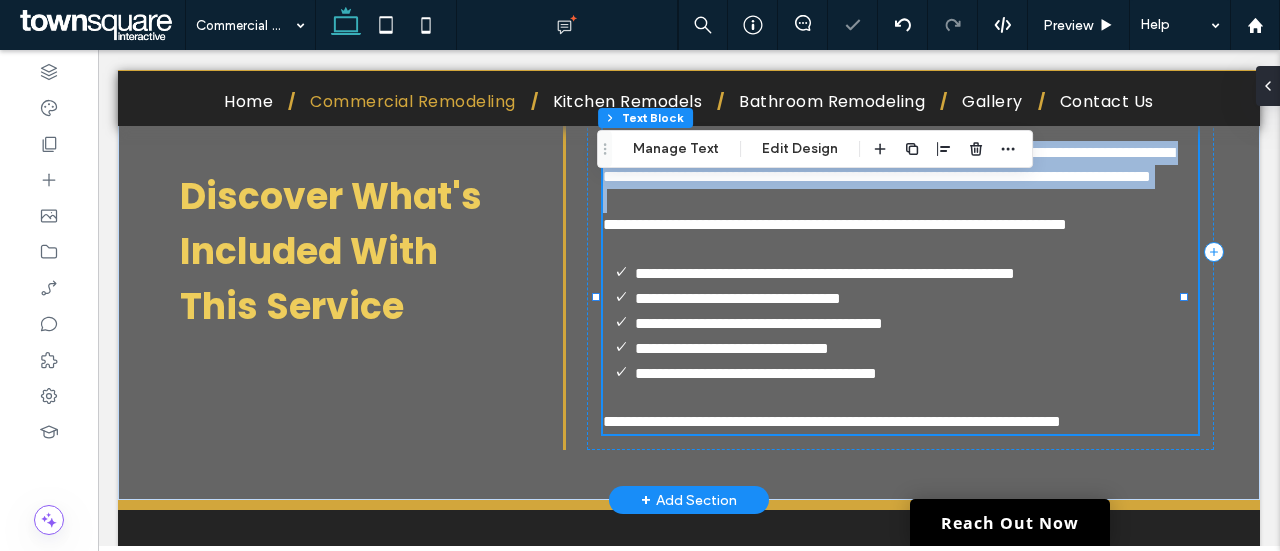 type on "*******" 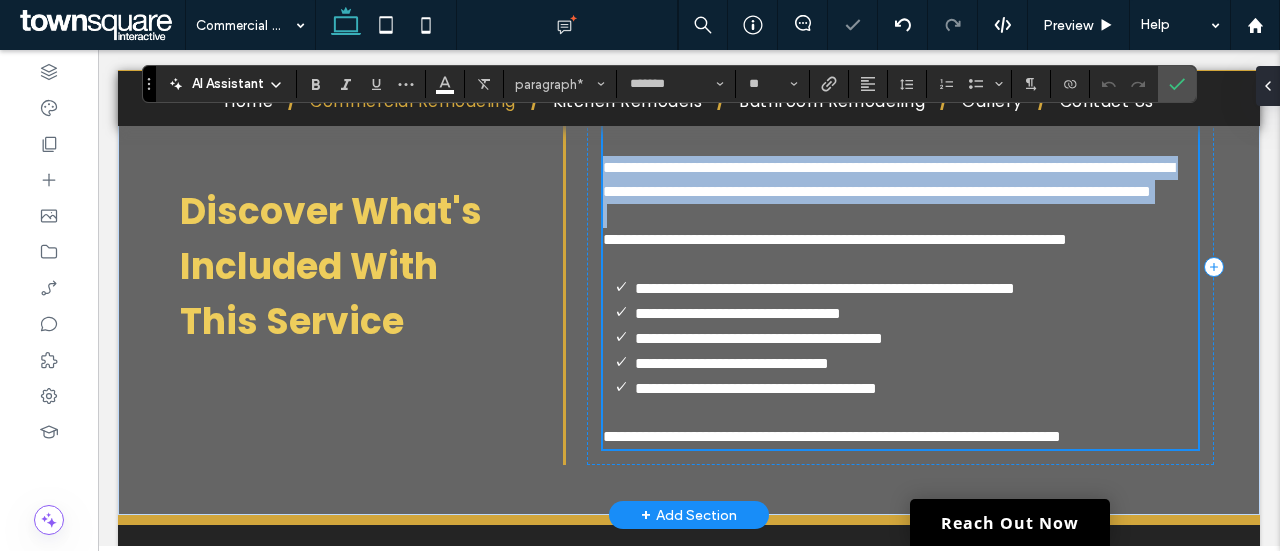 scroll, scrollTop: 931, scrollLeft: 0, axis: vertical 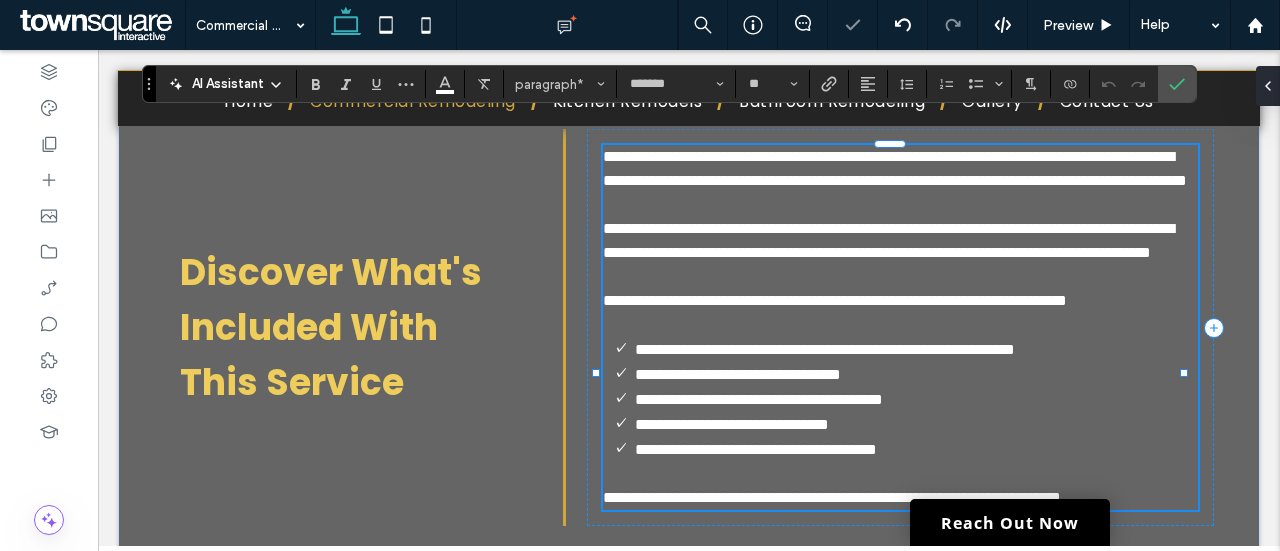 click on "**********" at bounding box center (895, 168) 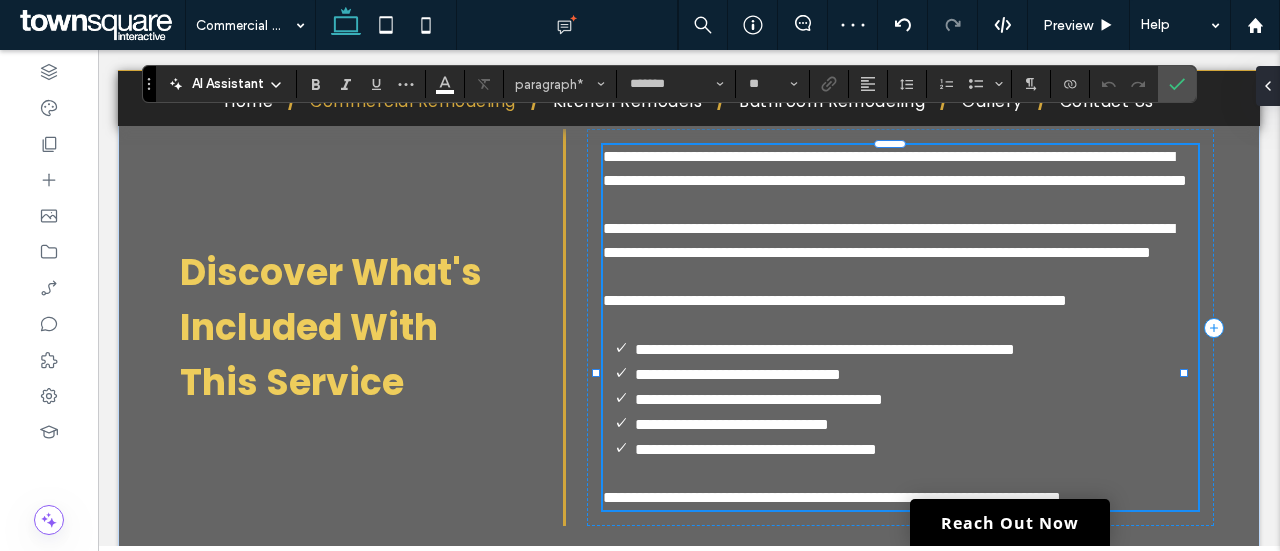 click on "**********" at bounding box center (895, 168) 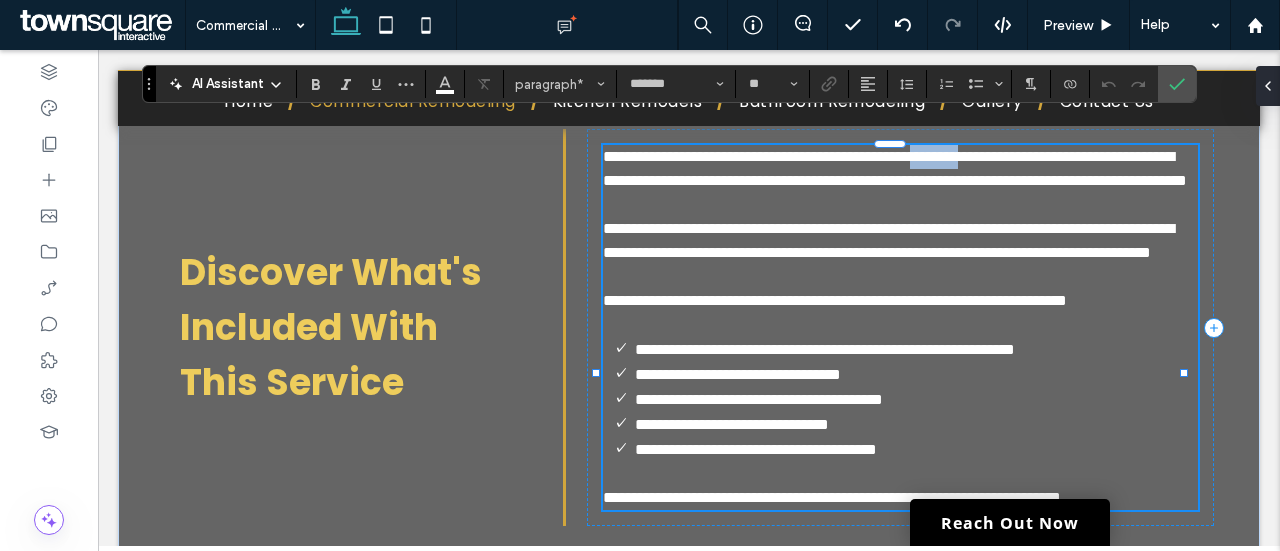 click on "**********" at bounding box center [895, 168] 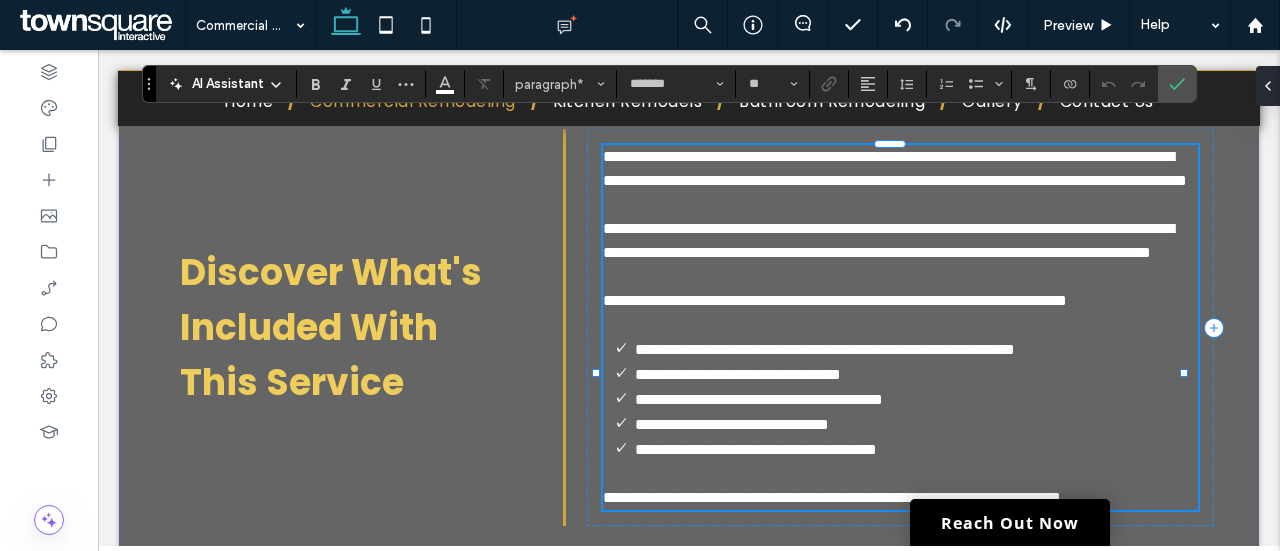 type 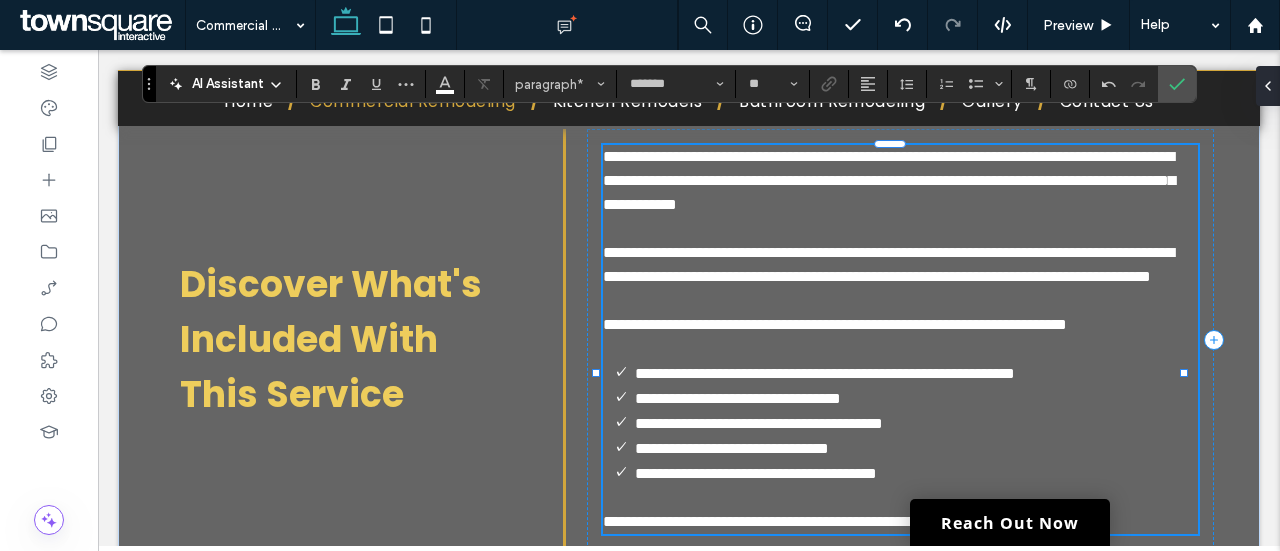 click on "**********" at bounding box center [888, 264] 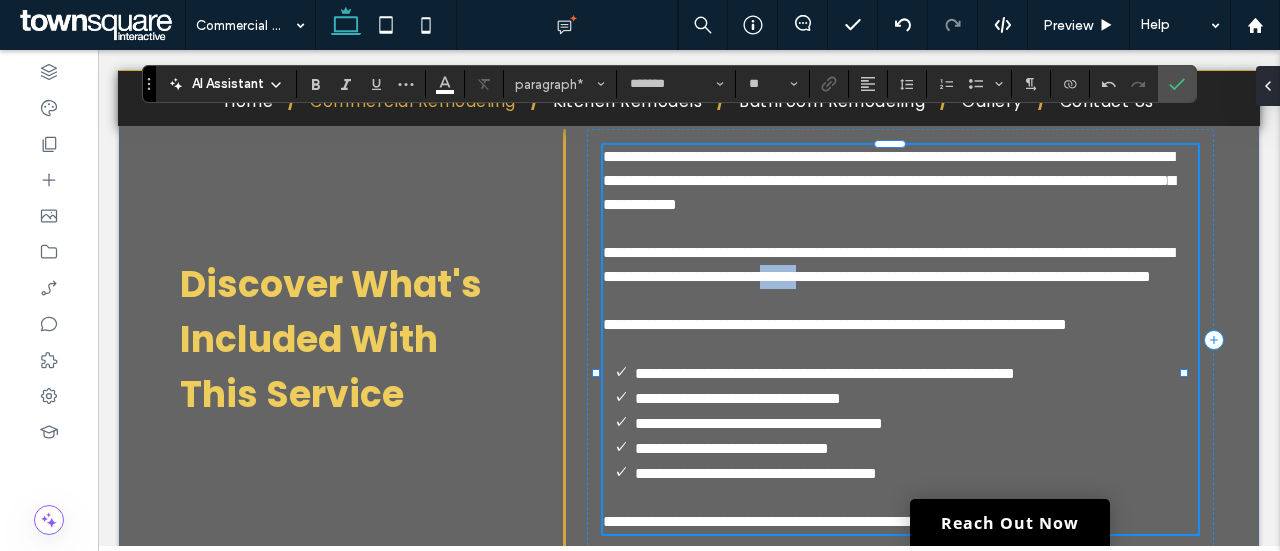 click on "**********" at bounding box center [888, 264] 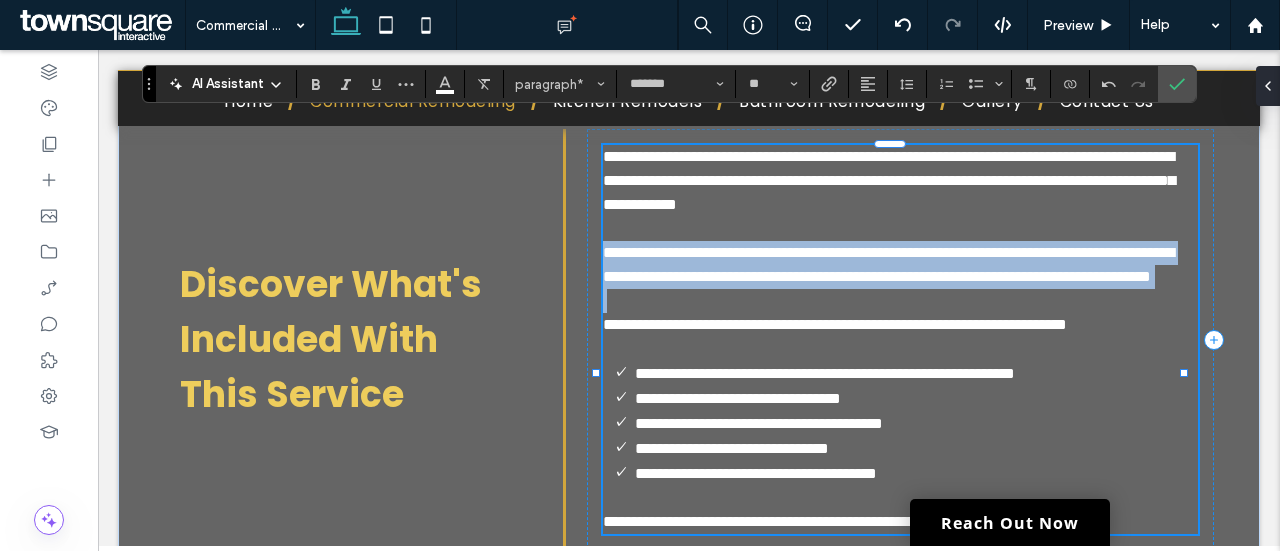 click on "**********" at bounding box center [888, 264] 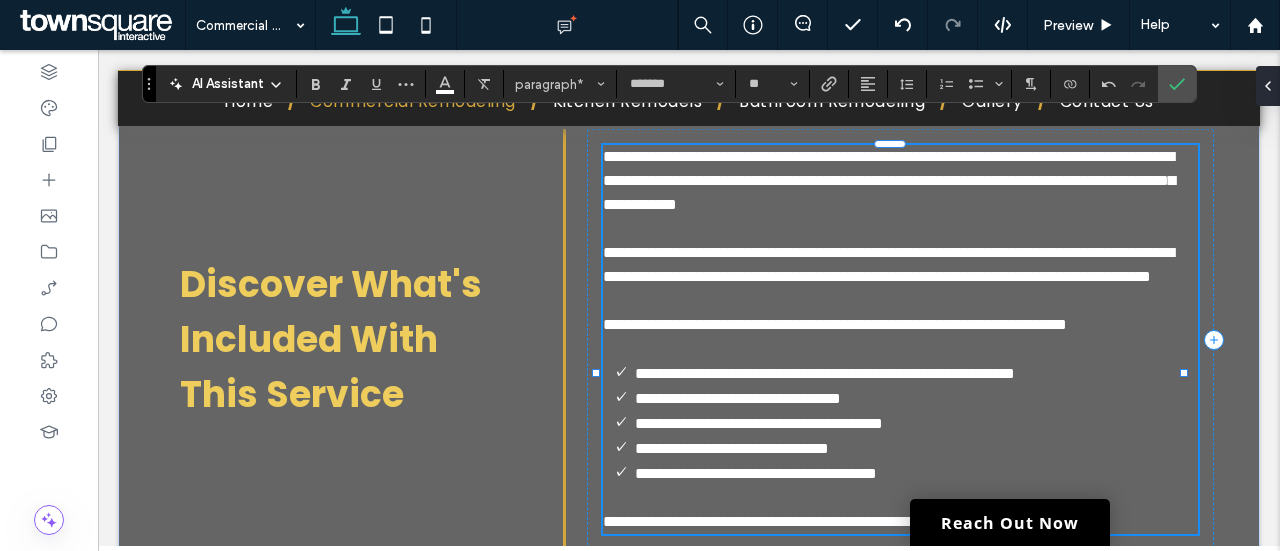 click on "**********" at bounding box center [835, 324] 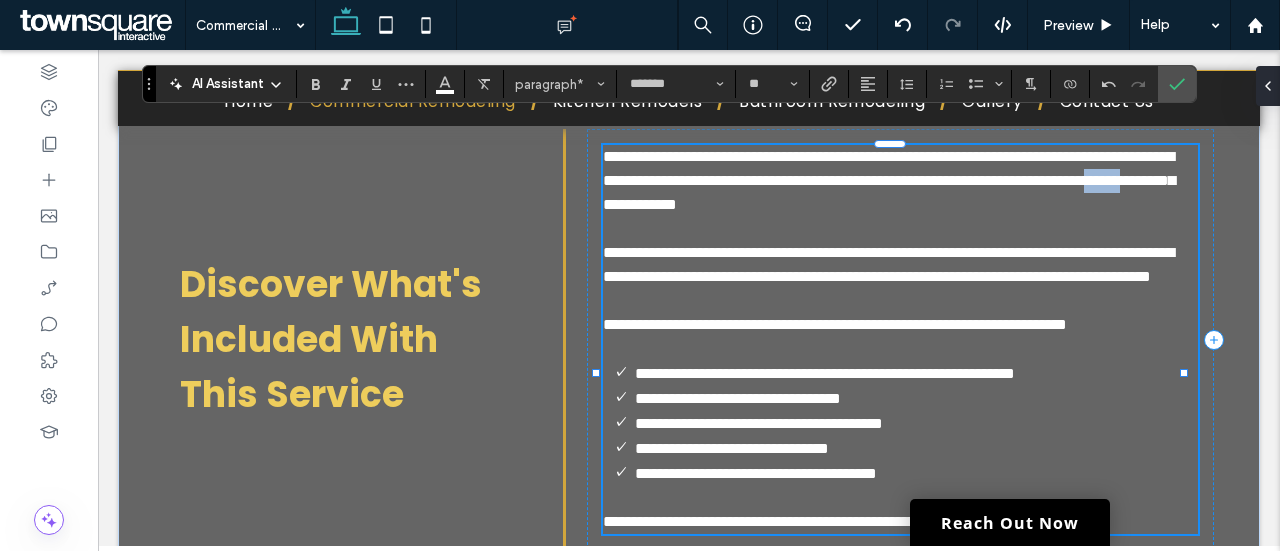 drag, startPoint x: 900, startPoint y: 381, endPoint x: 894, endPoint y: 207, distance: 174.10342 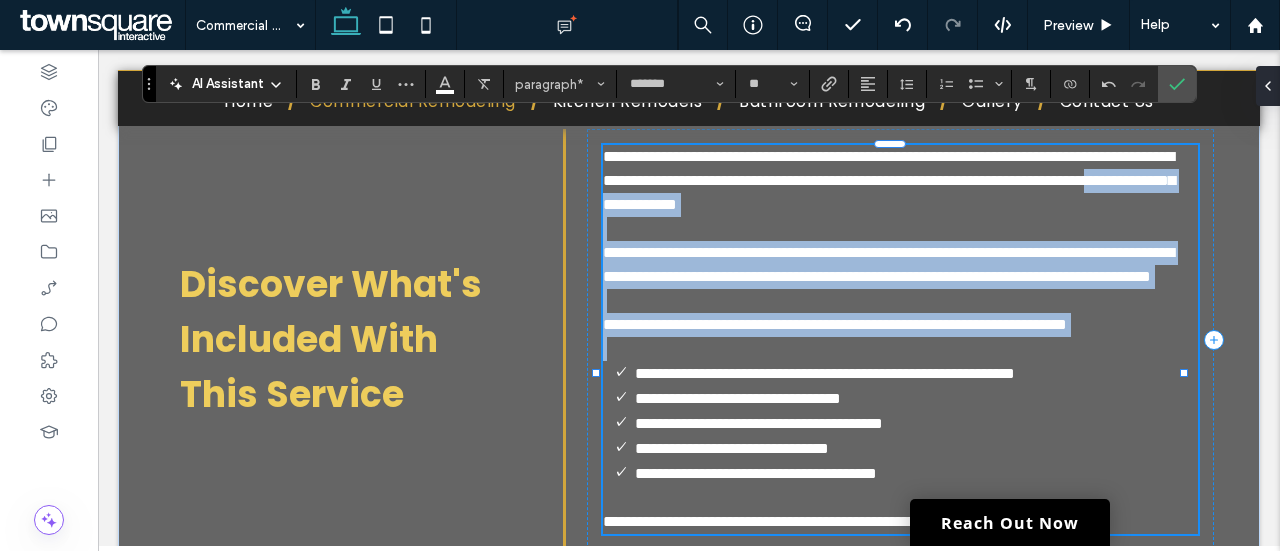drag, startPoint x: 894, startPoint y: 207, endPoint x: 1008, endPoint y: 389, distance: 214.75568 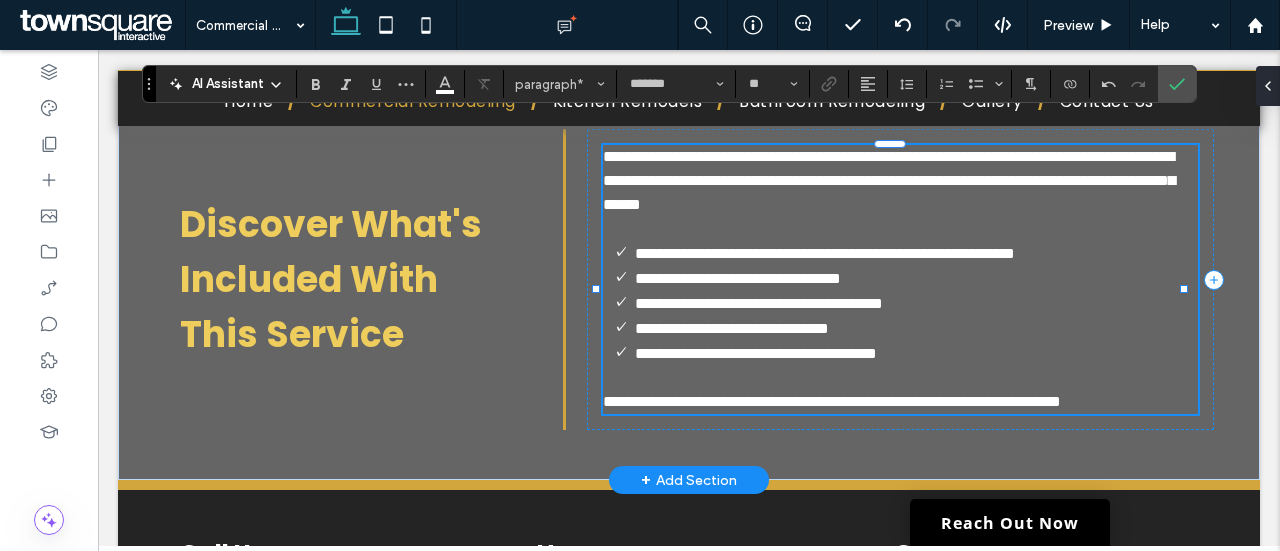click on "**********" at bounding box center (832, 401) 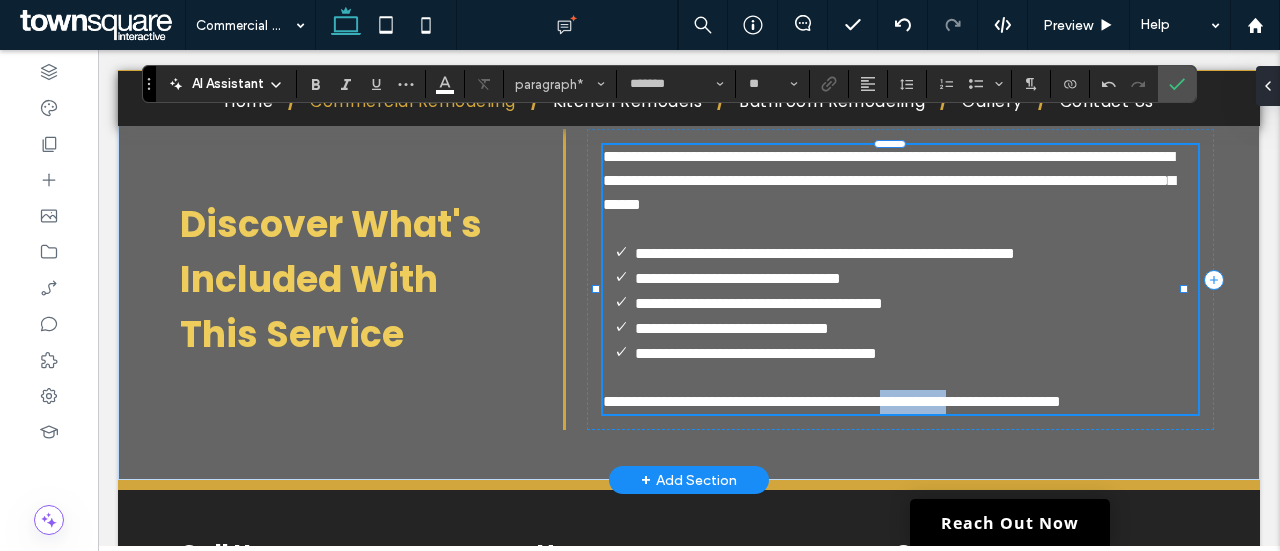 click on "**********" at bounding box center [832, 401] 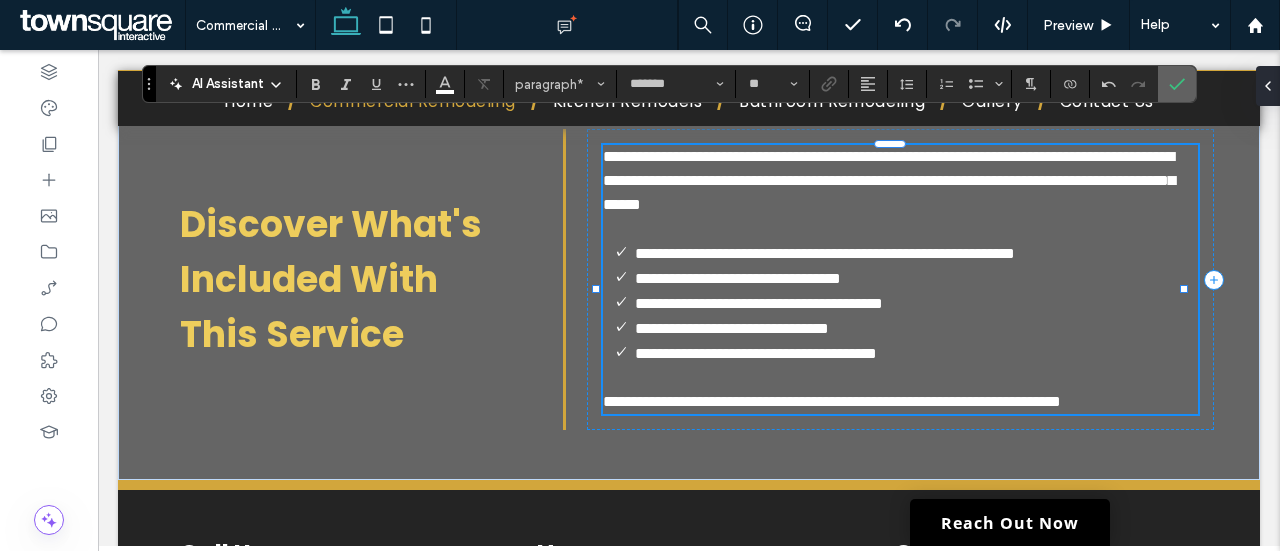 click 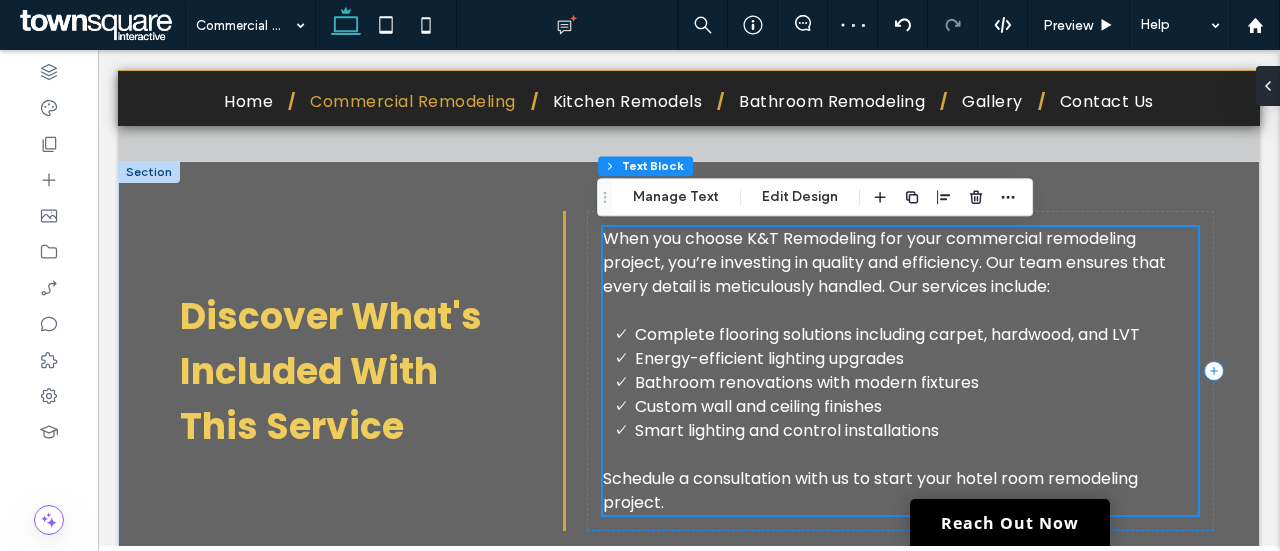 scroll, scrollTop: 846, scrollLeft: 0, axis: vertical 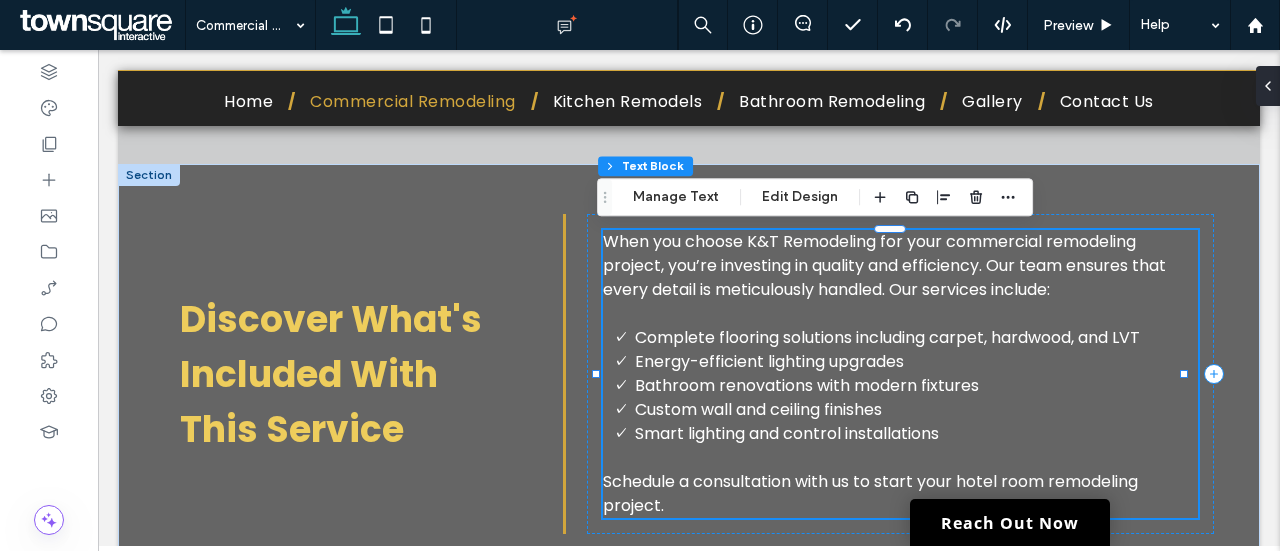 click on "Bathroom renovations with modern fixtures" at bounding box center (916, 386) 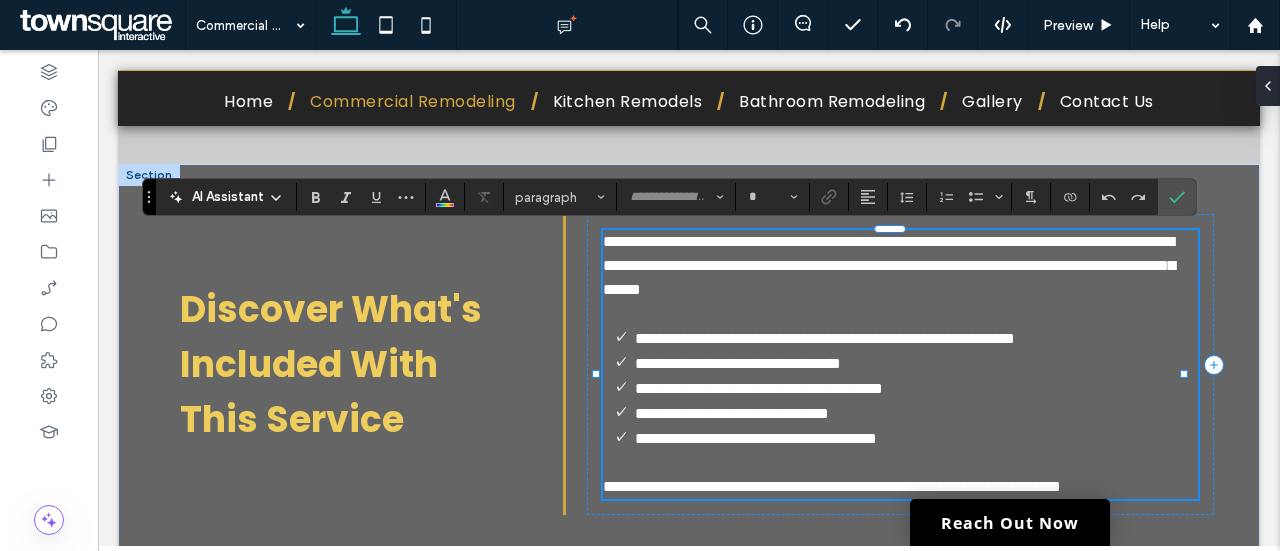 type on "*******" 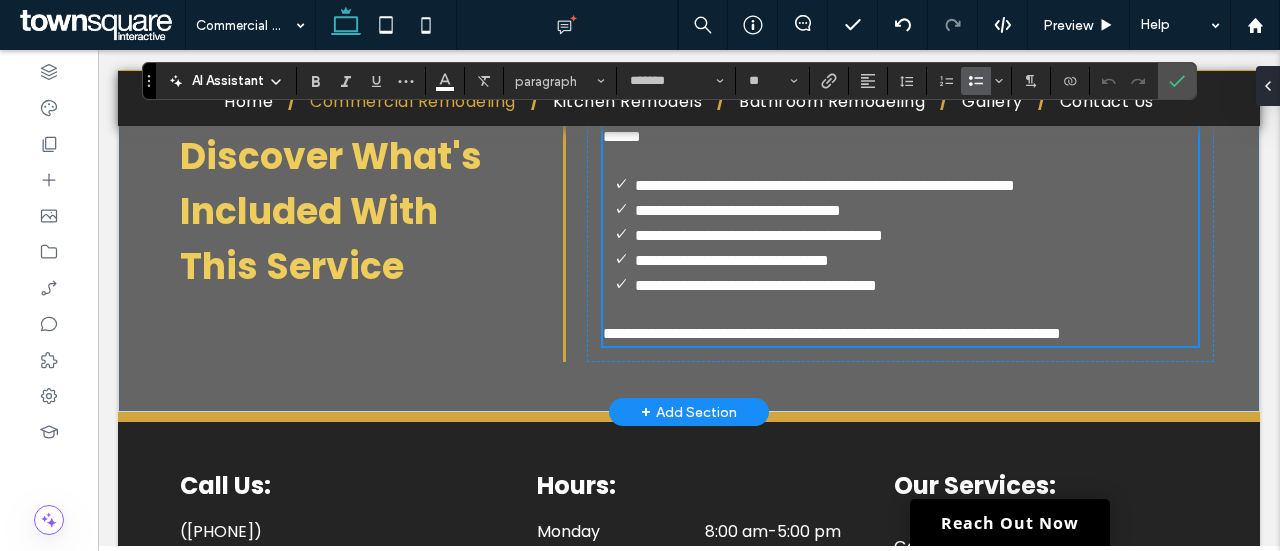 scroll, scrollTop: 998, scrollLeft: 0, axis: vertical 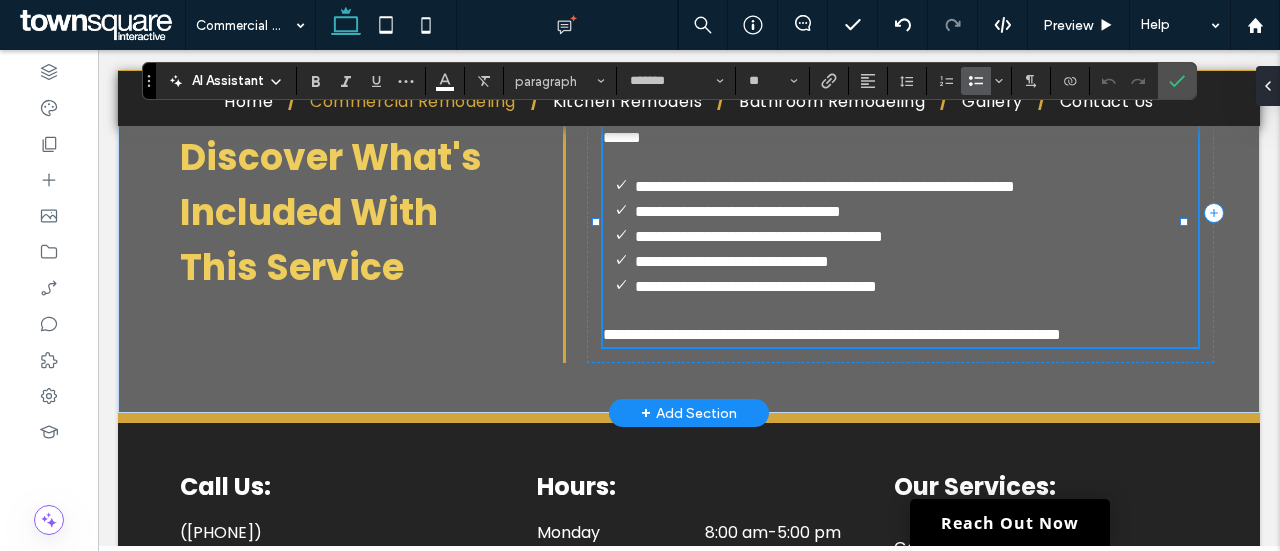 click on "**********" at bounding box center (832, 334) 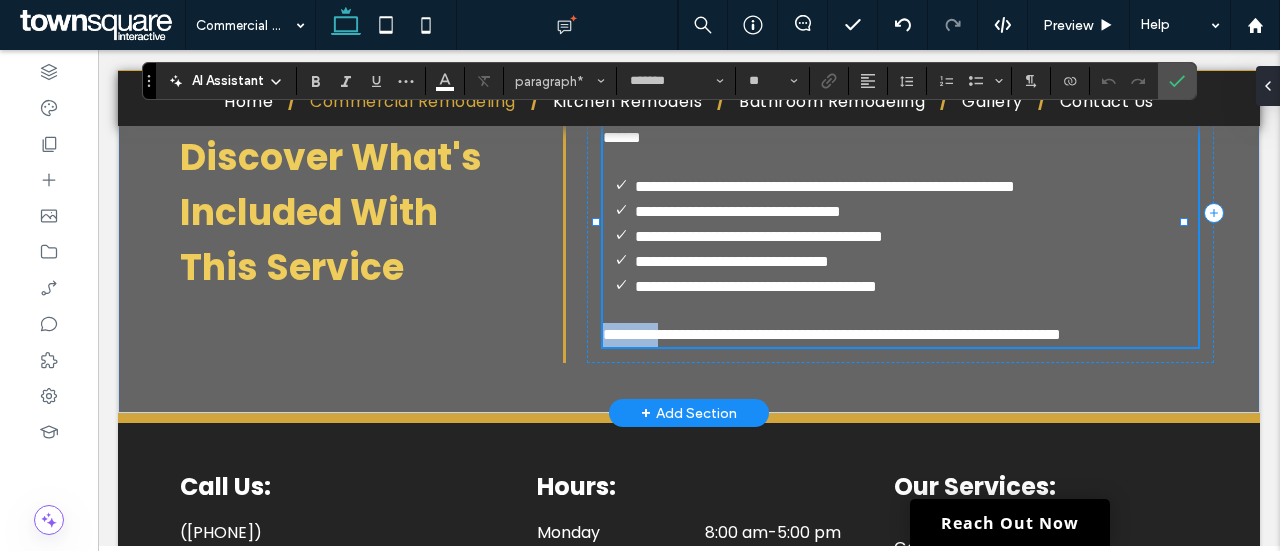click on "**********" at bounding box center [832, 334] 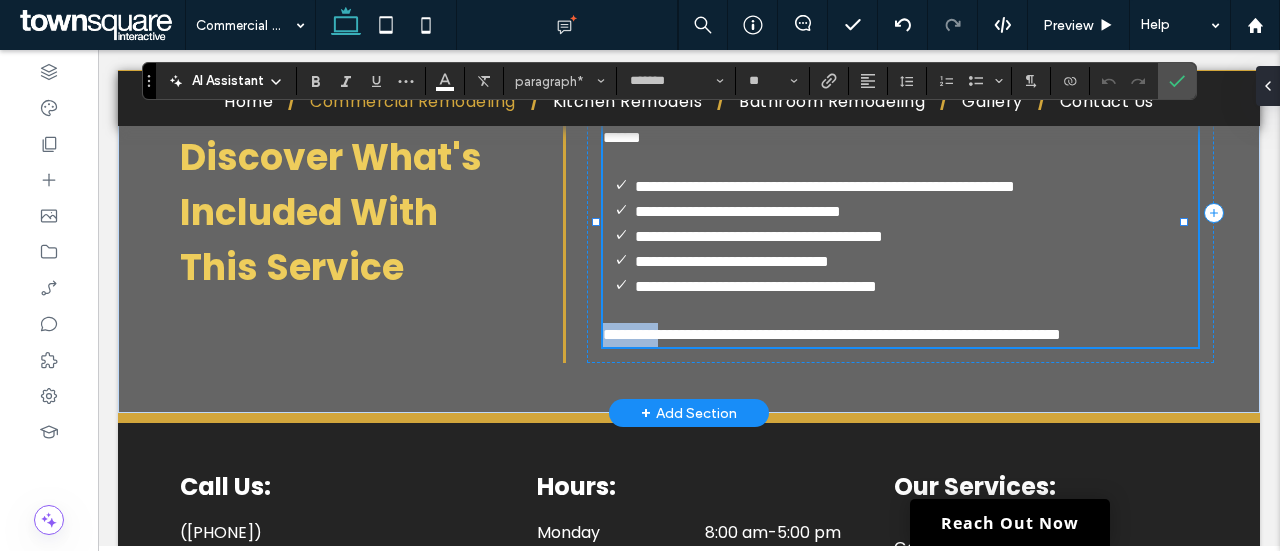 click on "**********" at bounding box center [832, 334] 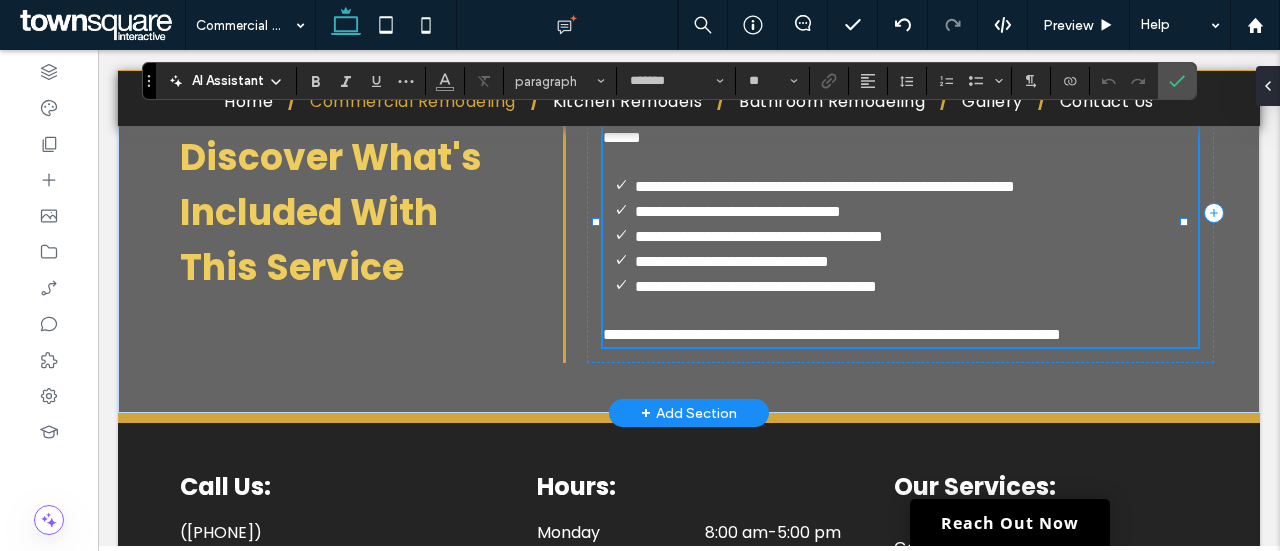 click on "**********" at bounding box center [832, 334] 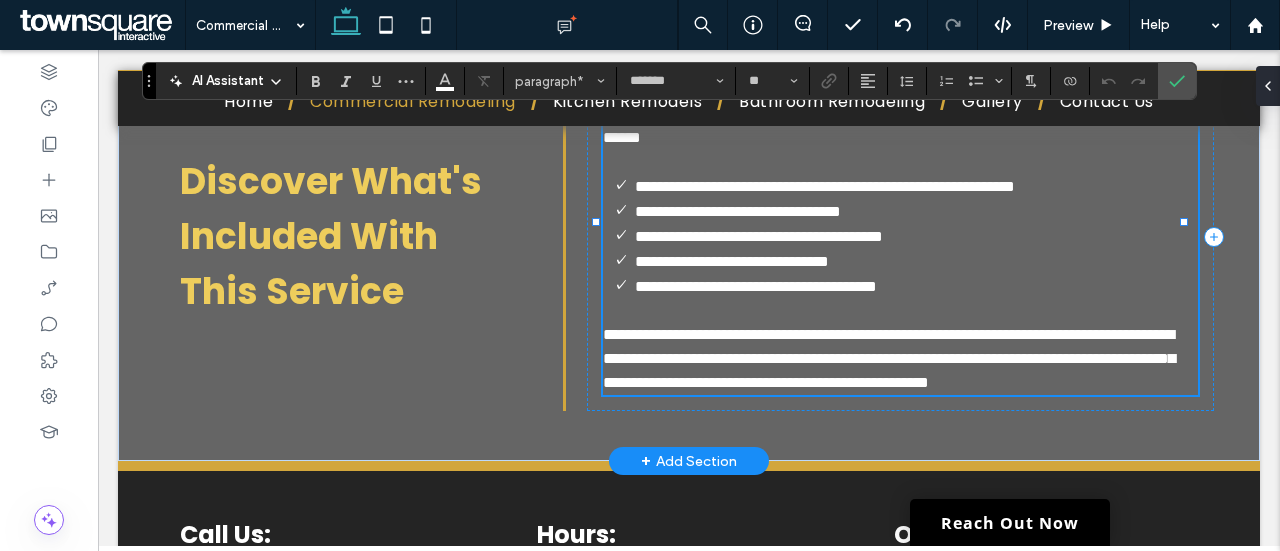 scroll, scrollTop: 0, scrollLeft: 0, axis: both 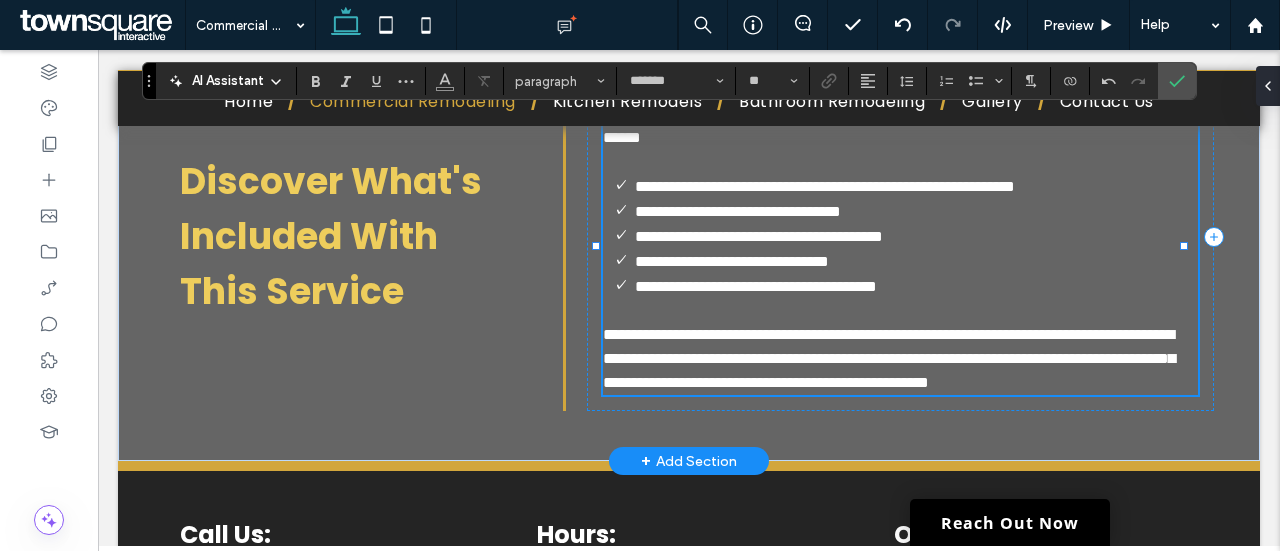 click on "**********" at bounding box center [889, 358] 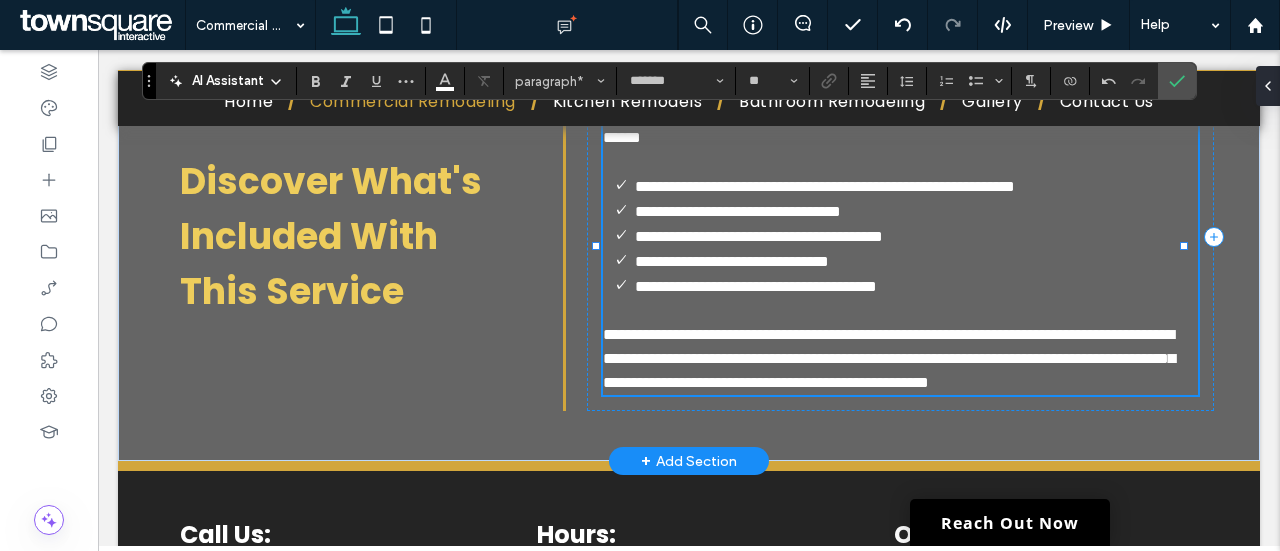 type 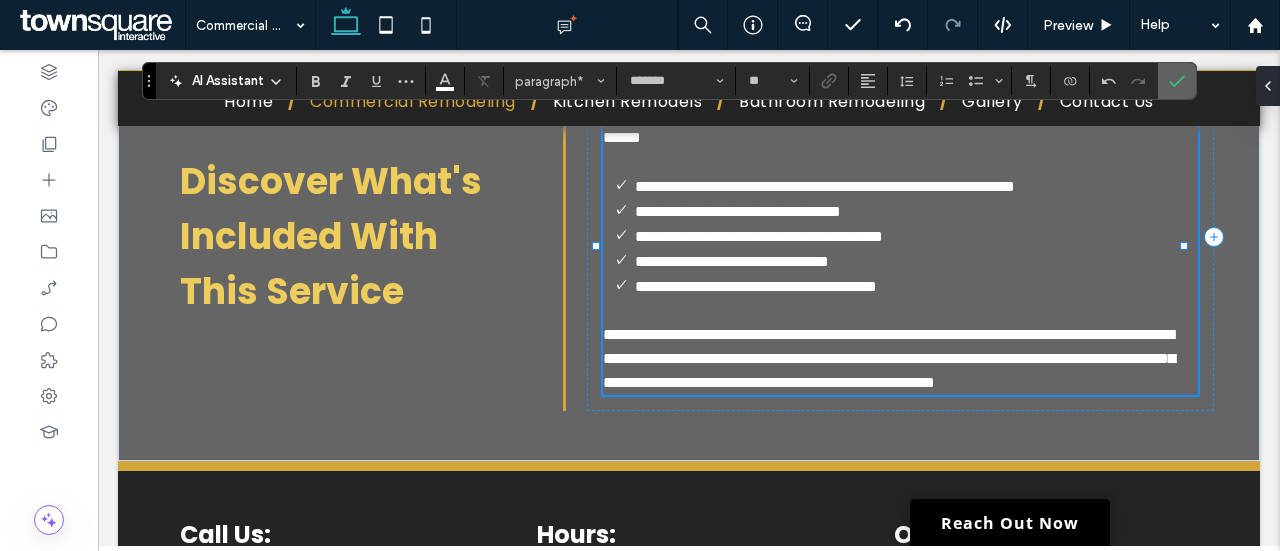 drag, startPoint x: 1168, startPoint y: 71, endPoint x: 1028, endPoint y: 55, distance: 140.91132 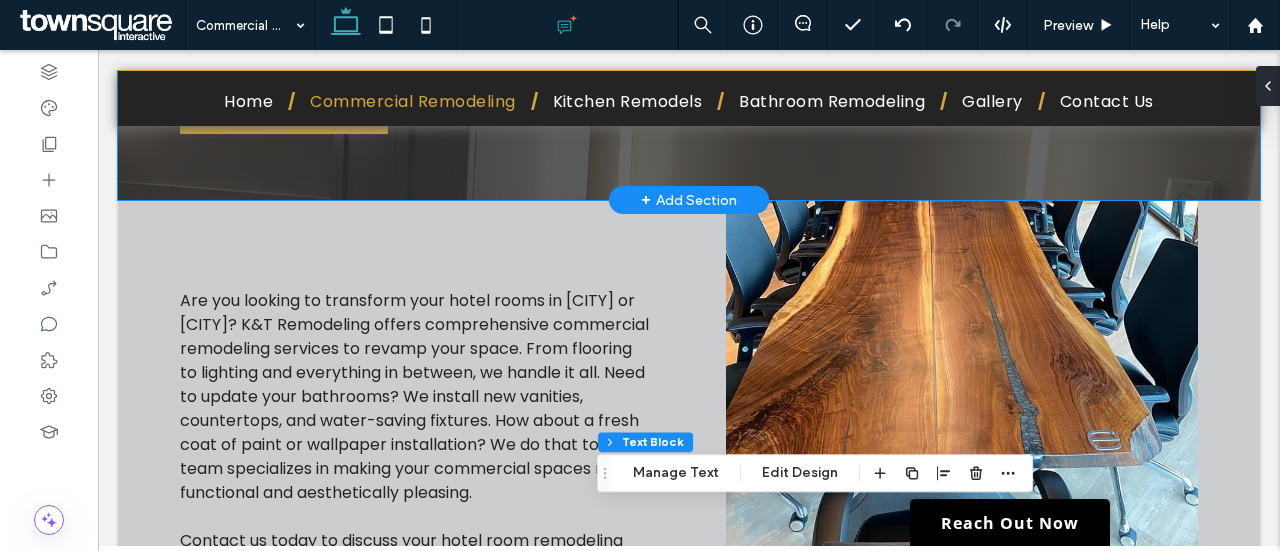 scroll, scrollTop: 311, scrollLeft: 0, axis: vertical 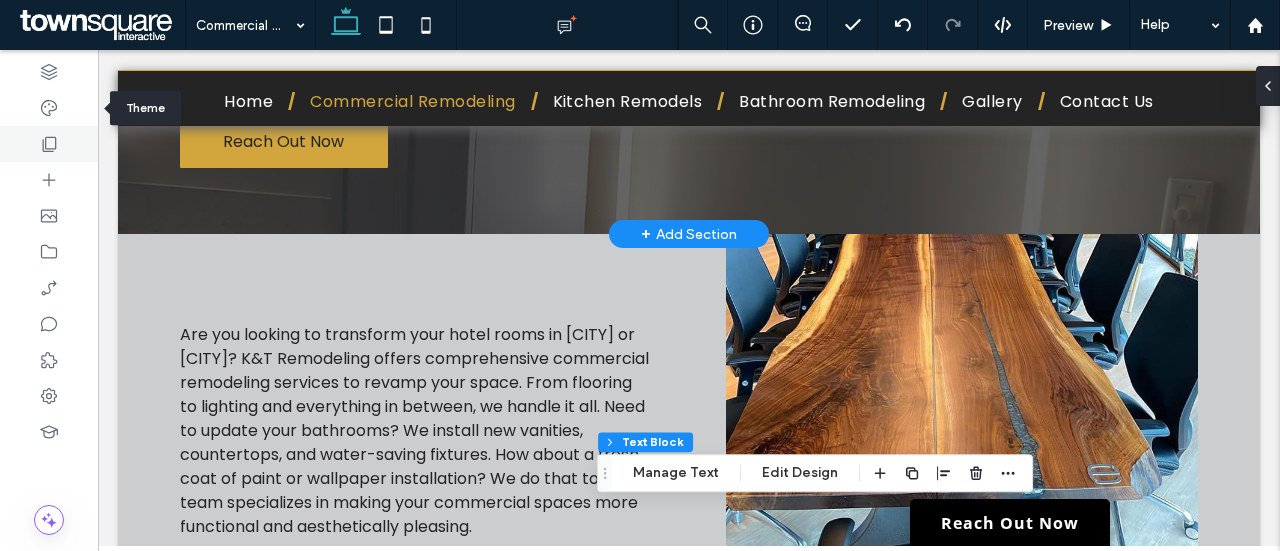 click 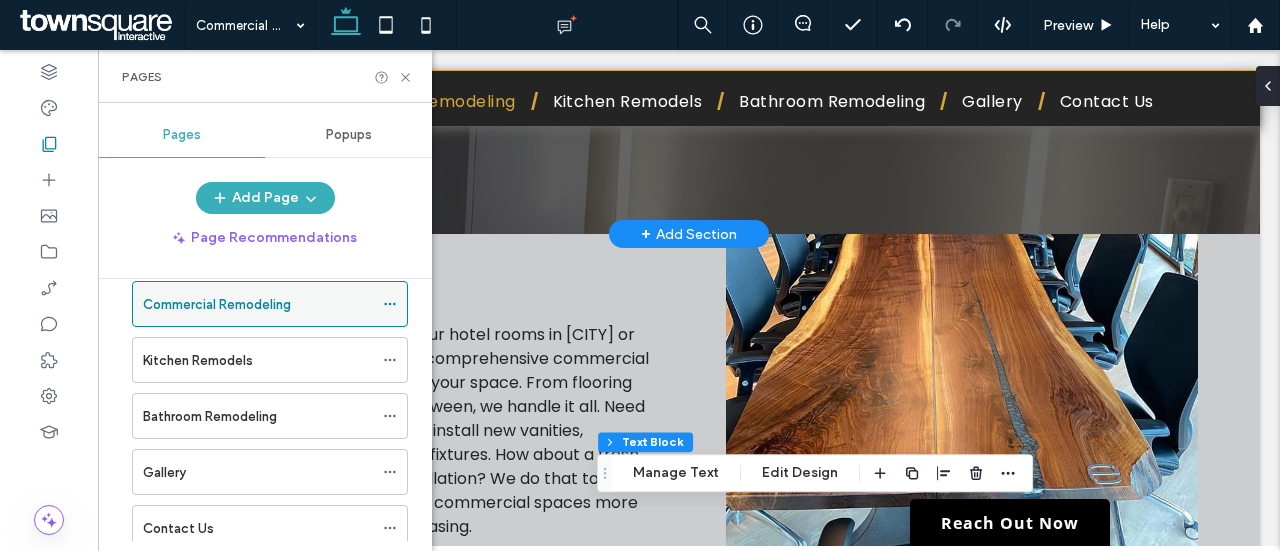scroll, scrollTop: 88, scrollLeft: 0, axis: vertical 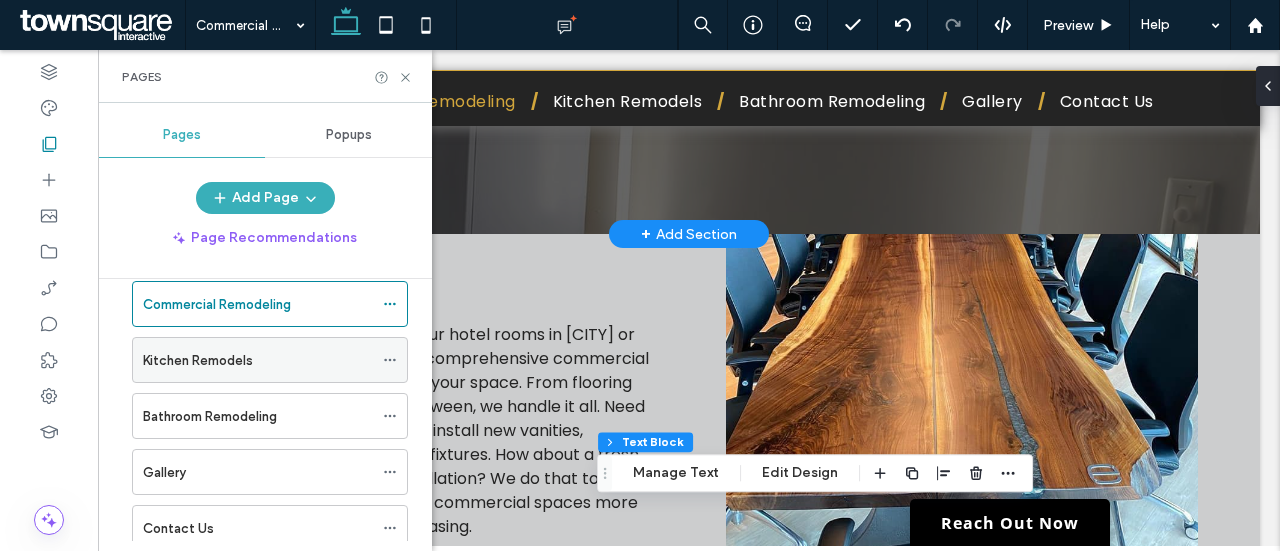 click on "Kitchen Remodels" at bounding box center [258, 360] 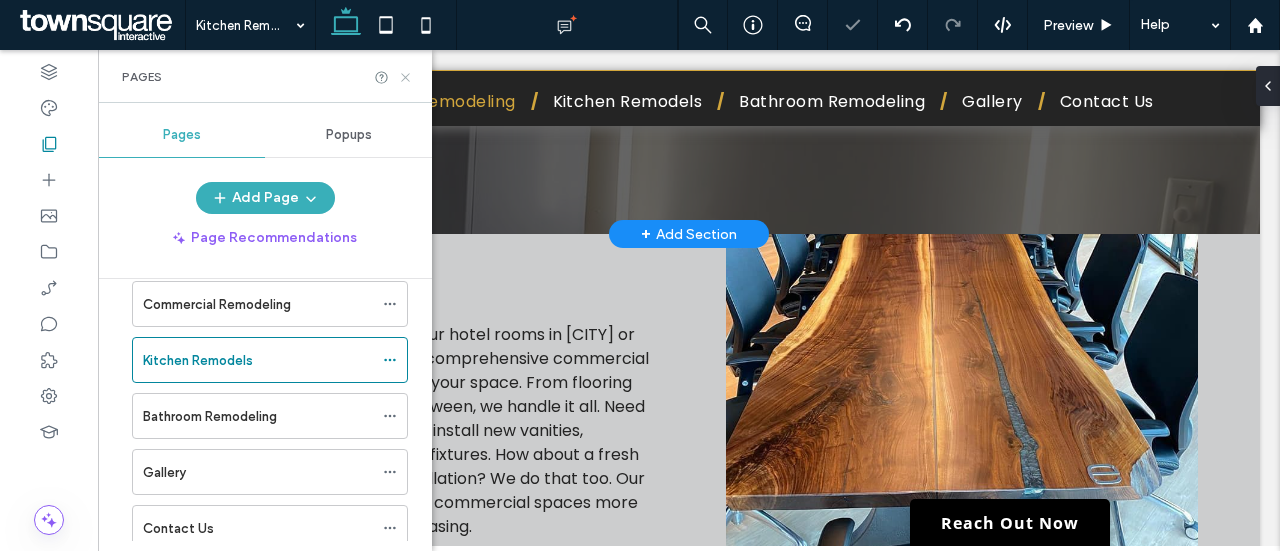 click 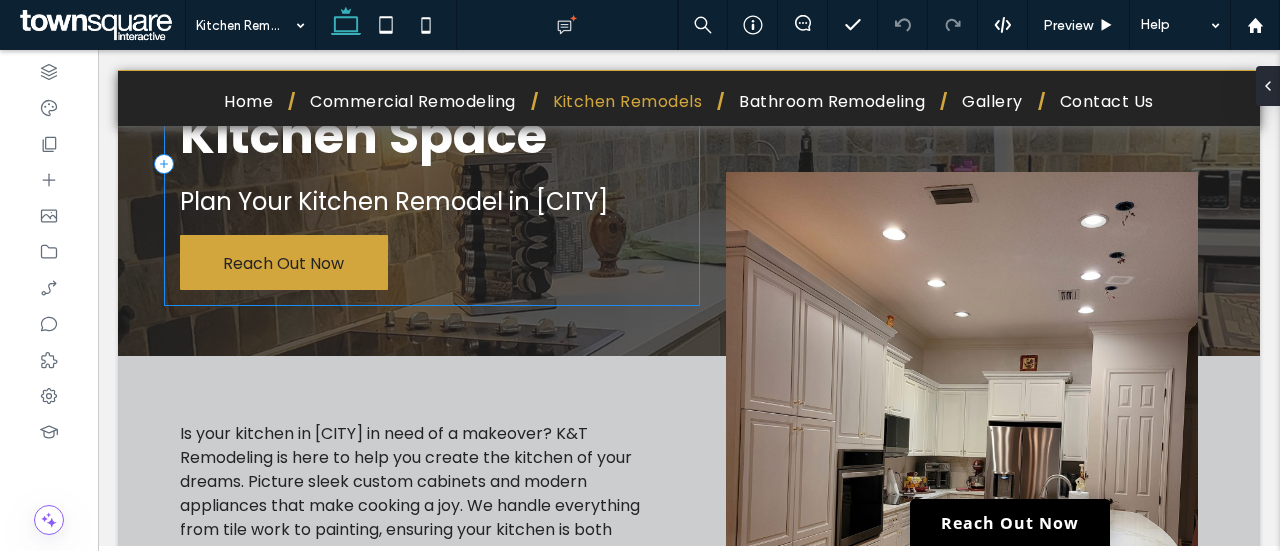 scroll, scrollTop: 0, scrollLeft: 0, axis: both 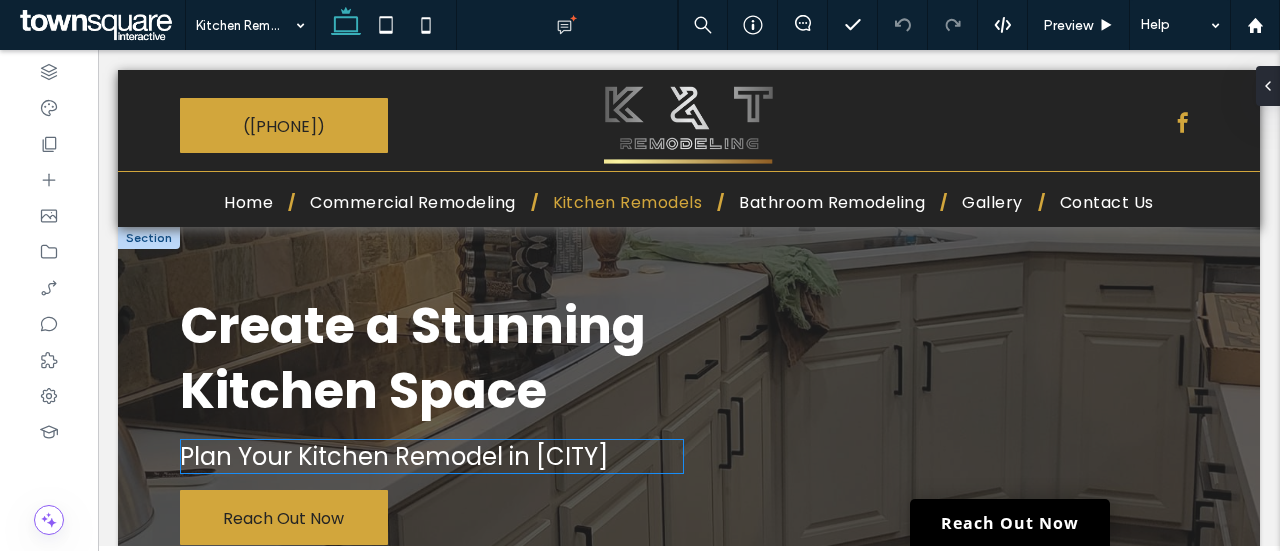 click on "Plan Your Kitchen Remodel in [CITY]" at bounding box center (394, 456) 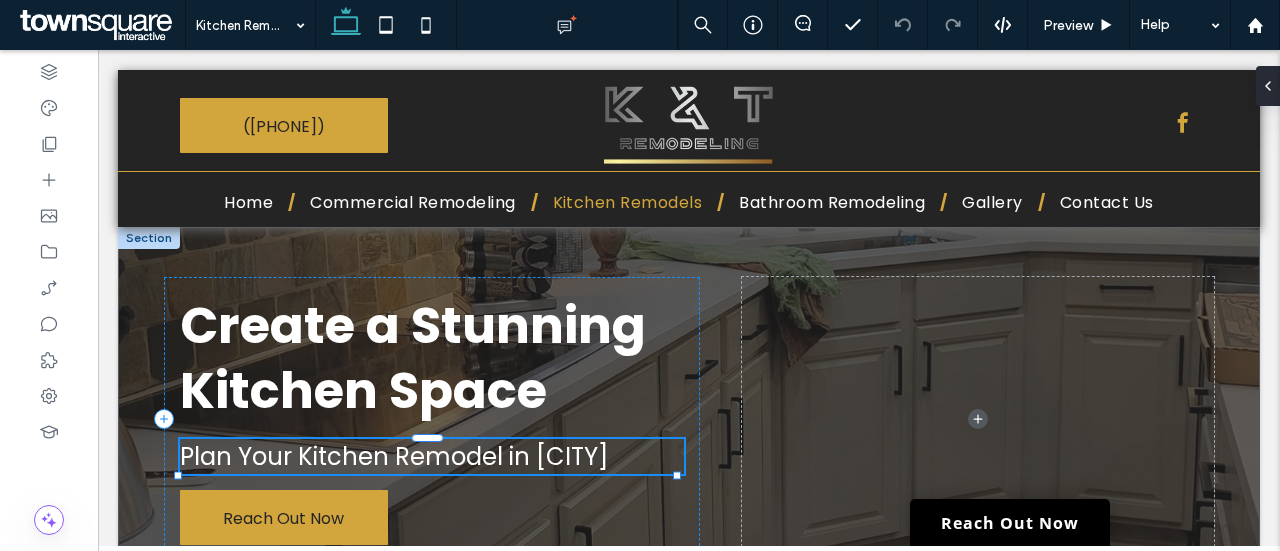 click on "Plan Your Kitchen Remodel in [CITY]" at bounding box center [432, 456] 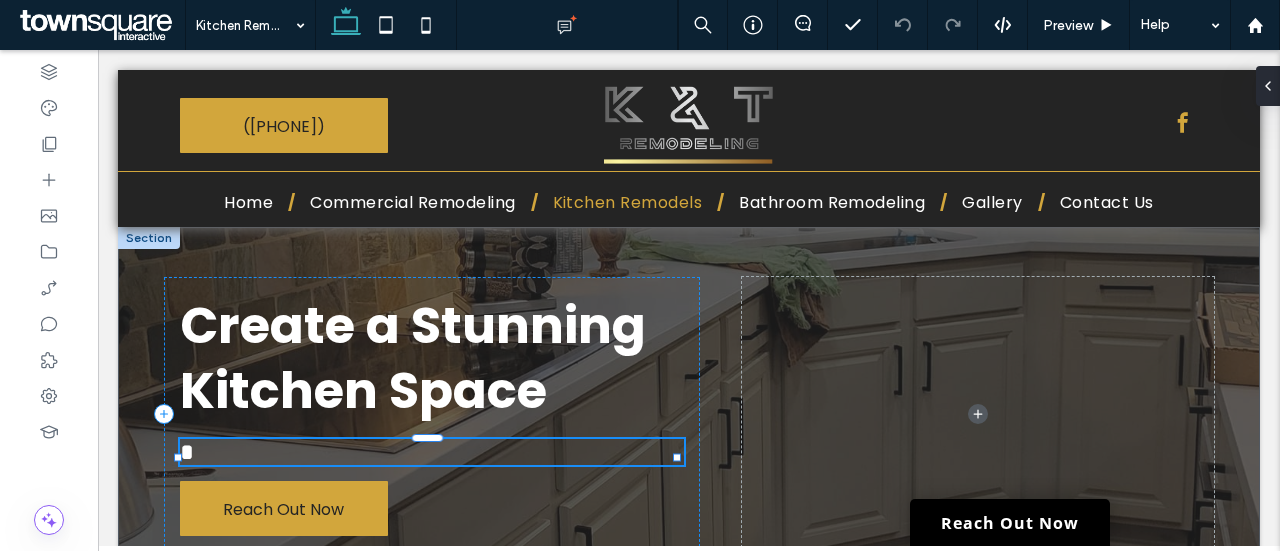 type 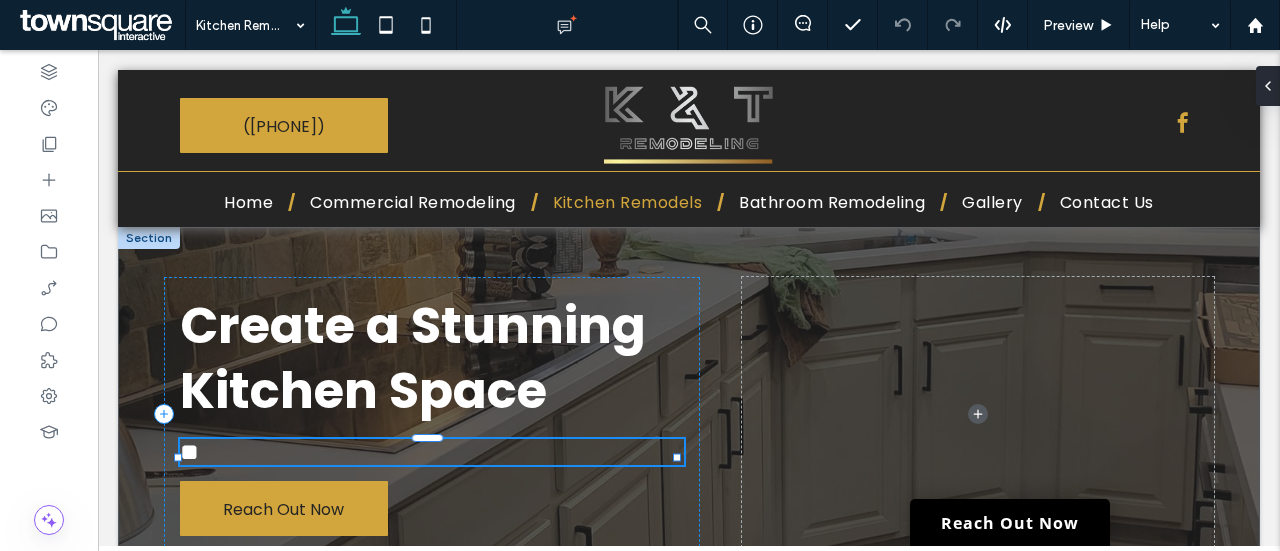 type on "*******" 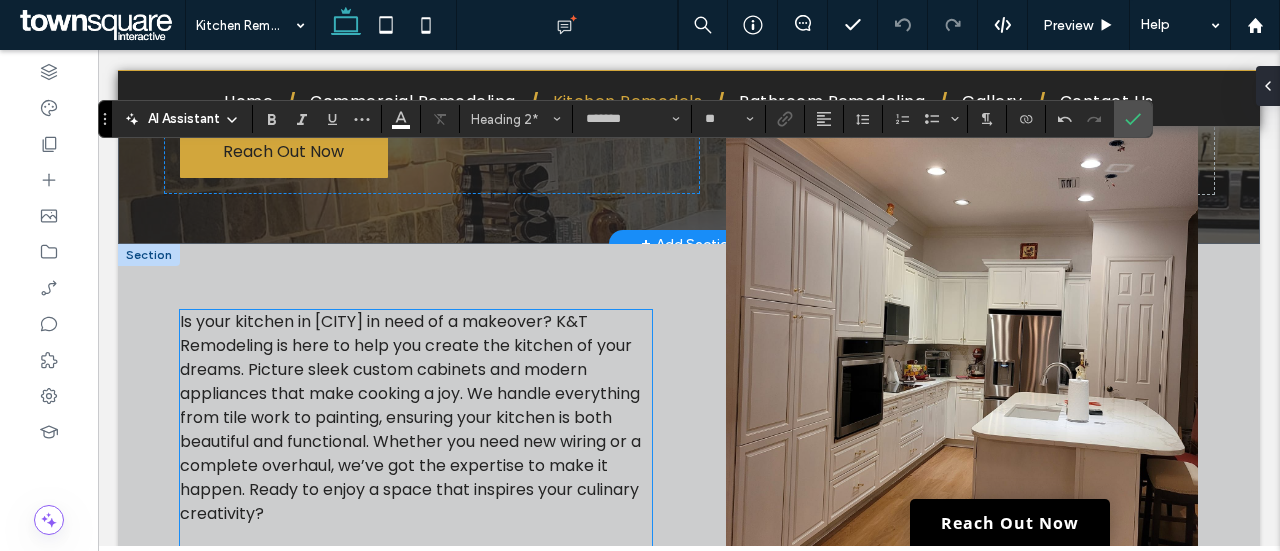 click on "Is your kitchen in [CITY] in need of a makeover? K&T Remodeling is here to help you create the kitchen of your dreams. Picture sleek custom cabinets and modern appliances that make cooking a joy. We handle everything from tile work to painting, ensuring your kitchen is both beautiful and functional. Whether you need new wiring or a complete overhaul, we’ve got the expertise to make it happen. Ready to enjoy a space that inspires your culinary creativity?" at bounding box center (410, 417) 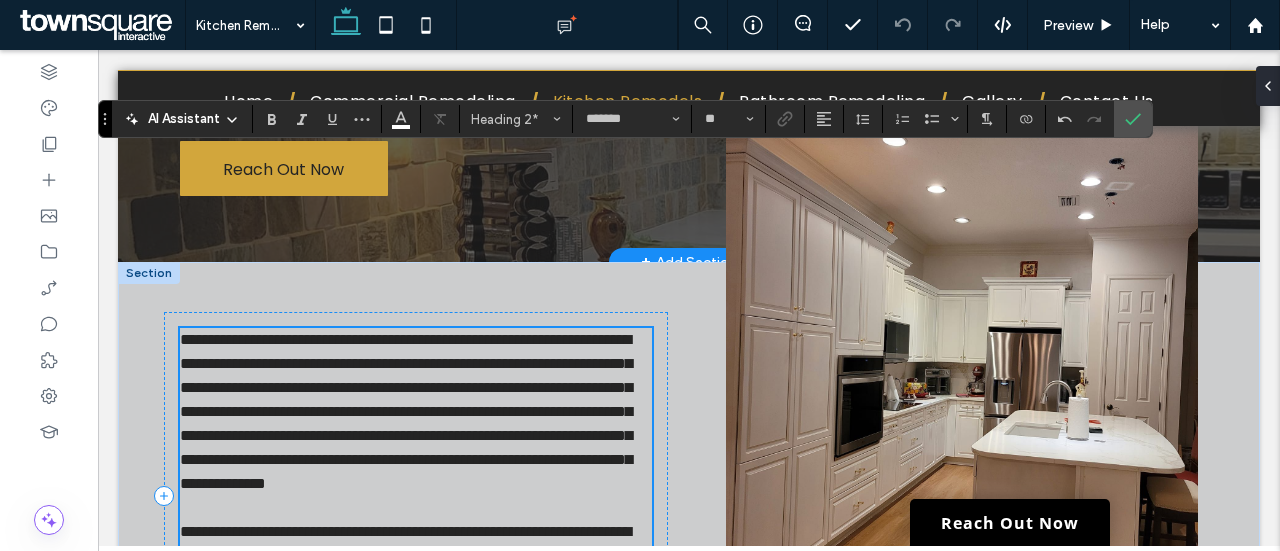 click on "**********" at bounding box center (416, 496) 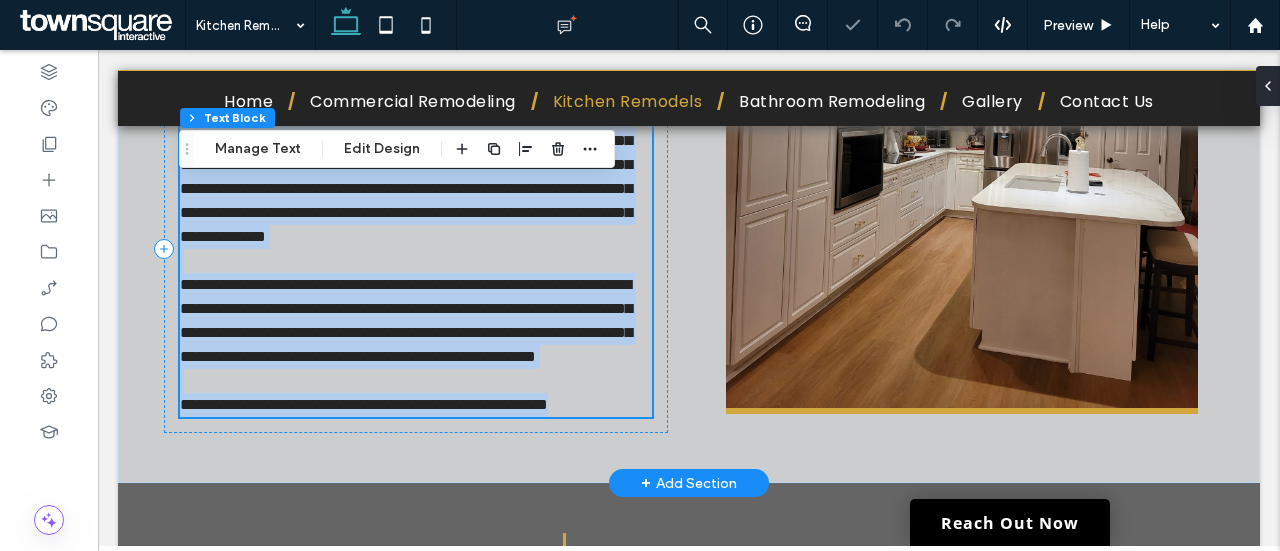 type on "*******" 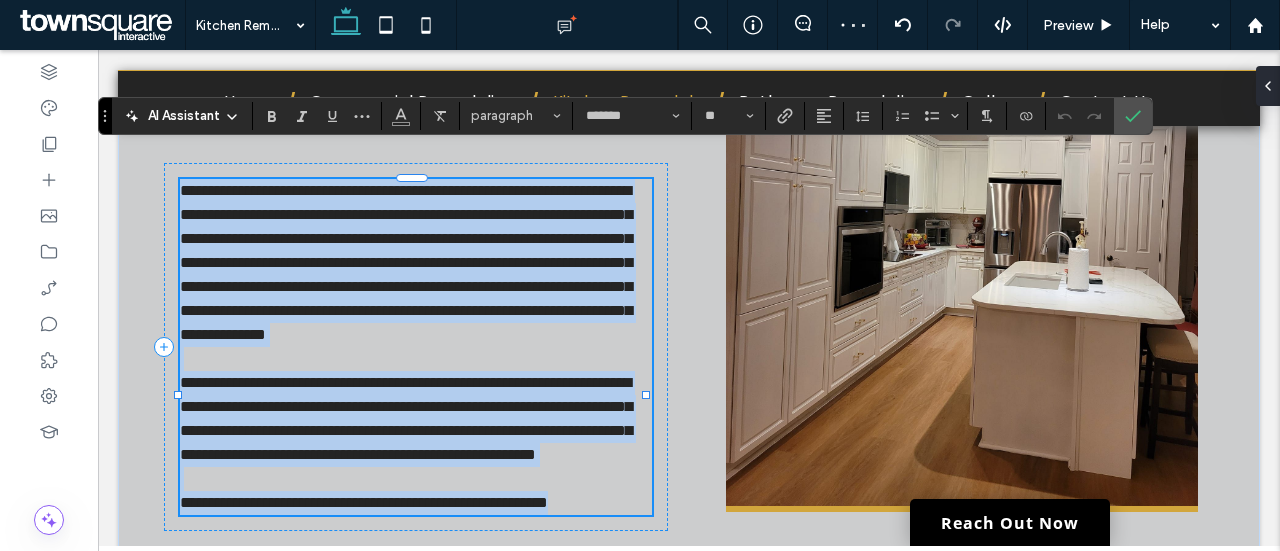 scroll, scrollTop: 432, scrollLeft: 0, axis: vertical 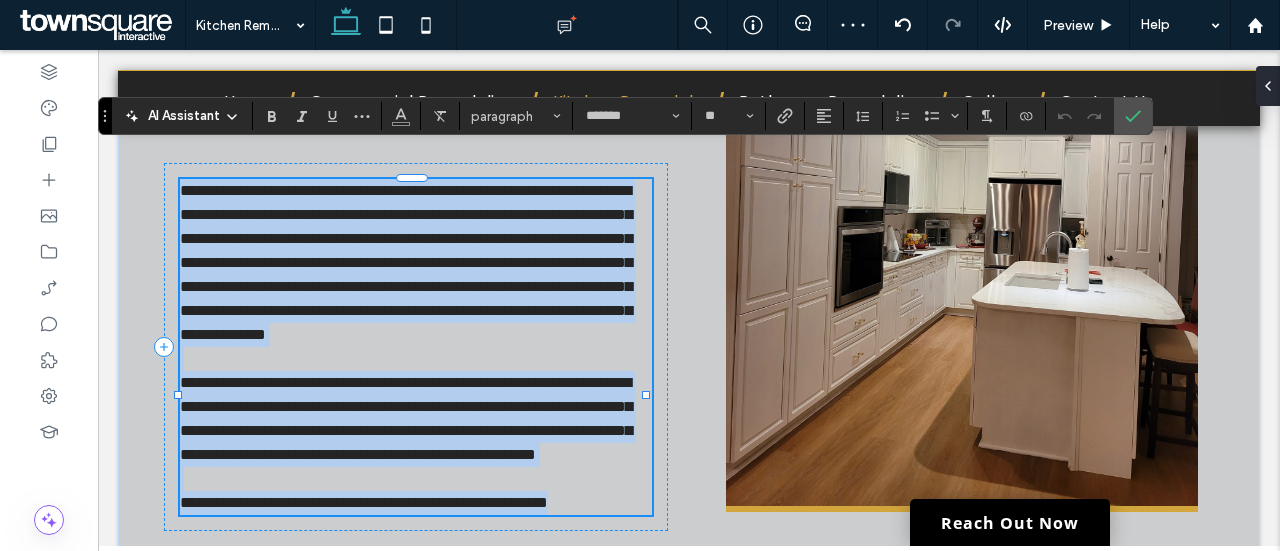 click on "**********" at bounding box center (406, 262) 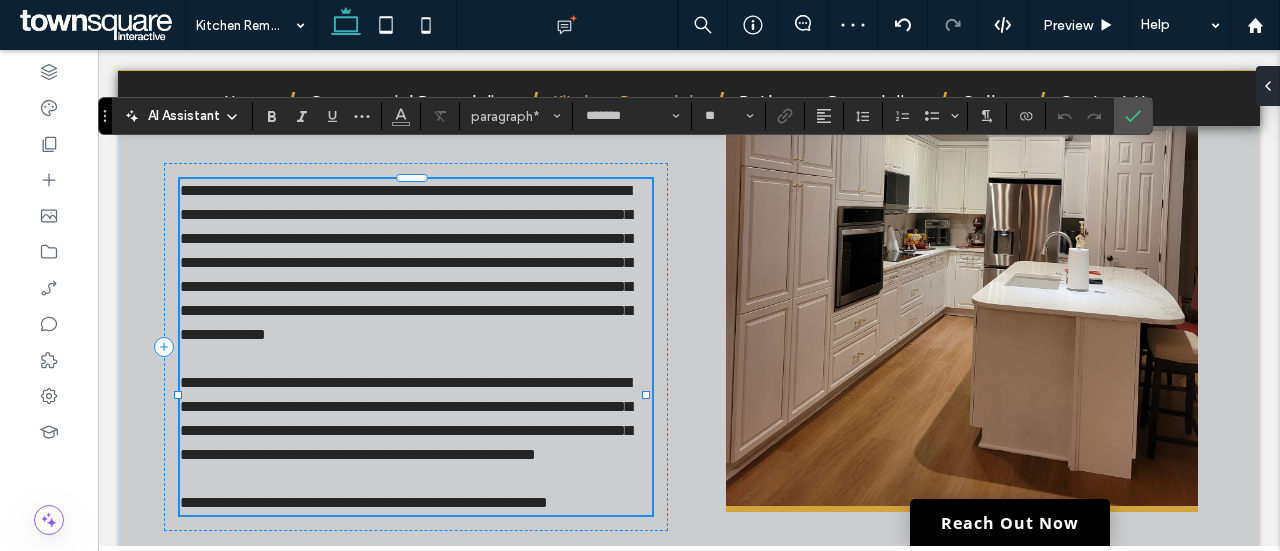 click on "**********" at bounding box center [406, 262] 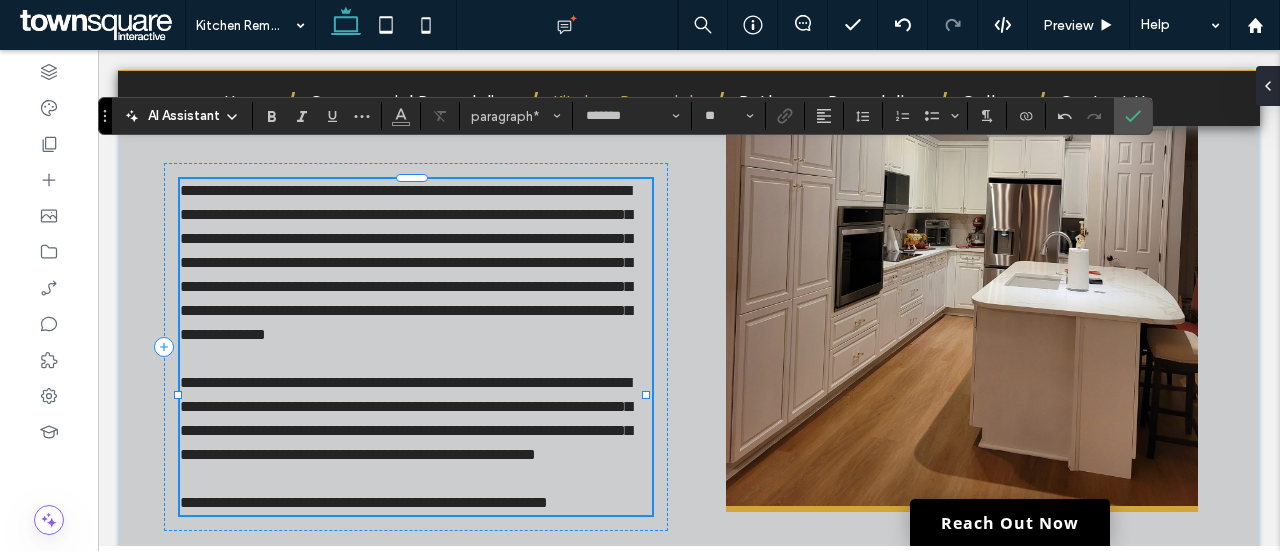 type 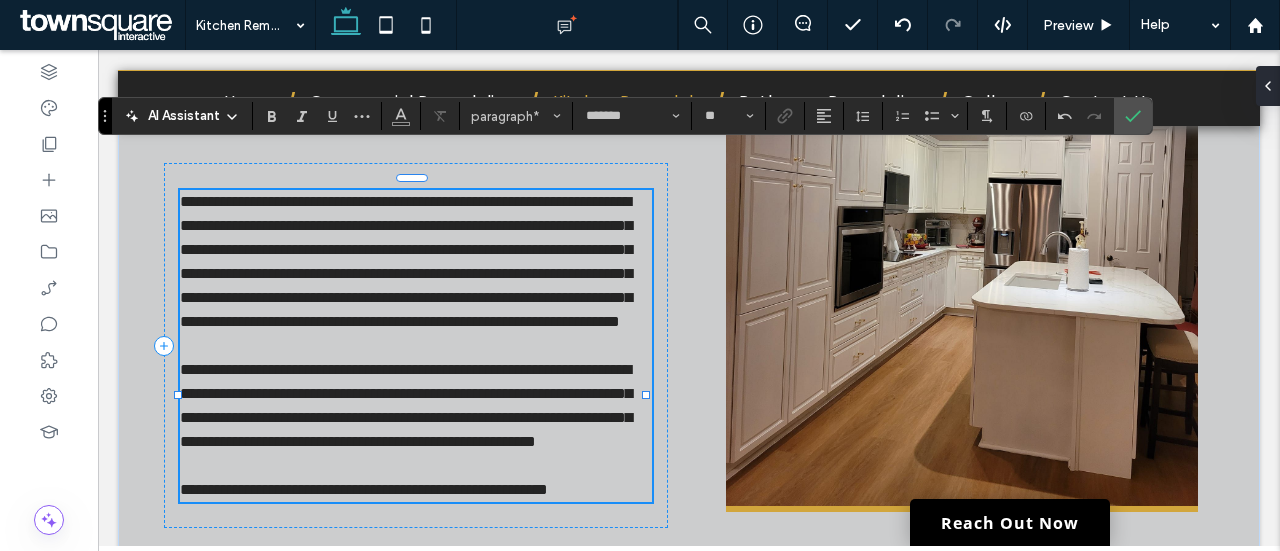 click on "**********" at bounding box center [406, 261] 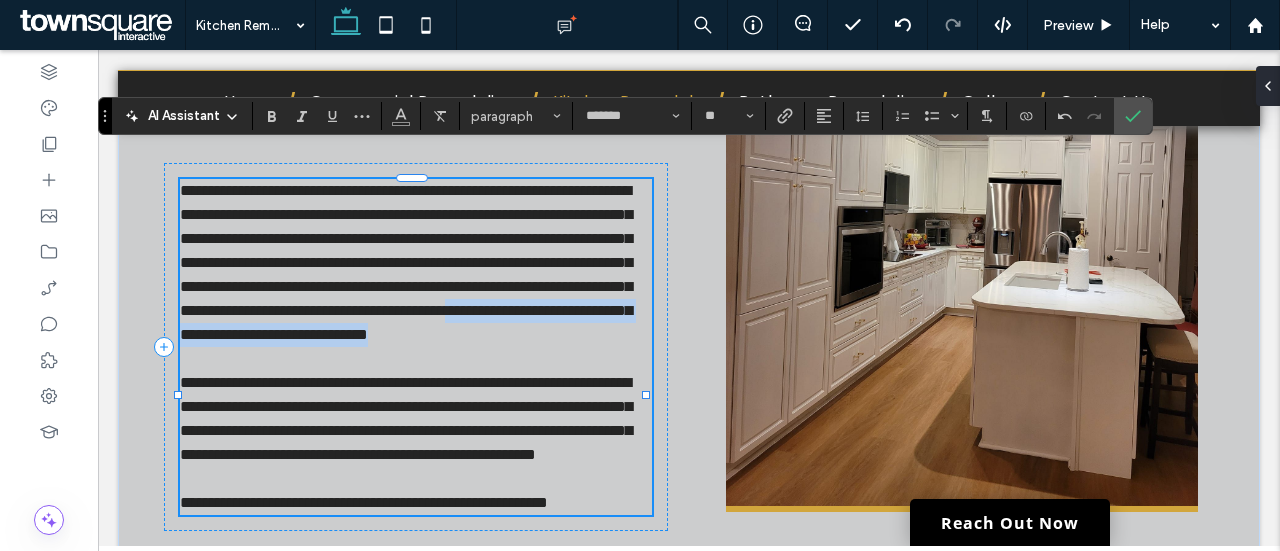 drag, startPoint x: 556, startPoint y: 385, endPoint x: 522, endPoint y: 365, distance: 39.446167 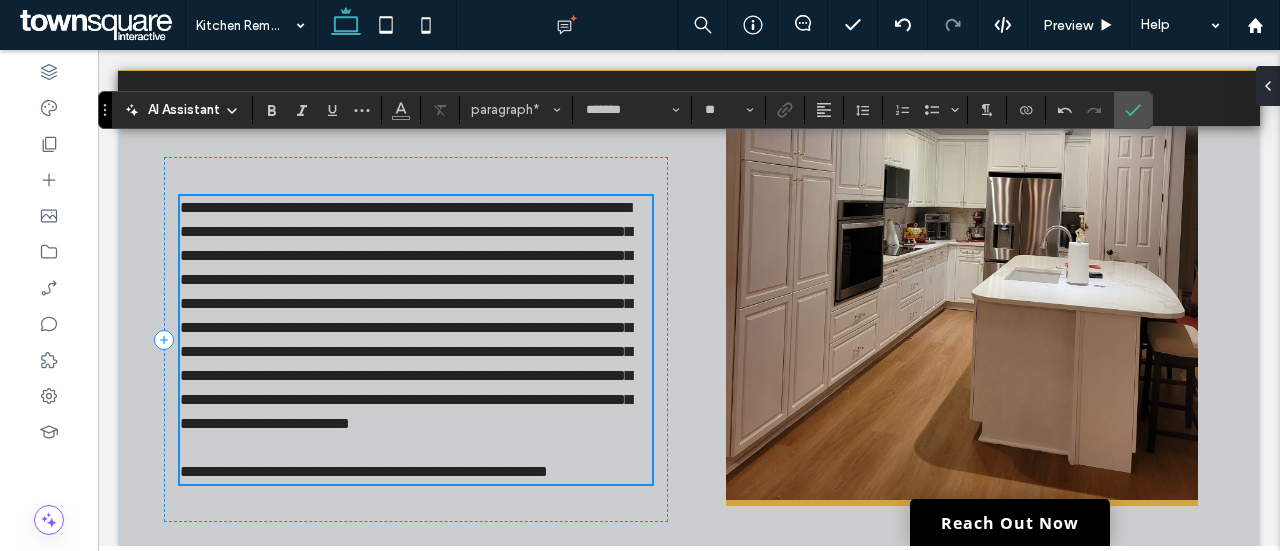 scroll, scrollTop: 440, scrollLeft: 0, axis: vertical 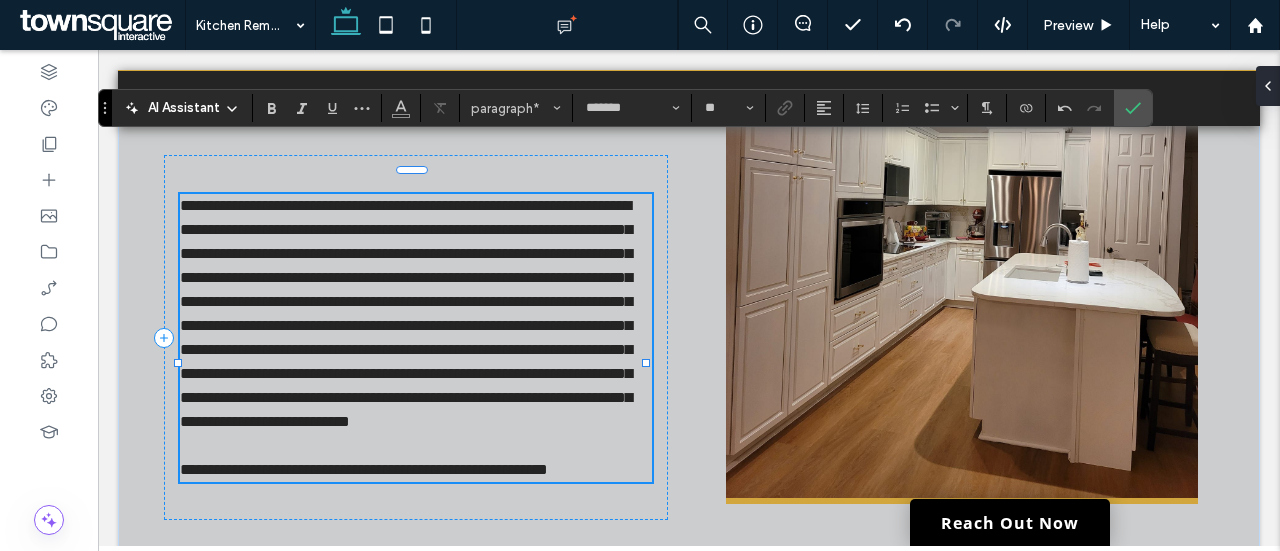 click on "**********" at bounding box center (406, 313) 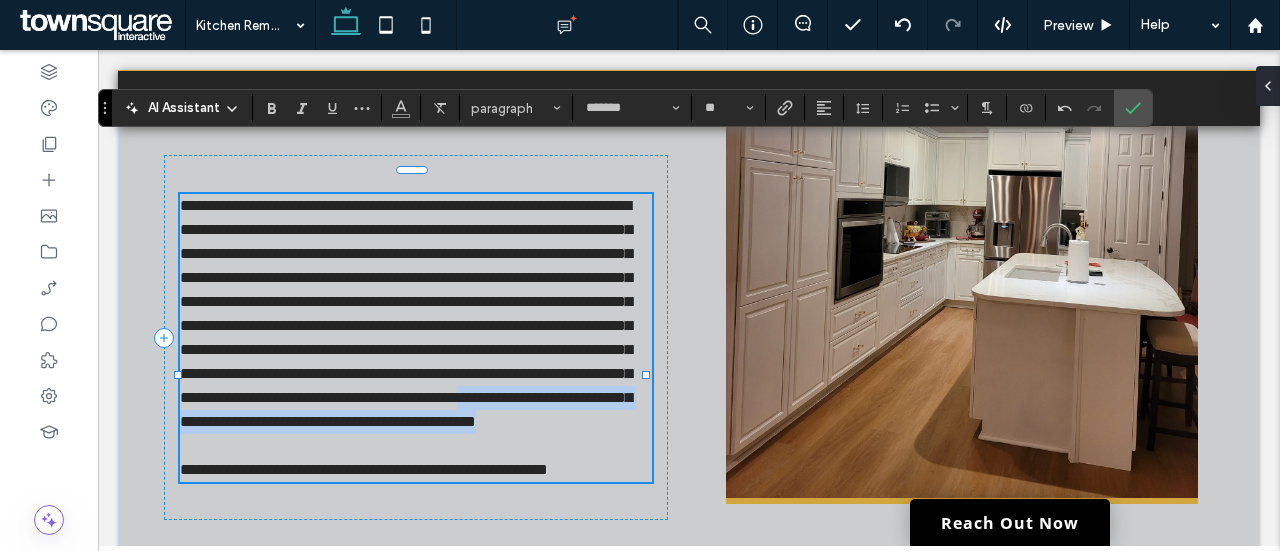 drag, startPoint x: 510, startPoint y: 494, endPoint x: 537, endPoint y: 455, distance: 47.434166 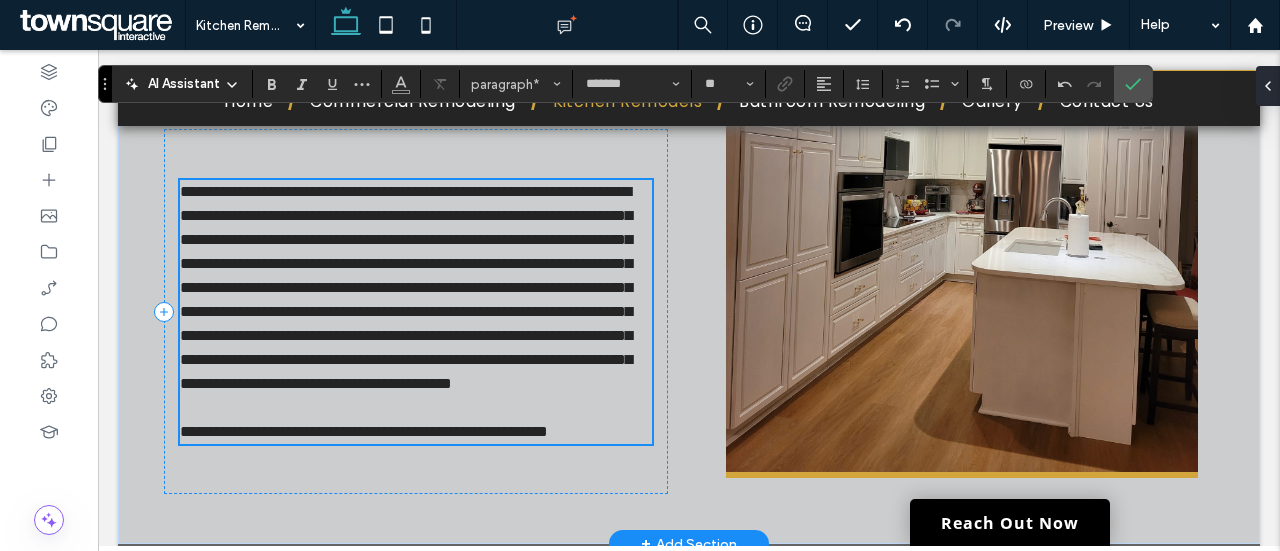 scroll, scrollTop: 466, scrollLeft: 0, axis: vertical 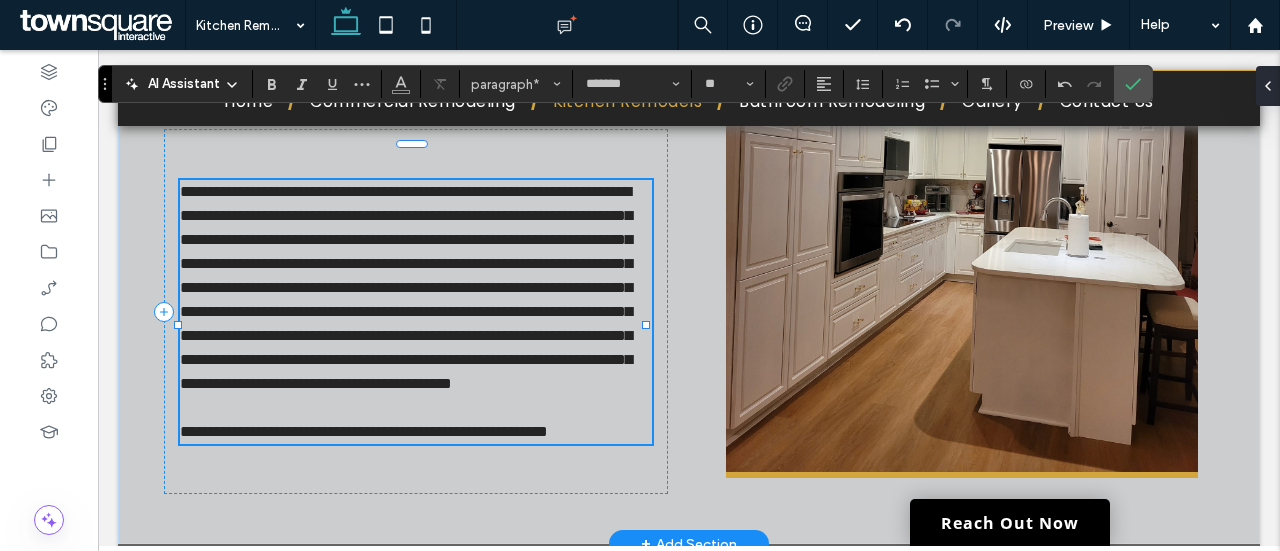 click on "**********" at bounding box center (364, 431) 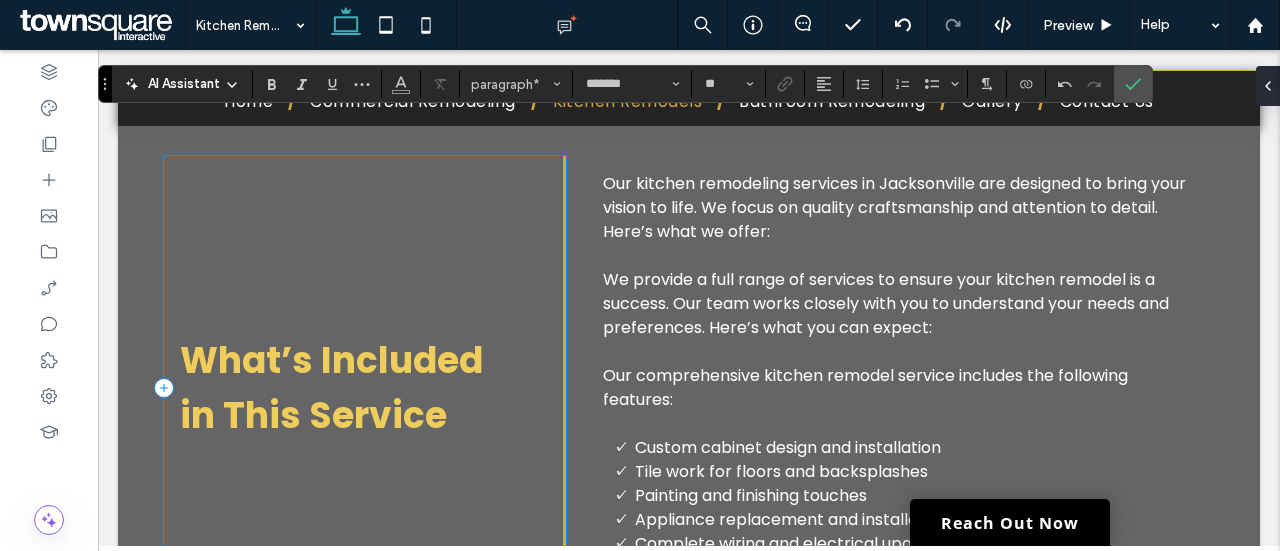 scroll, scrollTop: 926, scrollLeft: 0, axis: vertical 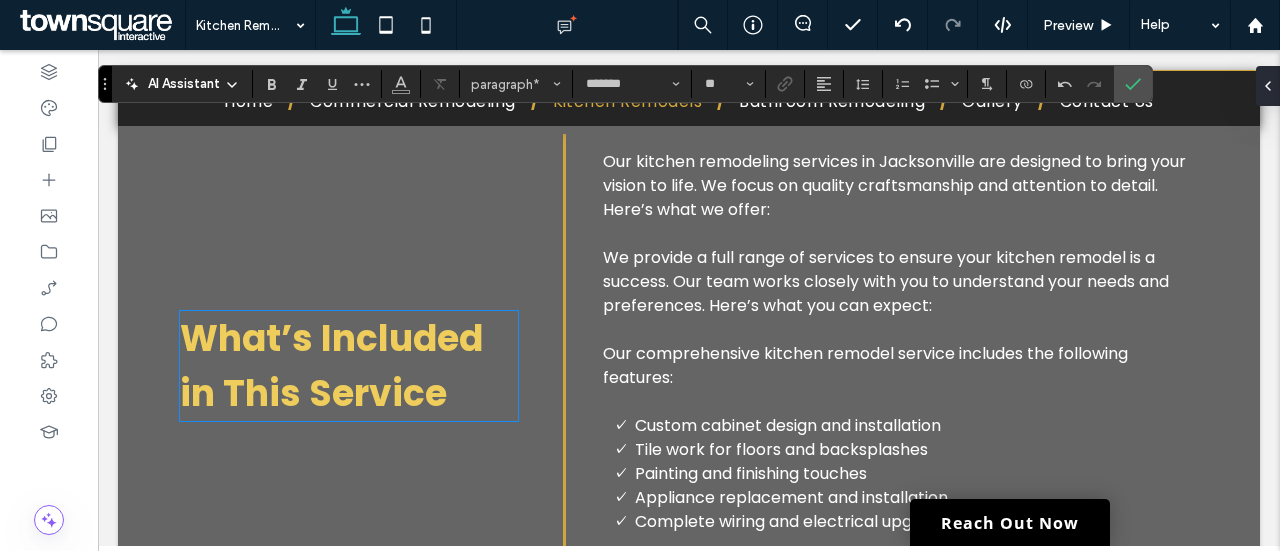 click on "What’s Included in This Service" at bounding box center [331, 366] 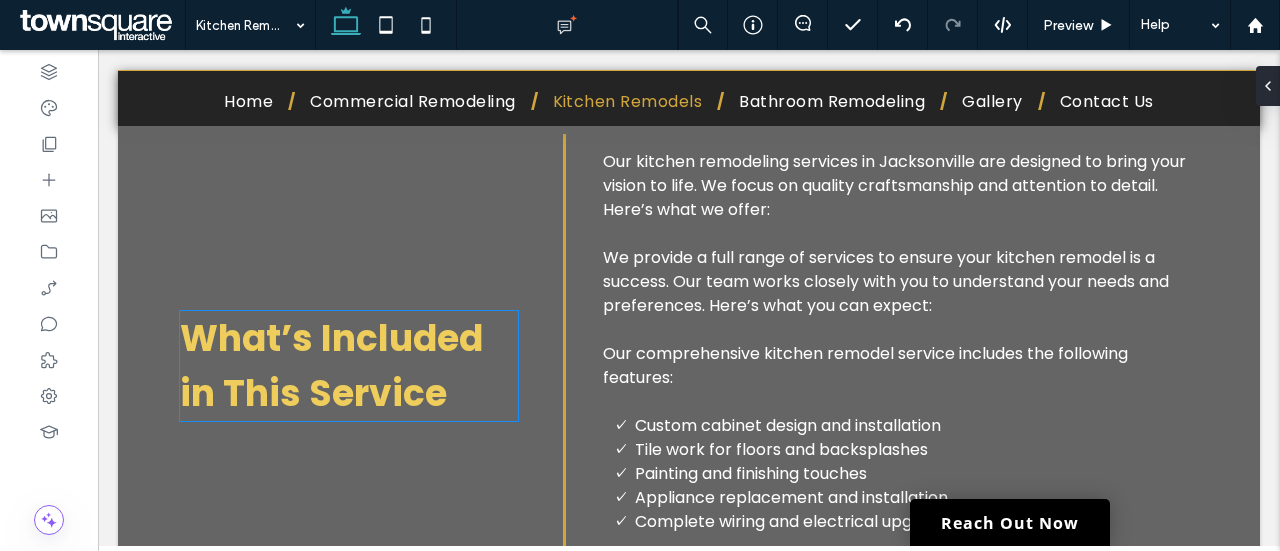 click on "What’s Included in This Service" at bounding box center (349, 366) 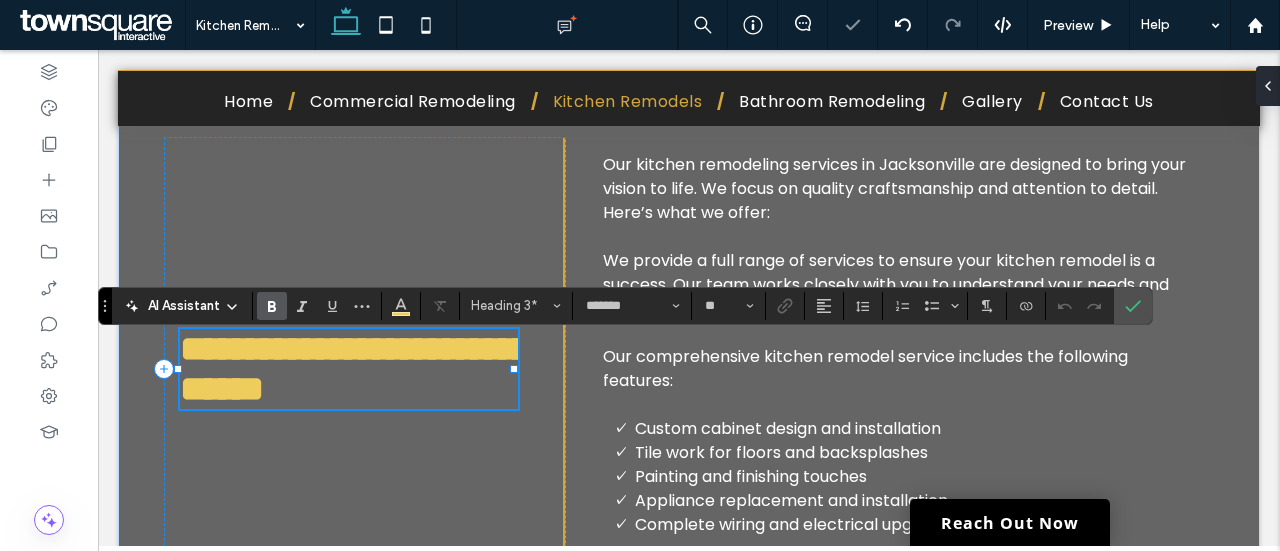 type 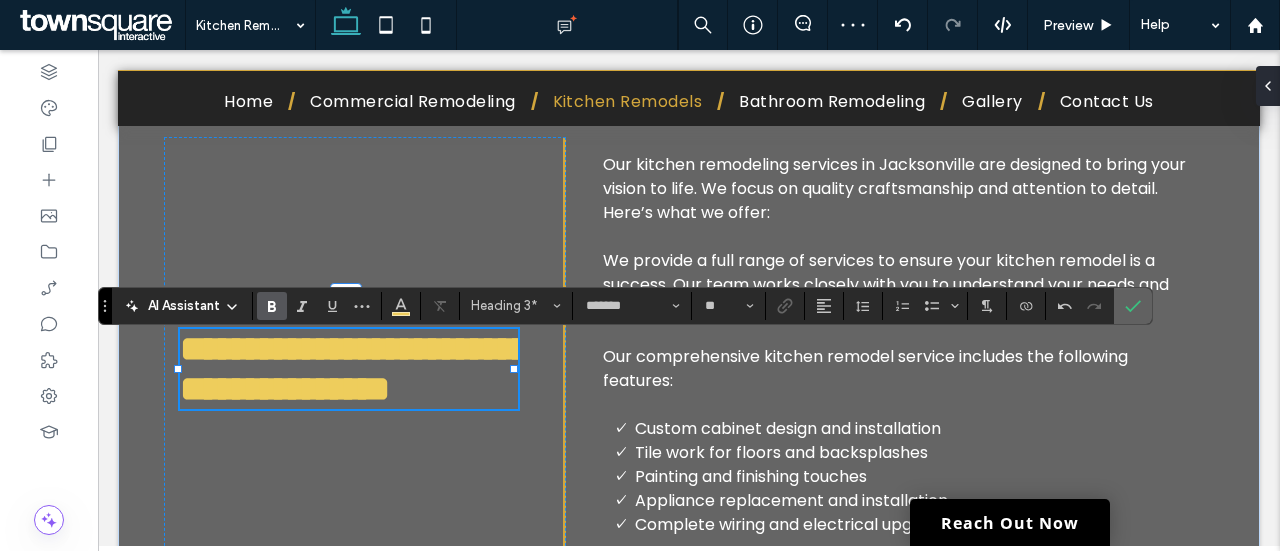 click 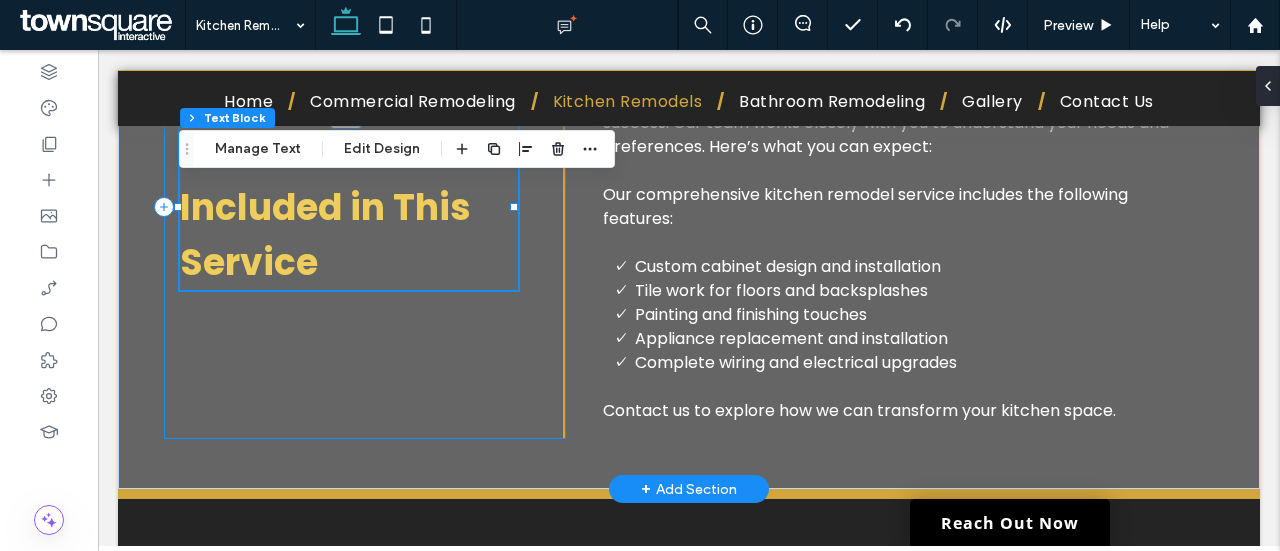 scroll, scrollTop: 1004, scrollLeft: 0, axis: vertical 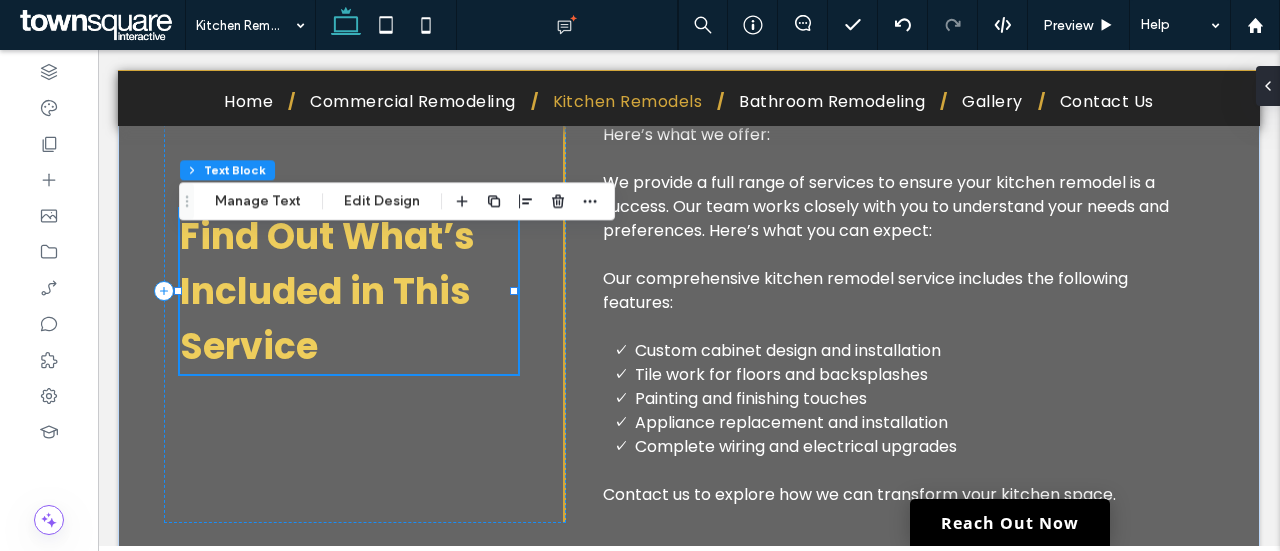 click on "Find Out What’s Included in This Service" at bounding box center [349, 291] 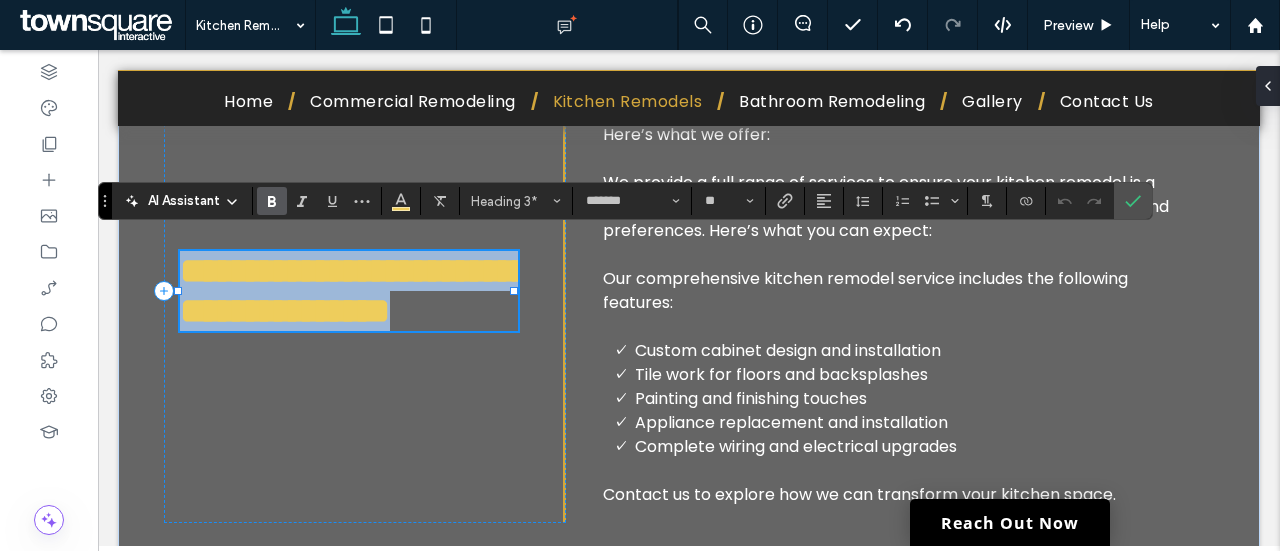 drag, startPoint x: 370, startPoint y: 351, endPoint x: 199, endPoint y: 318, distance: 174.1551 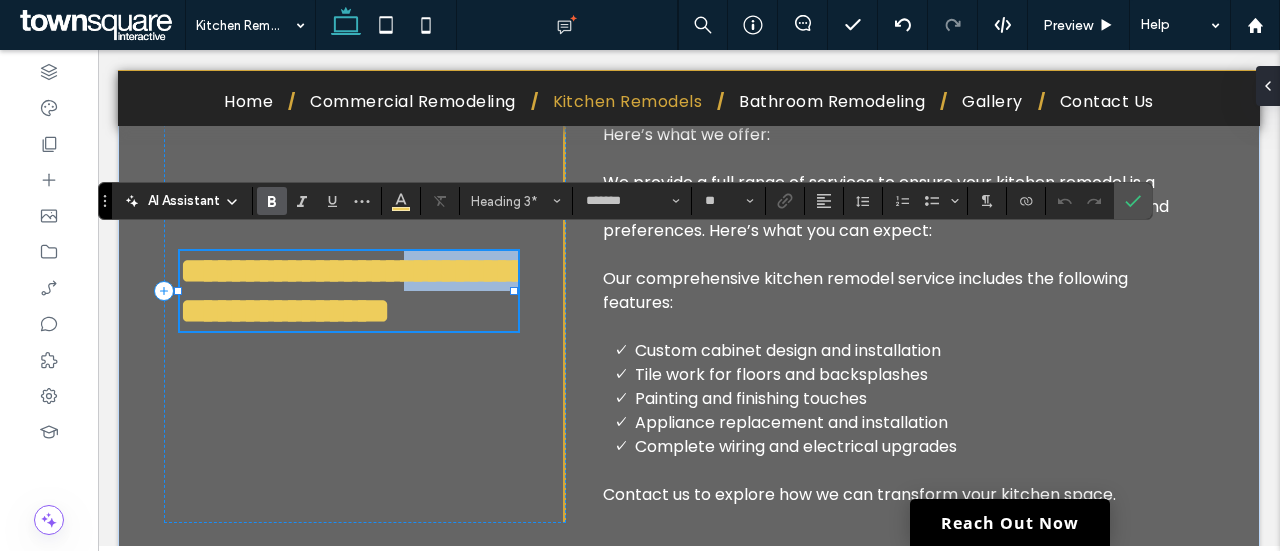 click on "**********" at bounding box center [355, 291] 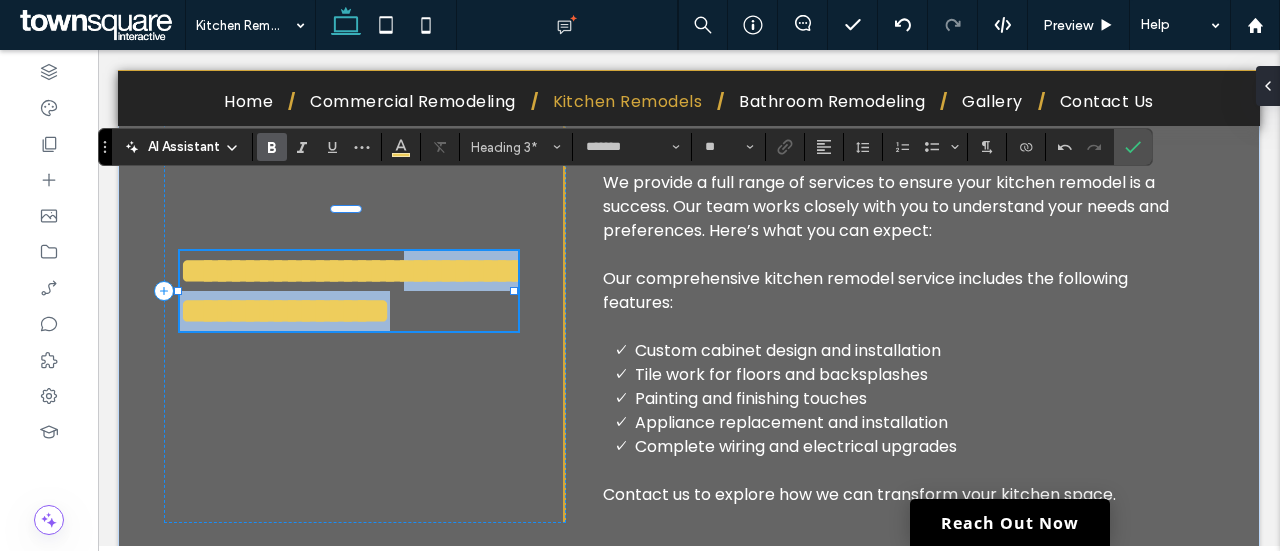 scroll, scrollTop: 1058, scrollLeft: 0, axis: vertical 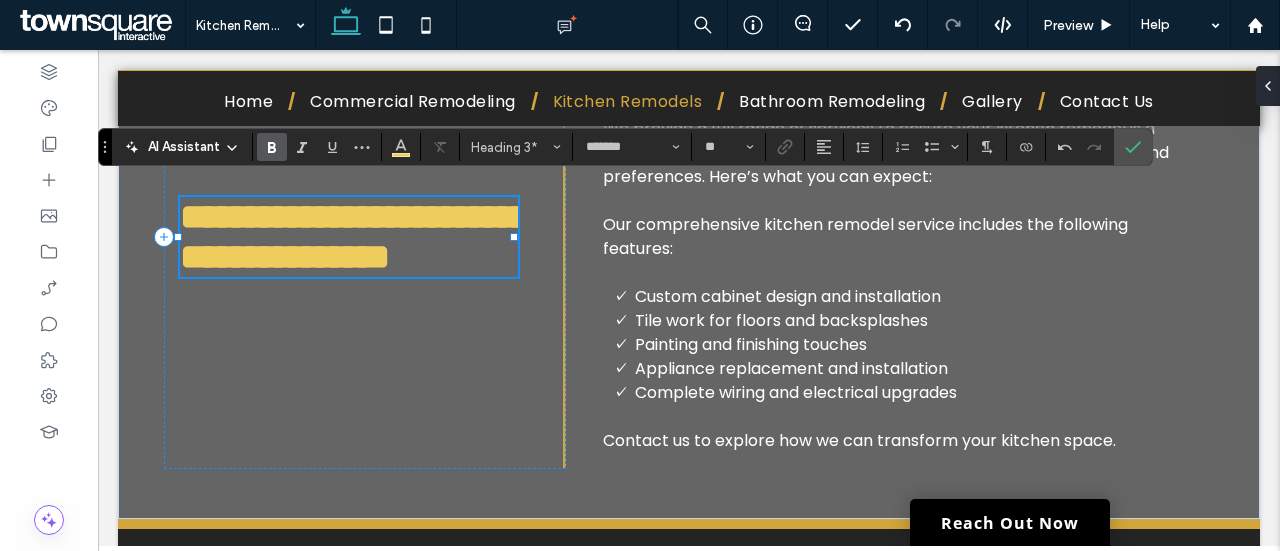type 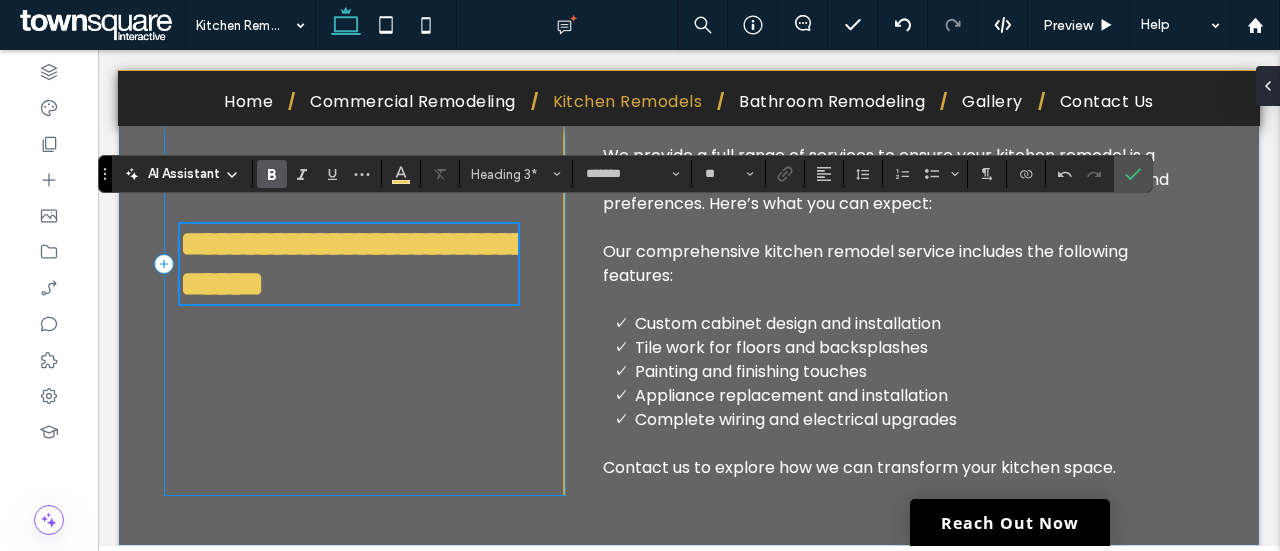 scroll, scrollTop: 903, scrollLeft: 0, axis: vertical 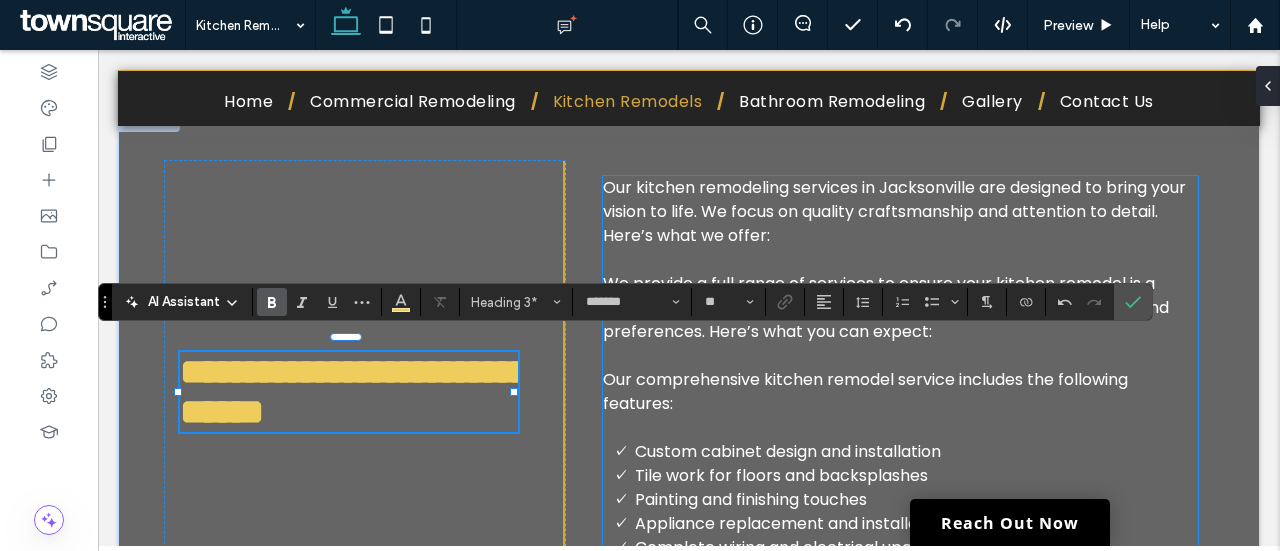 click on "Our comprehensive kitchen remodel service includes the following features:" at bounding box center [900, 392] 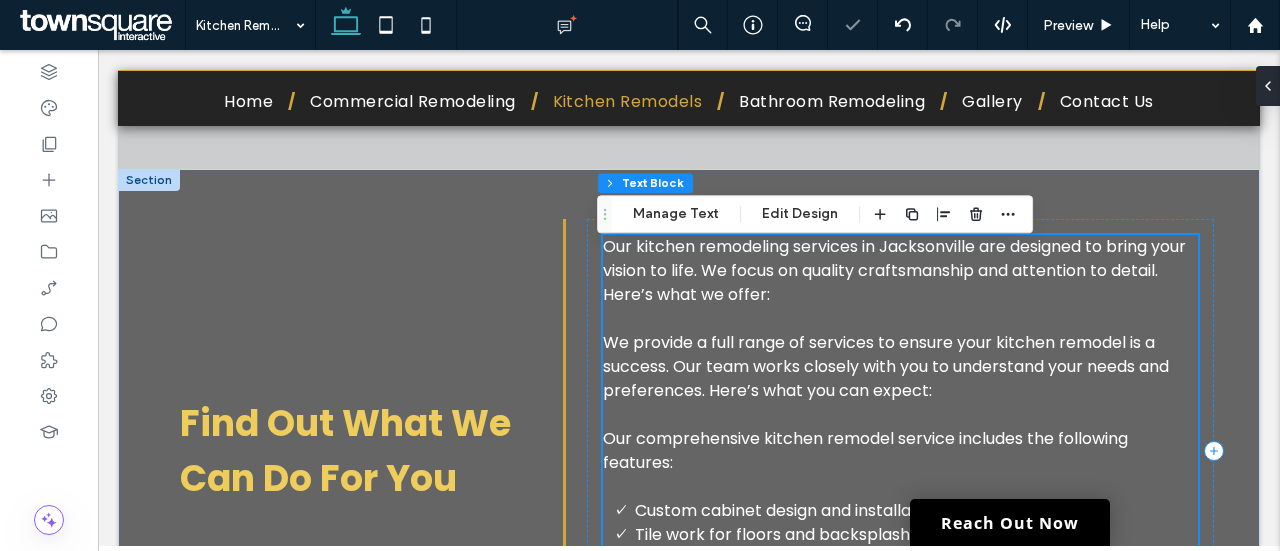 scroll, scrollTop: 841, scrollLeft: 0, axis: vertical 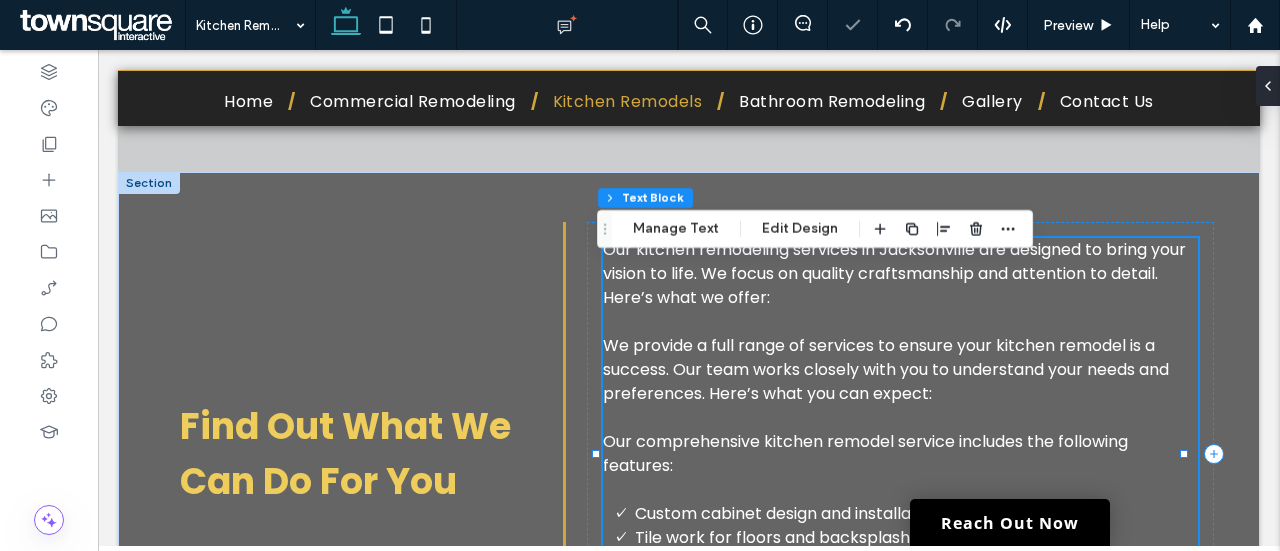 click on "Our kitchen remodeling services in Jacksonville are designed to bring your vision to life. We focus on quality craftsmanship and attention to detail. Here’s what we offer:" at bounding box center [900, 274] 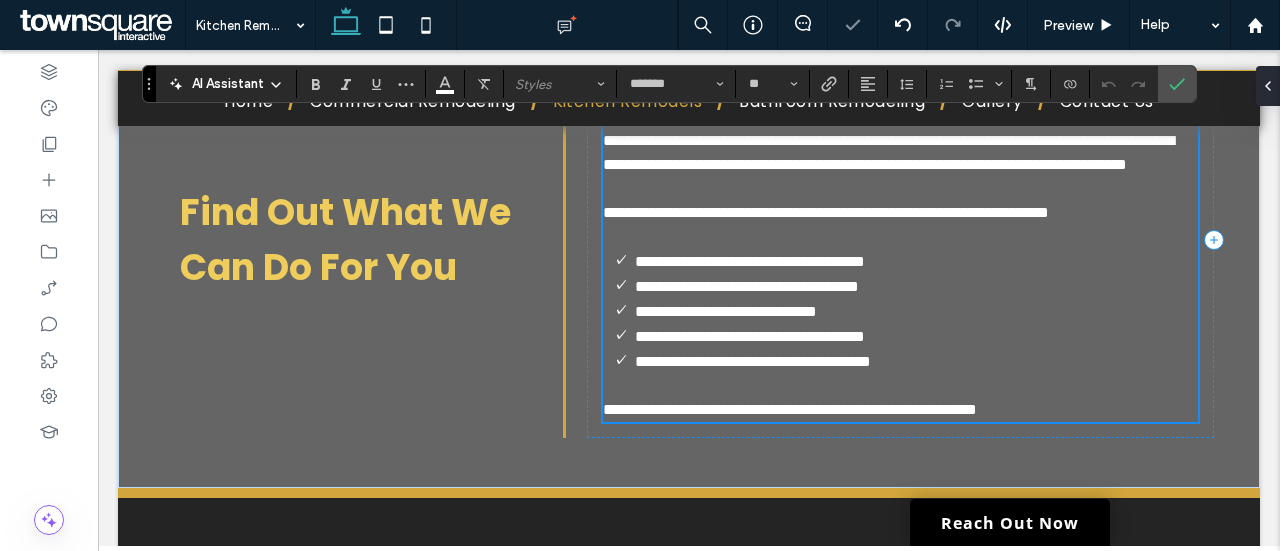 type on "*******" 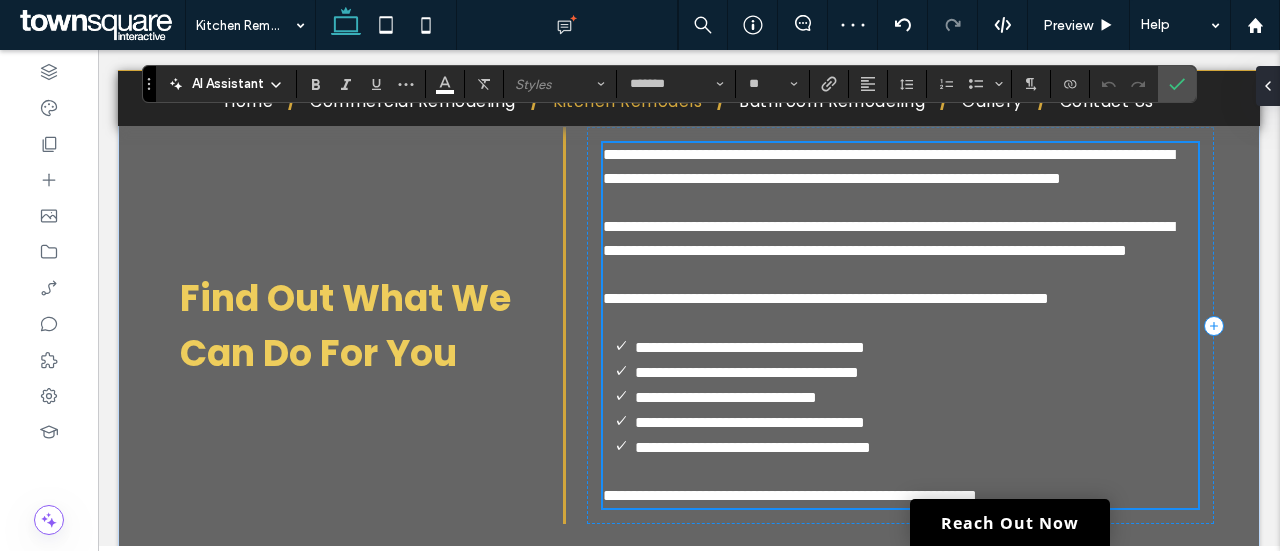 scroll, scrollTop: 884, scrollLeft: 0, axis: vertical 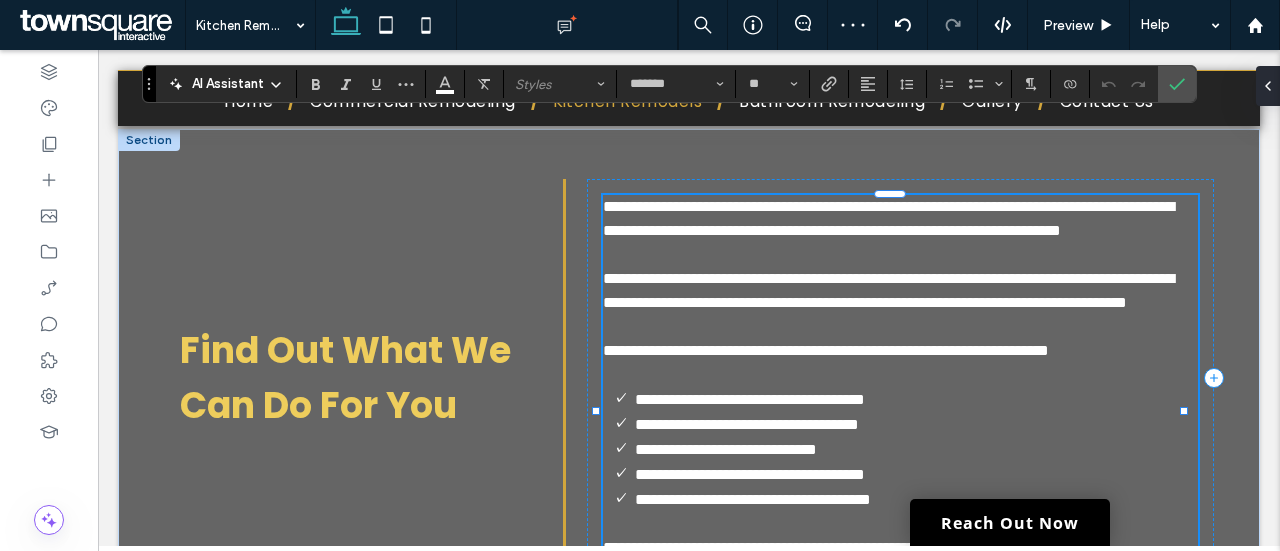 click on "**********" at bounding box center (888, 218) 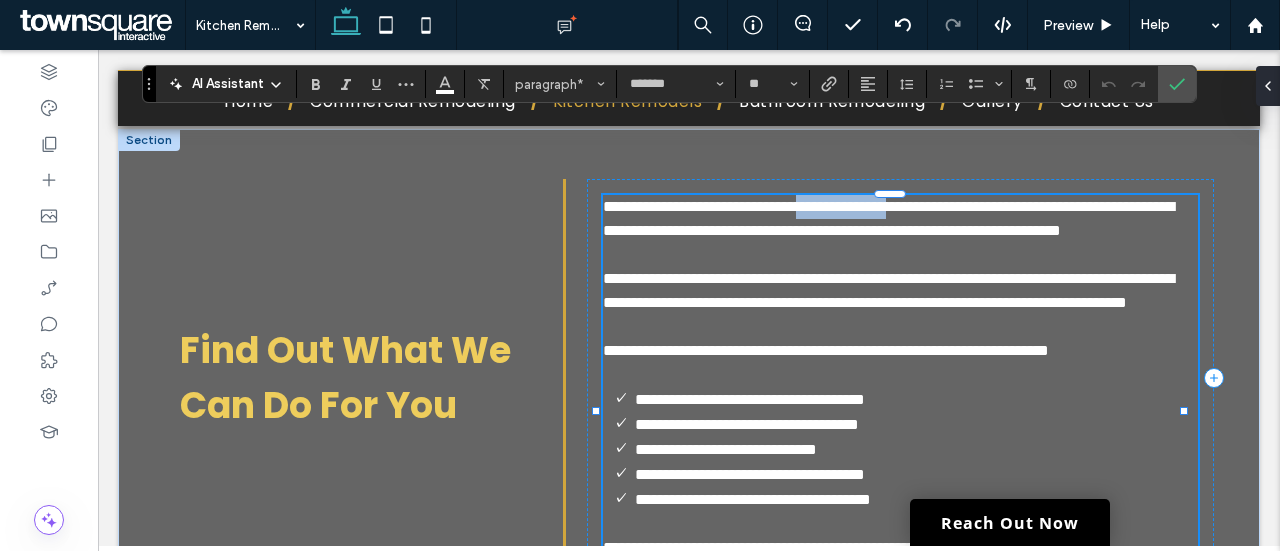drag, startPoint x: 857, startPoint y: 235, endPoint x: 970, endPoint y: 235, distance: 113 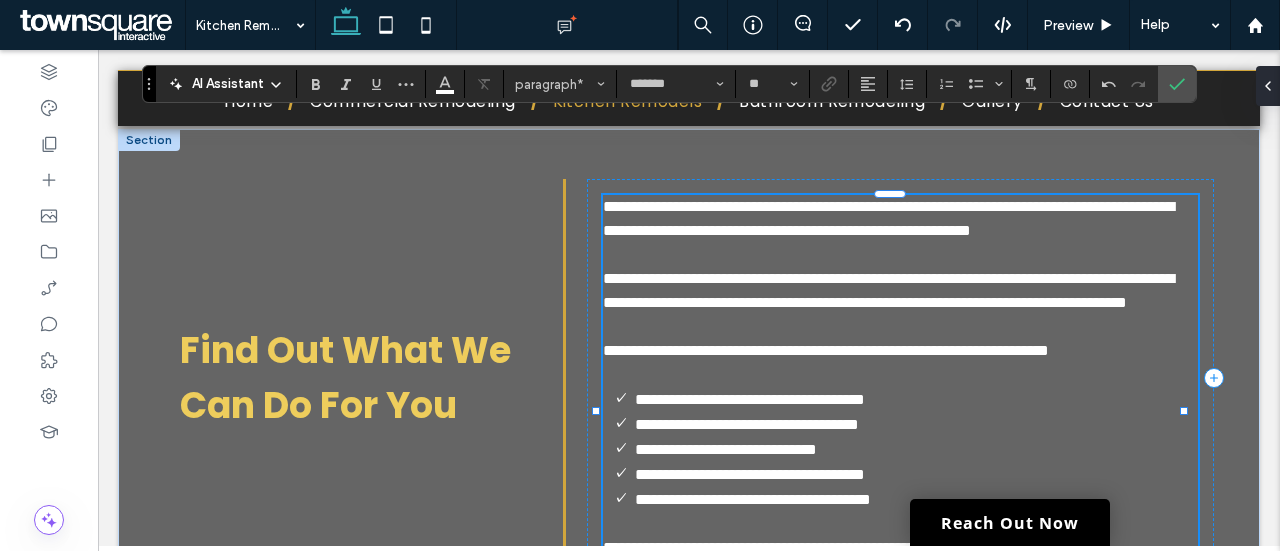 type 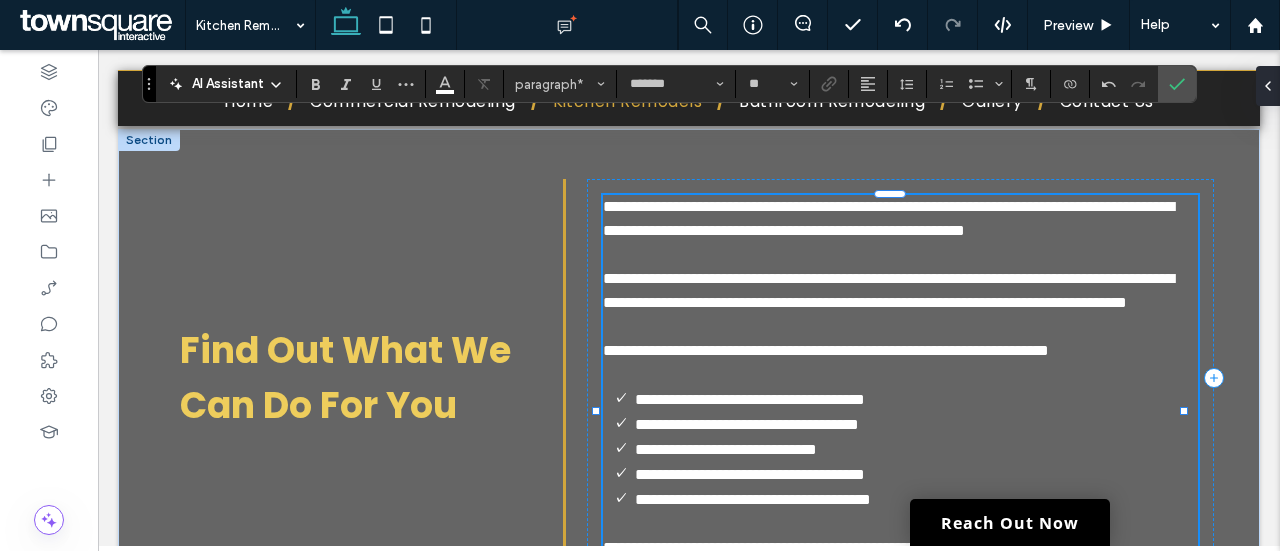 click on "**********" at bounding box center (888, 290) 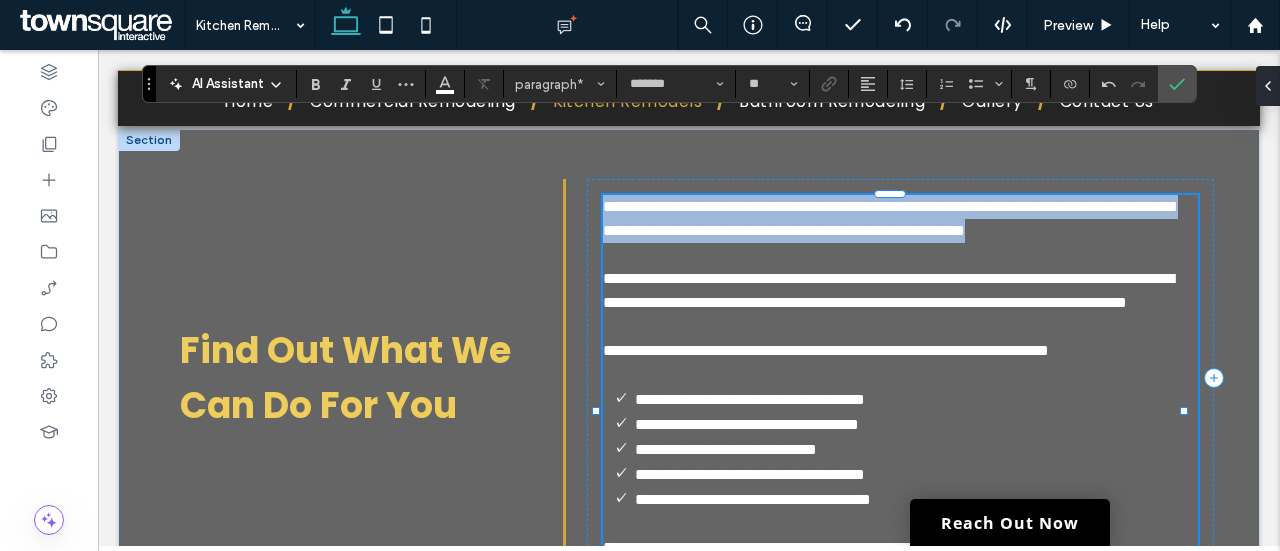 drag, startPoint x: 697, startPoint y: 291, endPoint x: 586, endPoint y: 227, distance: 128.12885 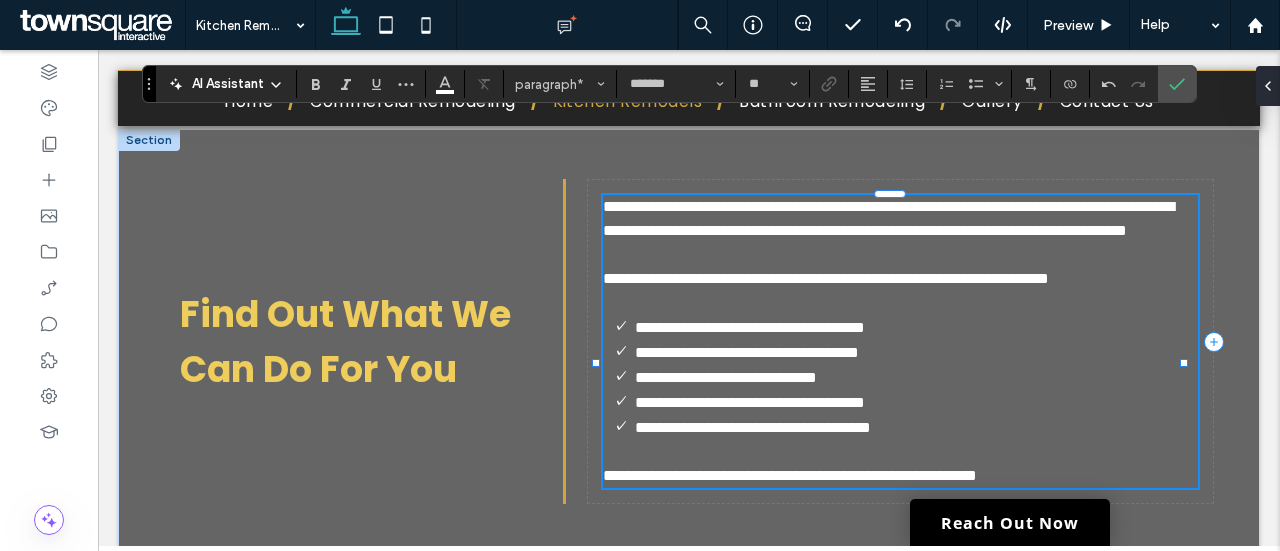 click on "**********" at bounding box center [888, 218] 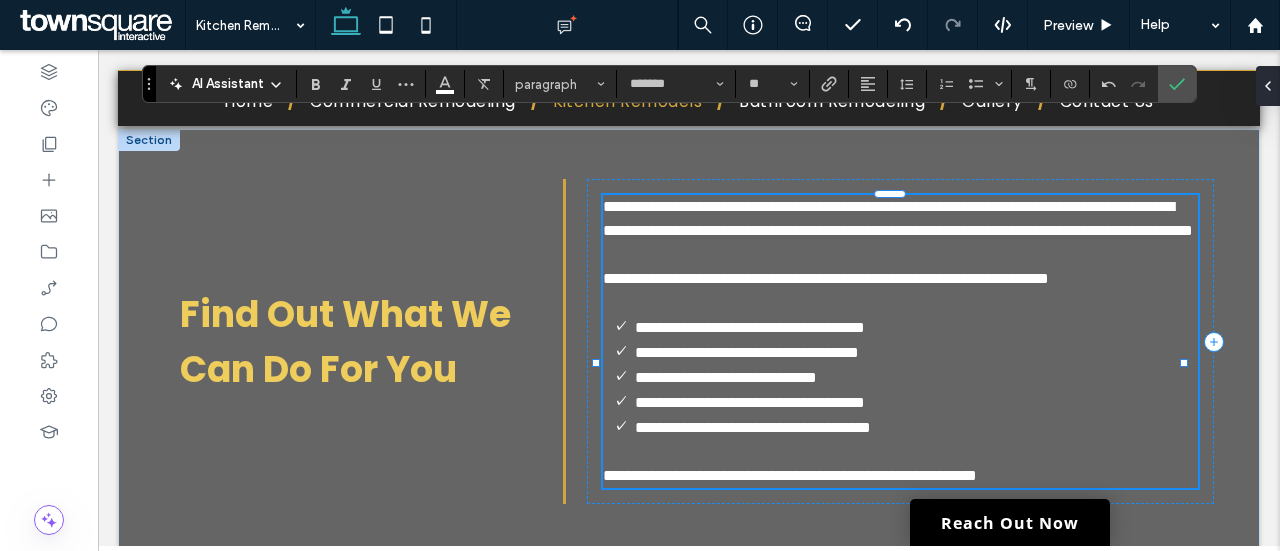 drag, startPoint x: 938, startPoint y: 354, endPoint x: 651, endPoint y: 307, distance: 290.82297 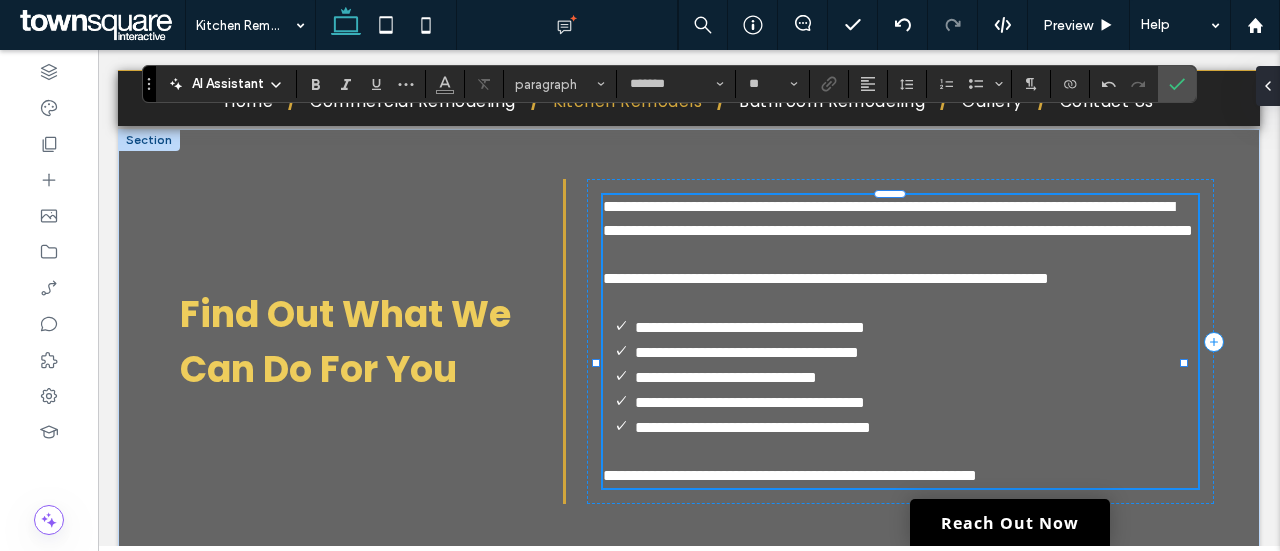 click on "**********" at bounding box center (826, 278) 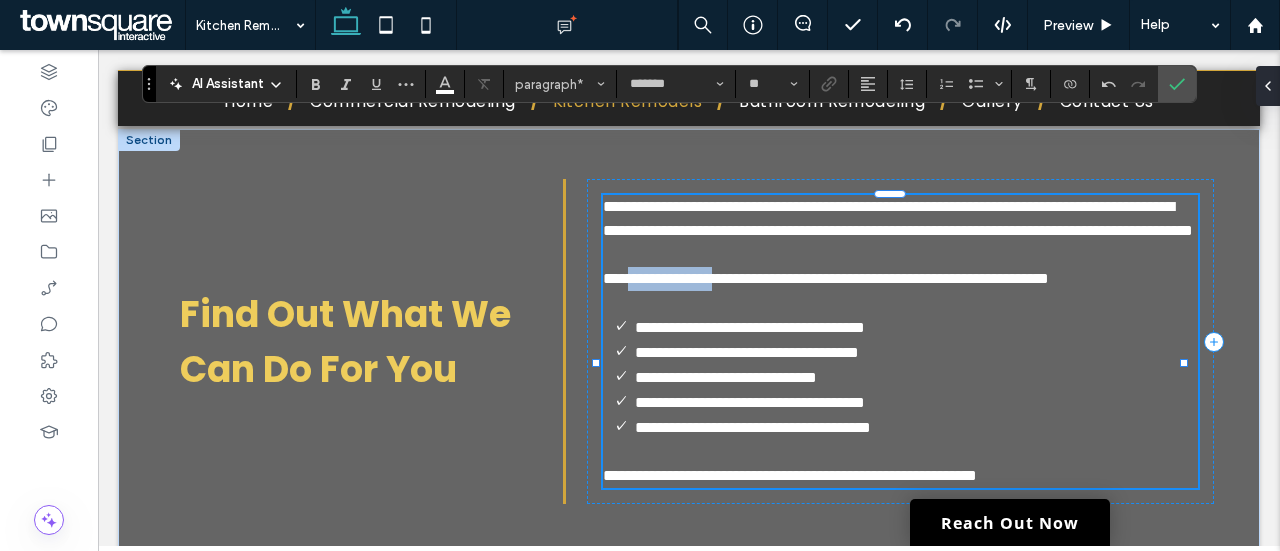 click on "**********" at bounding box center [826, 278] 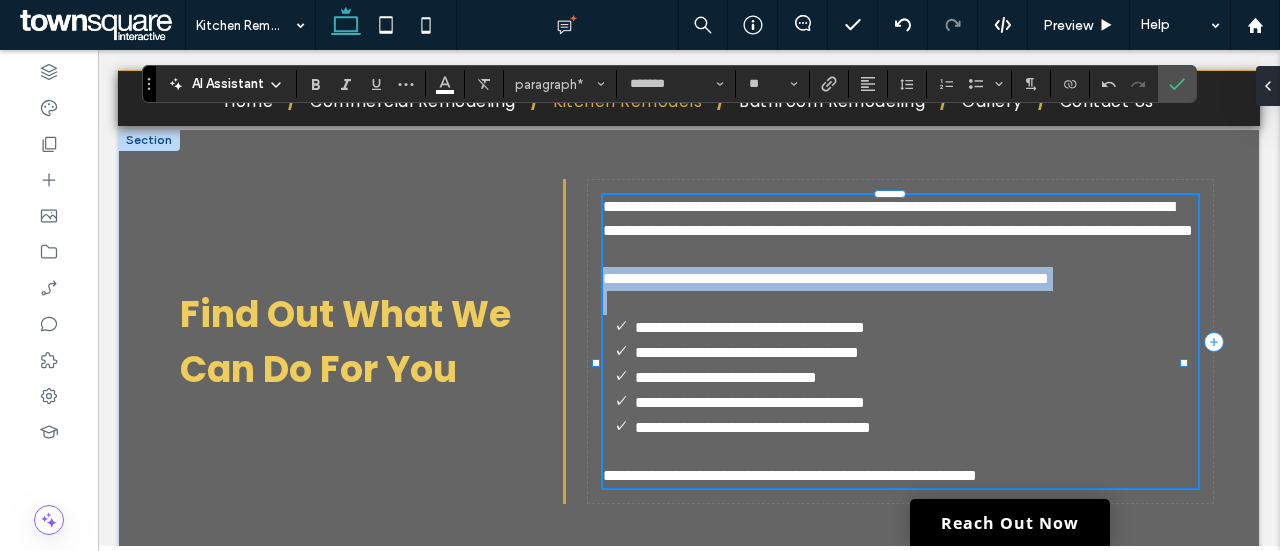 click on "**********" at bounding box center (826, 278) 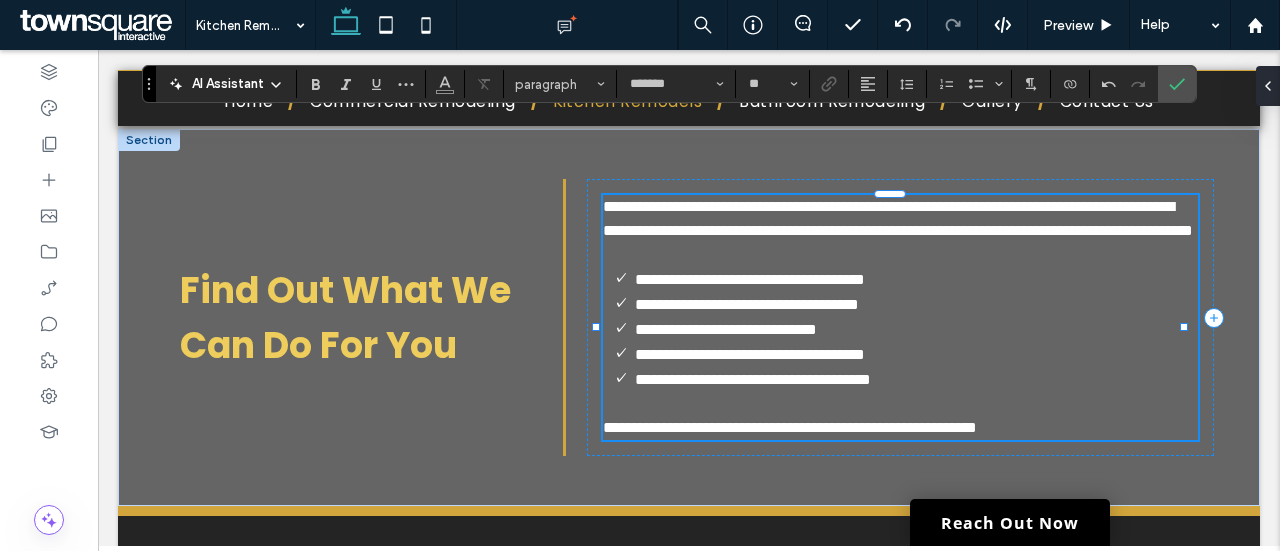 click on "**********" at bounding box center [750, 279] 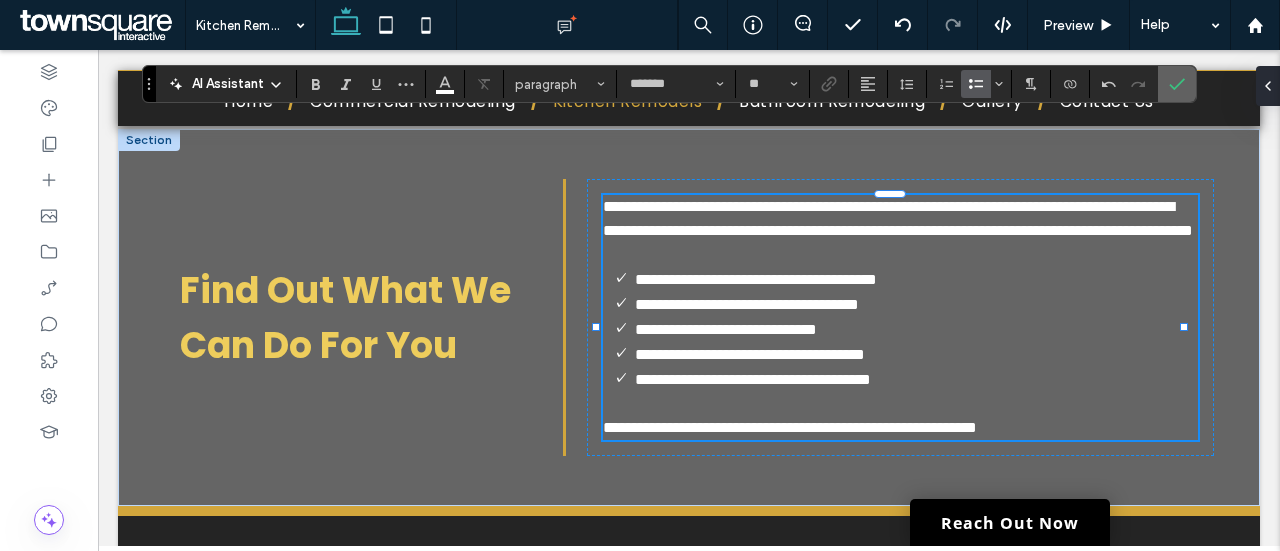 click 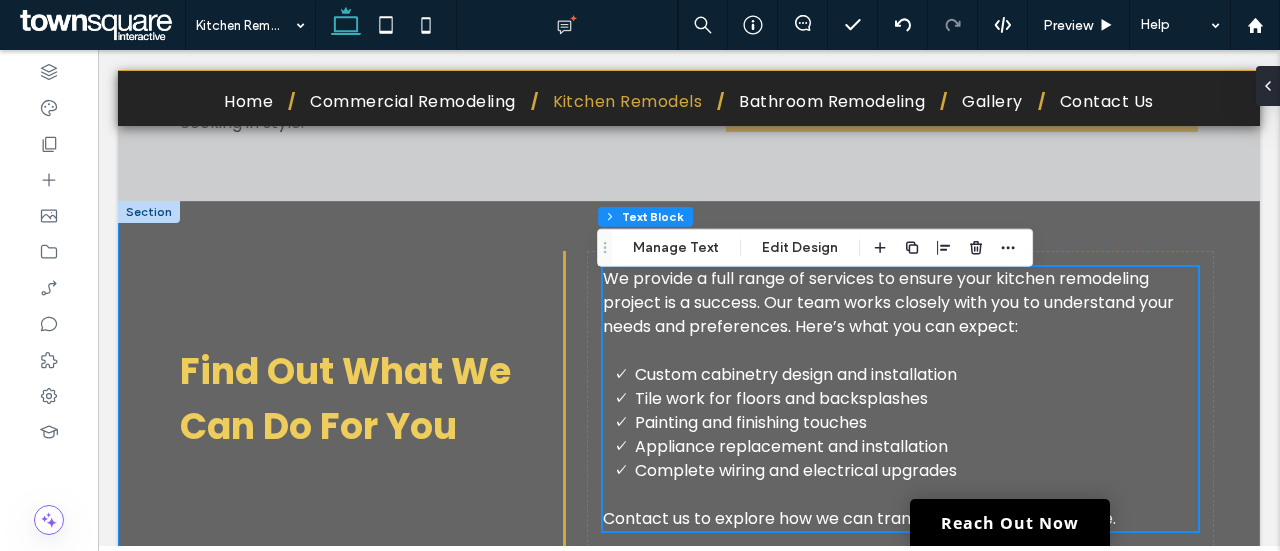 scroll, scrollTop: 716, scrollLeft: 0, axis: vertical 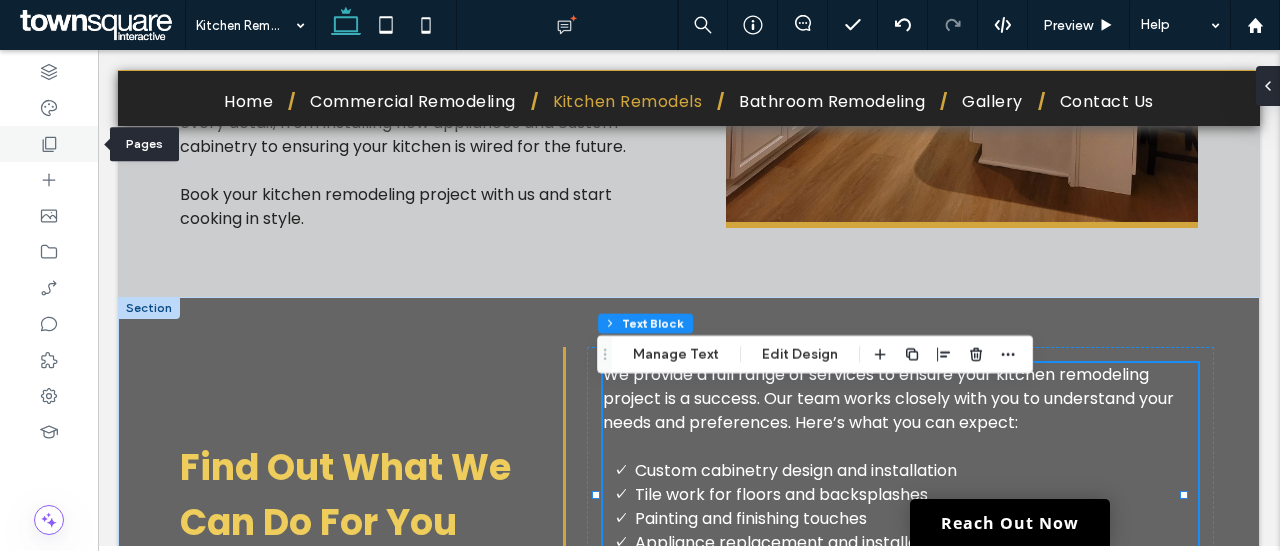 click at bounding box center [49, 144] 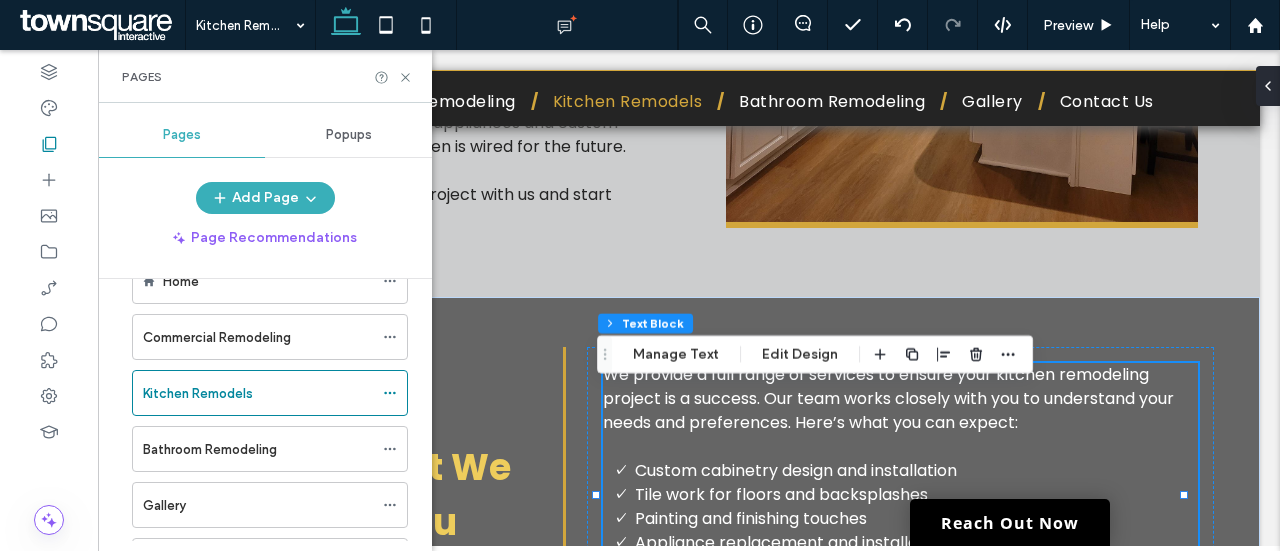 scroll, scrollTop: 56, scrollLeft: 0, axis: vertical 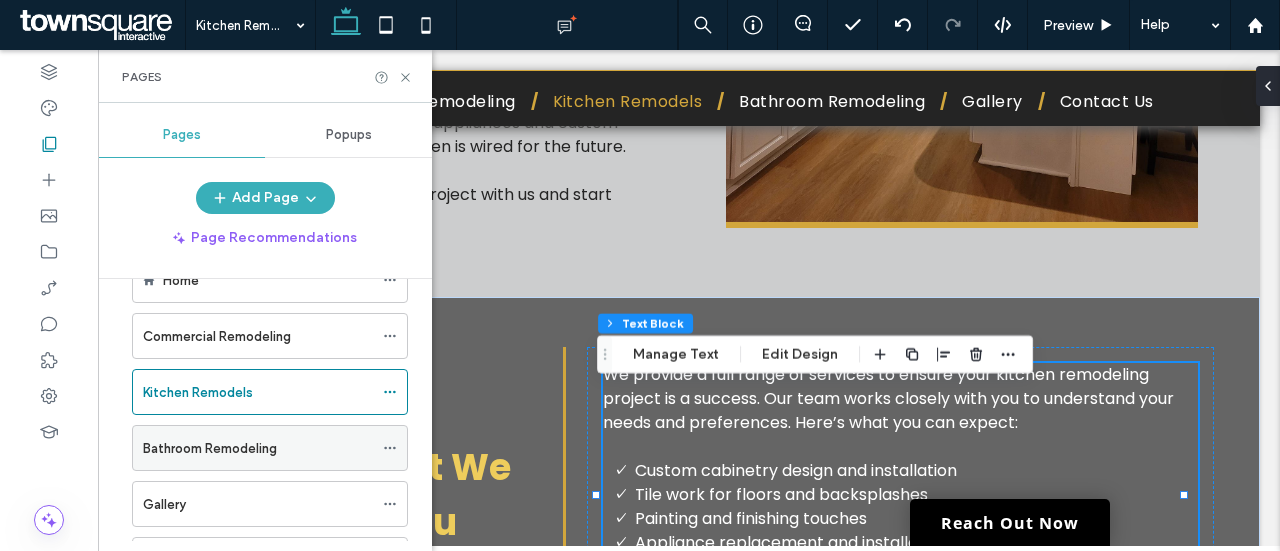 click on "Bathroom Remodeling" at bounding box center (258, 448) 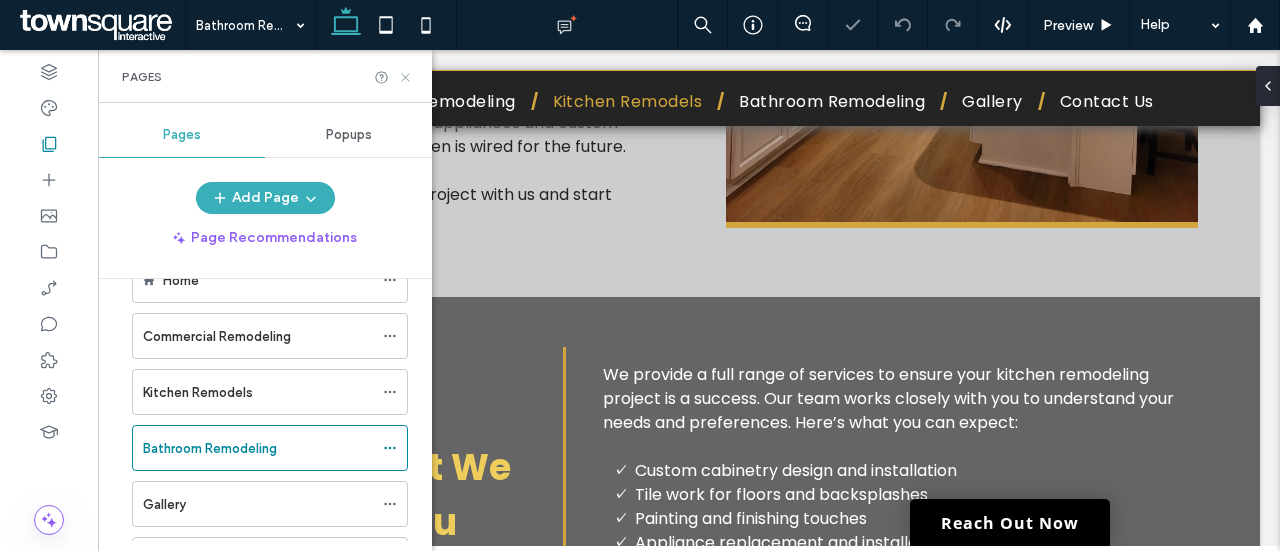 click 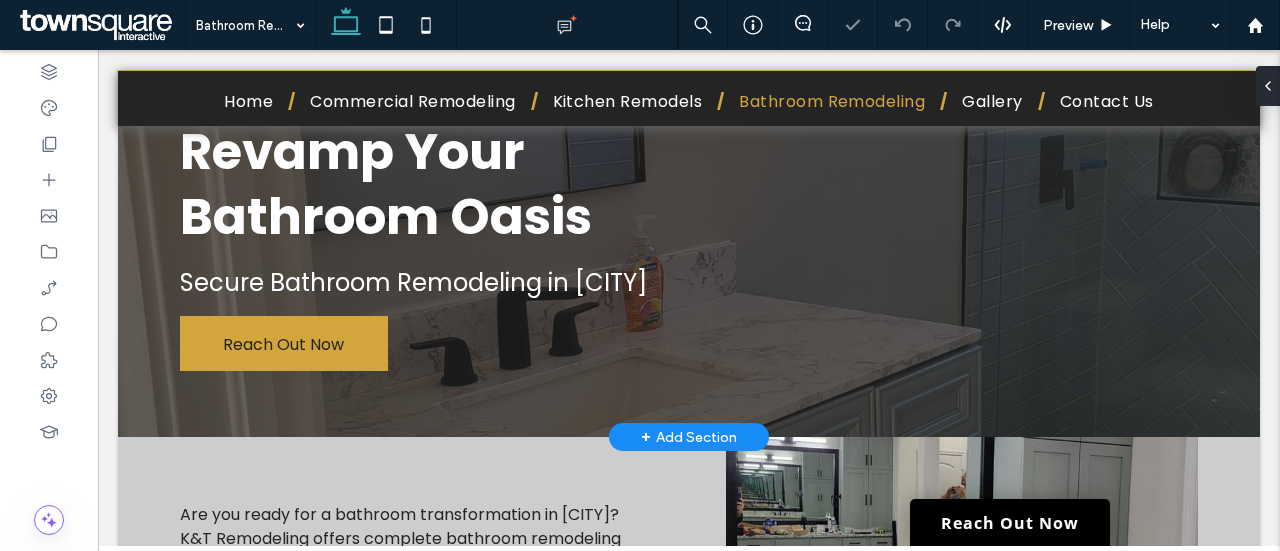 scroll, scrollTop: 72, scrollLeft: 0, axis: vertical 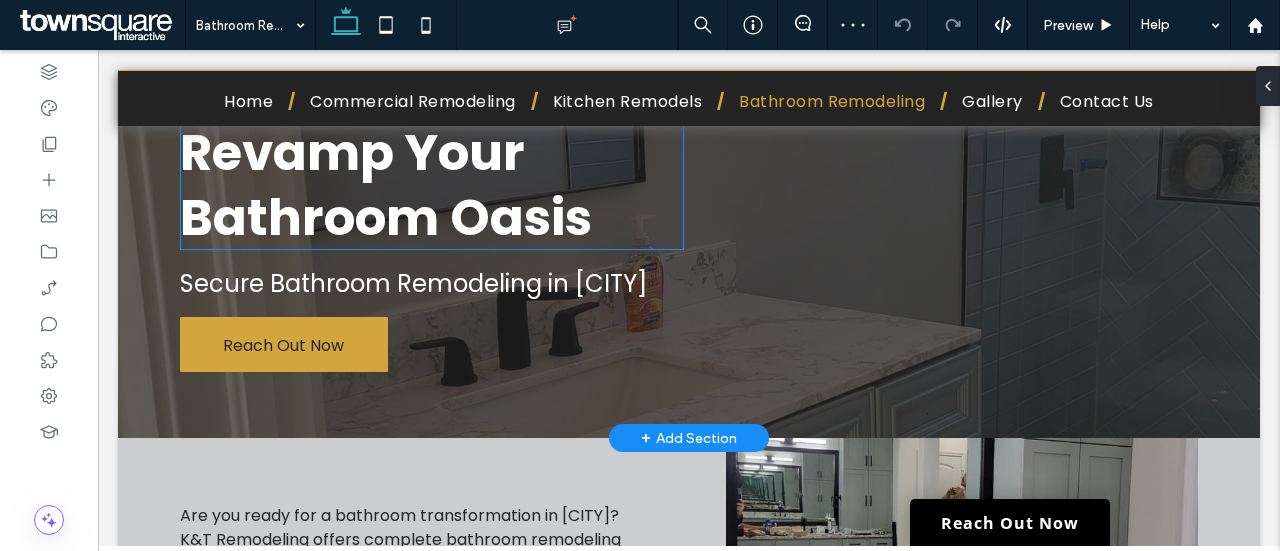 click on "Revamp Your Bathroom Oasis" at bounding box center [386, 185] 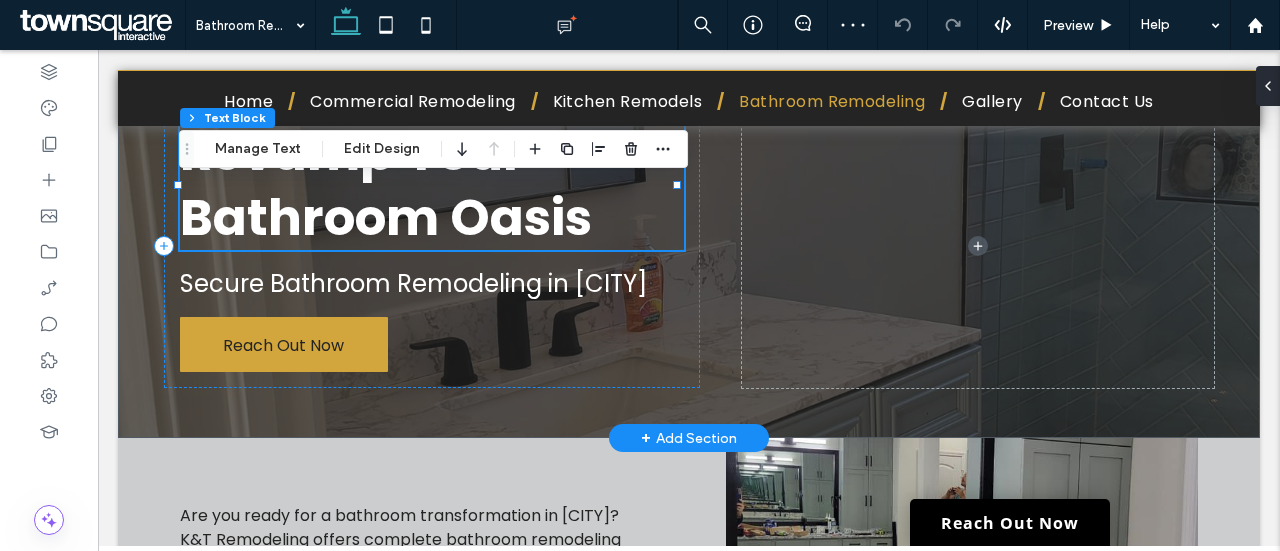click on "Revamp Your Bathroom Oasis" at bounding box center (432, 185) 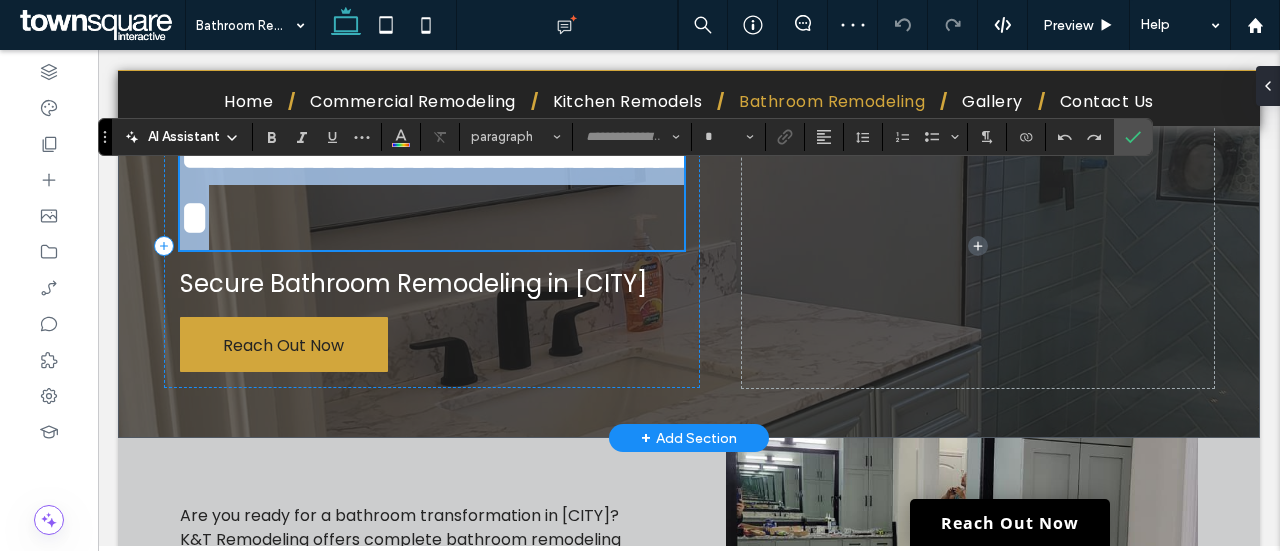 scroll, scrollTop: 0, scrollLeft: 0, axis: both 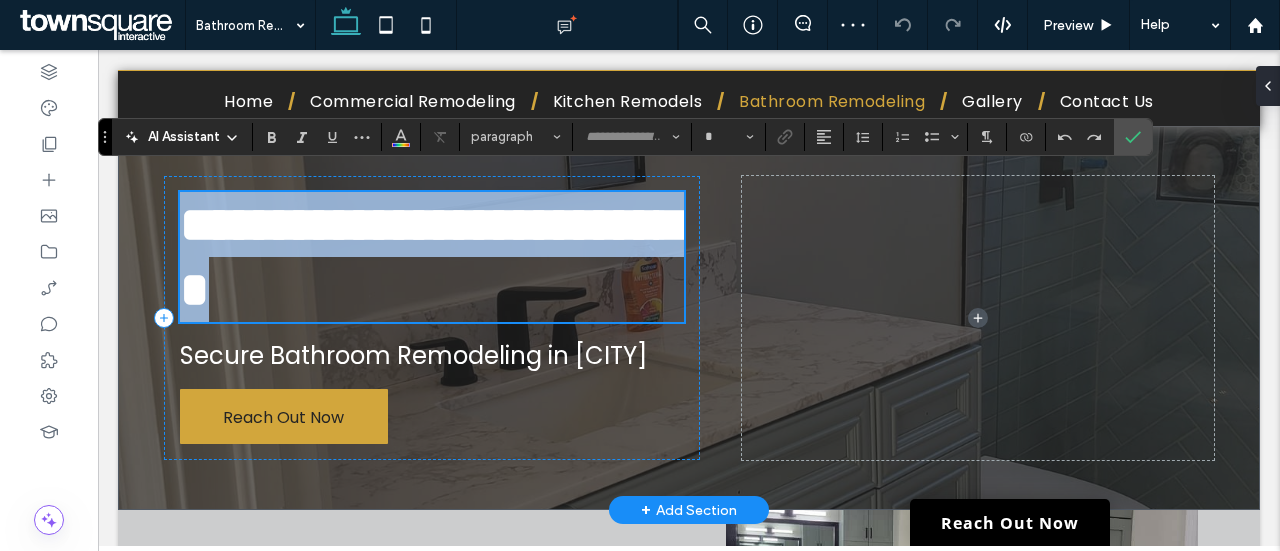 type on "*******" 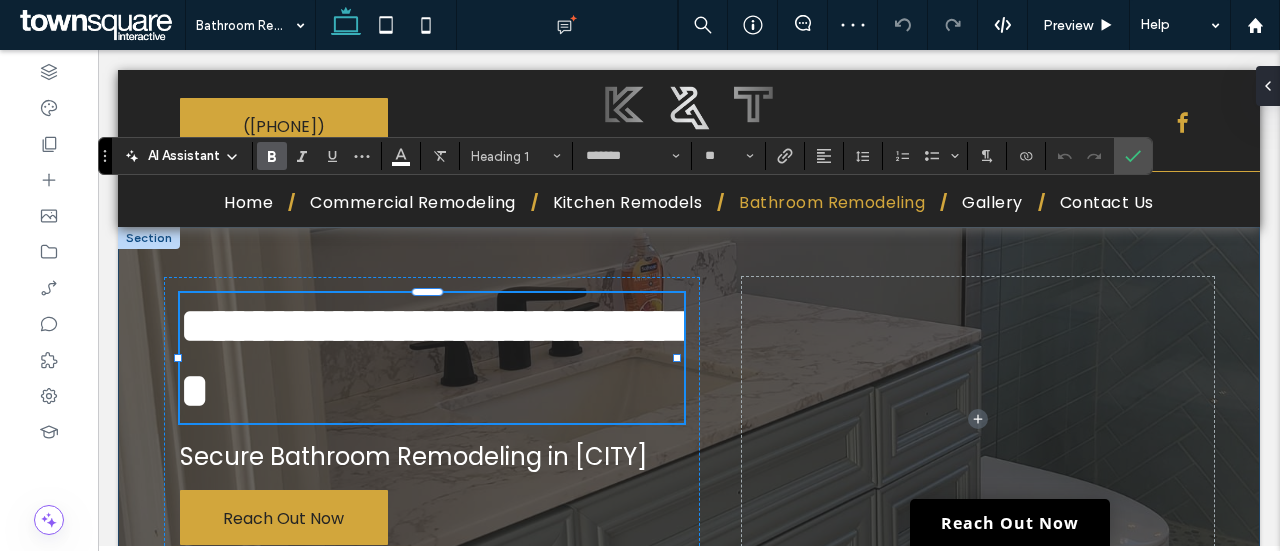 click on "**********" at bounding box center (689, 419) 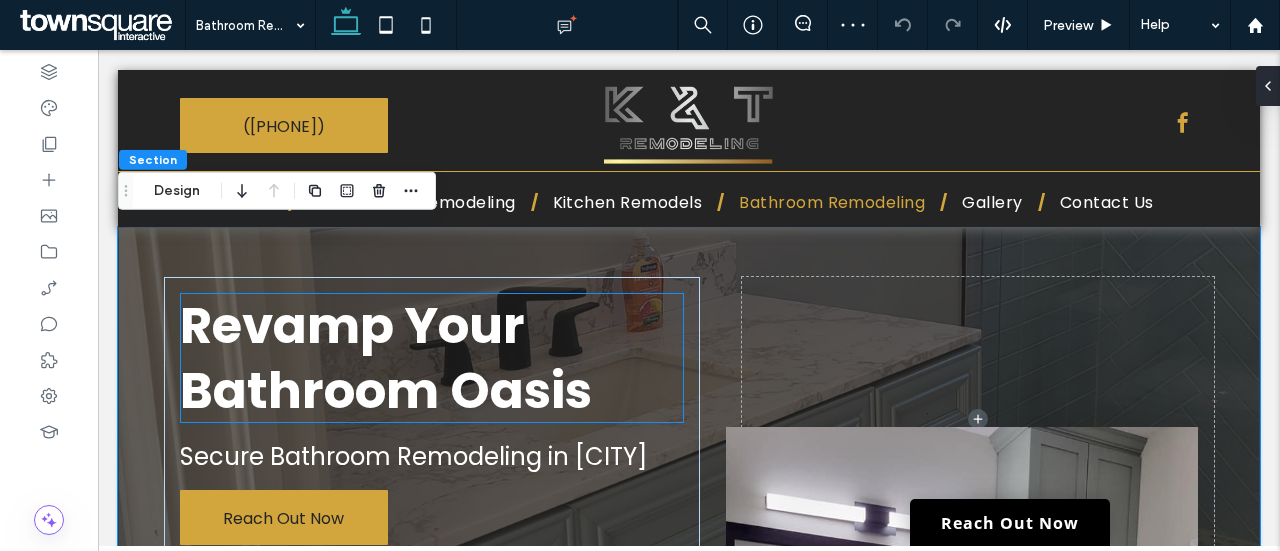 click on "Revamp Your Bathroom Oasis" at bounding box center [386, 358] 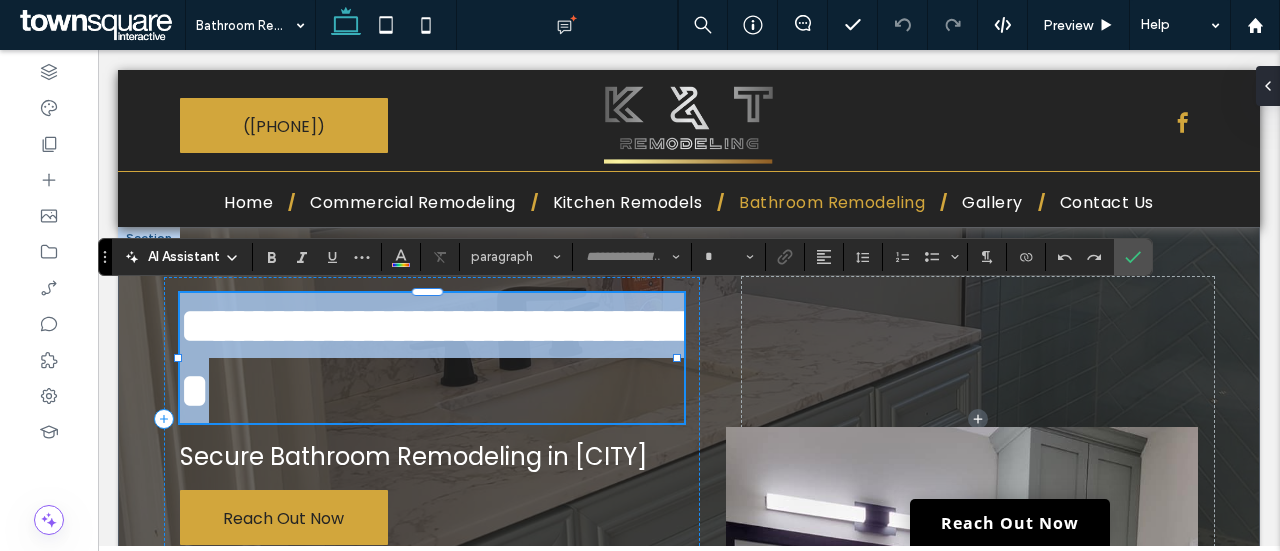 type on "*******" 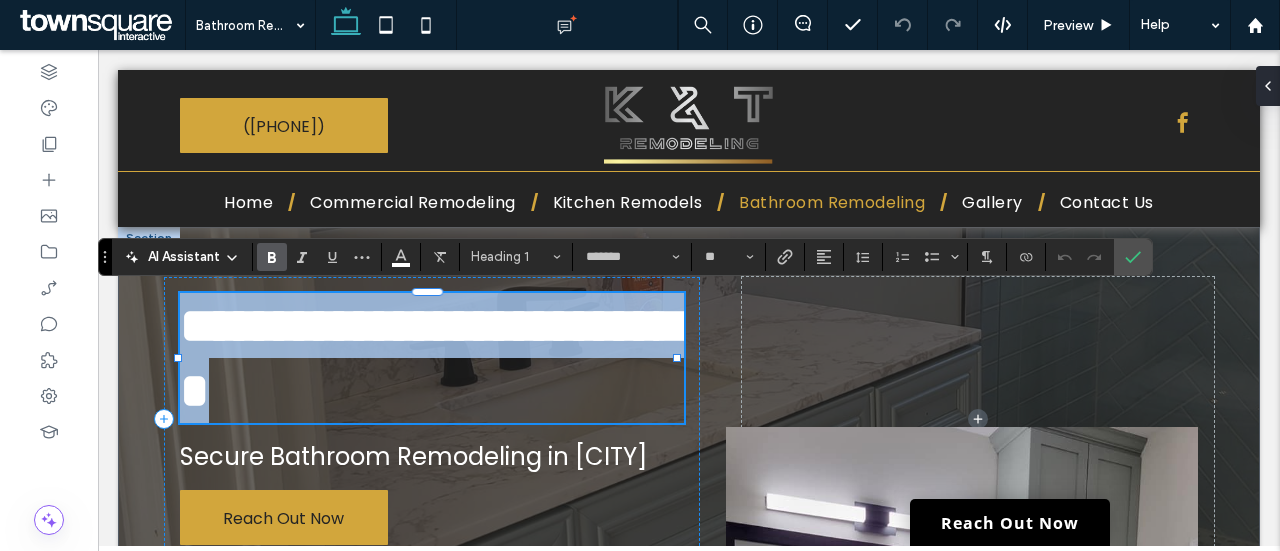 click on "**********" at bounding box center (439, 358) 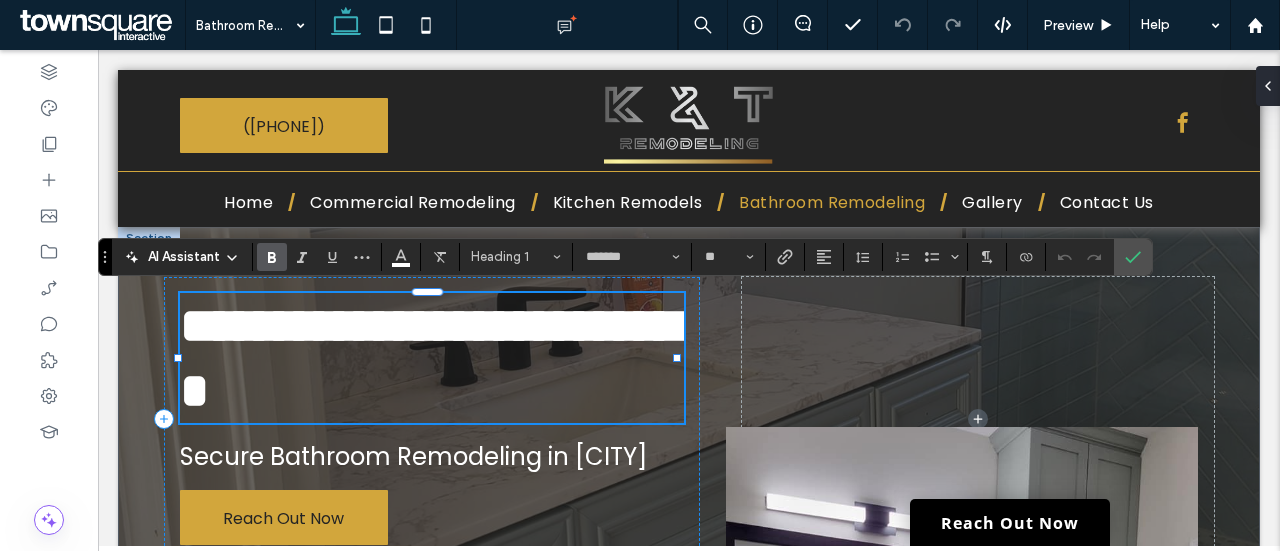 click on "**********" at bounding box center (439, 358) 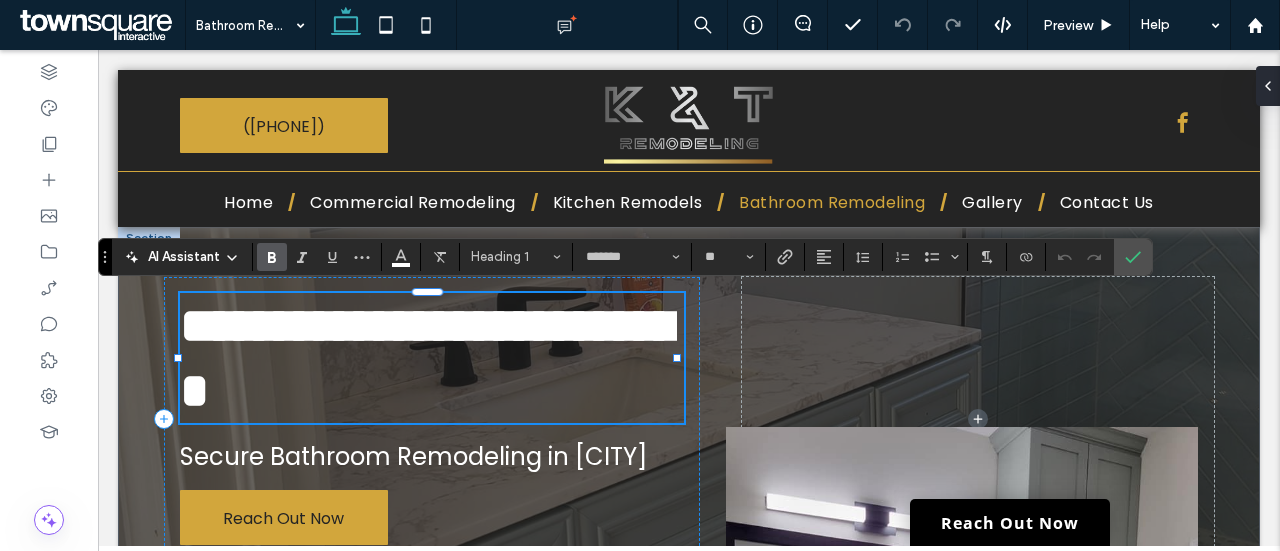 type 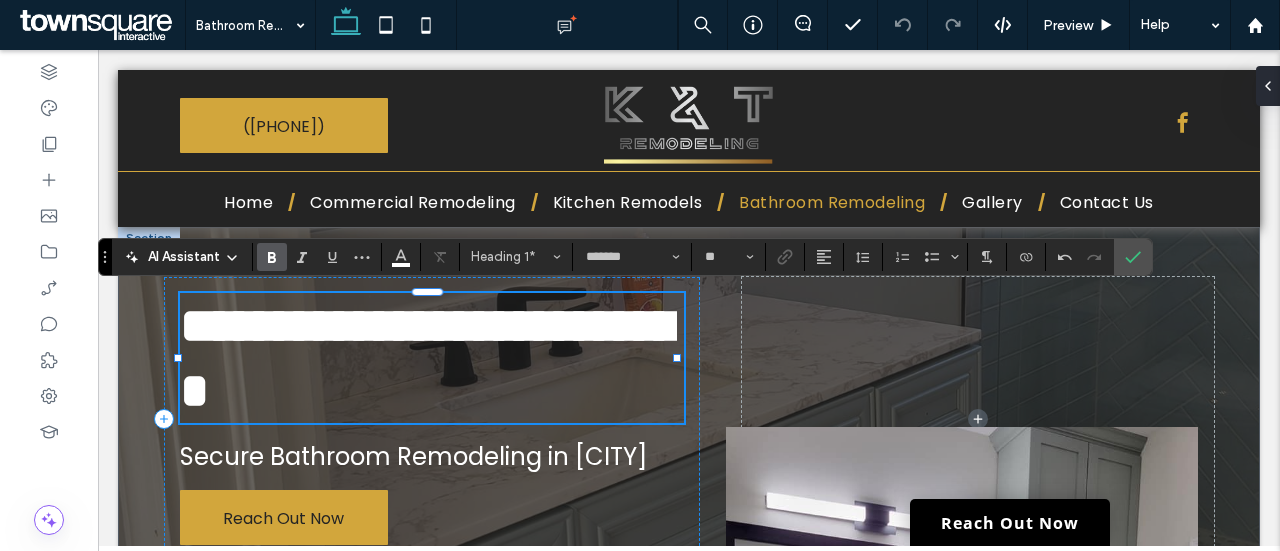 scroll, scrollTop: 2, scrollLeft: 0, axis: vertical 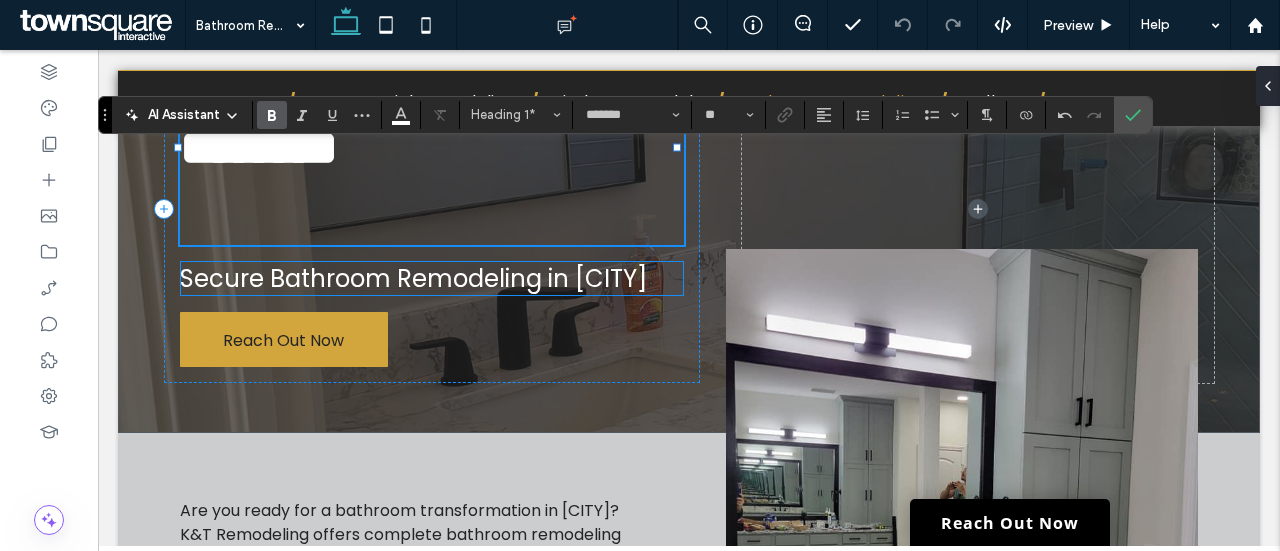 click on "Secure Bathroom Remodeling in [CITY]" at bounding box center [432, 278] 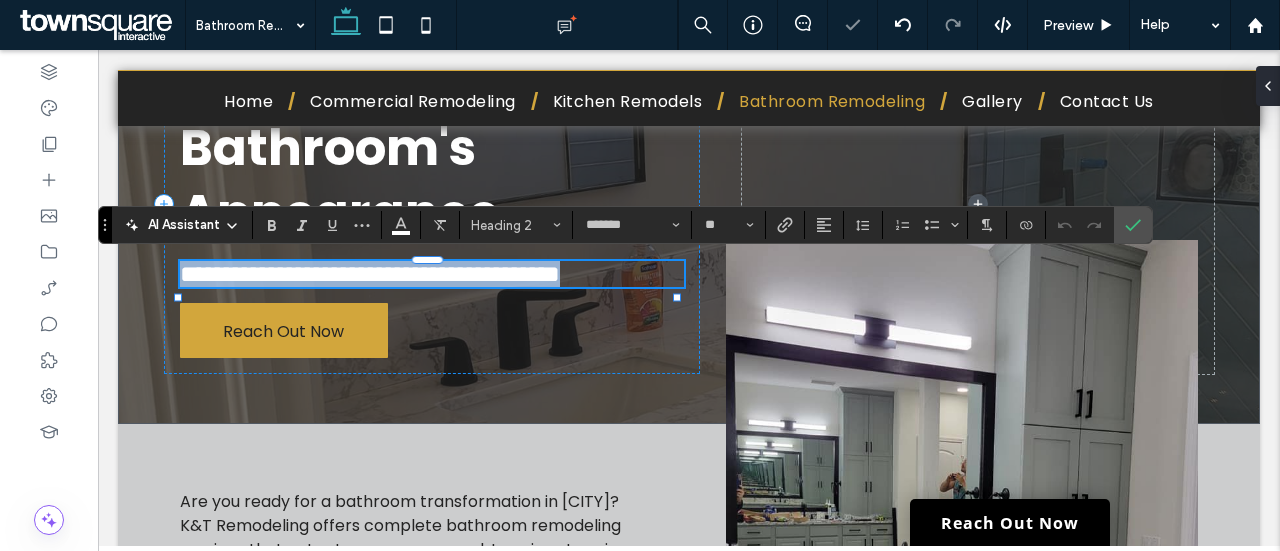 type 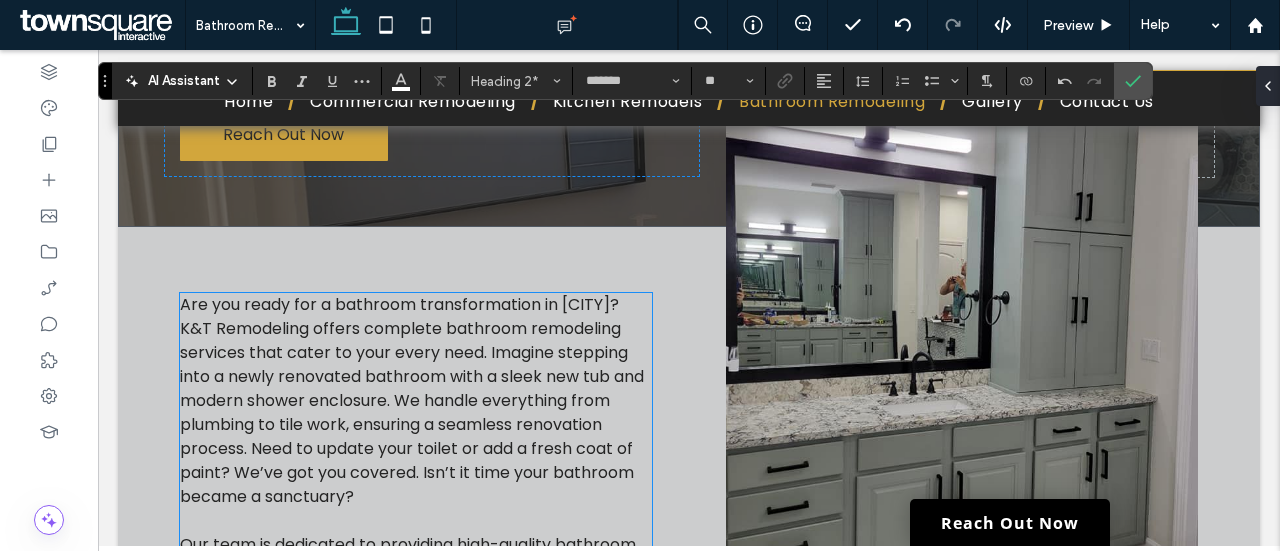 scroll, scrollTop: 373, scrollLeft: 0, axis: vertical 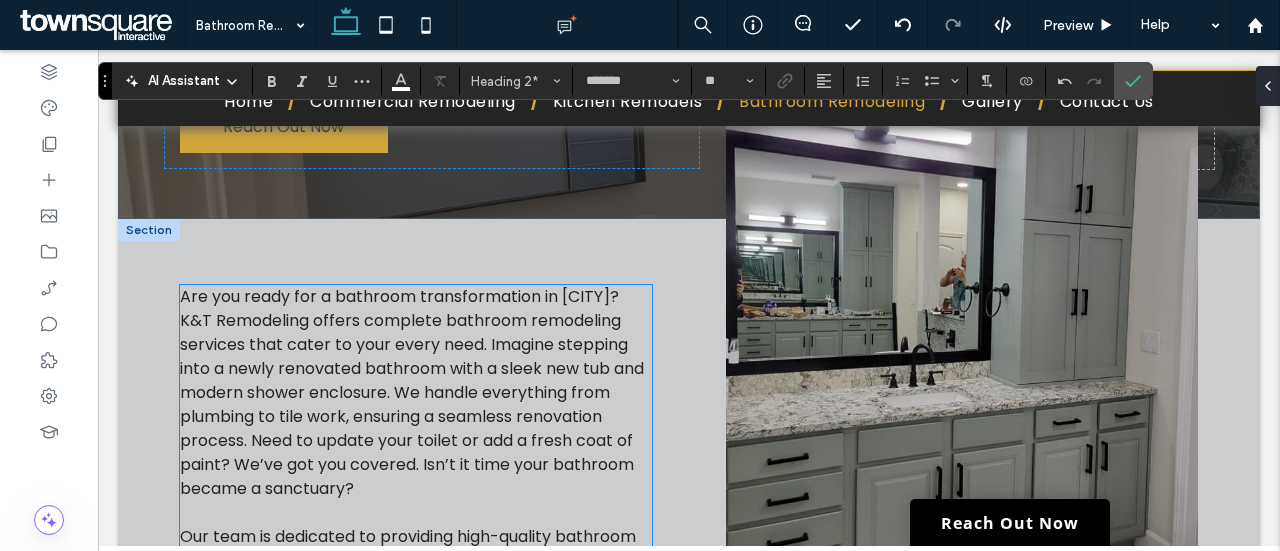 click on "Are you ready for a bathroom transformation in [CITY]? K&T Remodeling offers complete bathroom remodeling services that cater to your every need. Imagine stepping into a newly renovated bathroom with a sleek new tub and modern shower enclosure. We handle everything from plumbing to tile work, ensuring a seamless renovation process. Need to update your toilet or add a fresh coat of paint? We’ve got you covered. Isn’t it time your bathroom became a sanctuary?" at bounding box center [412, 392] 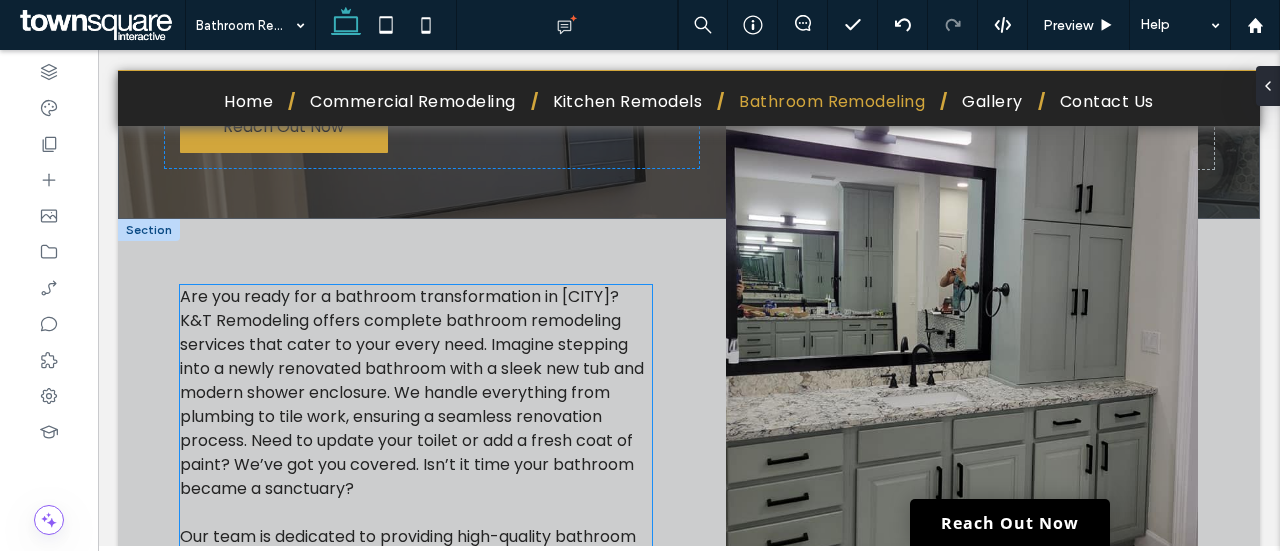 click on "Are you ready for a bathroom transformation in [CITY]? K&T Remodeling offers complete bathroom remodeling services that cater to your every need. Imagine stepping into a newly renovated bathroom with a sleek new tub and modern shower enclosure. We handle everything from plumbing to tile work, ensuring a seamless renovation process. Need to update your toilet or add a fresh coat of paint? We’ve got you covered. Isn’t it time your bathroom became a sanctuary? Our team is dedicated to providing high-quality bathroom remodels that enhance both functionality and style. From installing new tiles to upgrading your plumbing fixtures, we ensure your bathroom is both beautiful and efficient. Let us help you create a space where you can relax and unwind. ﻿ Lock in your bathroom remodeling project with us today." at bounding box center [416, 489] 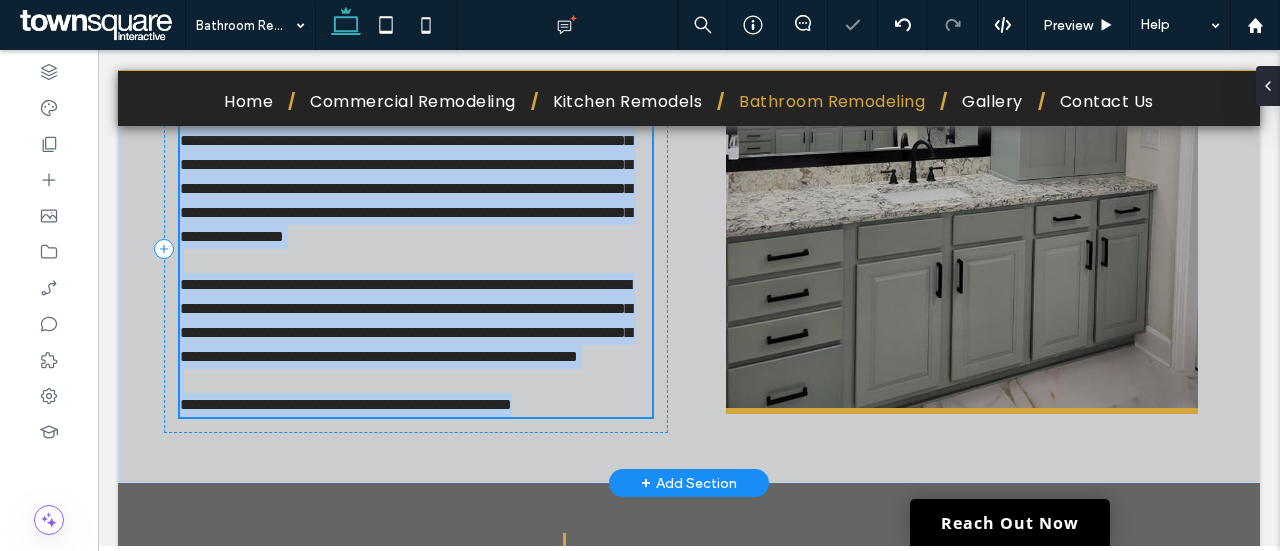 type on "*******" 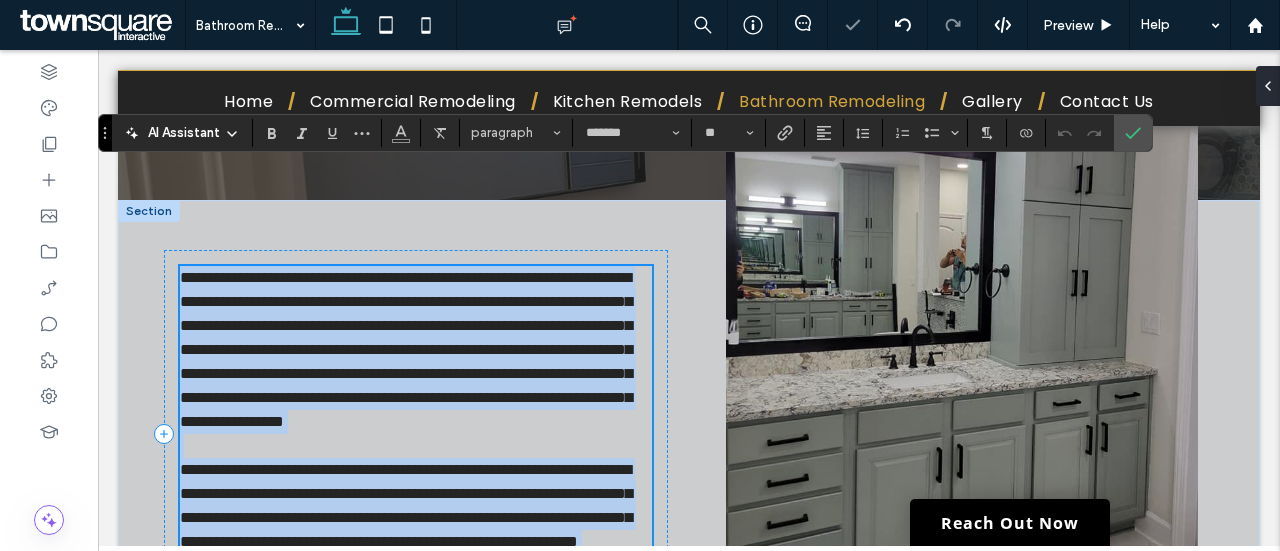 scroll, scrollTop: 409, scrollLeft: 0, axis: vertical 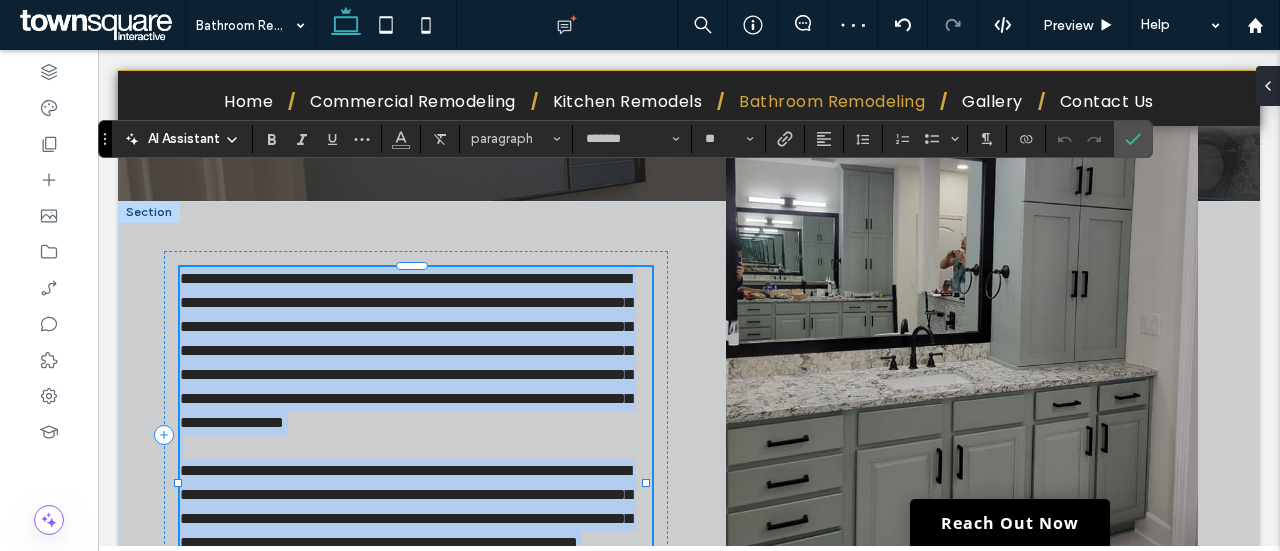 click on "**********" at bounding box center [406, 350] 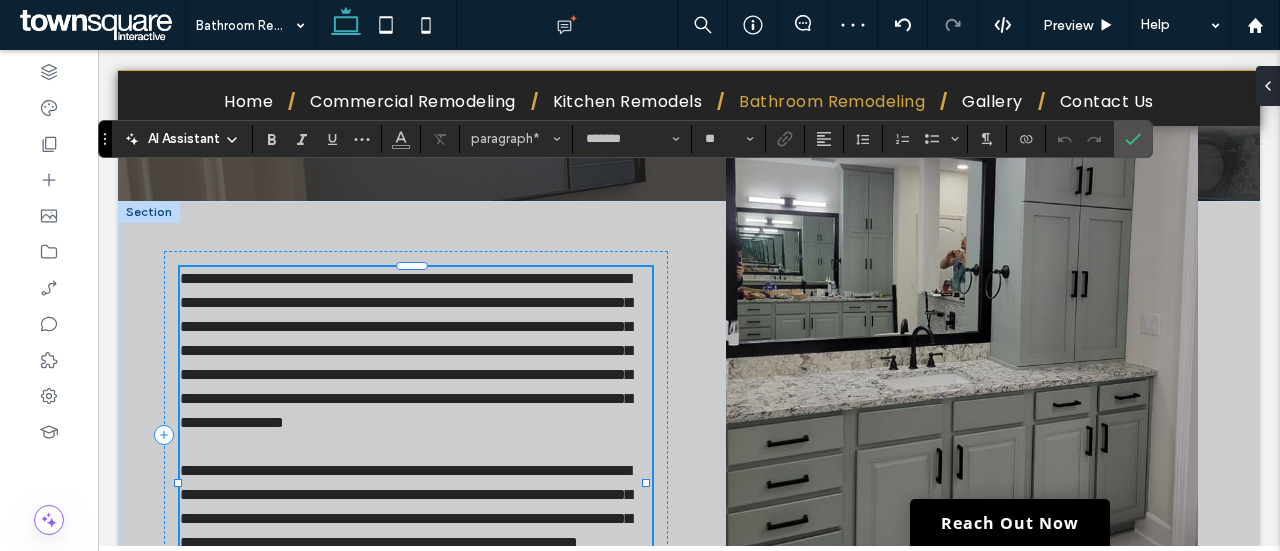 click on "**********" at bounding box center [406, 350] 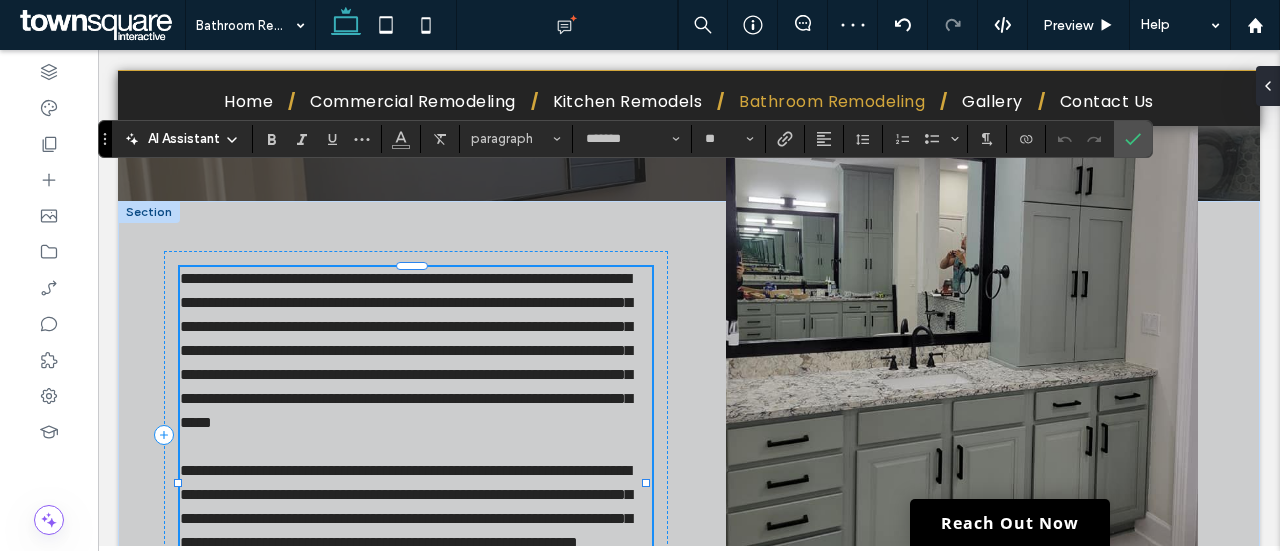type 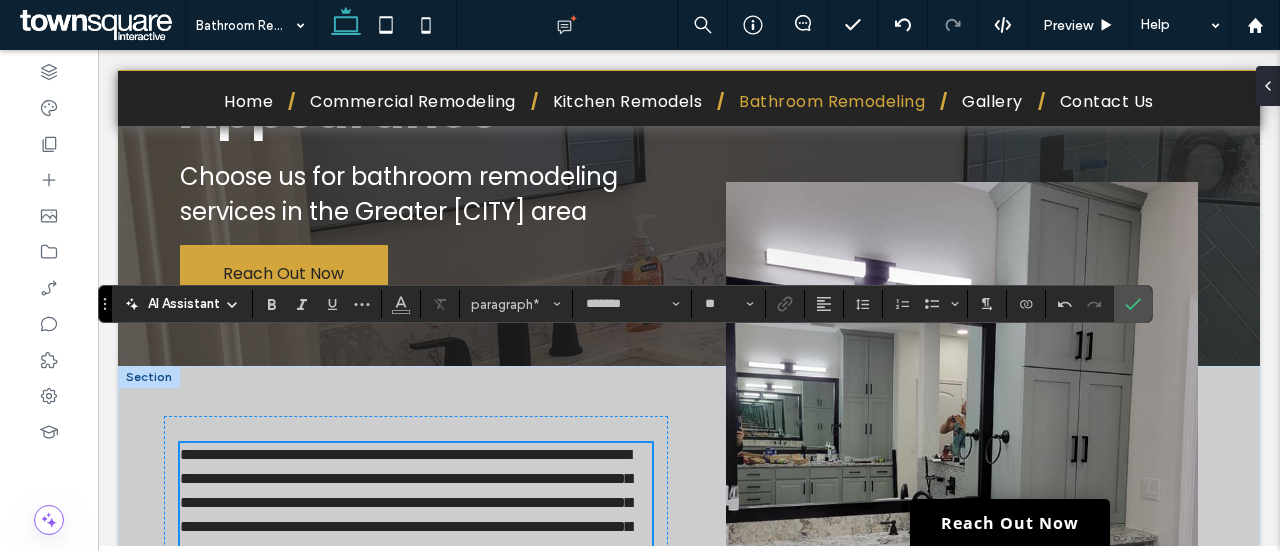 scroll, scrollTop: 451, scrollLeft: 0, axis: vertical 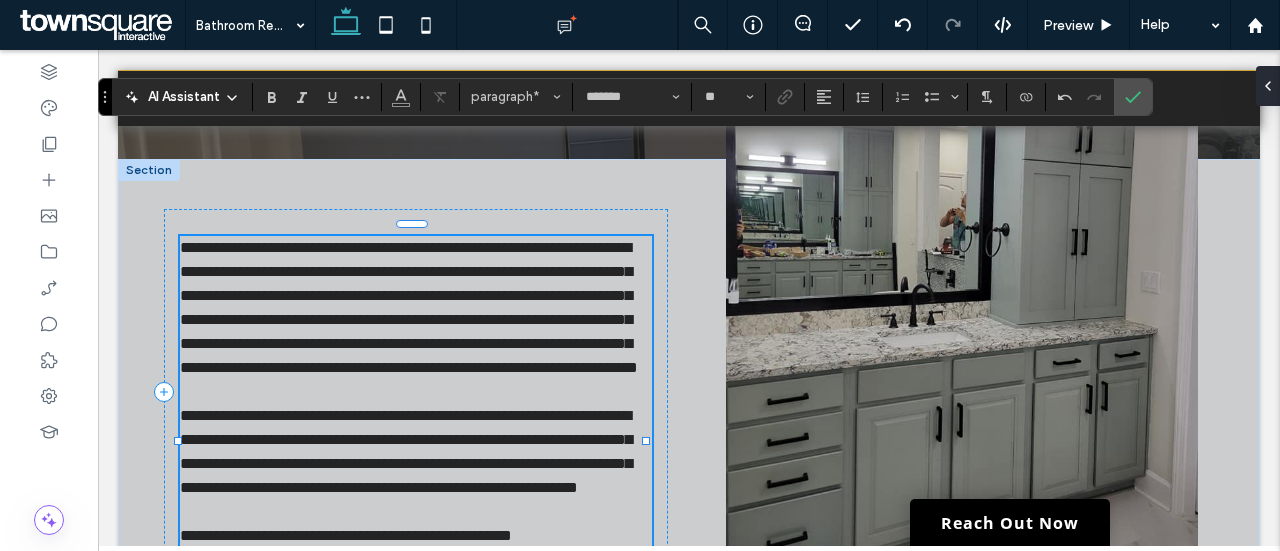 click on "**********" at bounding box center (409, 307) 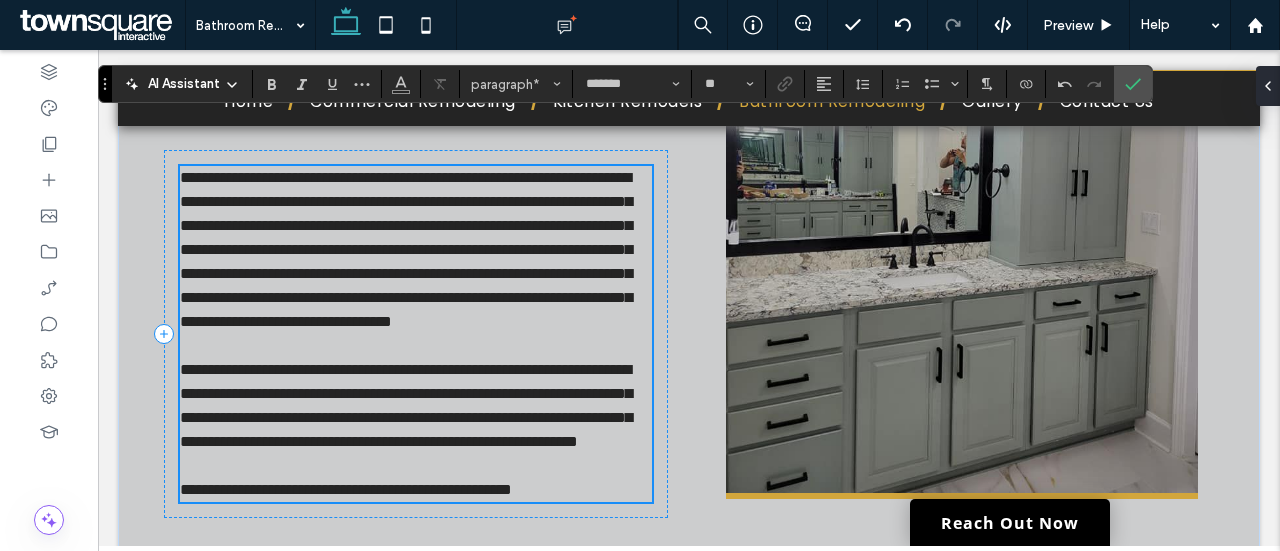 scroll, scrollTop: 511, scrollLeft: 0, axis: vertical 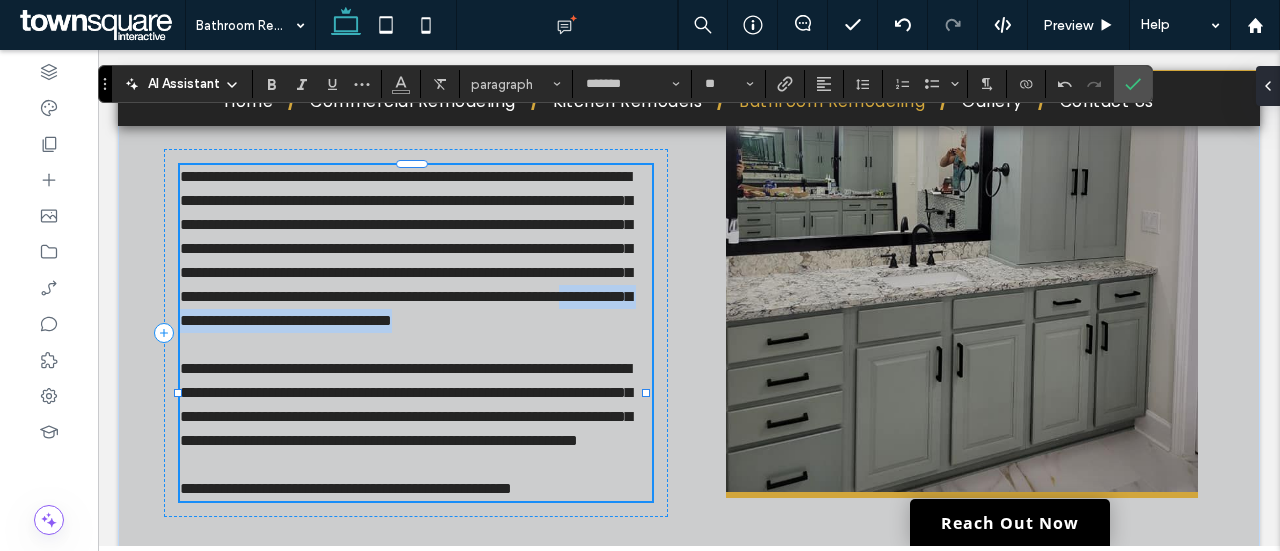 drag, startPoint x: 355, startPoint y: 399, endPoint x: 286, endPoint y: 374, distance: 73.38937 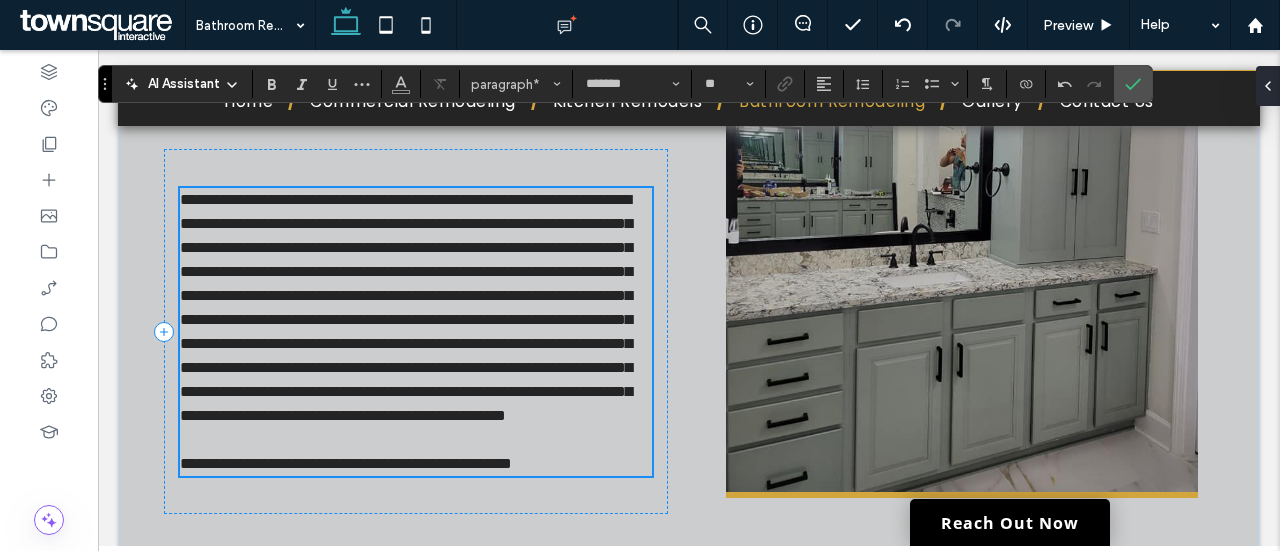 scroll, scrollTop: 594, scrollLeft: 0, axis: vertical 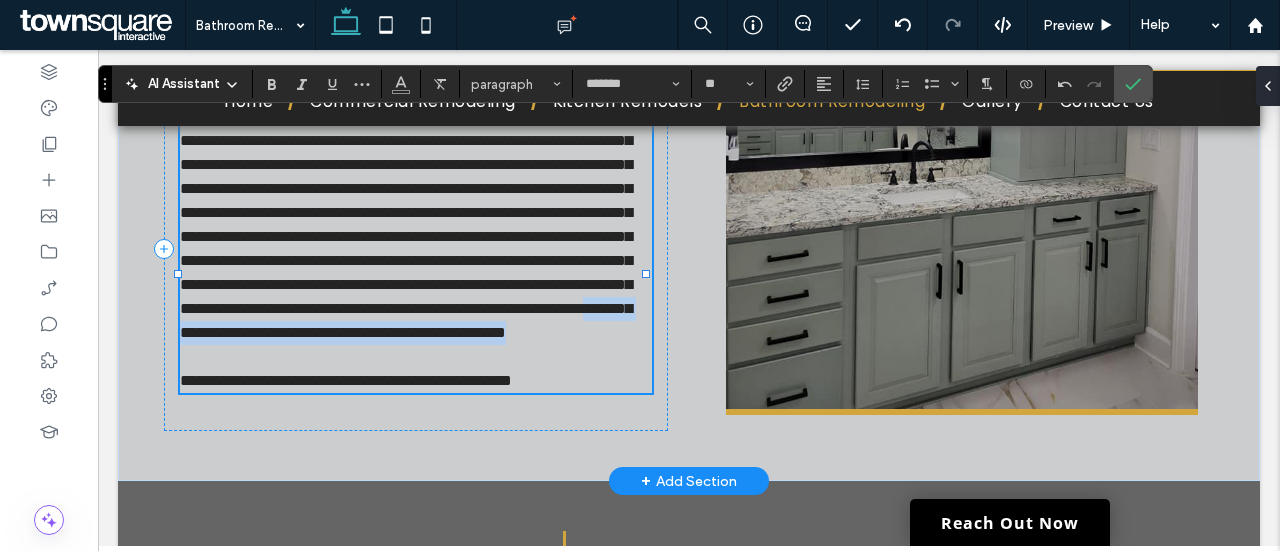 drag, startPoint x: 593, startPoint y: 405, endPoint x: 508, endPoint y: 385, distance: 87.32124 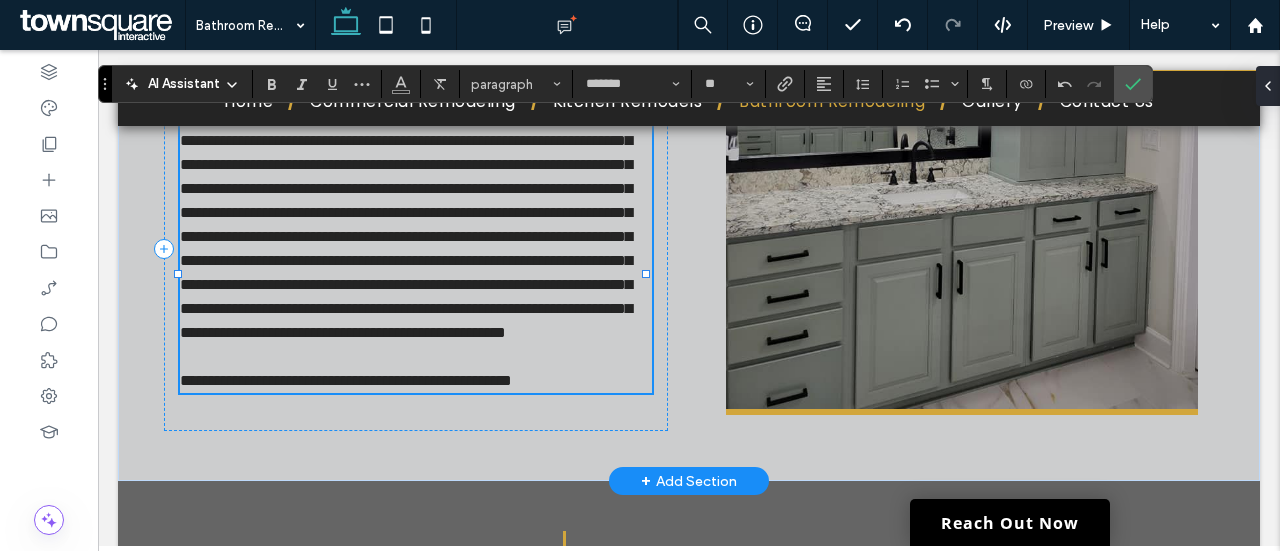 click on "**********" at bounding box center (346, 380) 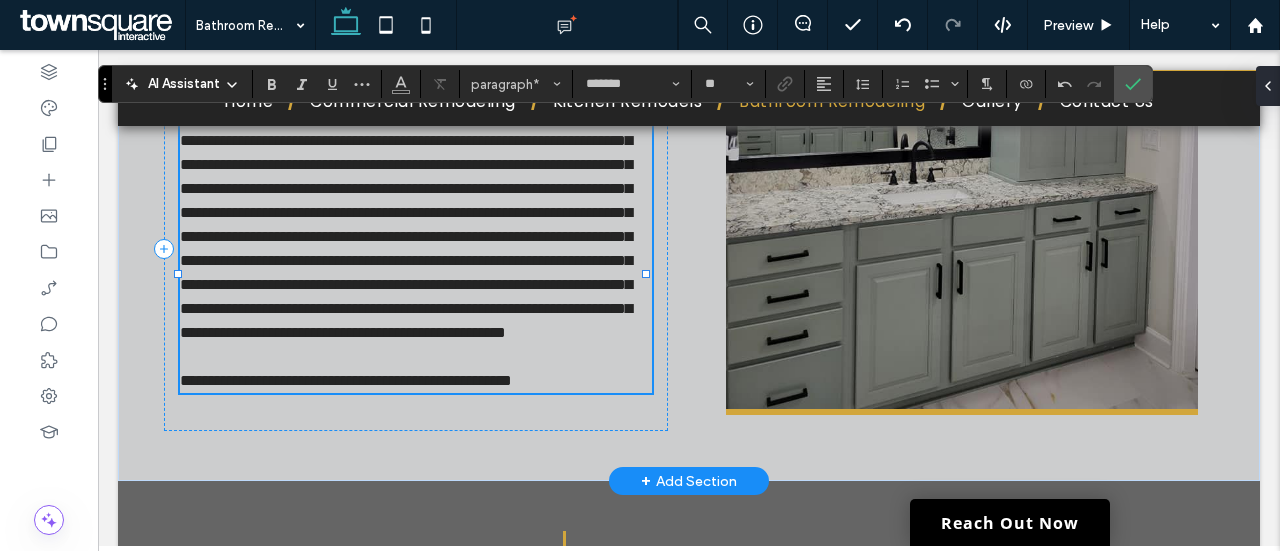 click on "**********" at bounding box center [346, 380] 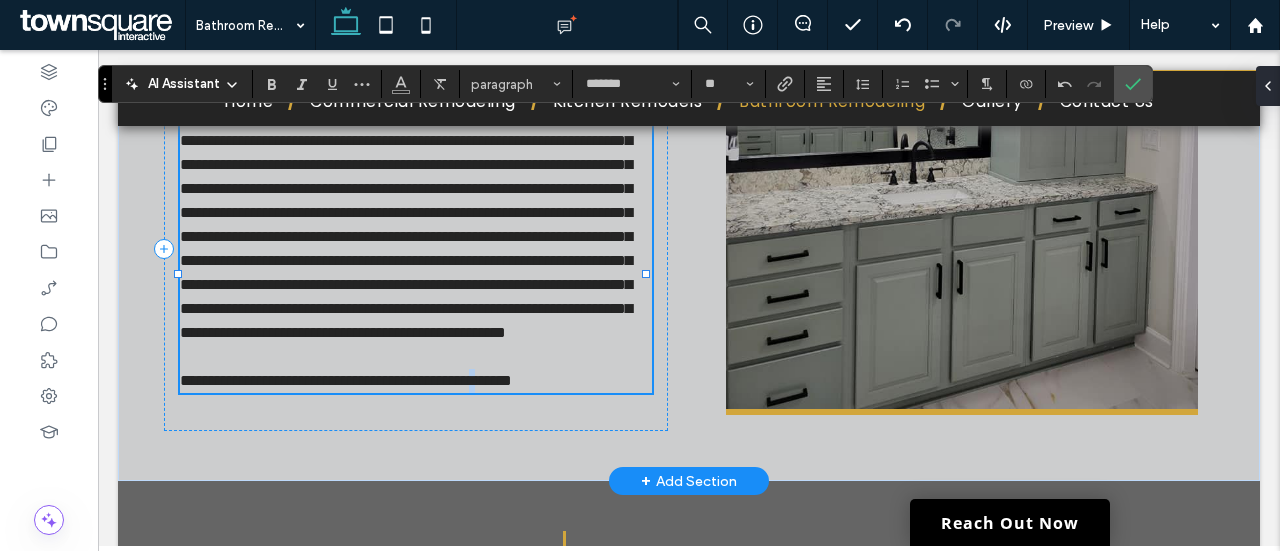 click on "**********" at bounding box center (346, 380) 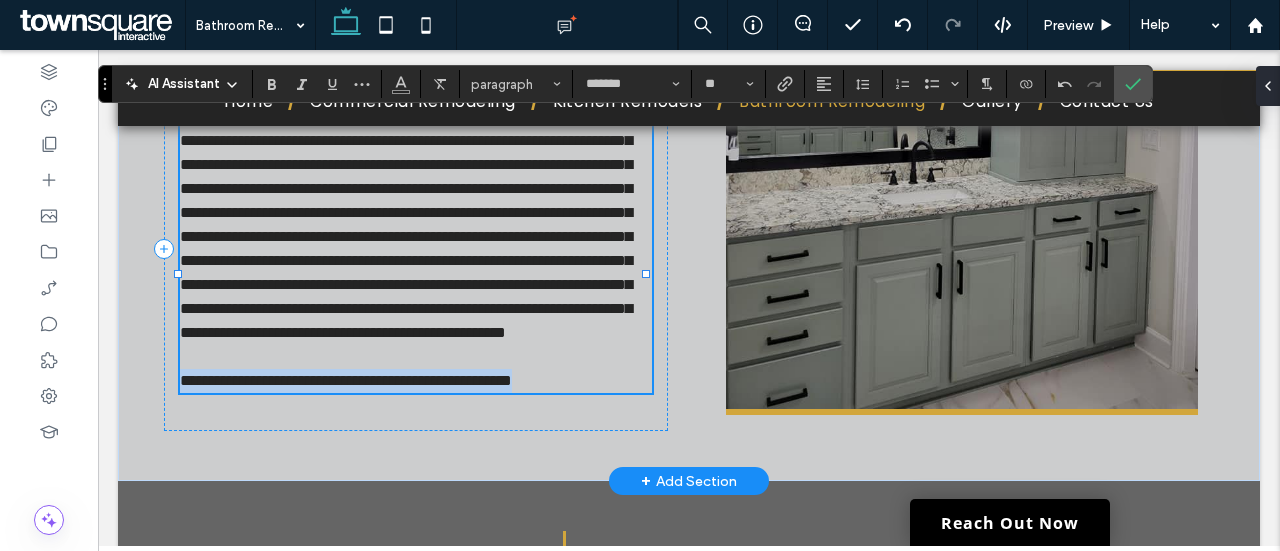 click on "**********" at bounding box center [346, 380] 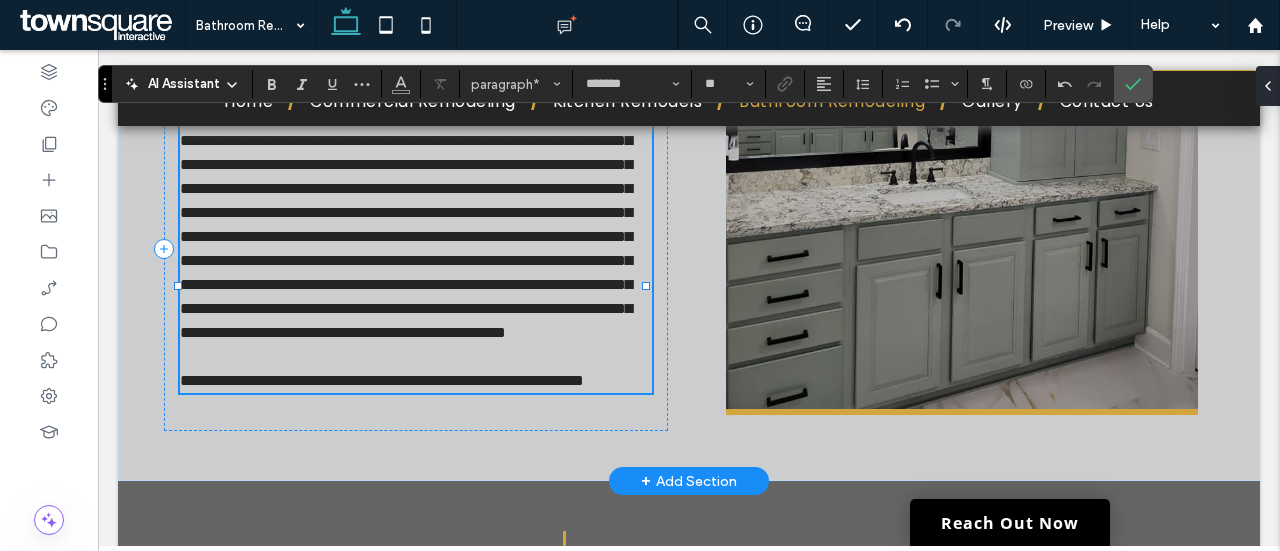click on "**********" at bounding box center (382, 380) 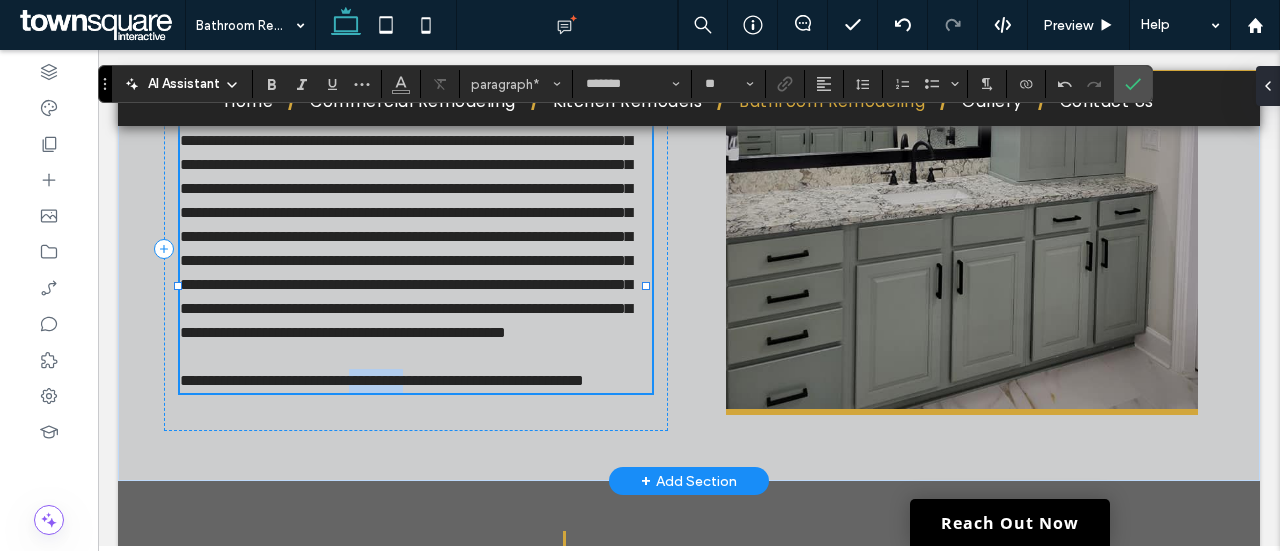 click on "**********" at bounding box center [382, 380] 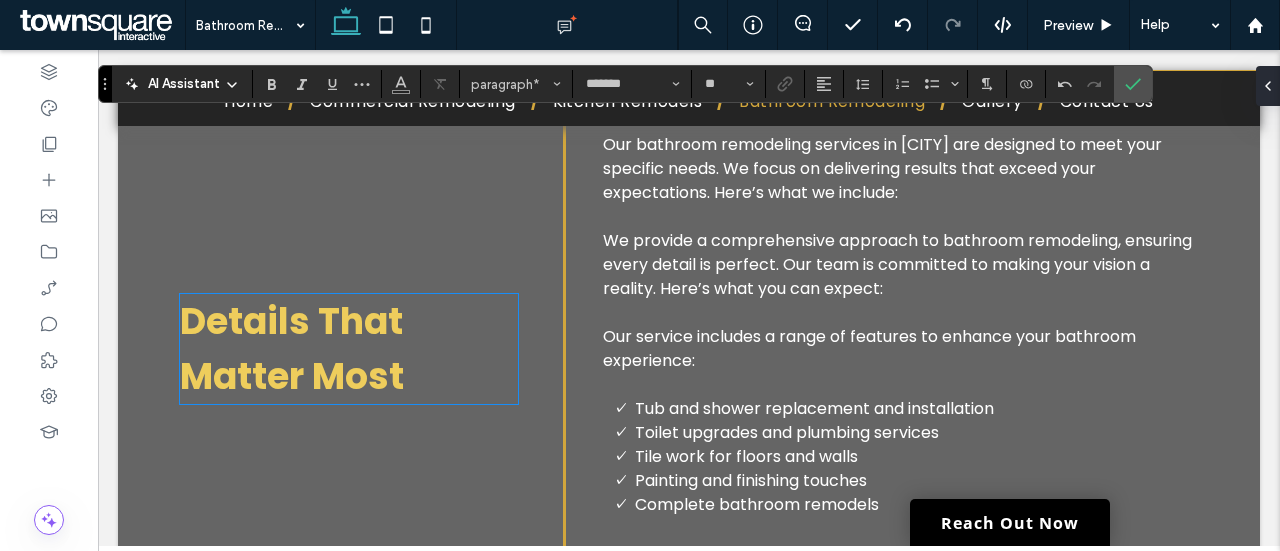 scroll, scrollTop: 1011, scrollLeft: 0, axis: vertical 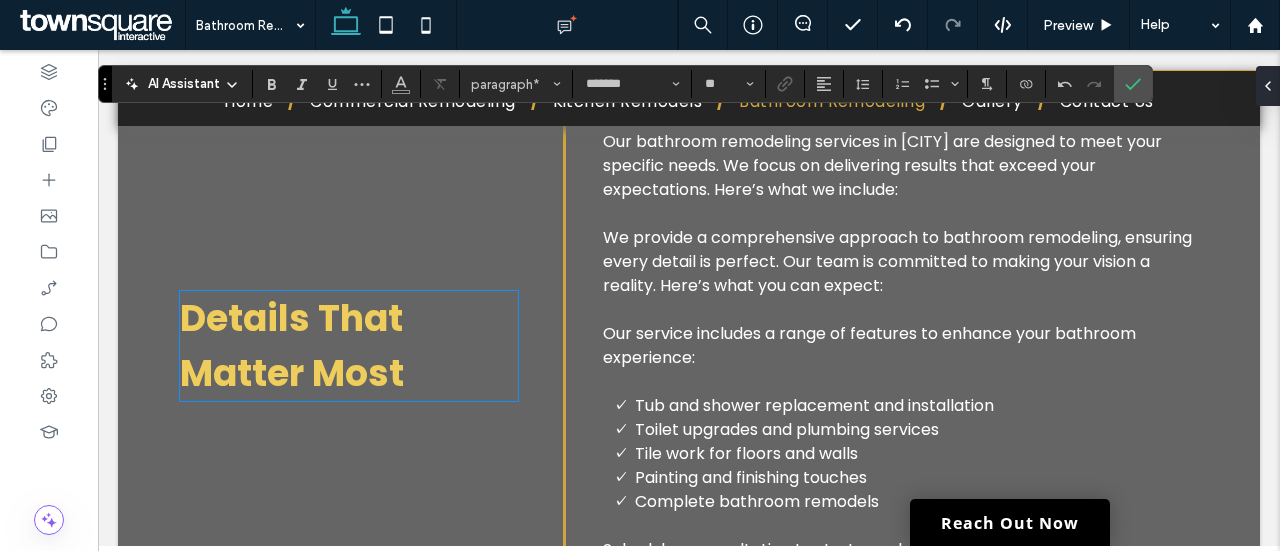 click on "Details That Matter Most" at bounding box center [292, 346] 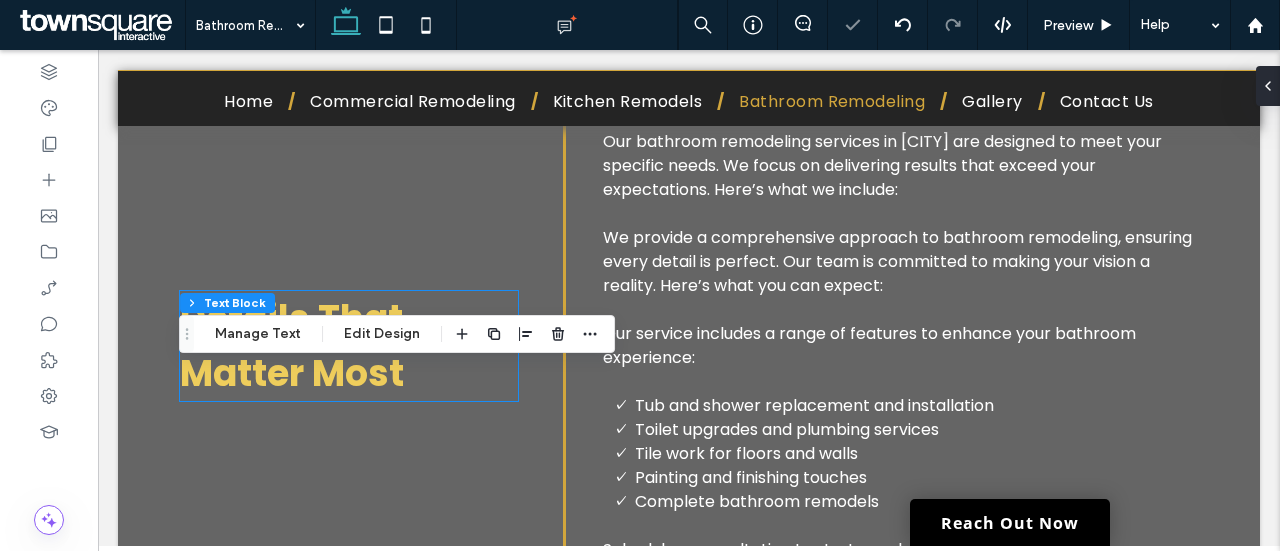 click on "Details That Matter Most" at bounding box center (349, 346) 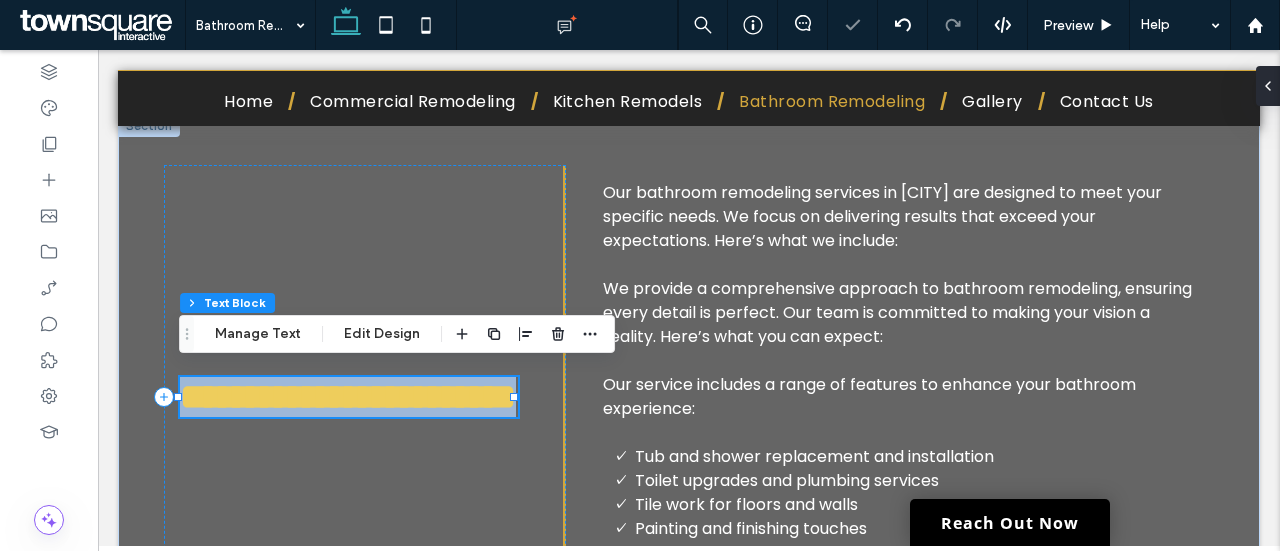 click on "**********" at bounding box center [348, 397] 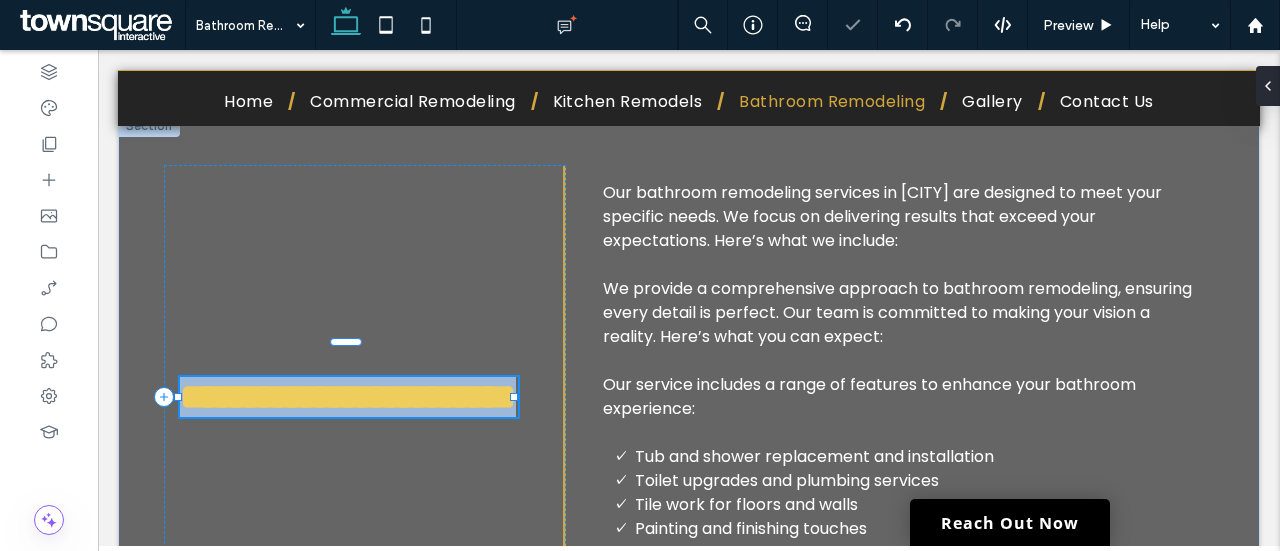 type on "*******" 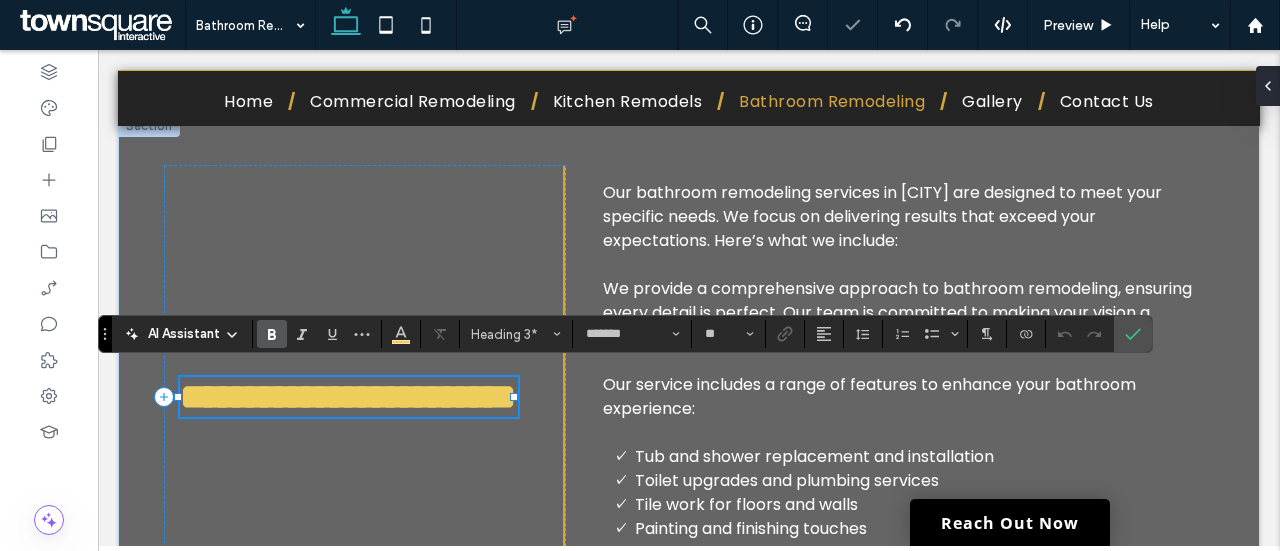 type 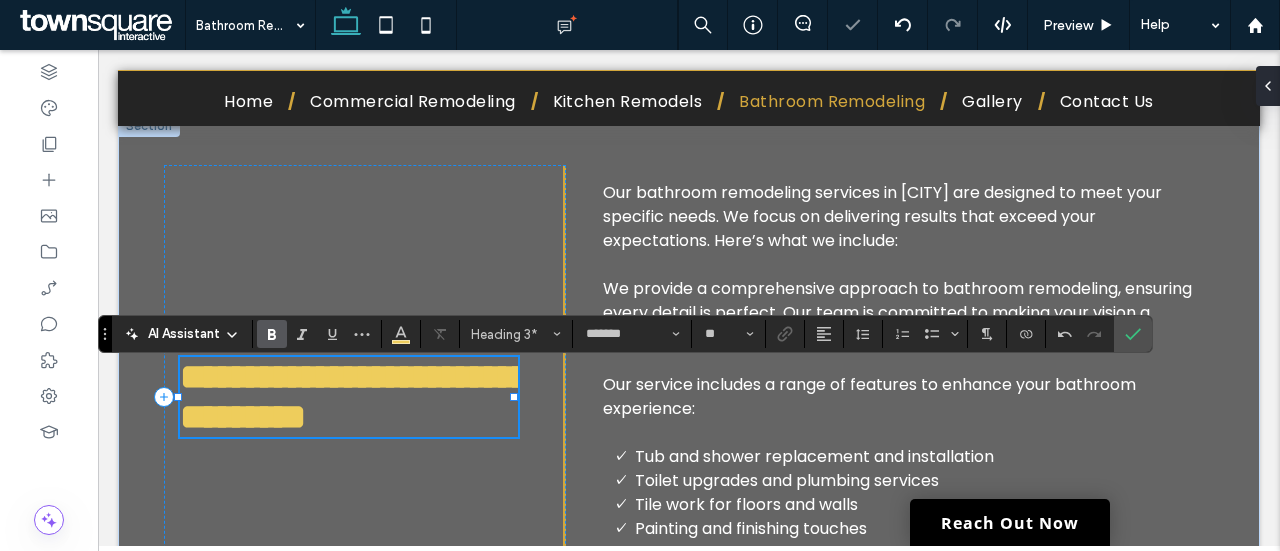 scroll, scrollTop: 984, scrollLeft: 0, axis: vertical 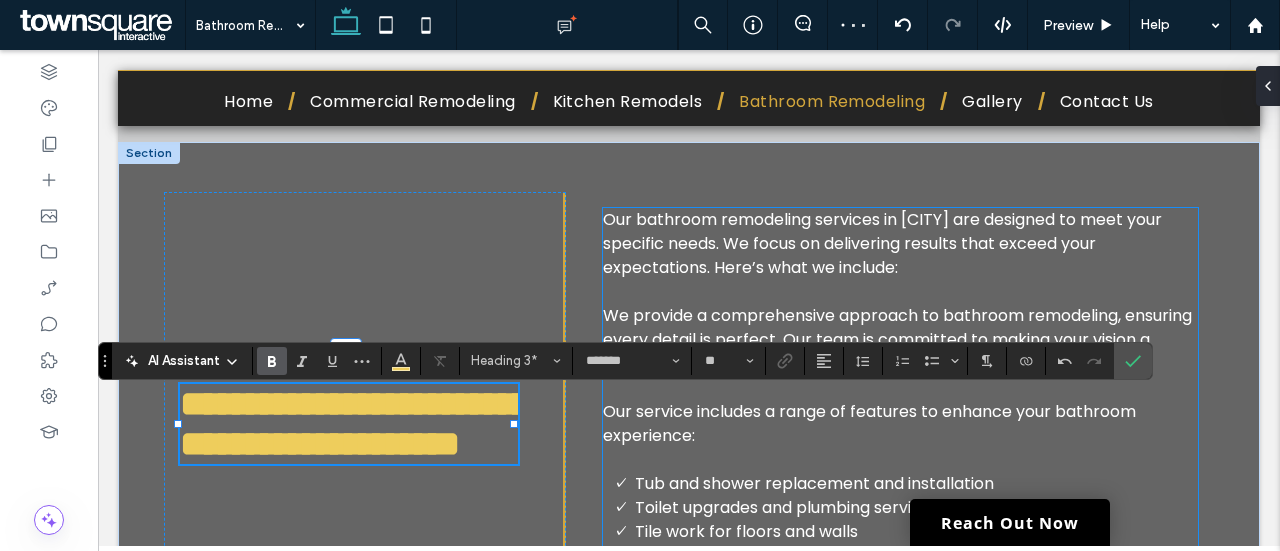 click on "Our bathroom remodeling services in [CITY] are designed to meet your specific needs. We focus on delivering results that exceed your expectations. Here’s what we include:" at bounding box center [882, 243] 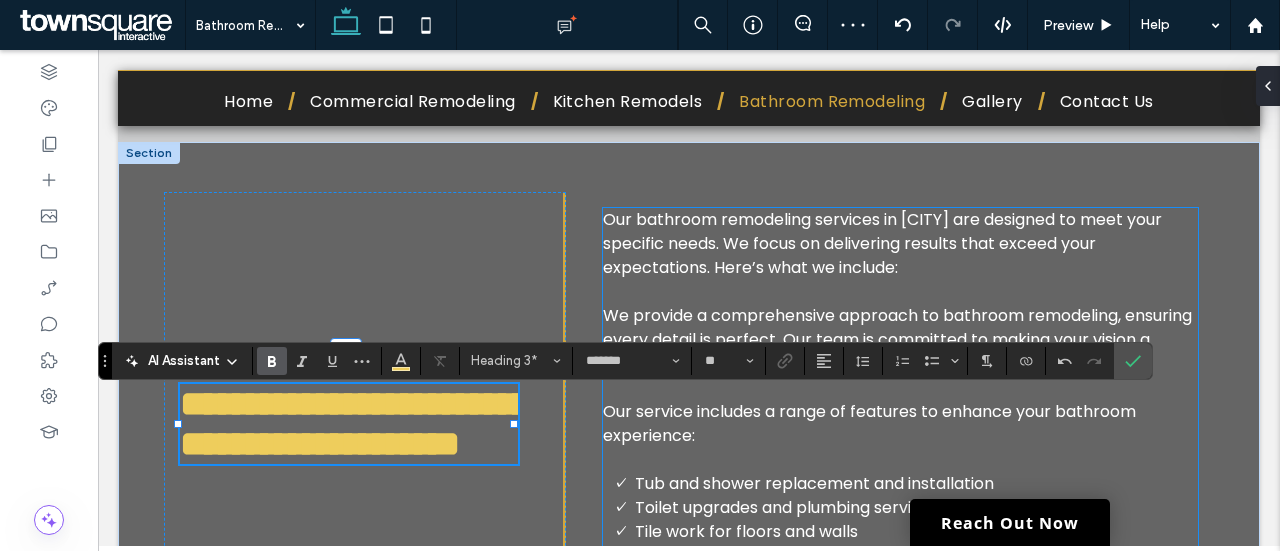 click on "Our bathroom remodeling services in [CITY] are designed to meet your specific needs. We focus on delivering results that exceed your expectations. Here’s what we include: We provide a comprehensive approach to bathroom remodeling, ensuring every detail is perfect. Our team is committed to making your vision a reality. Here’s what you can expect: Our service includes a range of features to enhance your bathroom experience:   Tub and shower replacement and installation Toilet upgrades and plumbing services Tile work for floors and walls Painting and finishing touches Complete bathroom remodels
Schedule a consultation to start your bathroom transformation." at bounding box center (900, 424) 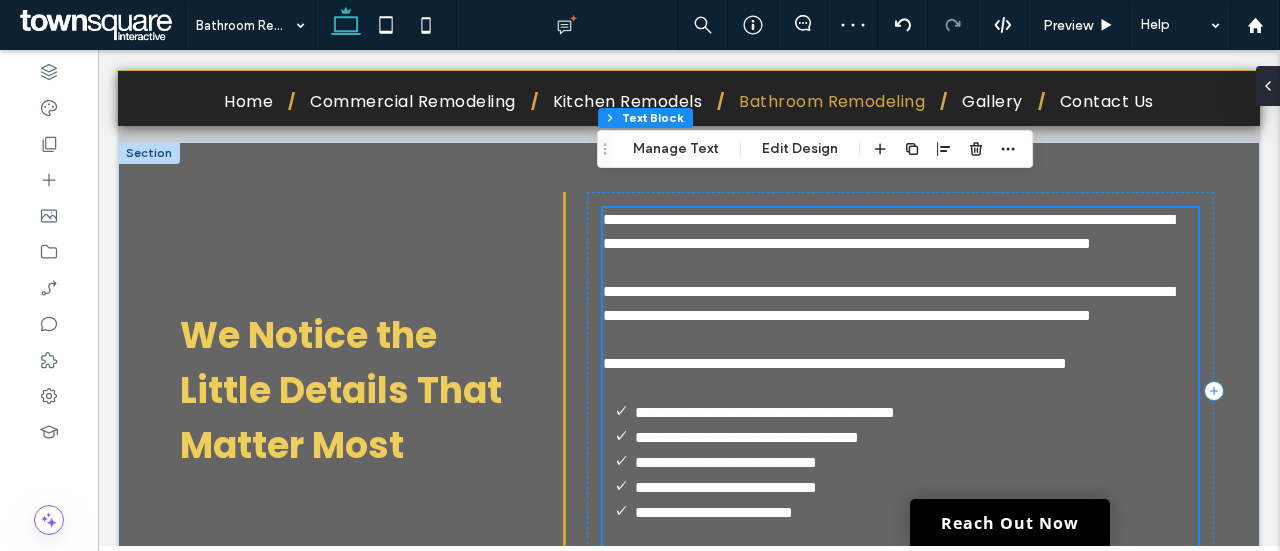 scroll, scrollTop: 1135, scrollLeft: 0, axis: vertical 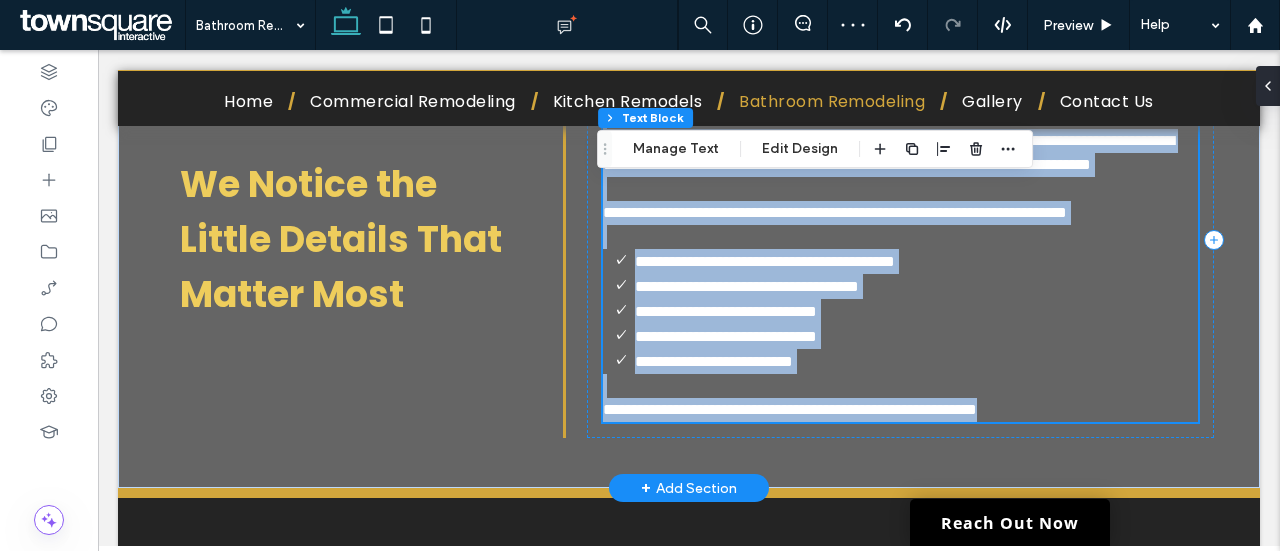 type on "*******" 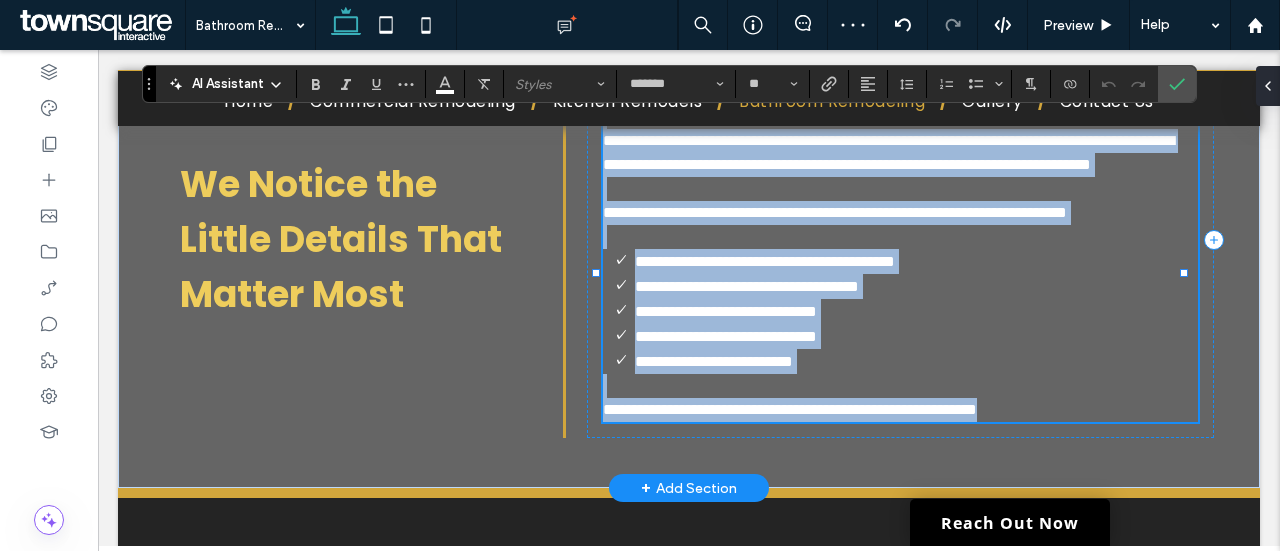click on "**********" at bounding box center (835, 212) 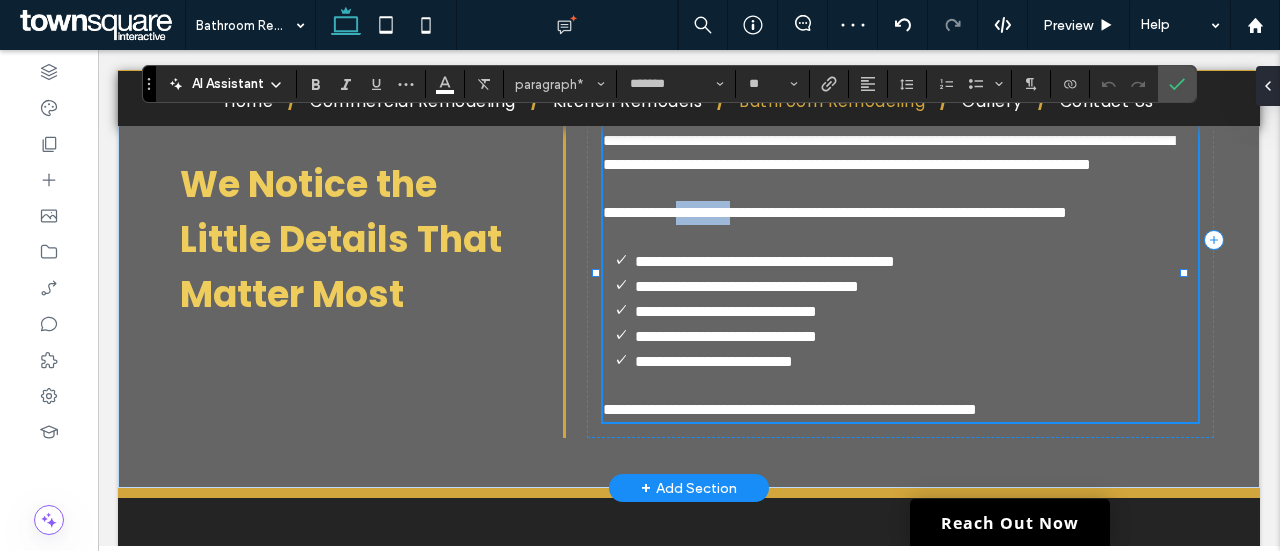 click on "**********" at bounding box center (835, 212) 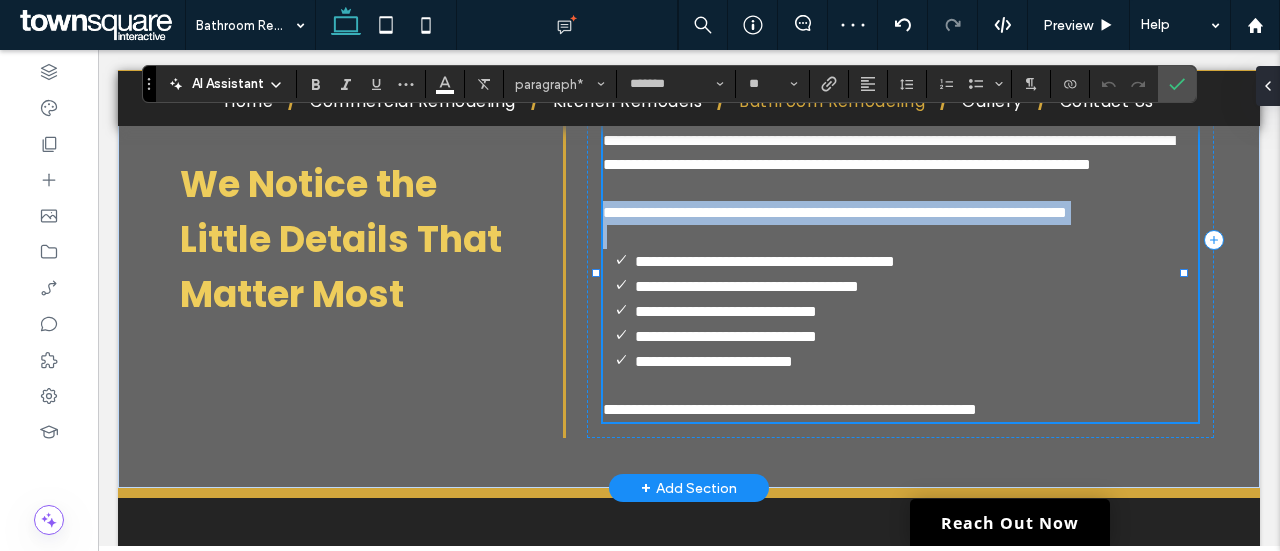click on "**********" at bounding box center [835, 212] 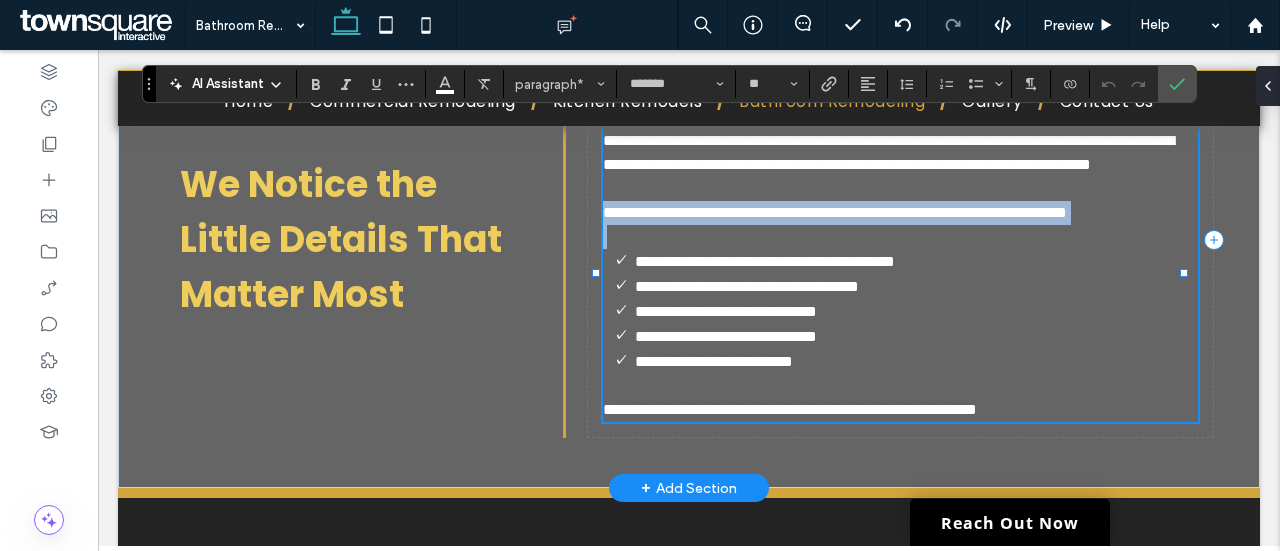 click on "**********" at bounding box center [835, 212] 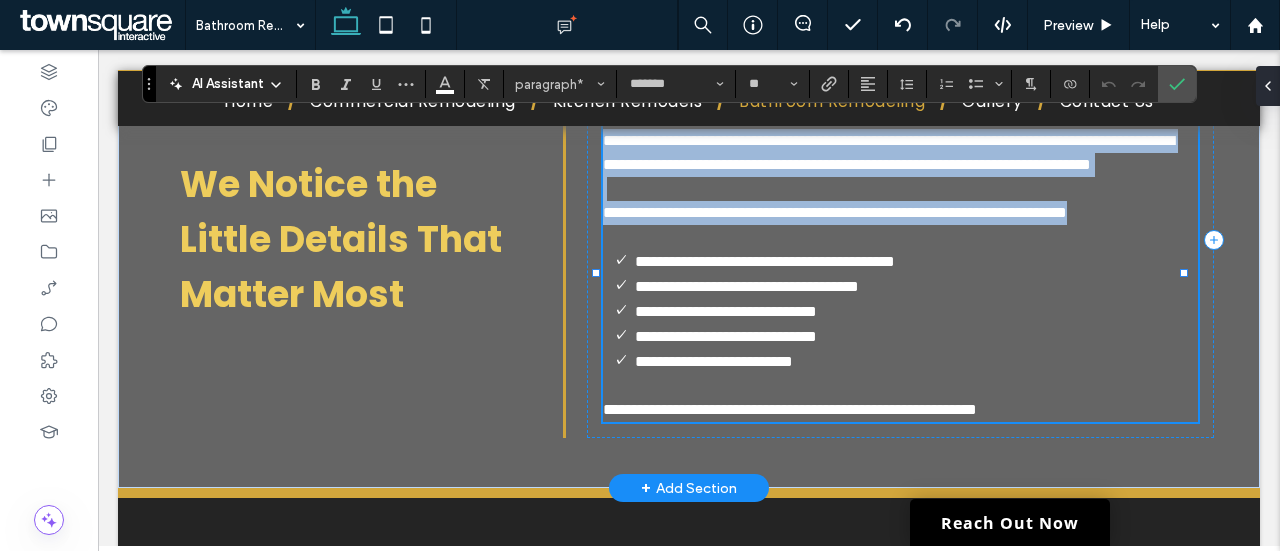 drag, startPoint x: 736, startPoint y: 317, endPoint x: 602, endPoint y: 193, distance: 182.57054 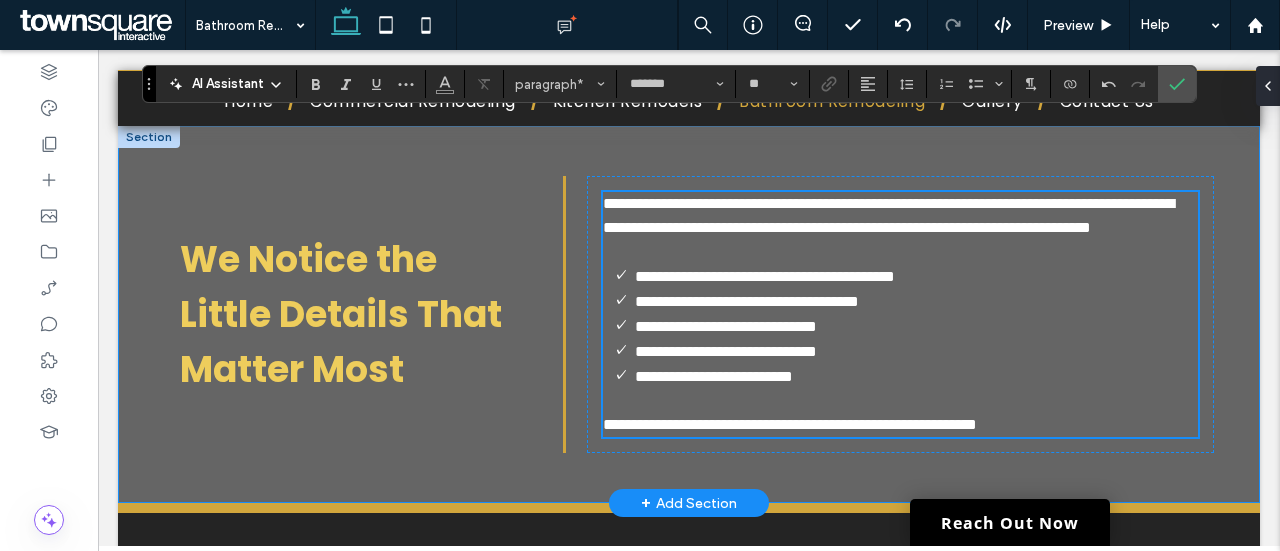 scroll, scrollTop: 1003, scrollLeft: 0, axis: vertical 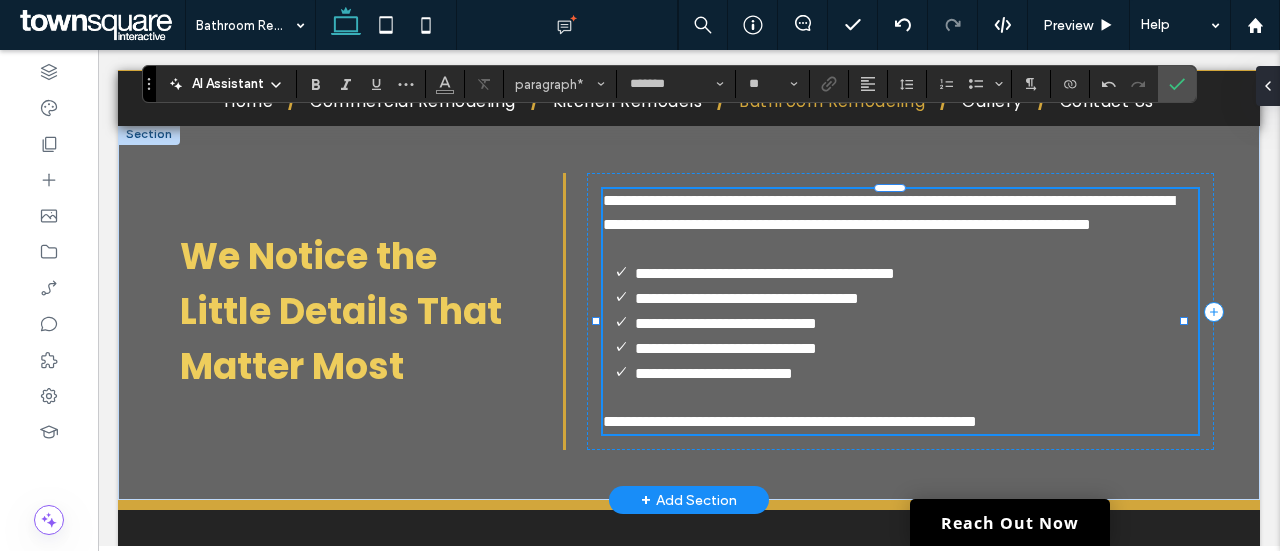 click on "**********" at bounding box center (888, 212) 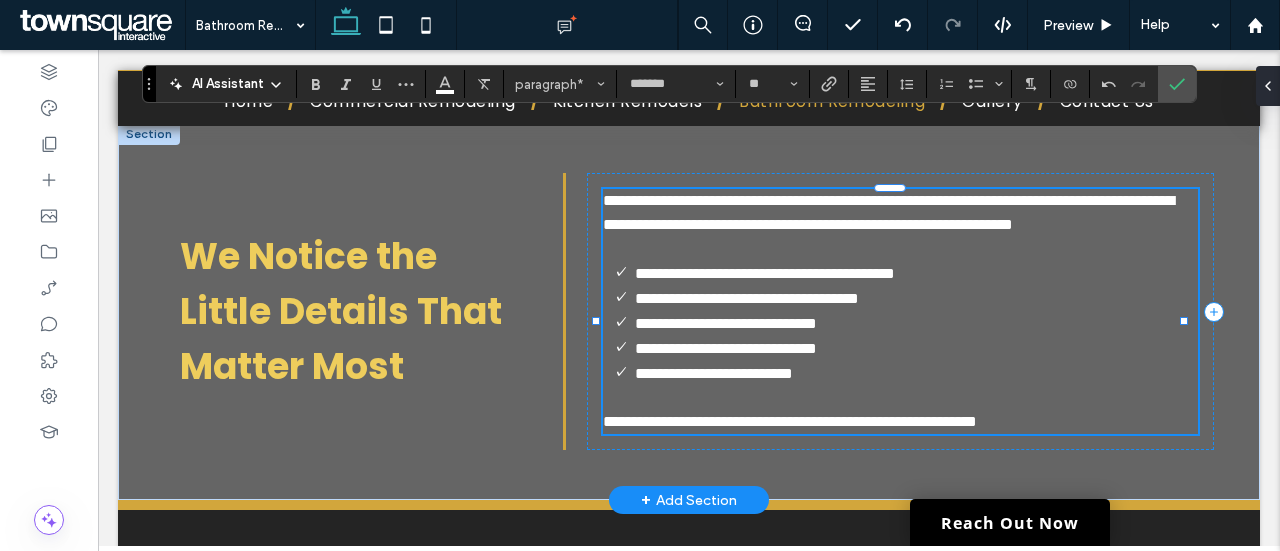 type 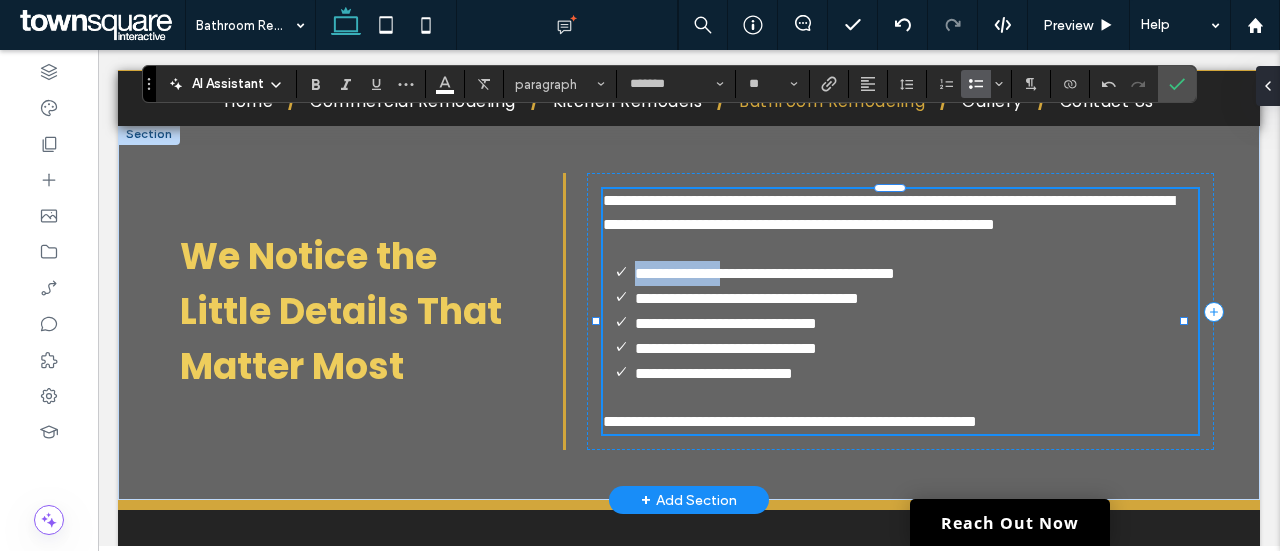 drag, startPoint x: 756, startPoint y: 325, endPoint x: 620, endPoint y: 330, distance: 136.09187 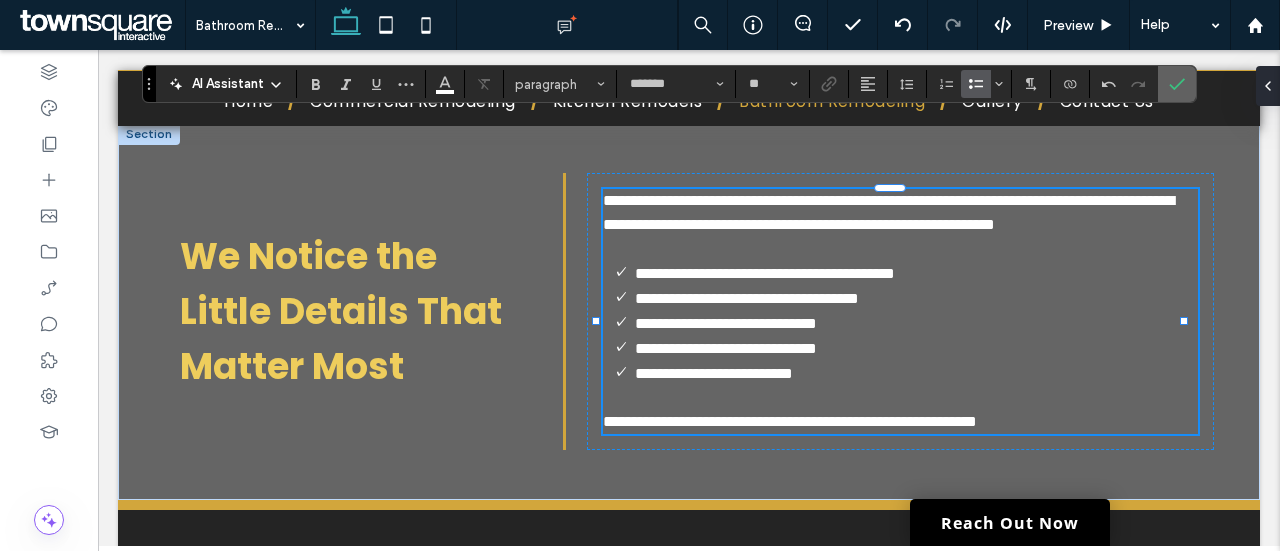 click 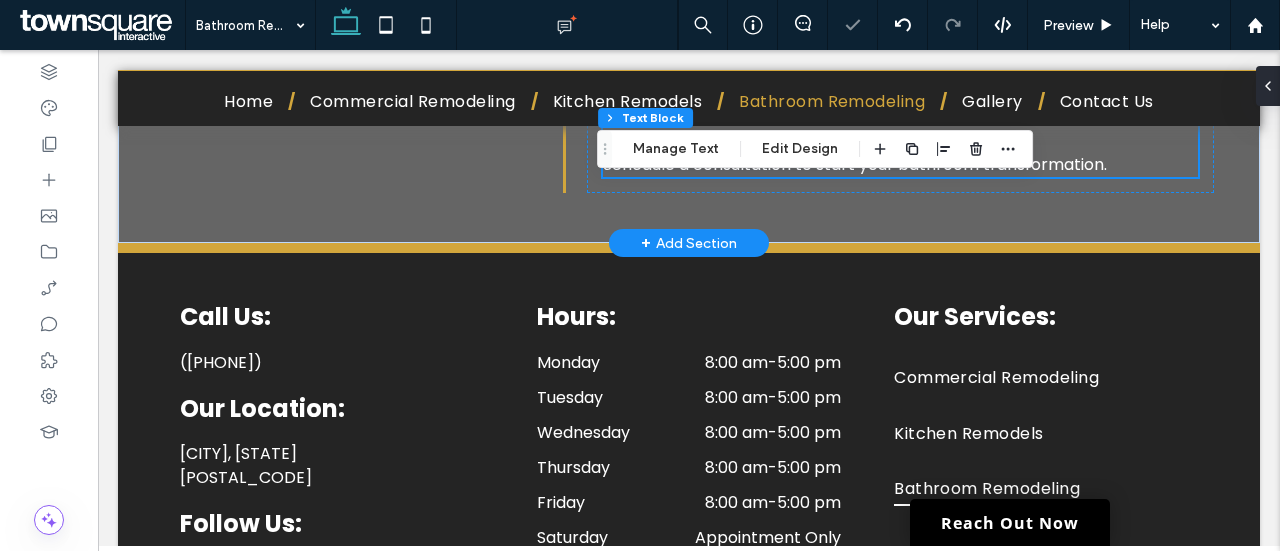scroll, scrollTop: 1281, scrollLeft: 0, axis: vertical 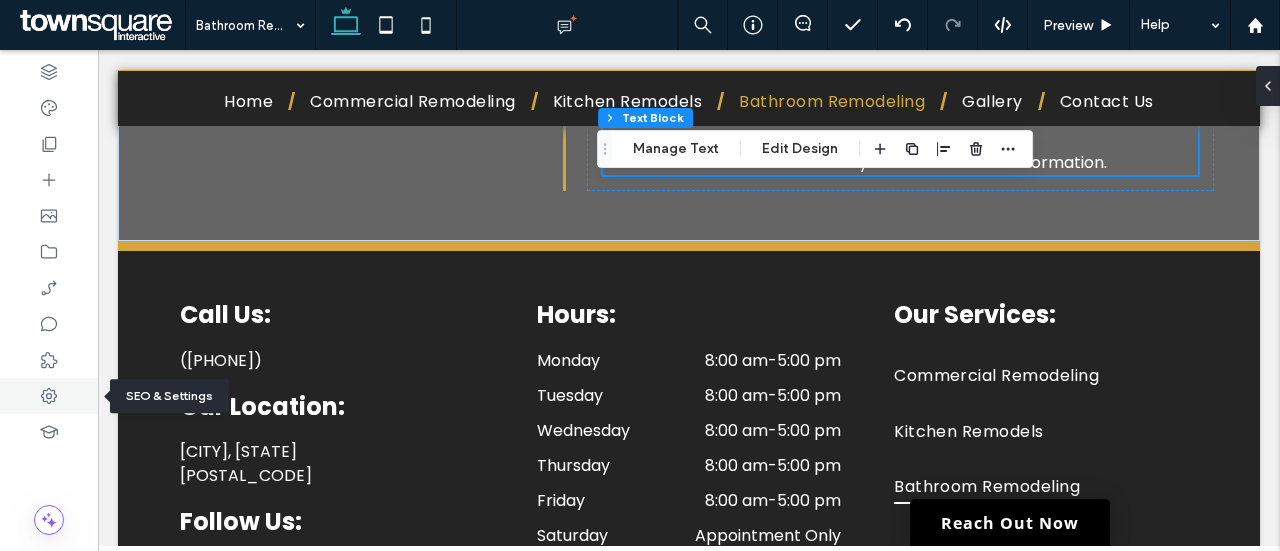 click 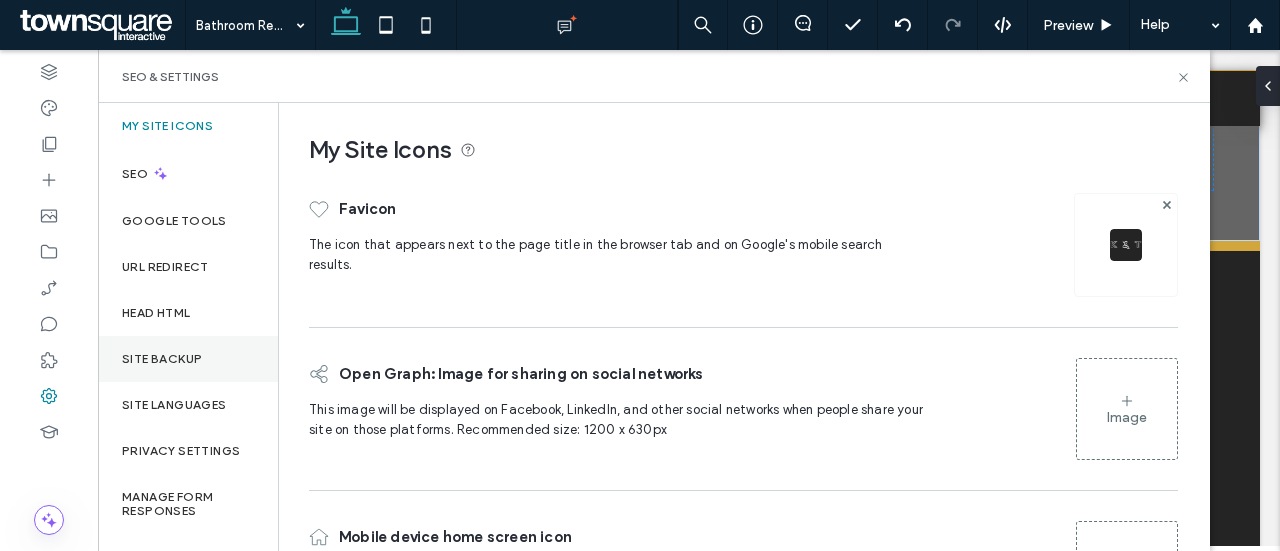 click on "Site Backup" at bounding box center (188, 359) 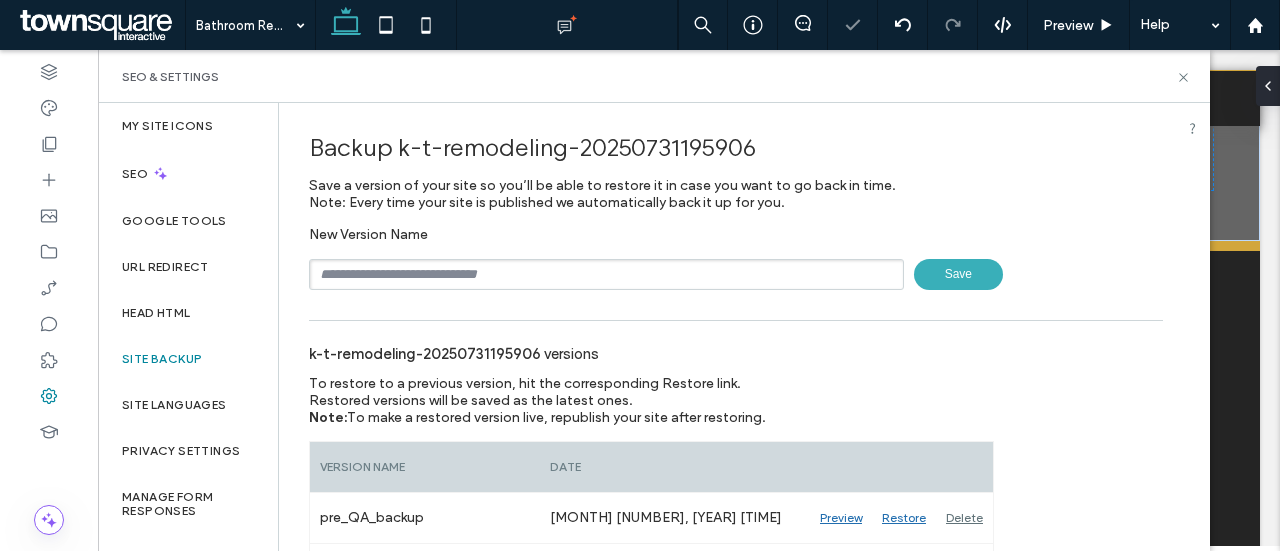 scroll, scrollTop: 157, scrollLeft: 0, axis: vertical 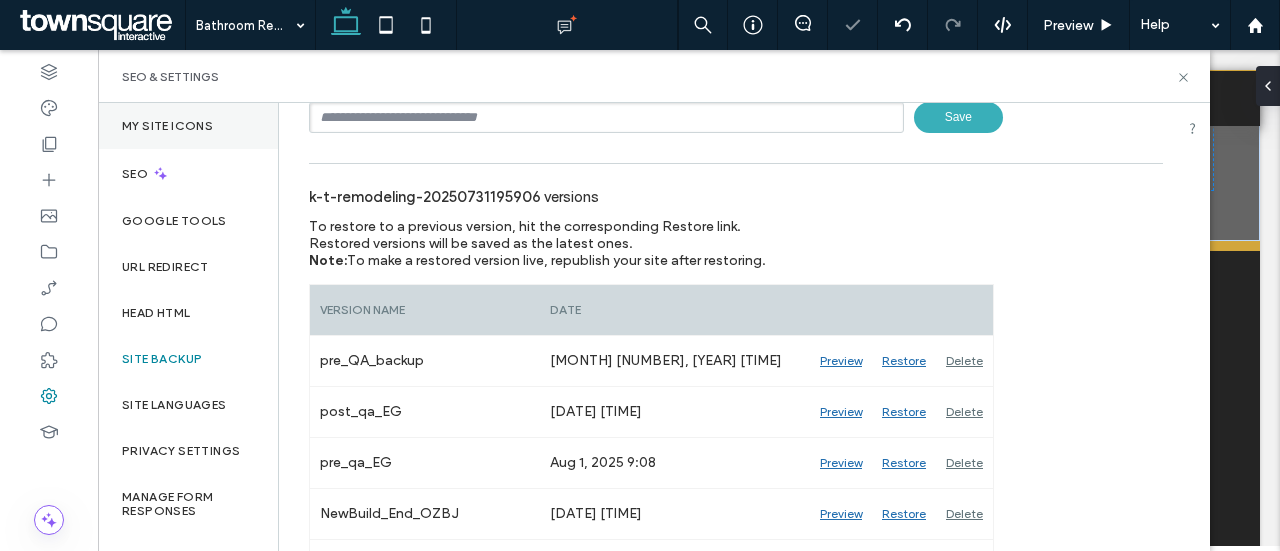 click on "My Site Icons" at bounding box center (167, 126) 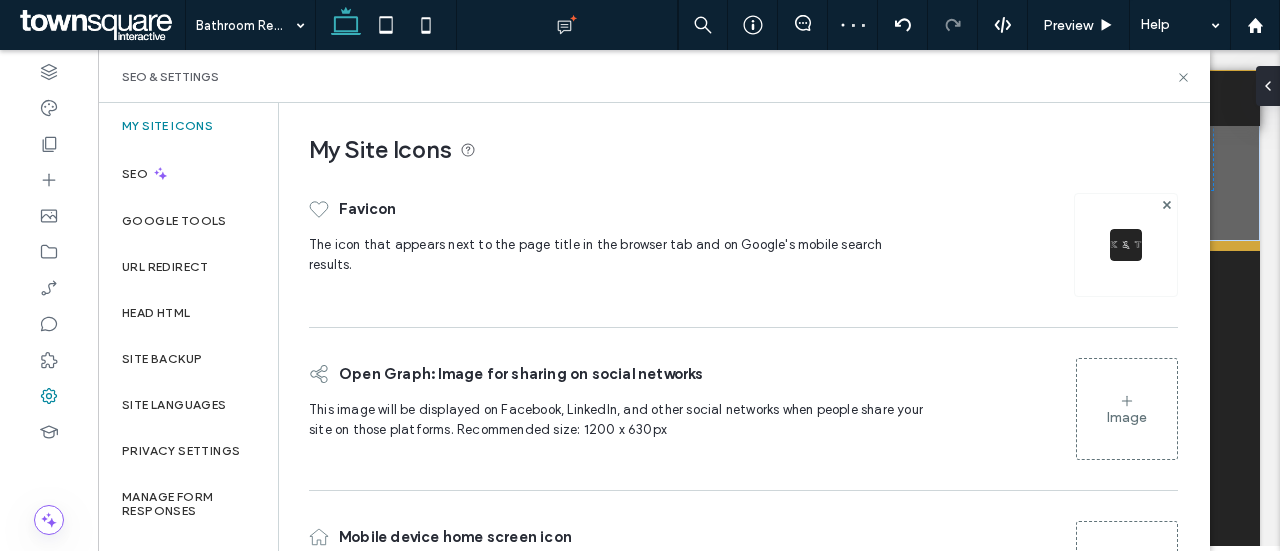 scroll, scrollTop: 112, scrollLeft: 0, axis: vertical 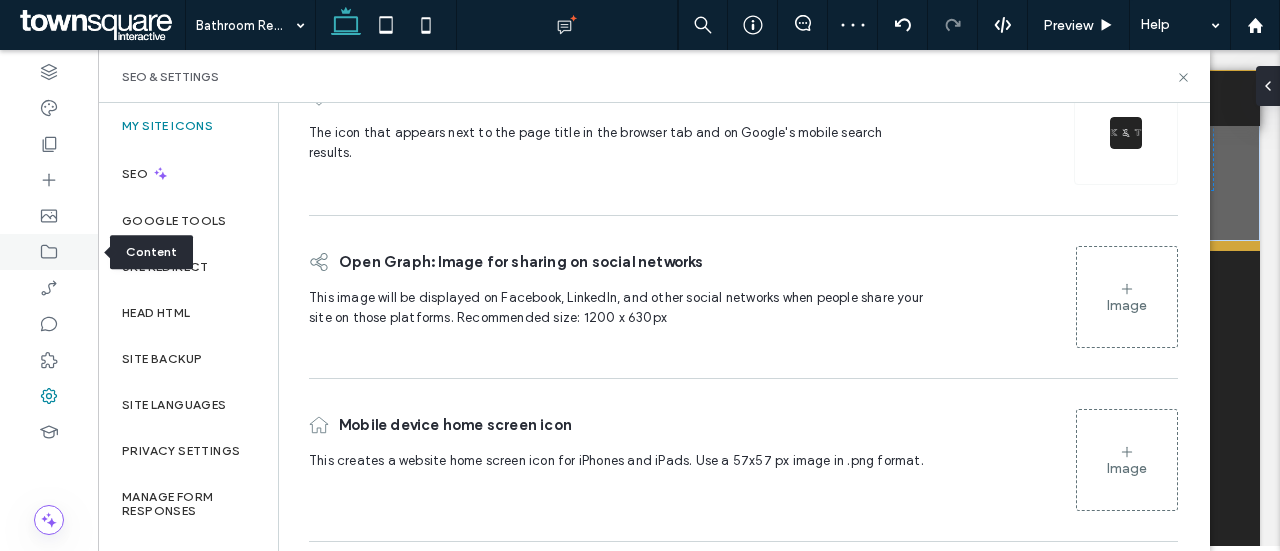 click at bounding box center (49, 252) 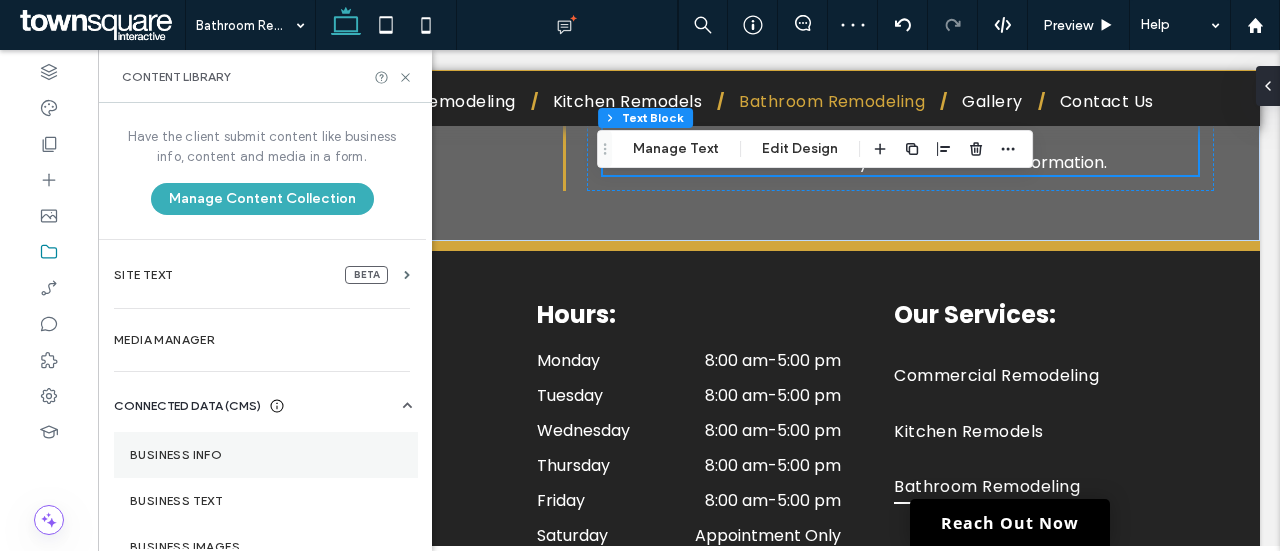 click on "Business Info" at bounding box center (266, 455) 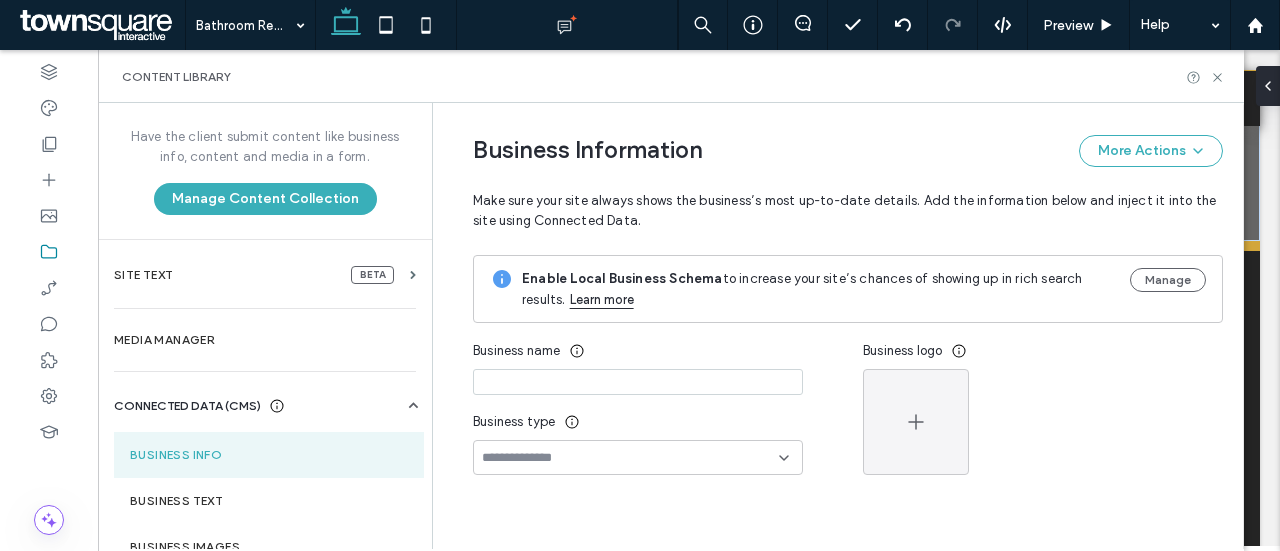 type on "**********" 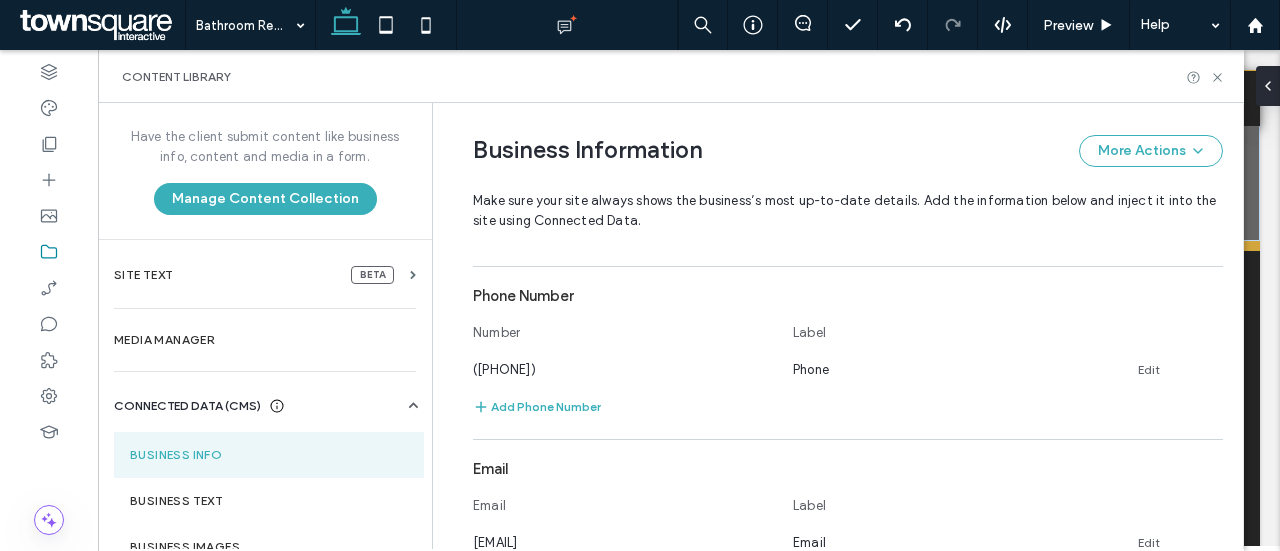 scroll, scrollTop: 522, scrollLeft: 0, axis: vertical 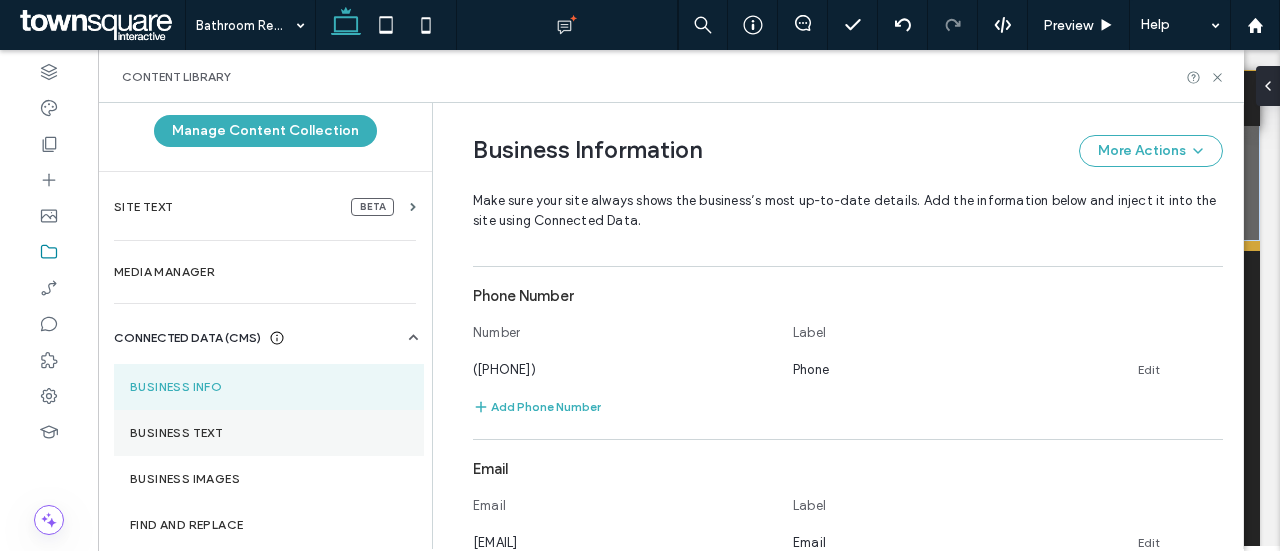 click on "Business Text" at bounding box center (269, 433) 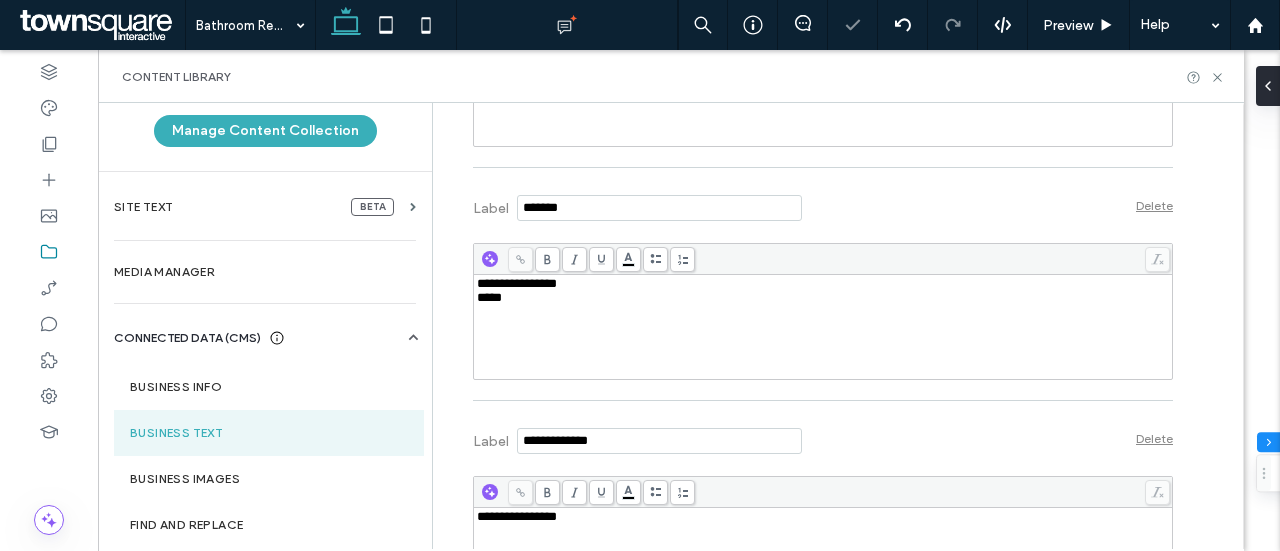 scroll, scrollTop: 950, scrollLeft: 0, axis: vertical 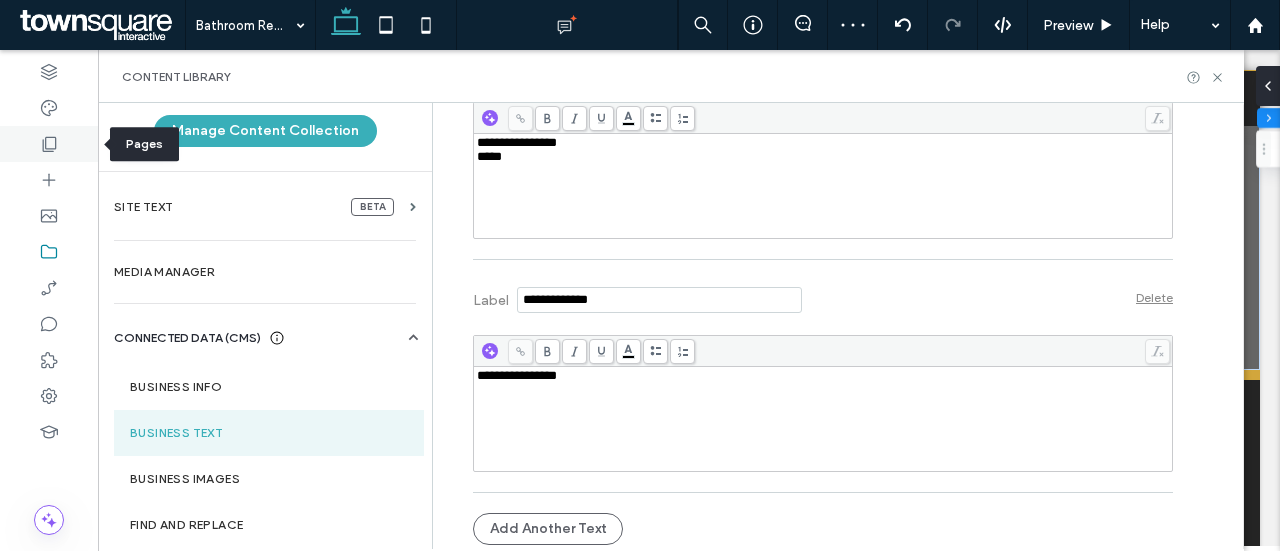 click 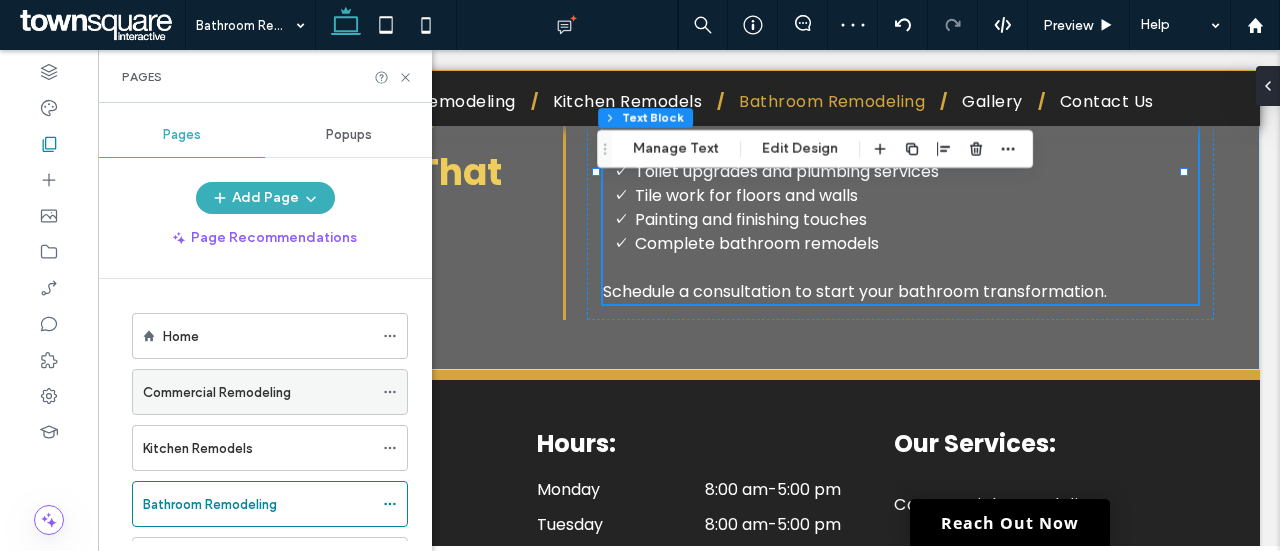 click 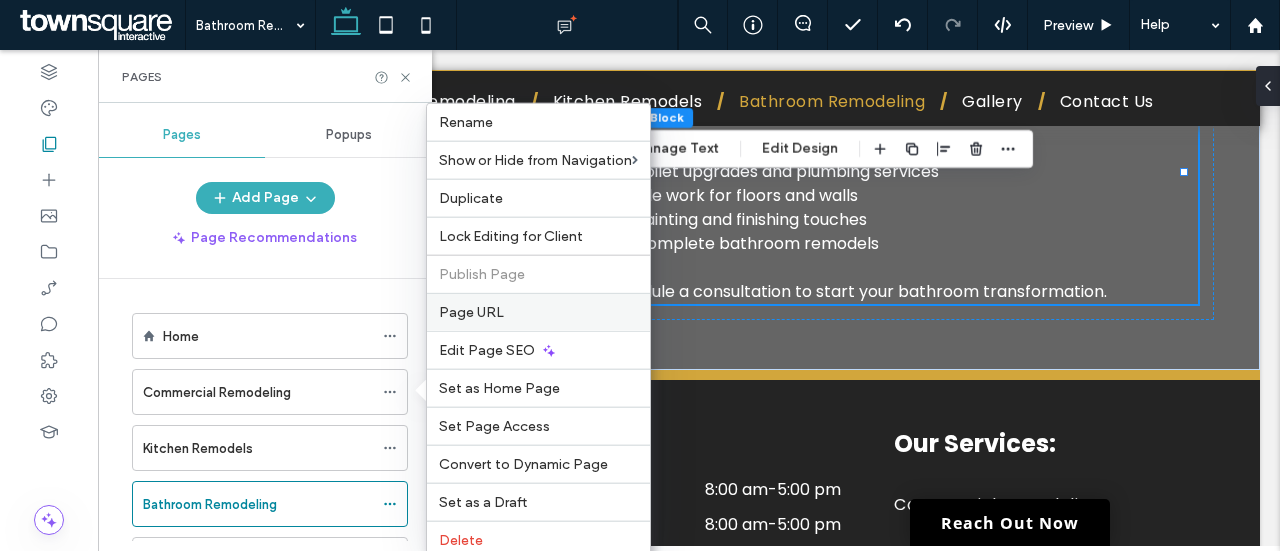 click on "Page URL" at bounding box center [471, 312] 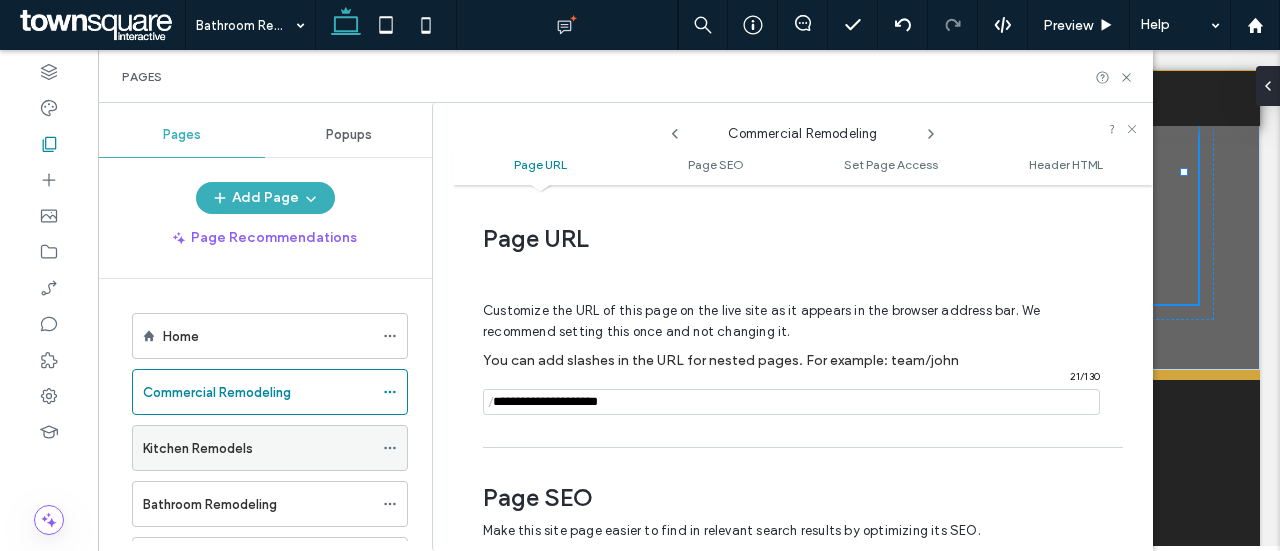 scroll, scrollTop: 10, scrollLeft: 0, axis: vertical 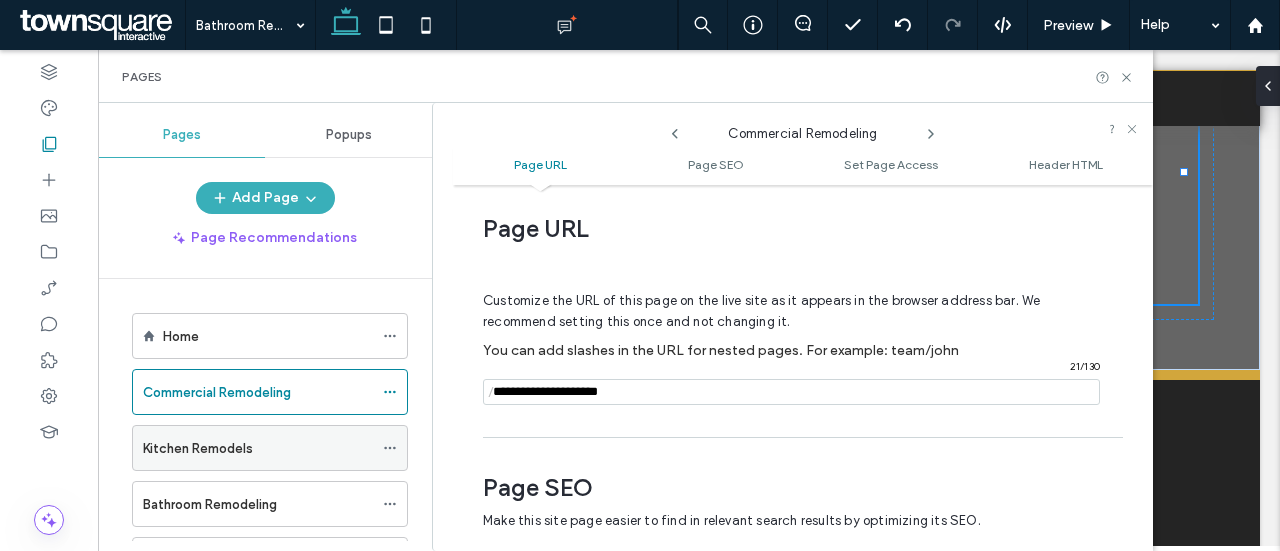 click 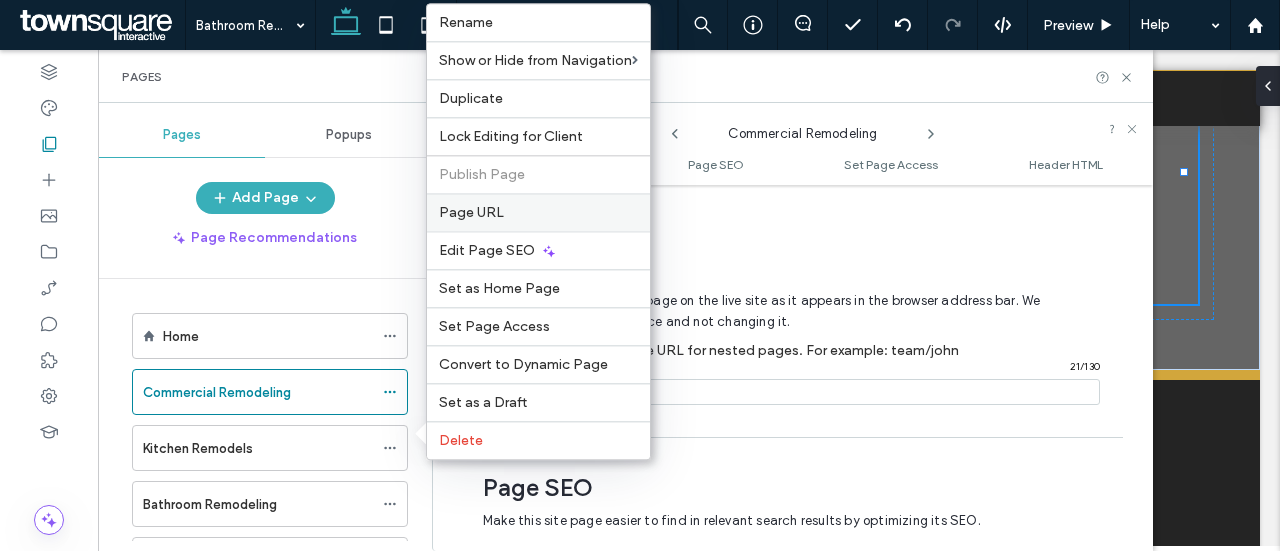 click on "Page URL" at bounding box center [538, 212] 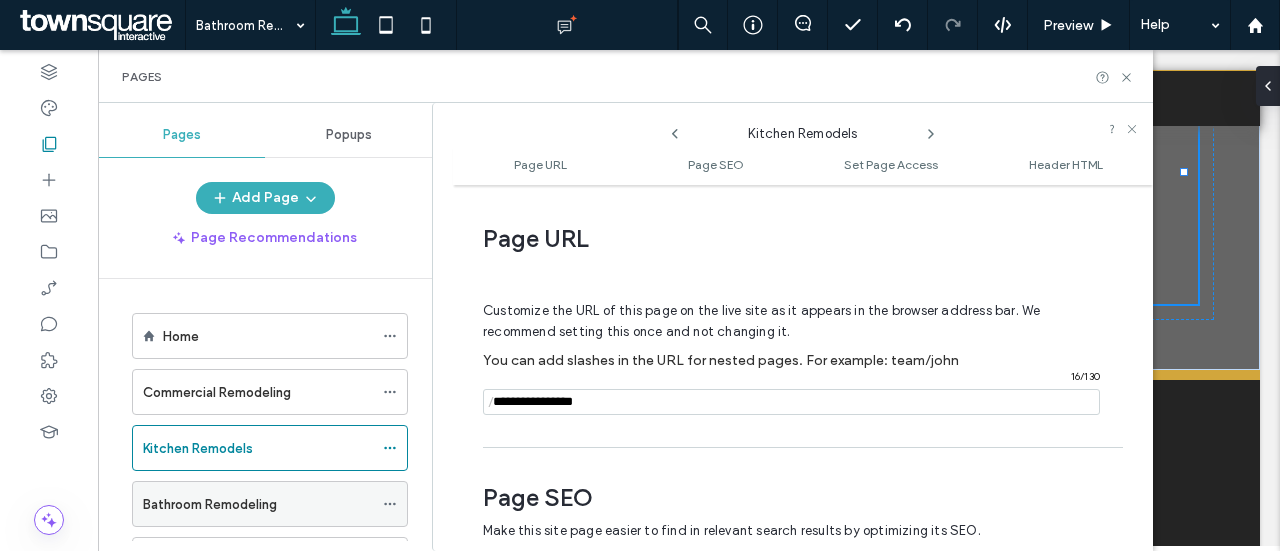scroll, scrollTop: 10, scrollLeft: 0, axis: vertical 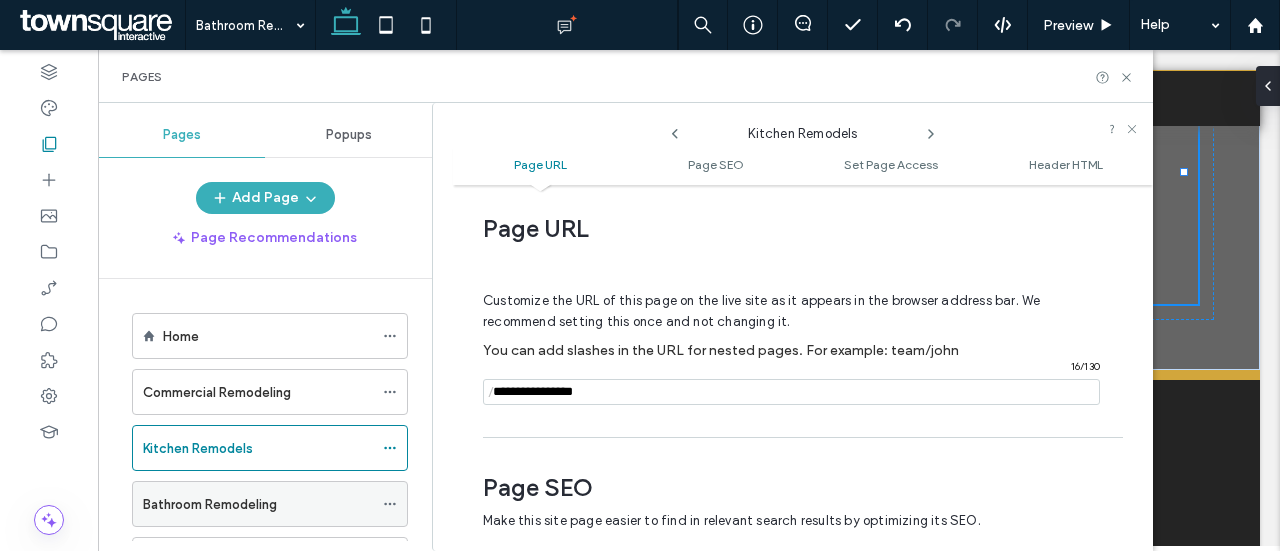 click 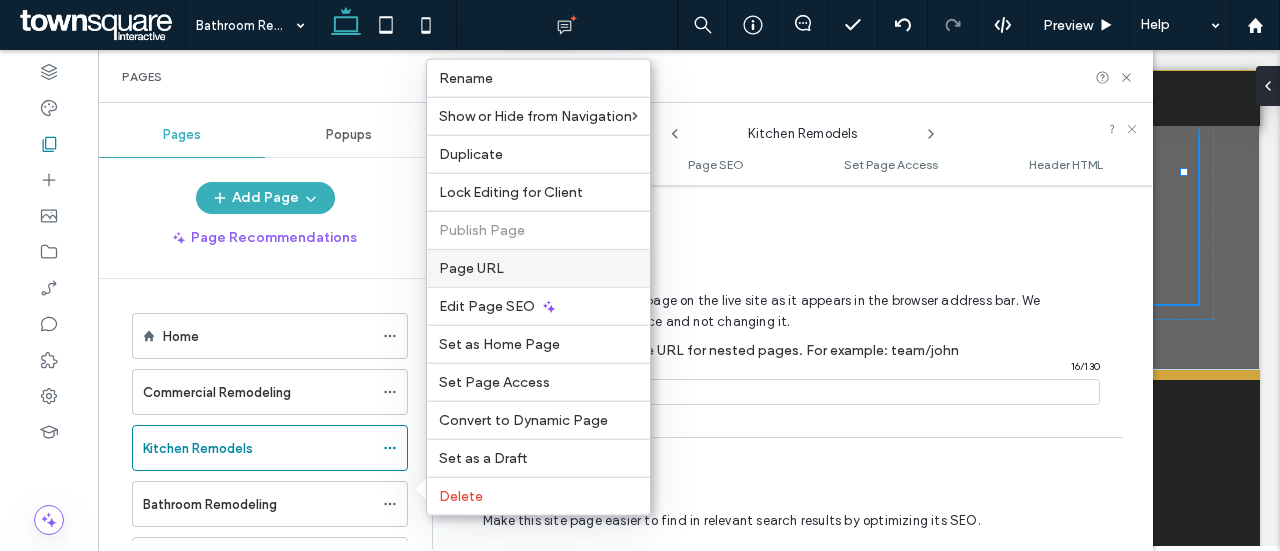 click on "Page URL" at bounding box center [538, 268] 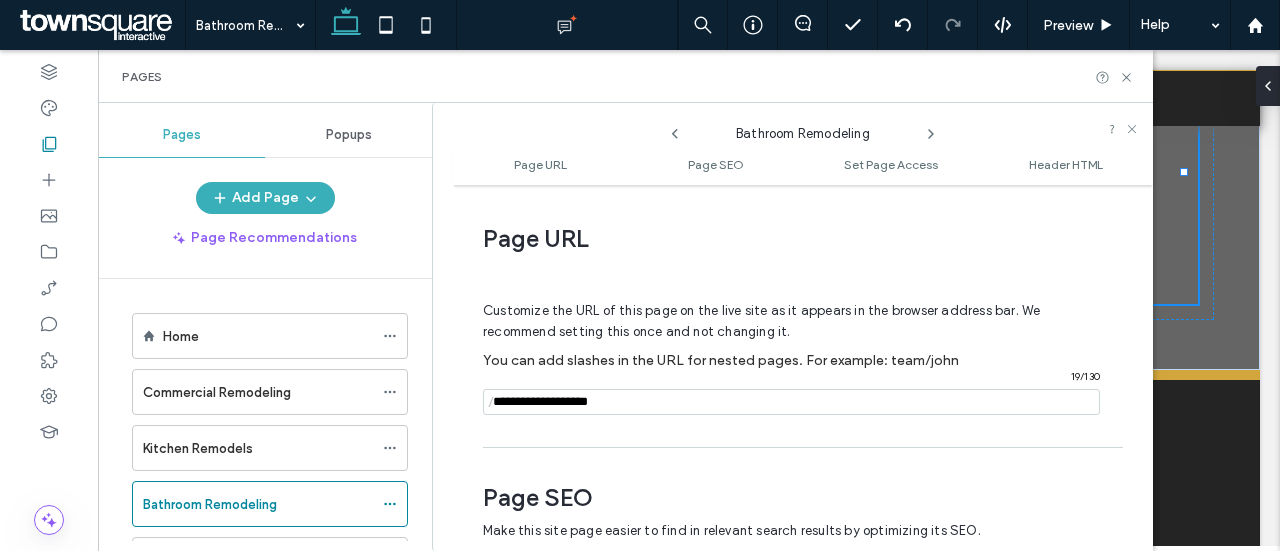 scroll, scrollTop: 10, scrollLeft: 0, axis: vertical 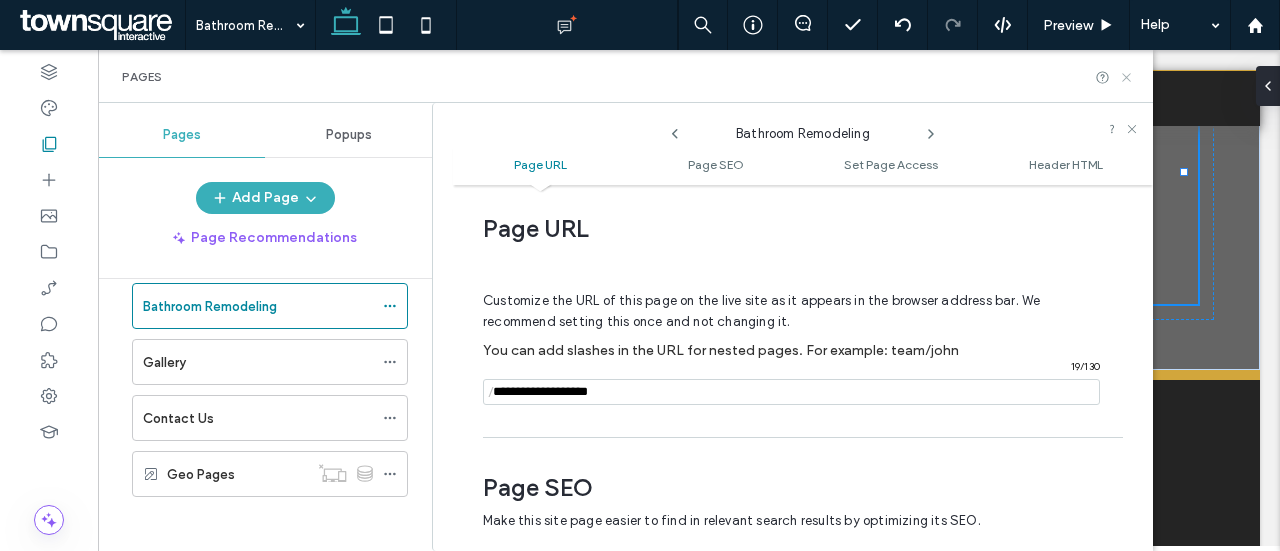 click 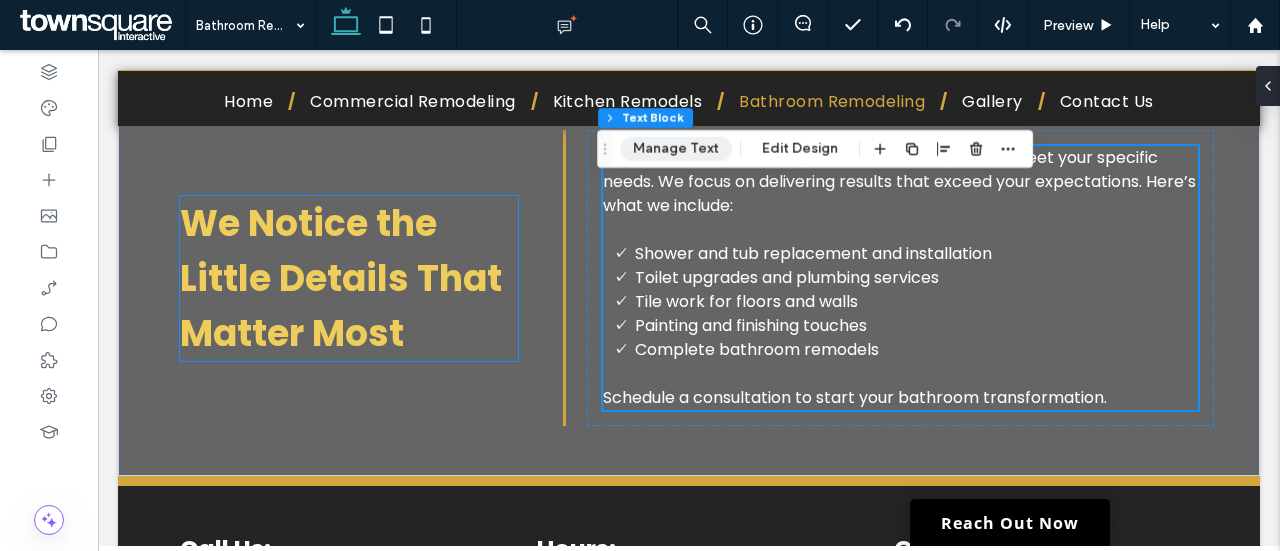 scroll, scrollTop: 1015, scrollLeft: 0, axis: vertical 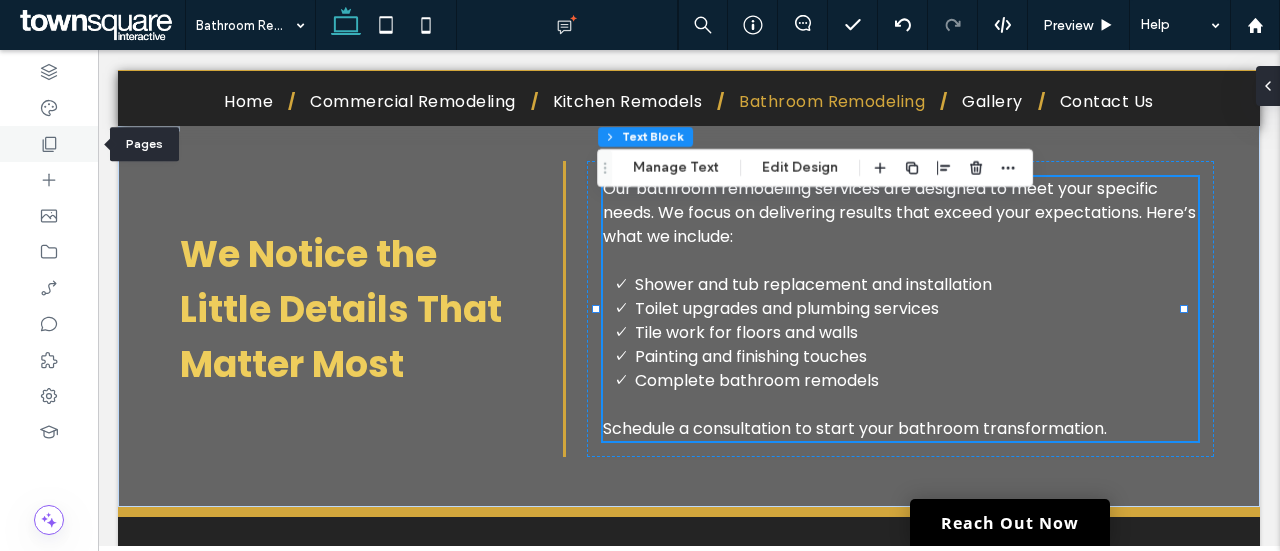 click 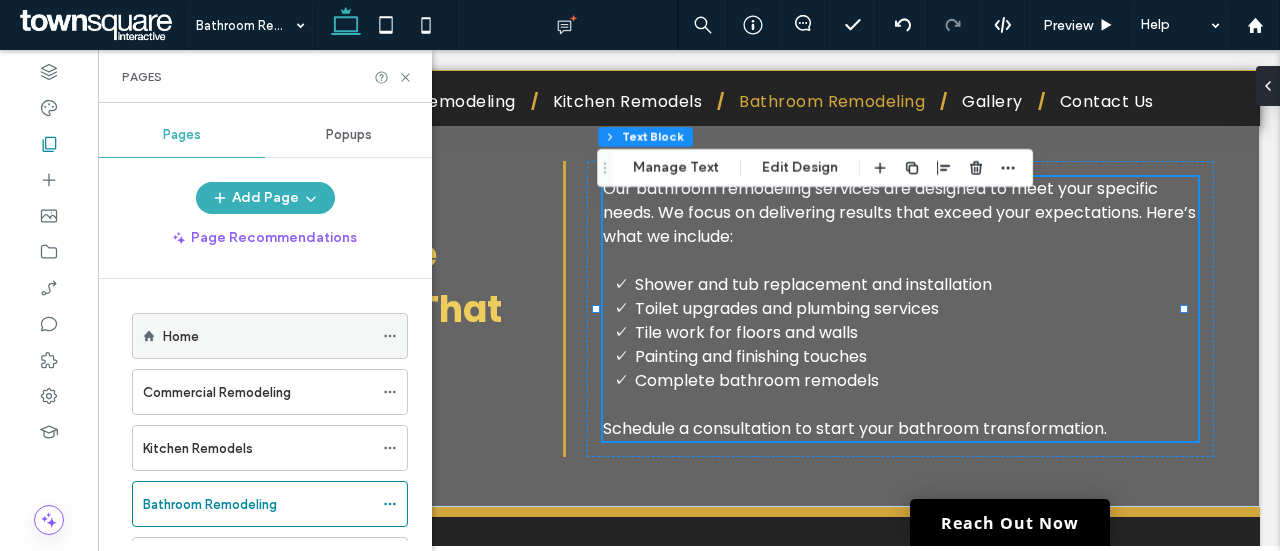 scroll, scrollTop: 198, scrollLeft: 0, axis: vertical 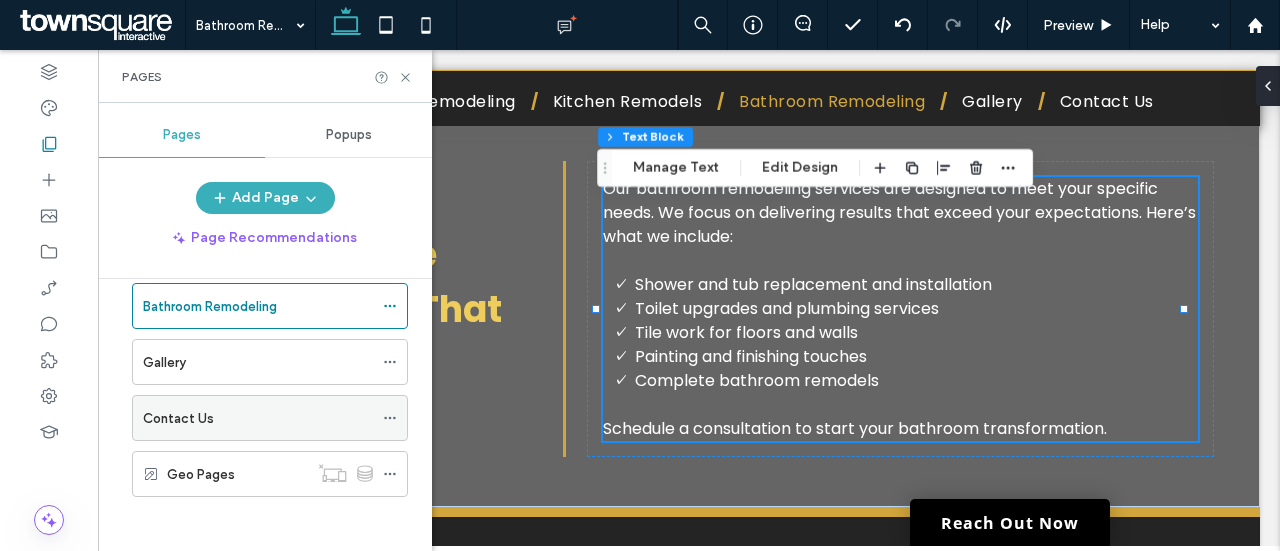 click on "Contact Us" at bounding box center [258, 418] 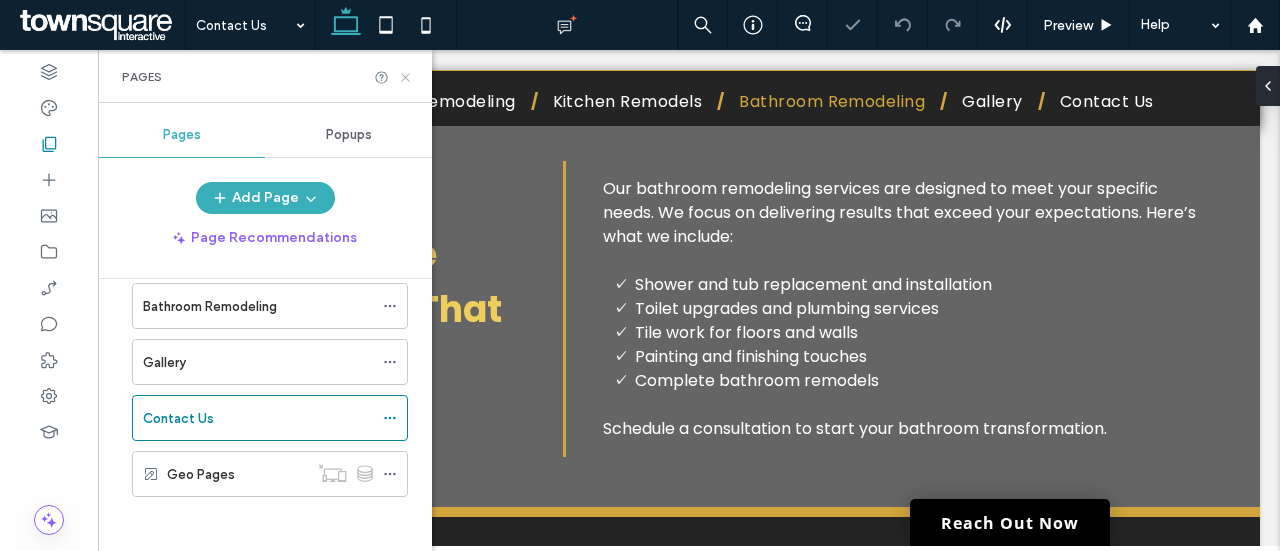 click 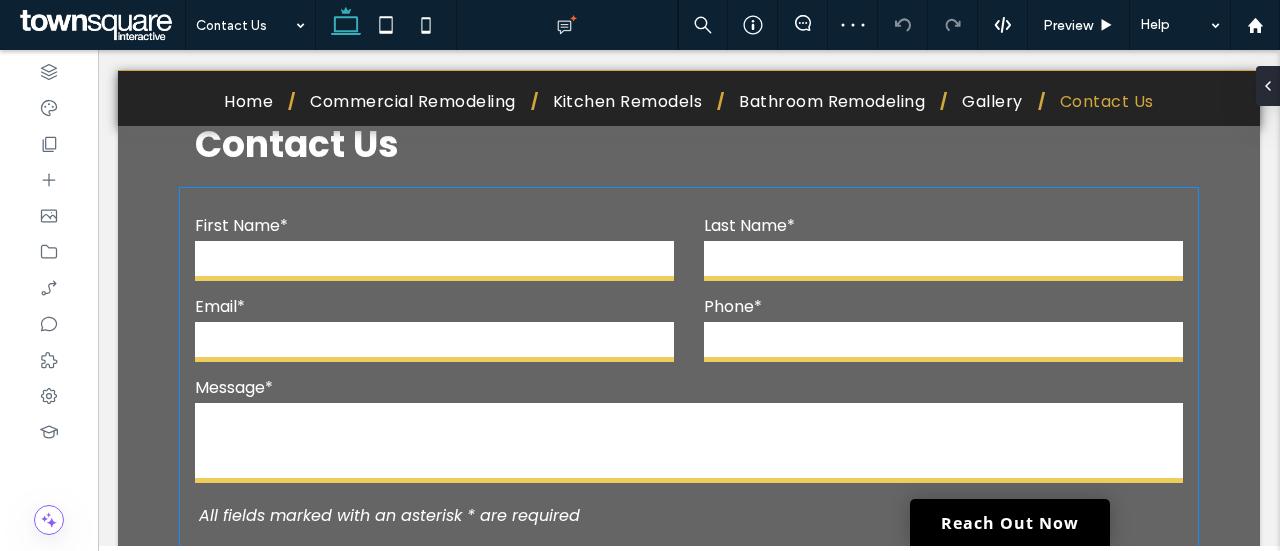 scroll, scrollTop: 1019, scrollLeft: 0, axis: vertical 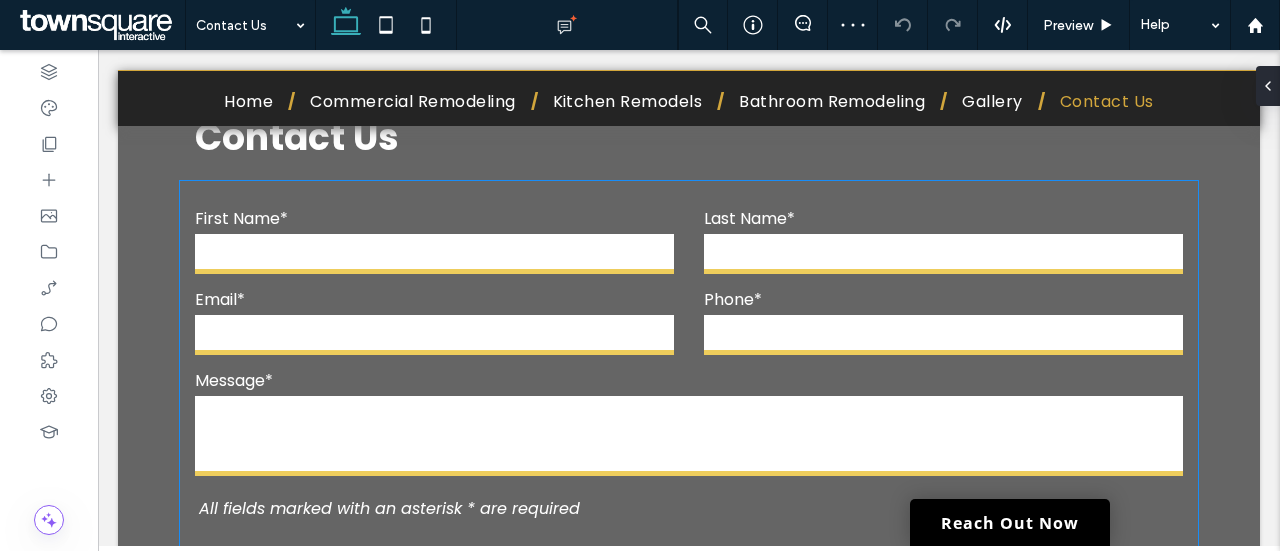 click on "Email*" at bounding box center (434, 322) 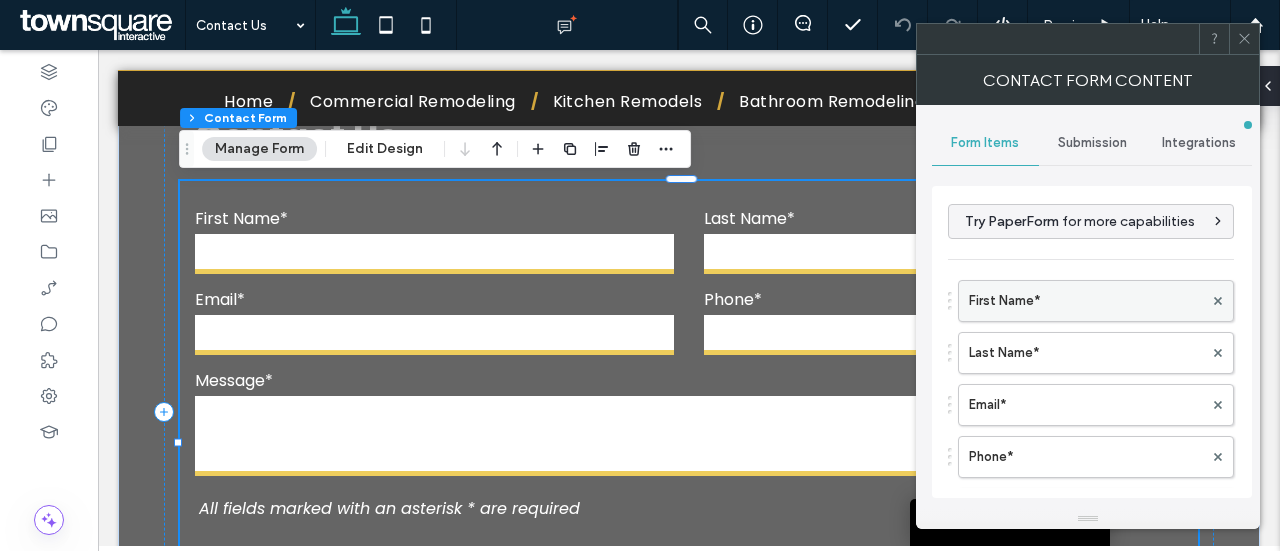 click on "First Name*" at bounding box center (1086, 301) 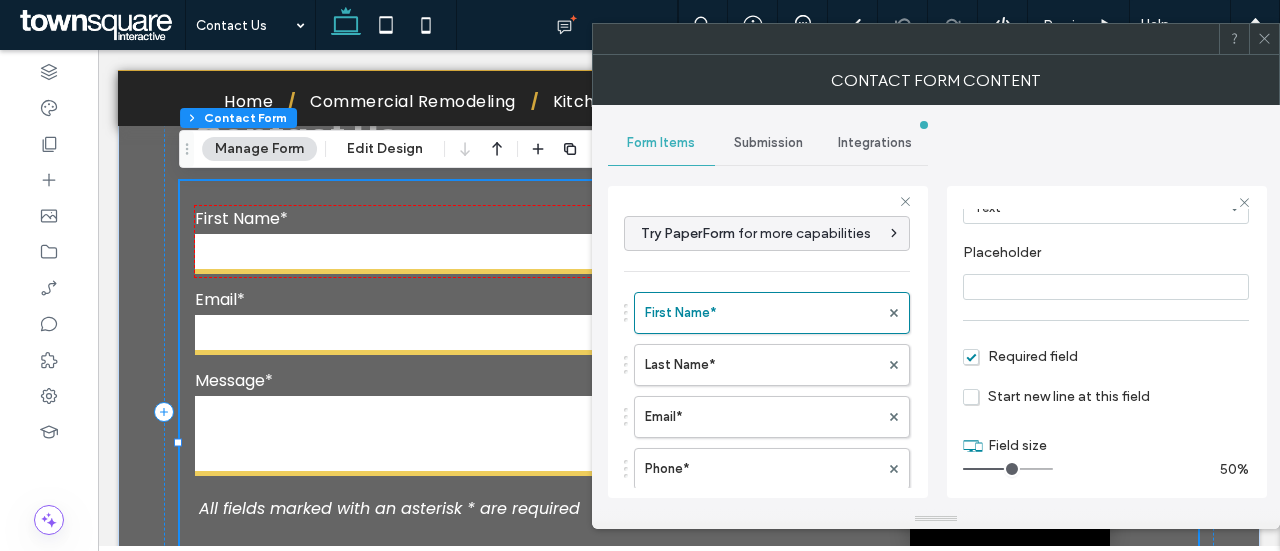 scroll, scrollTop: 169, scrollLeft: 0, axis: vertical 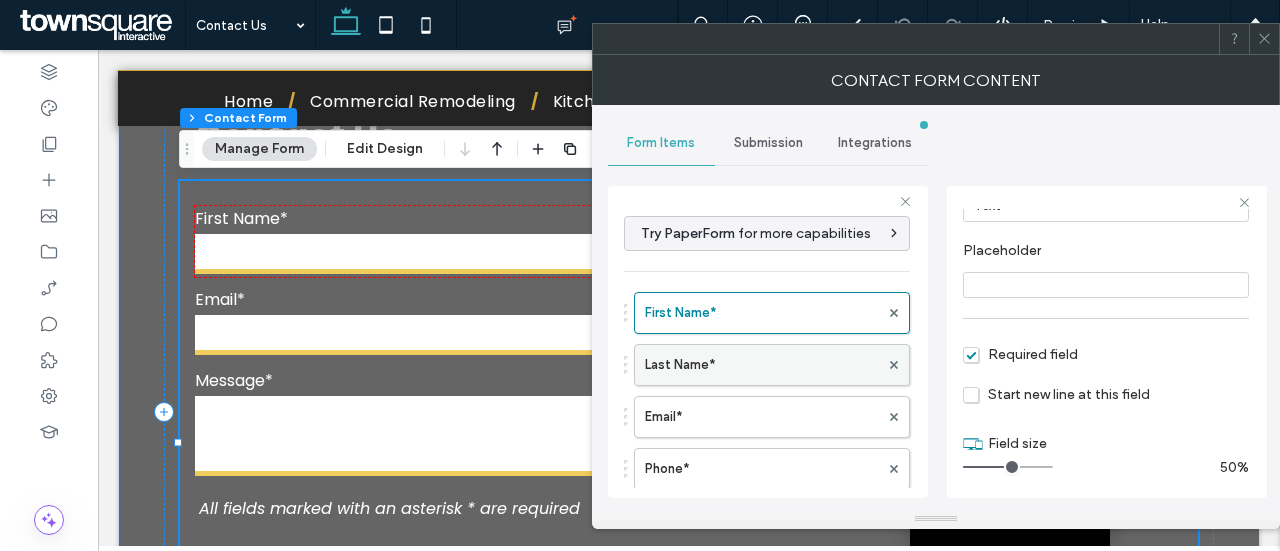 click on "Last Name*" at bounding box center (762, 365) 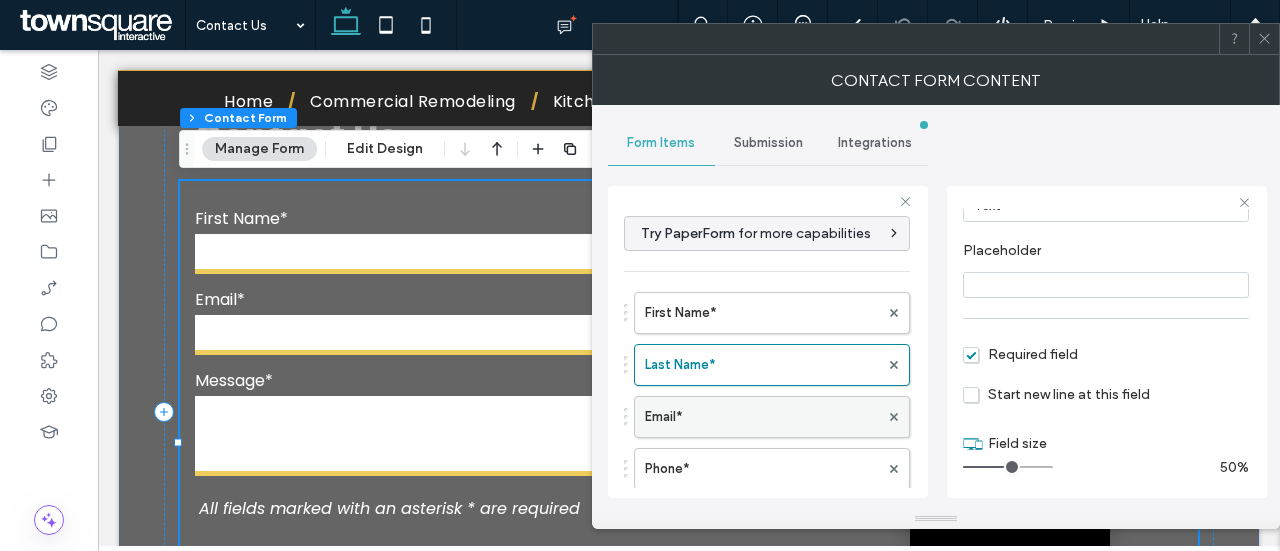 click on "Email*" at bounding box center (762, 417) 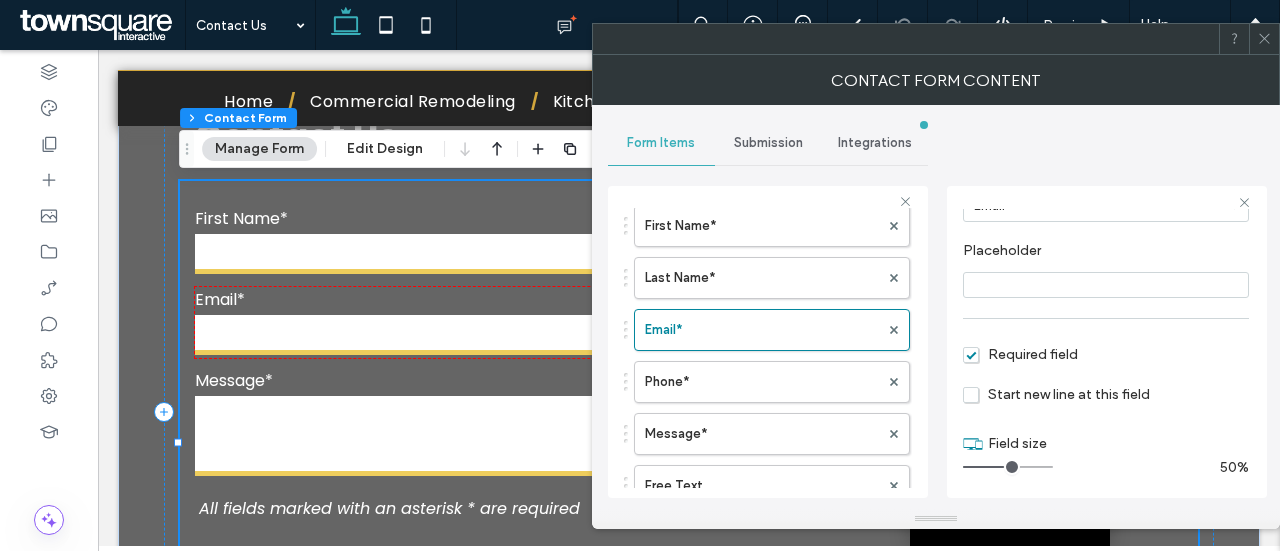 scroll, scrollTop: 88, scrollLeft: 0, axis: vertical 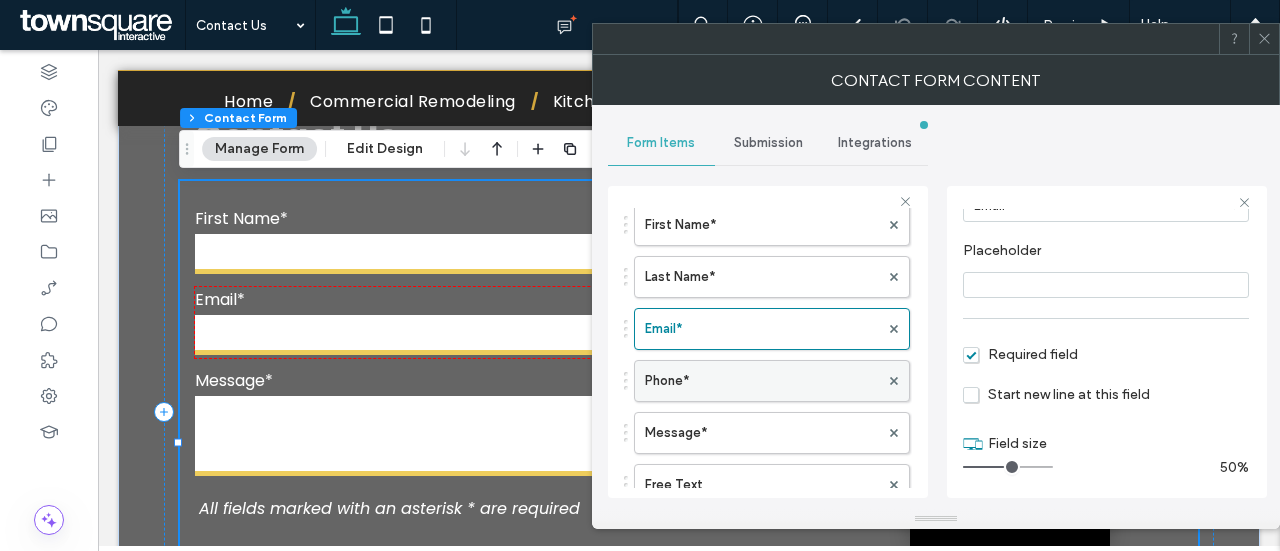 click on "Phone*" at bounding box center (762, 381) 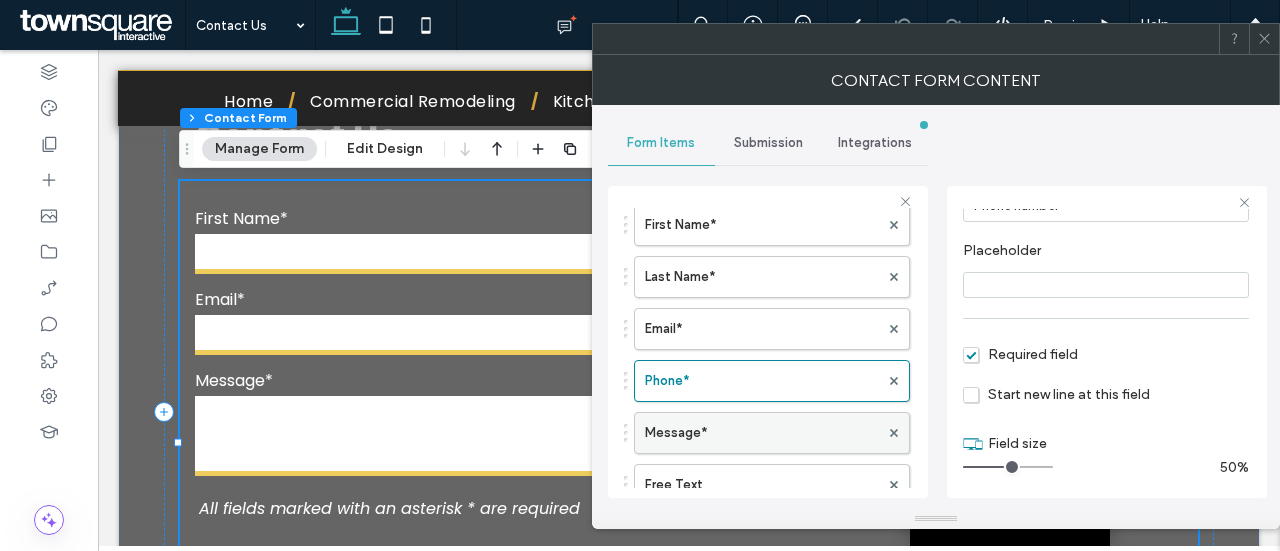 click on "Message*" at bounding box center (762, 433) 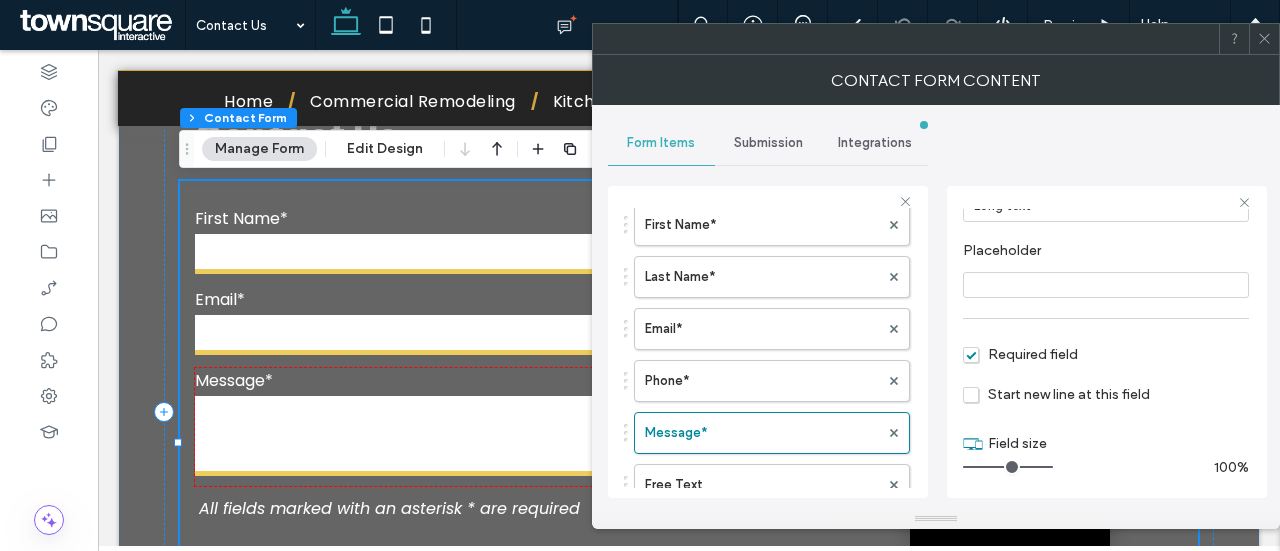 click on "Submission" at bounding box center [768, 143] 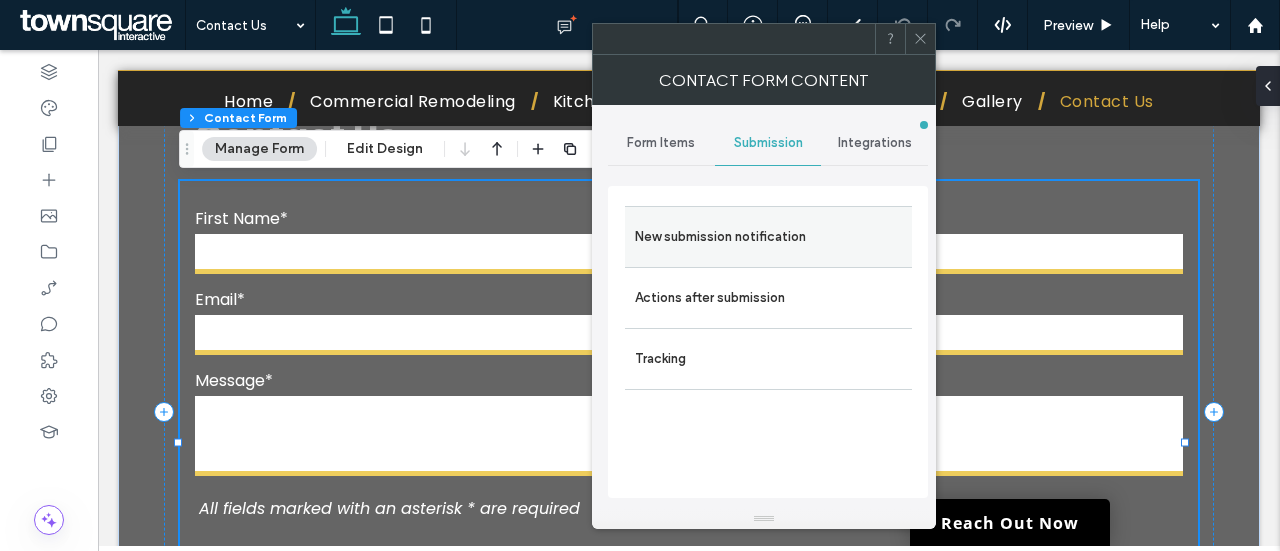 click on "New submission notification" at bounding box center [768, 237] 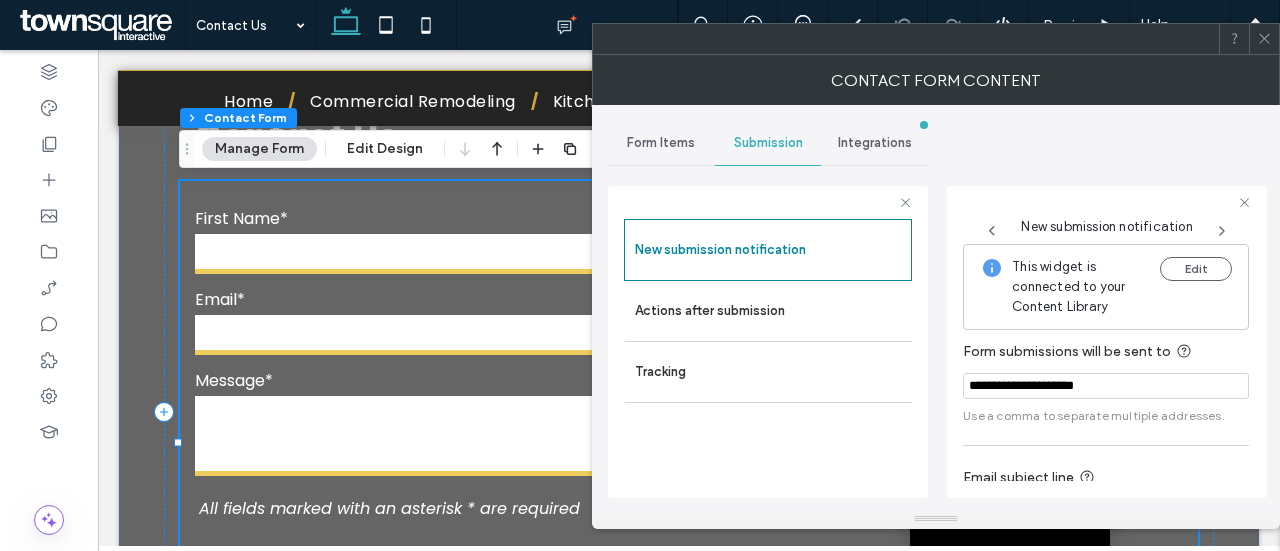 scroll, scrollTop: 136, scrollLeft: 0, axis: vertical 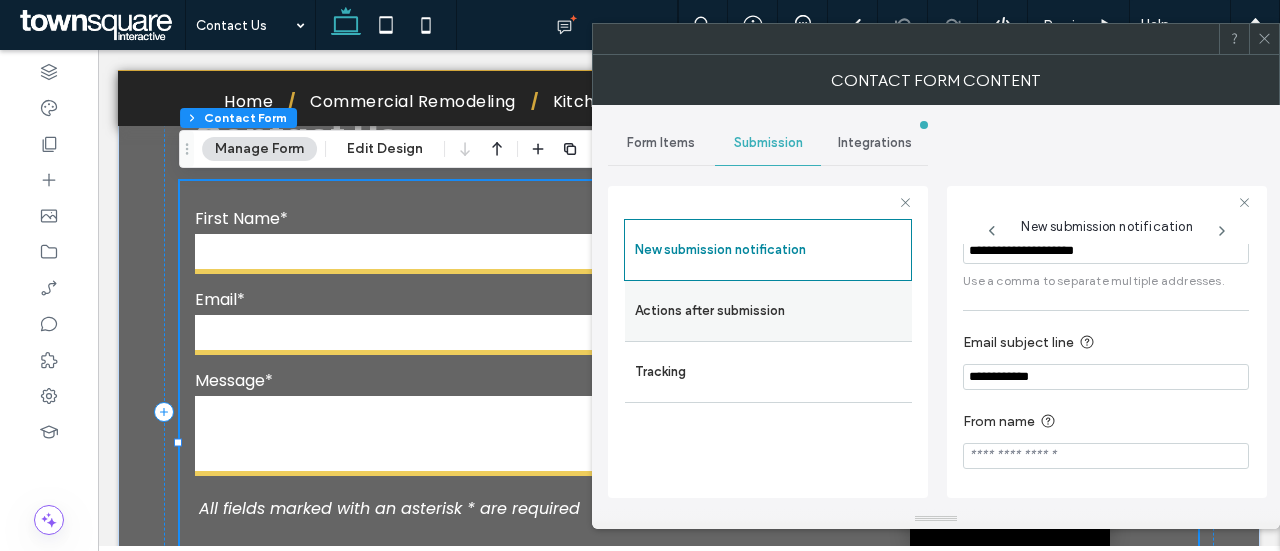 click on "Actions after submission" at bounding box center (768, 311) 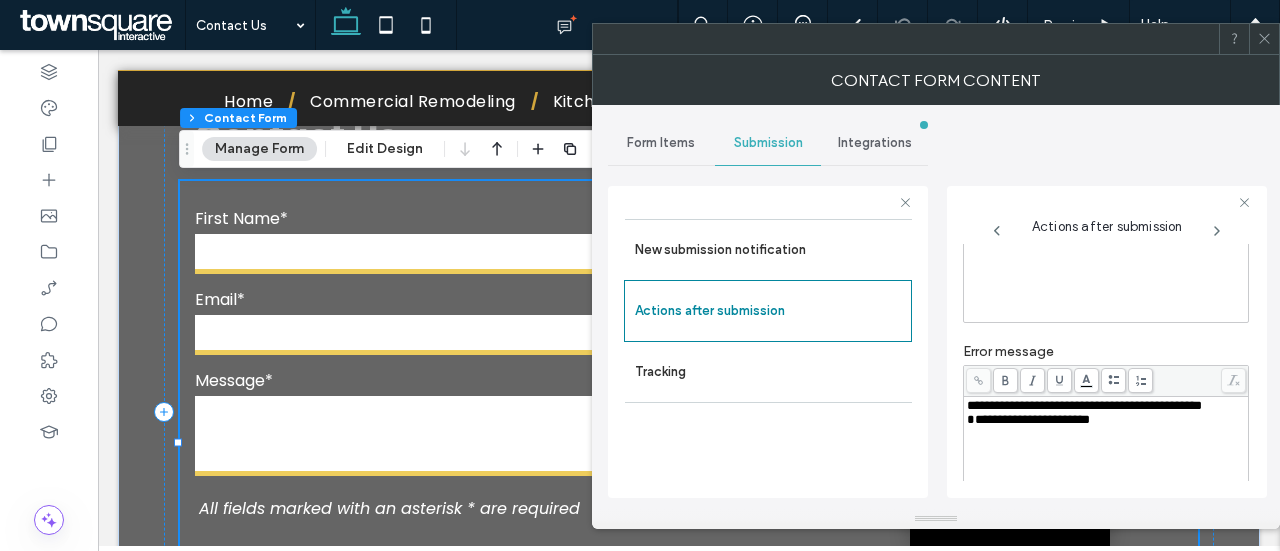 scroll, scrollTop: 375, scrollLeft: 0, axis: vertical 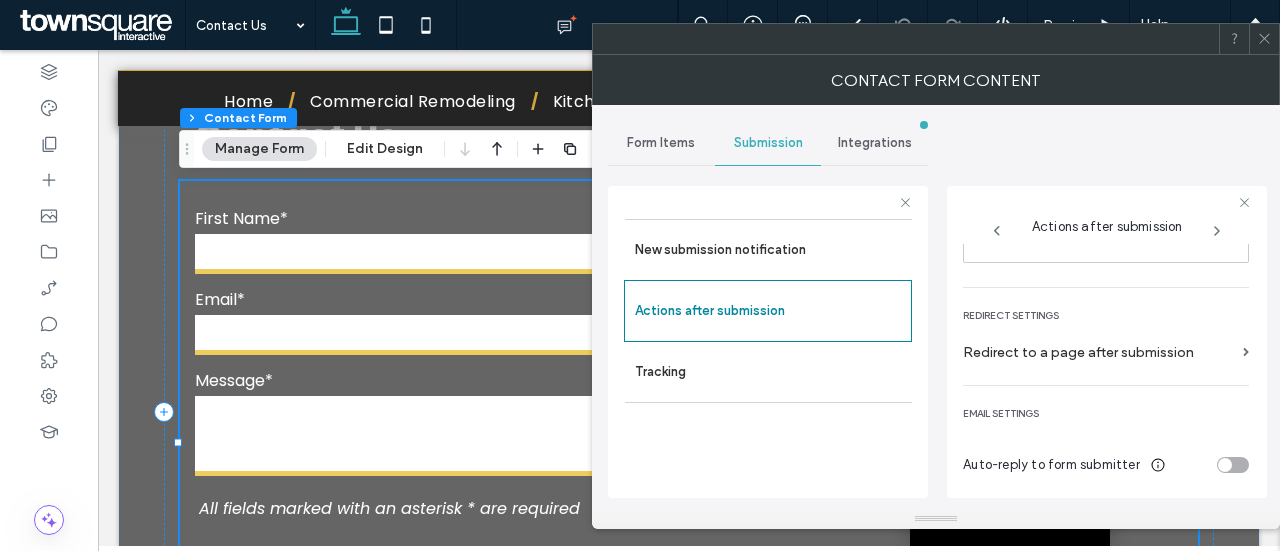 click 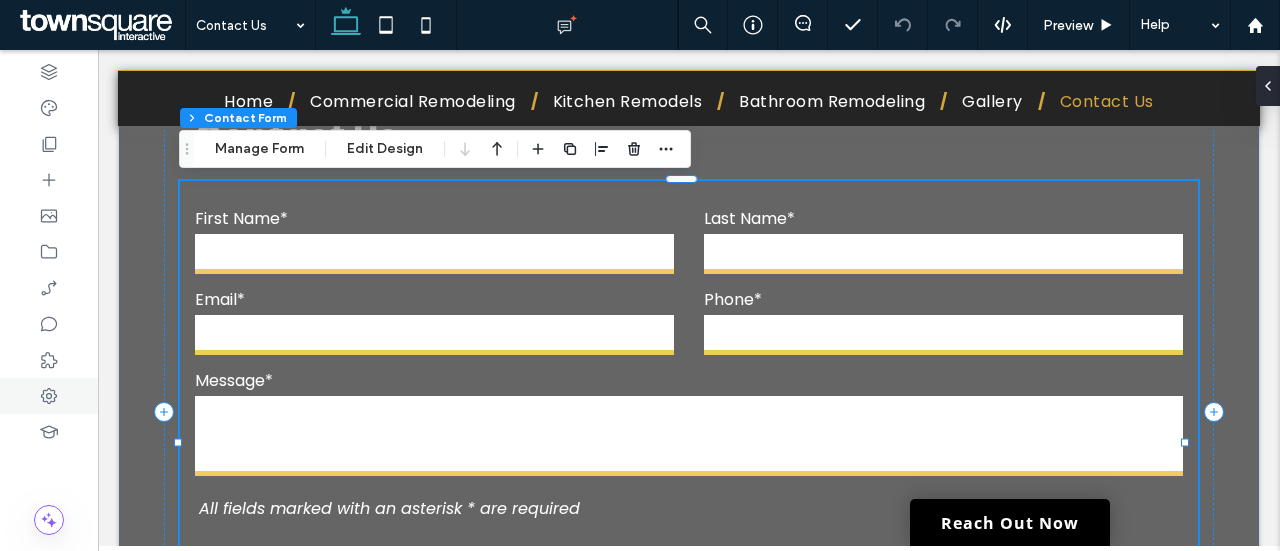 click 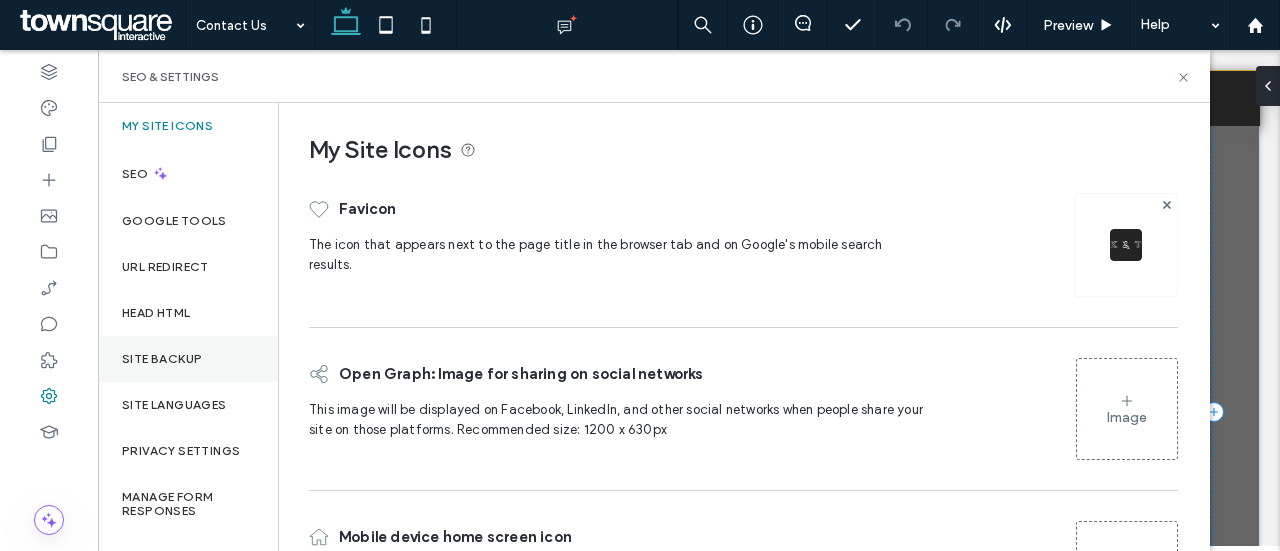click on "Site Backup" at bounding box center [162, 359] 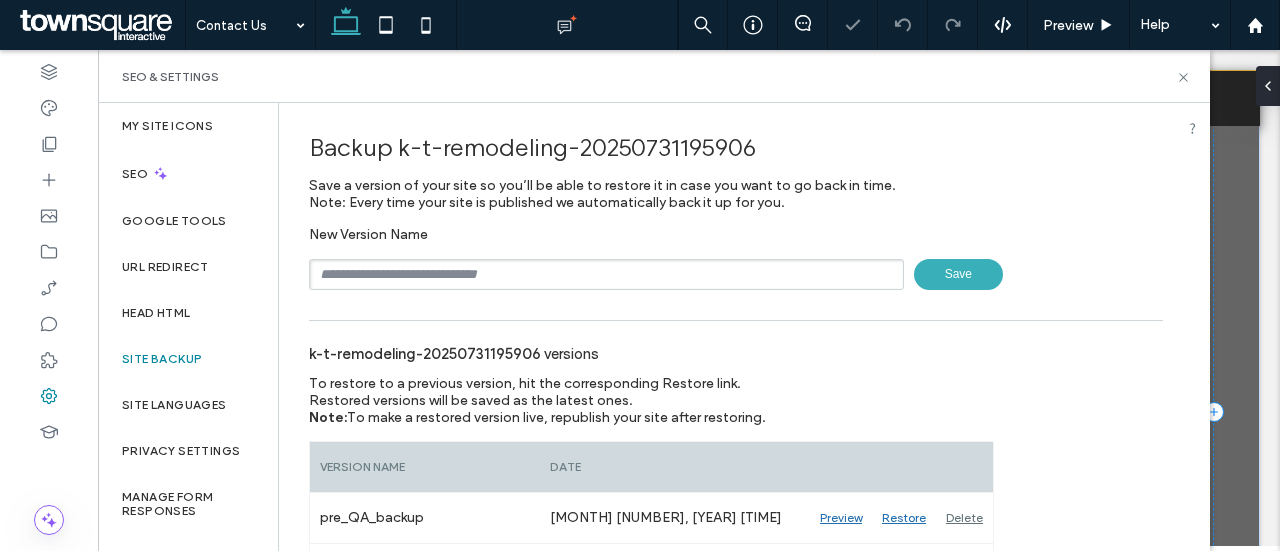 click at bounding box center (606, 274) 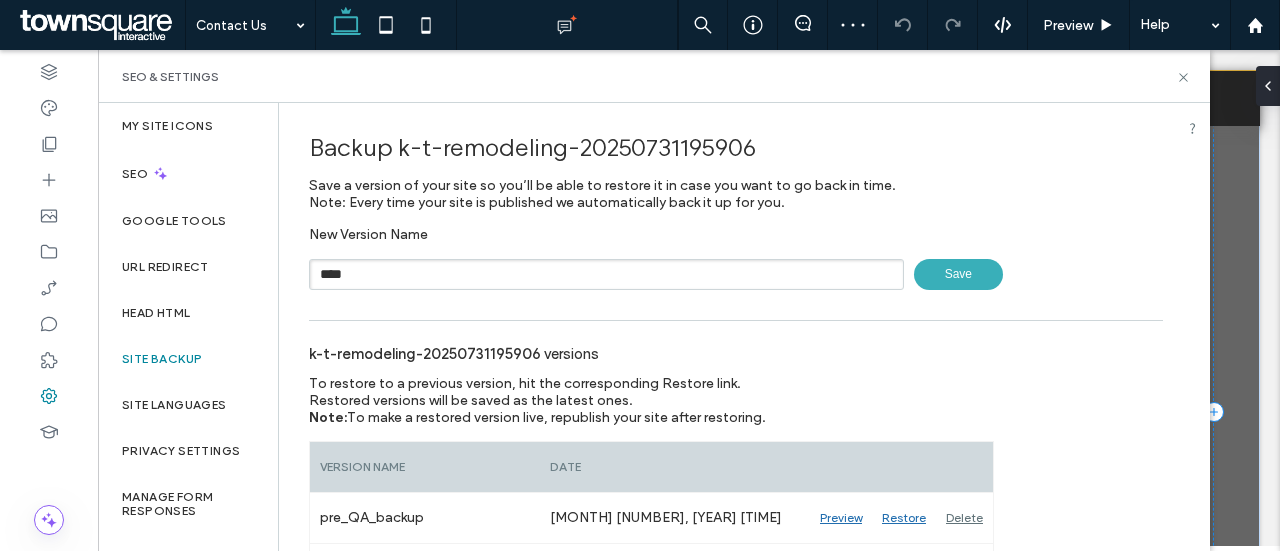 type on "****" 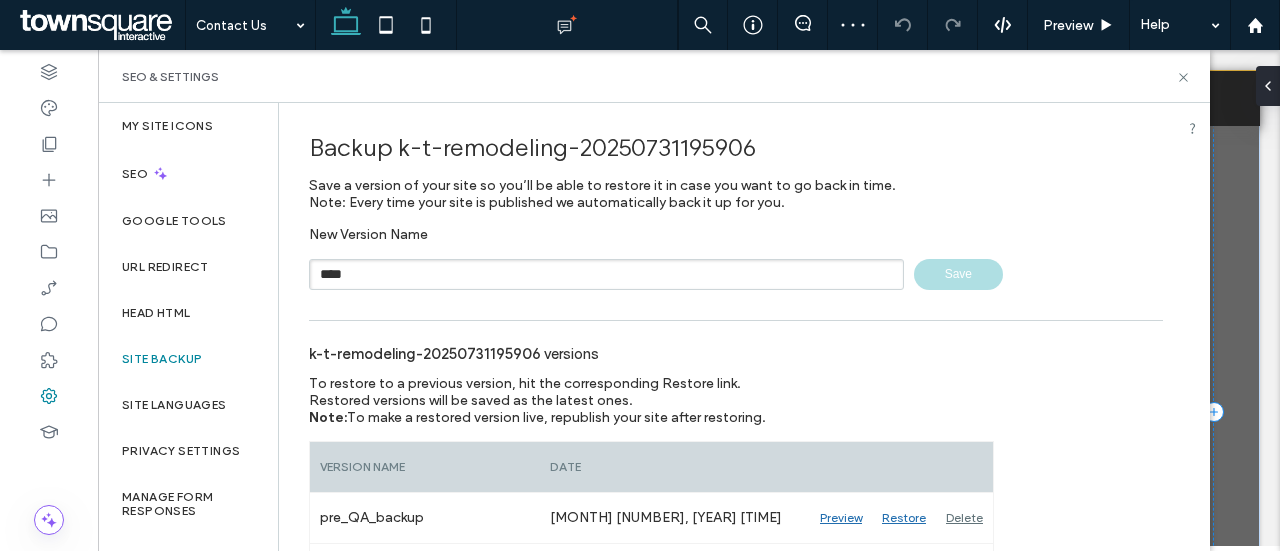 type 